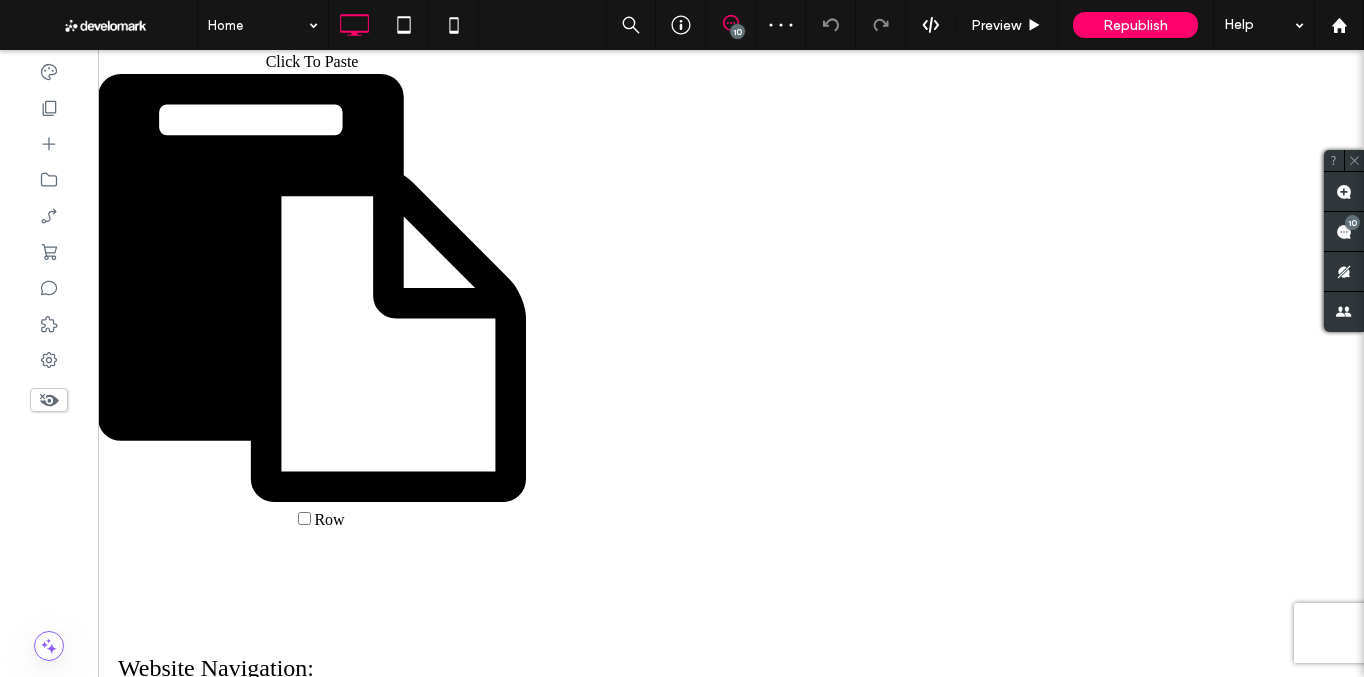 scroll, scrollTop: 0, scrollLeft: 0, axis: both 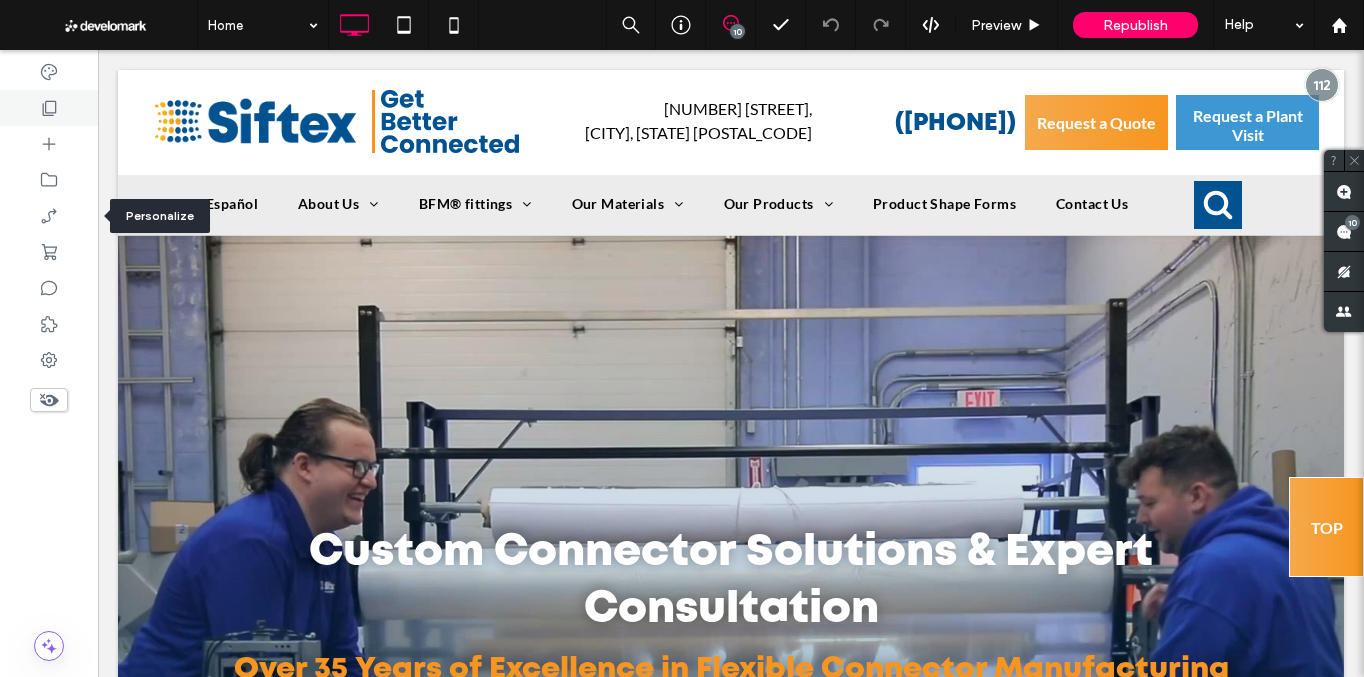click 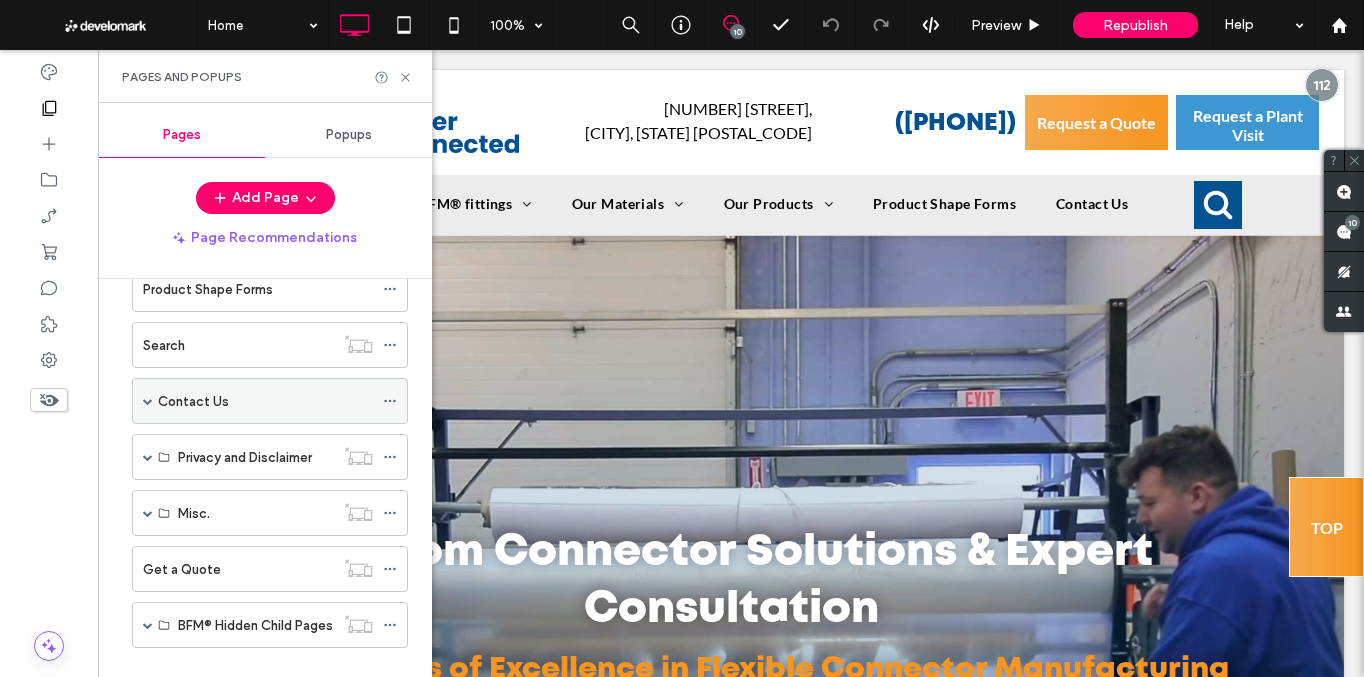 scroll, scrollTop: 470, scrollLeft: 0, axis: vertical 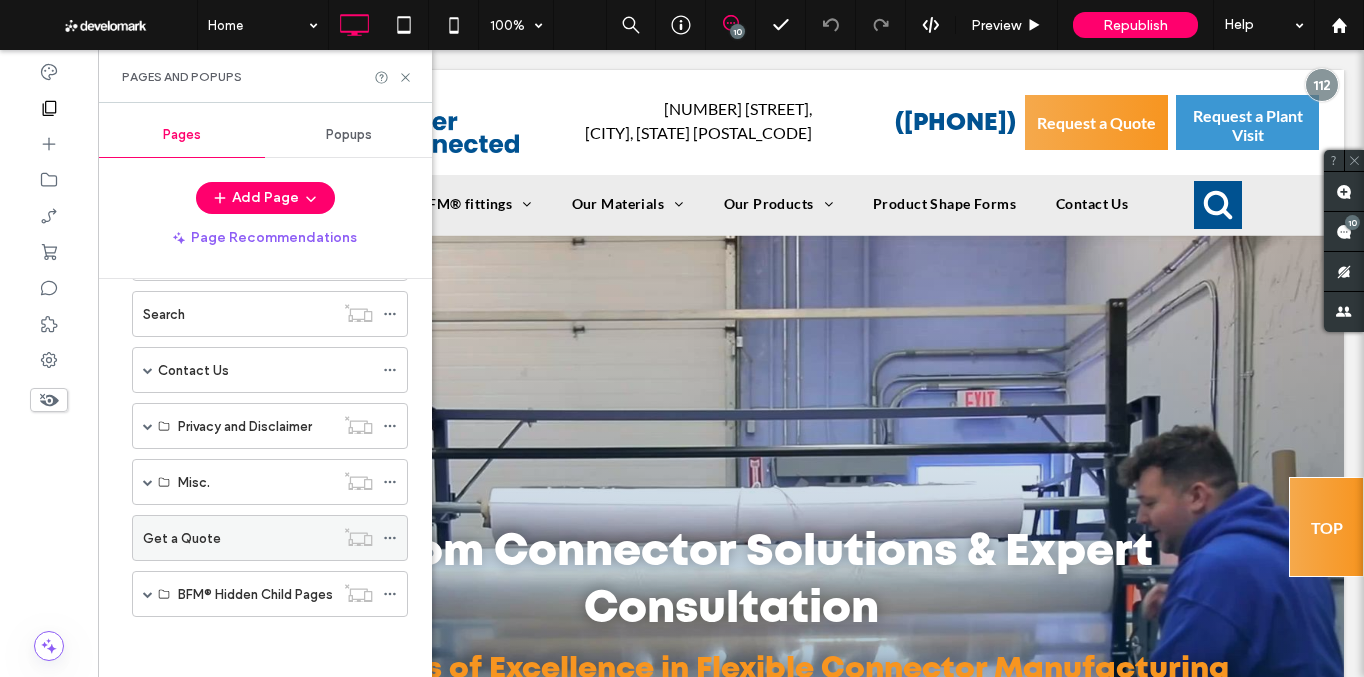 drag, startPoint x: 150, startPoint y: 590, endPoint x: 210, endPoint y: 559, distance: 67.53518 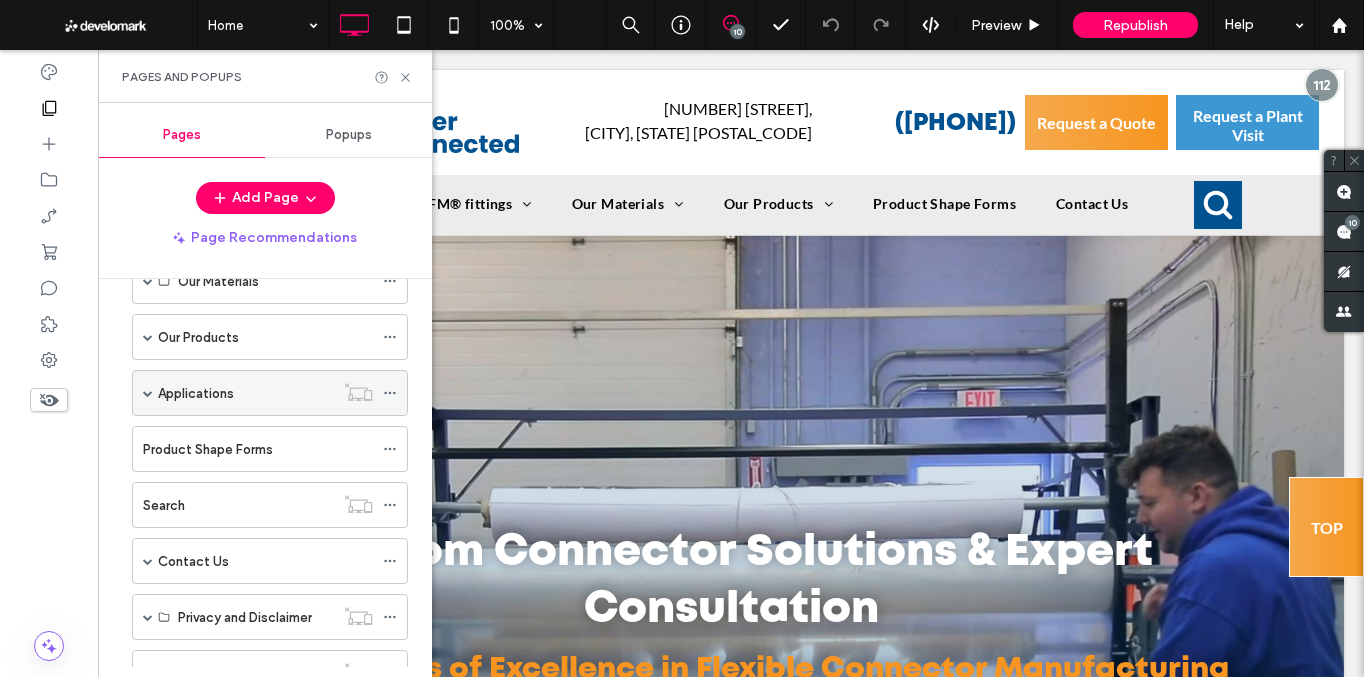 scroll, scrollTop: 275, scrollLeft: 0, axis: vertical 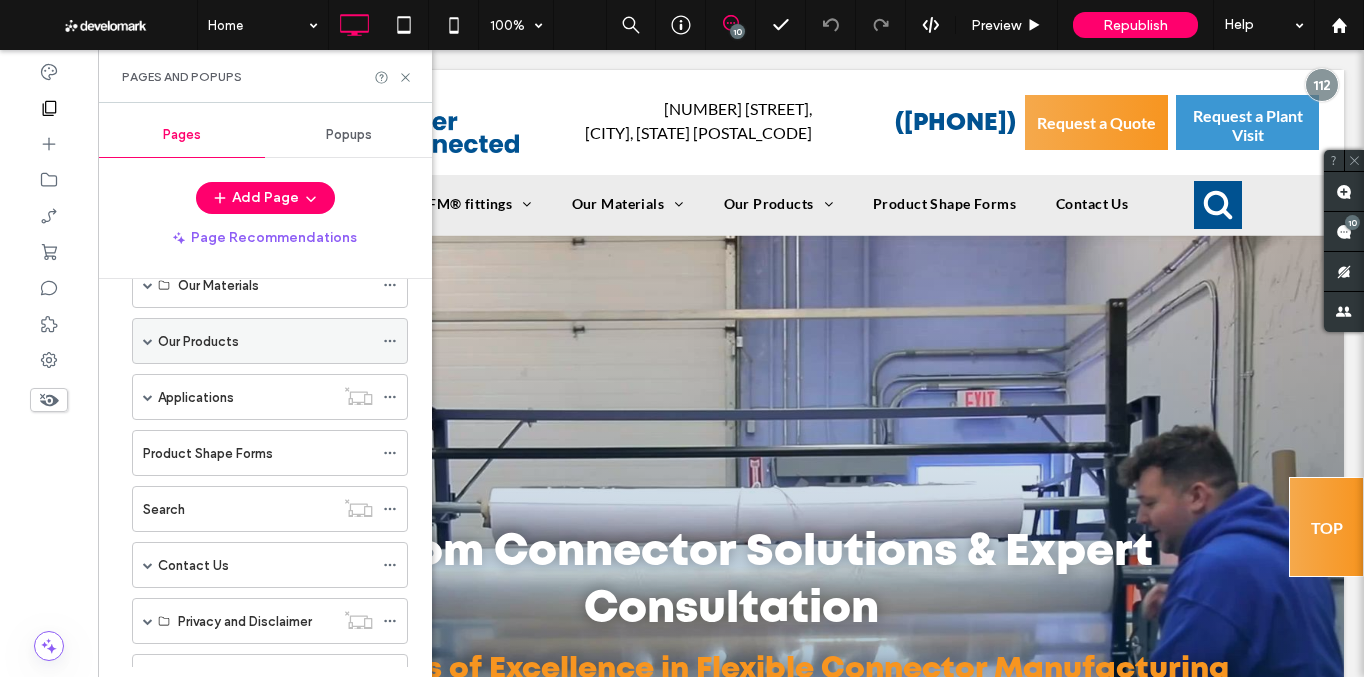 click at bounding box center [148, 341] 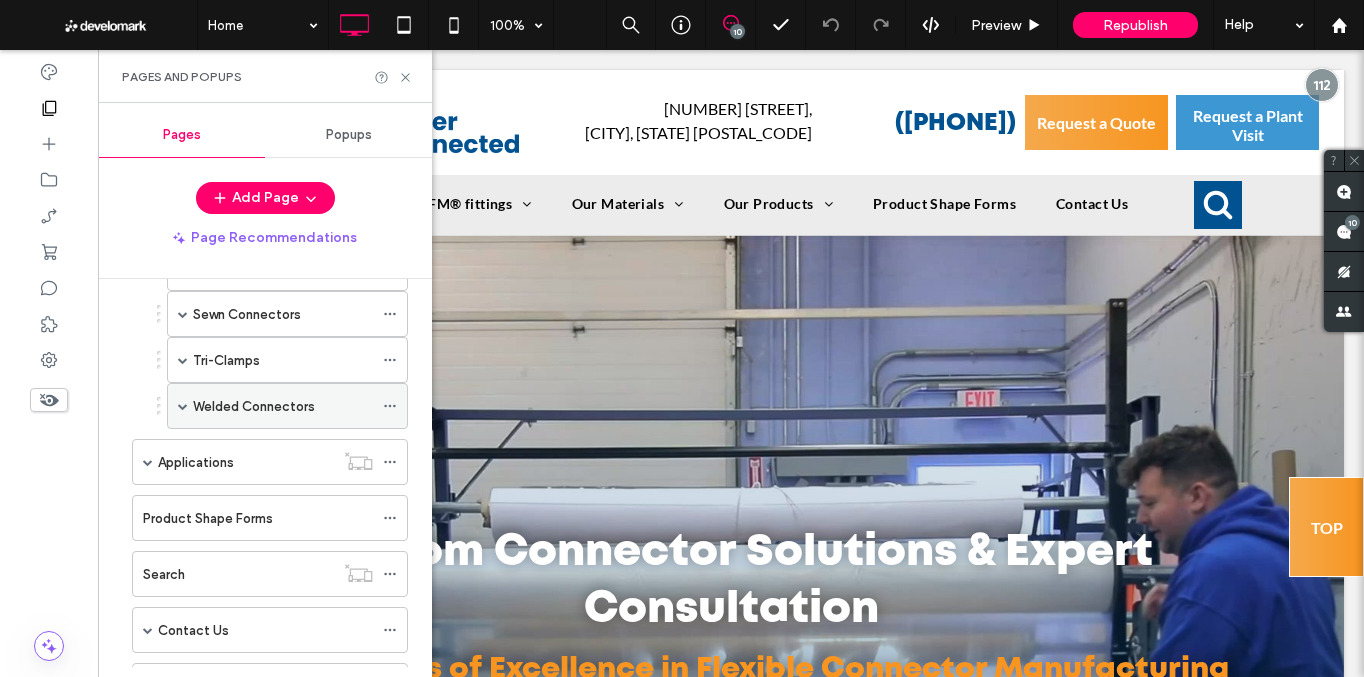 scroll, scrollTop: 732, scrollLeft: 0, axis: vertical 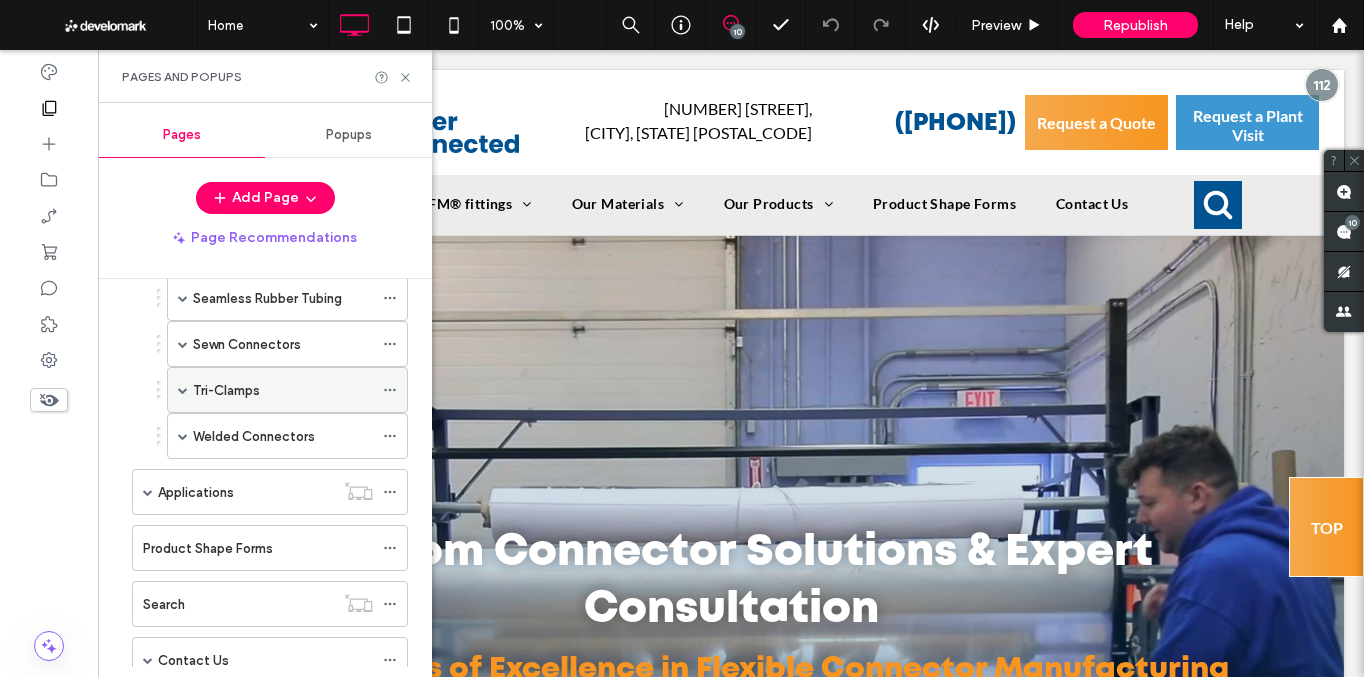 click at bounding box center (183, 390) 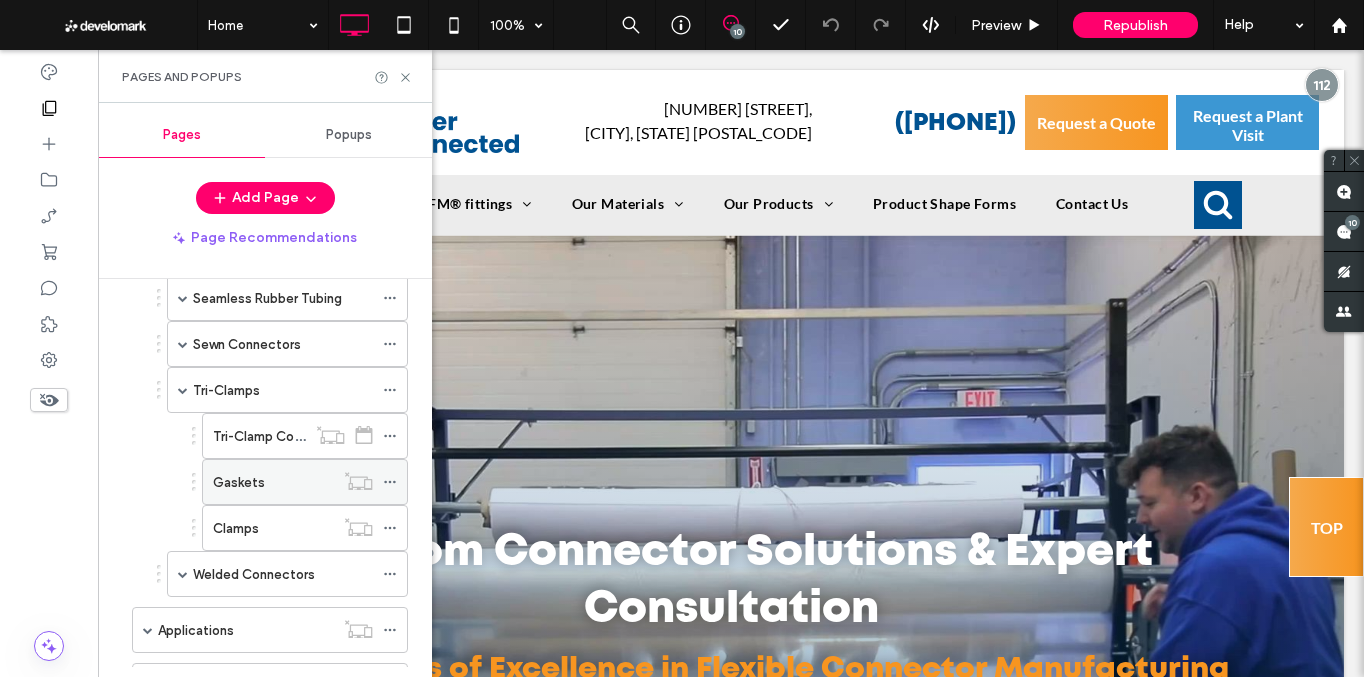 click on "Gaskets" at bounding box center [273, 482] 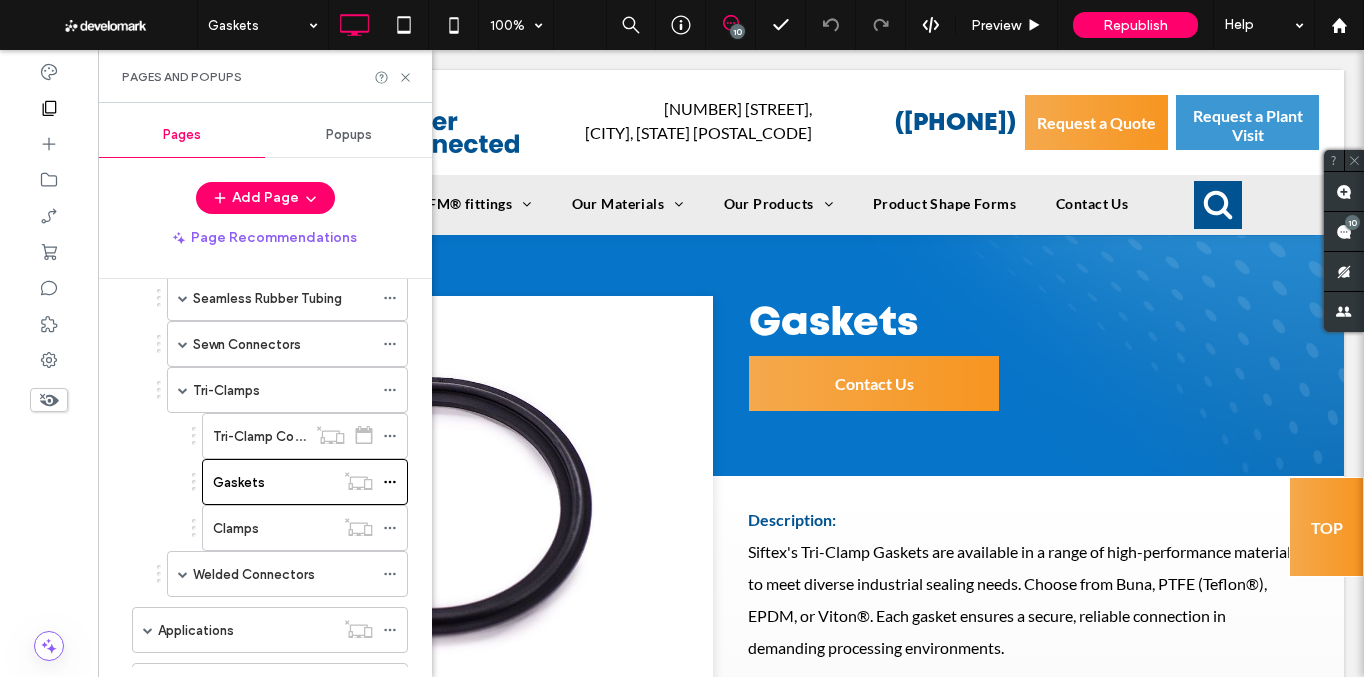 scroll, scrollTop: 0, scrollLeft: 0, axis: both 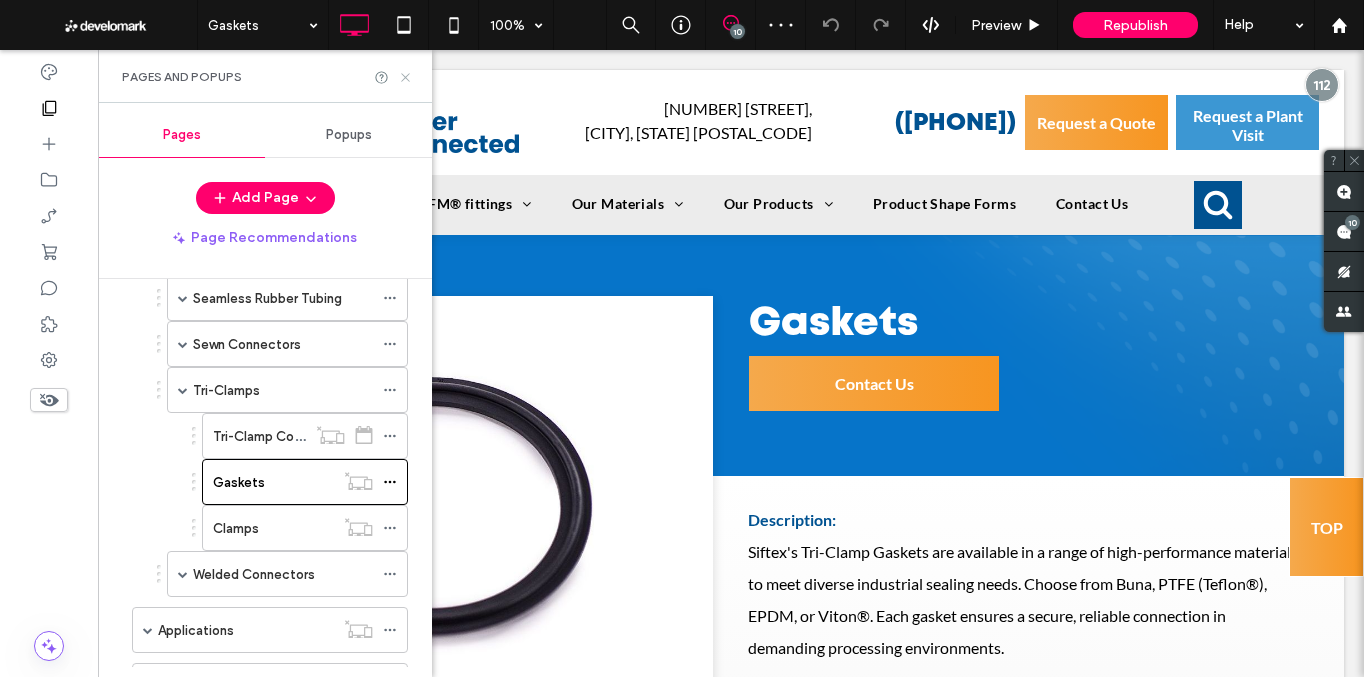 click 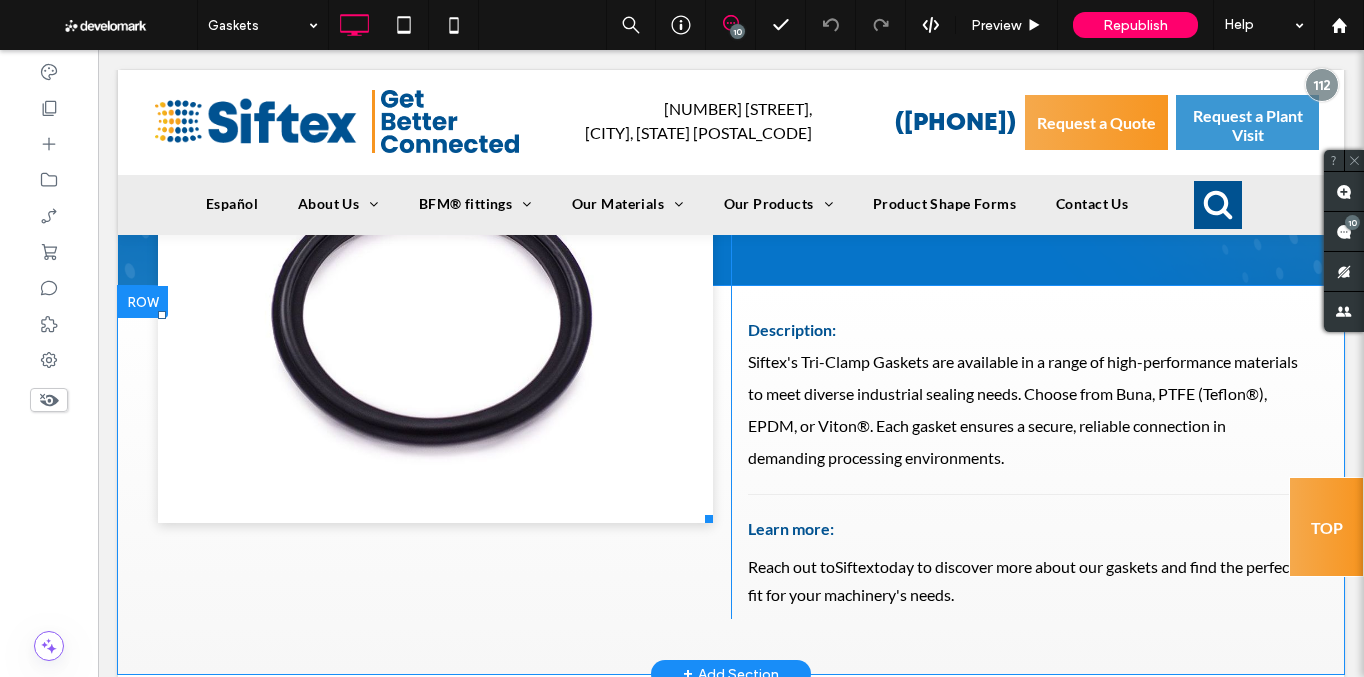 scroll, scrollTop: 118, scrollLeft: 0, axis: vertical 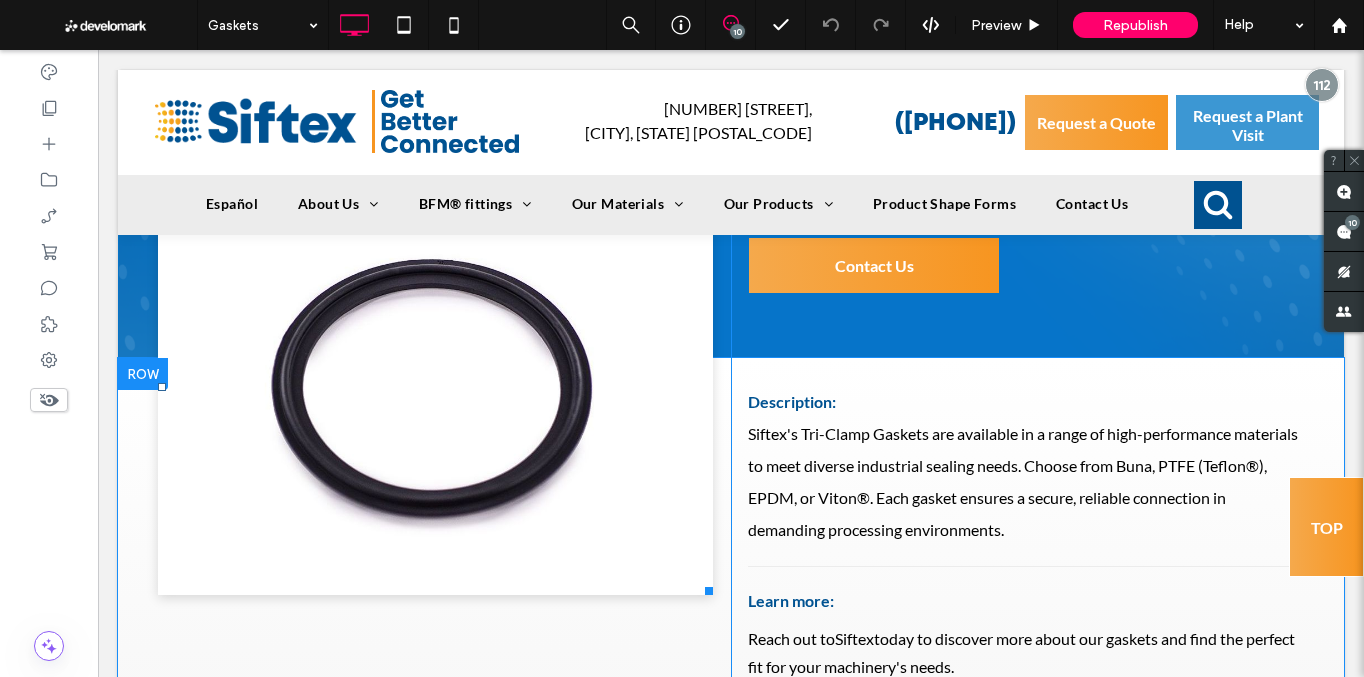 click at bounding box center (435, 399) 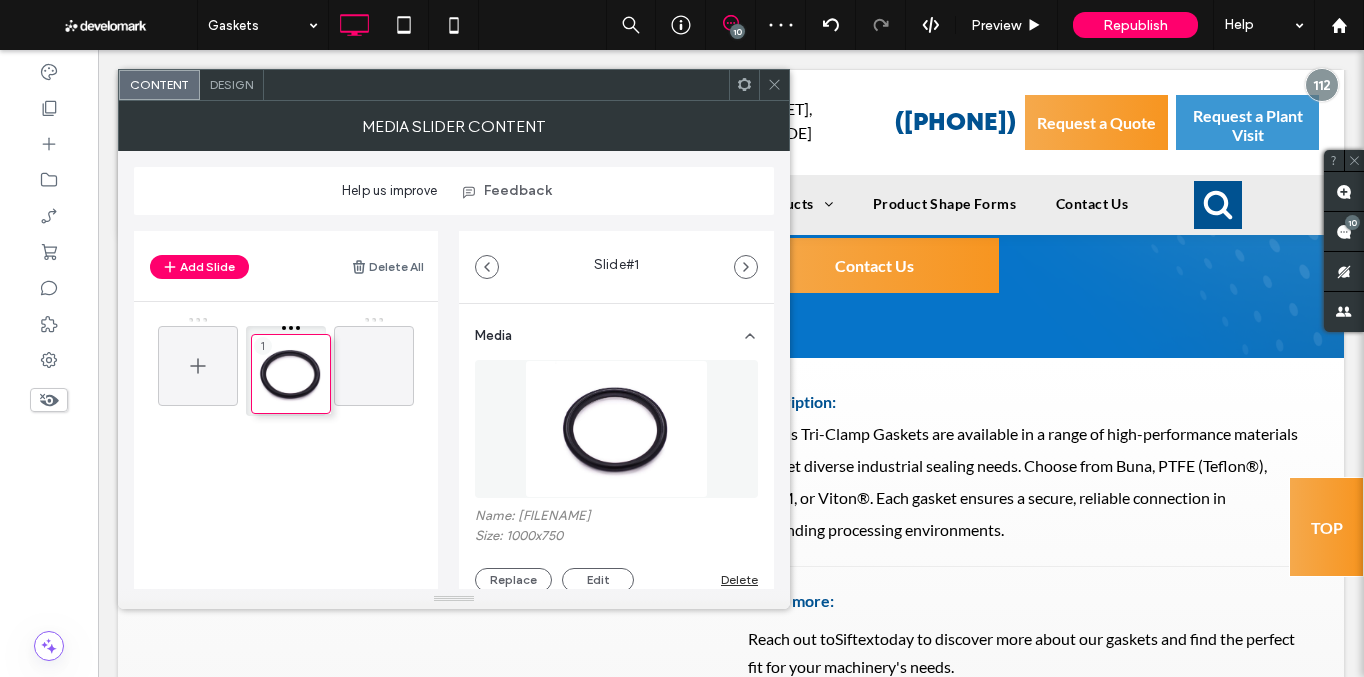 drag, startPoint x: 213, startPoint y: 362, endPoint x: 273, endPoint y: 363, distance: 60.00833 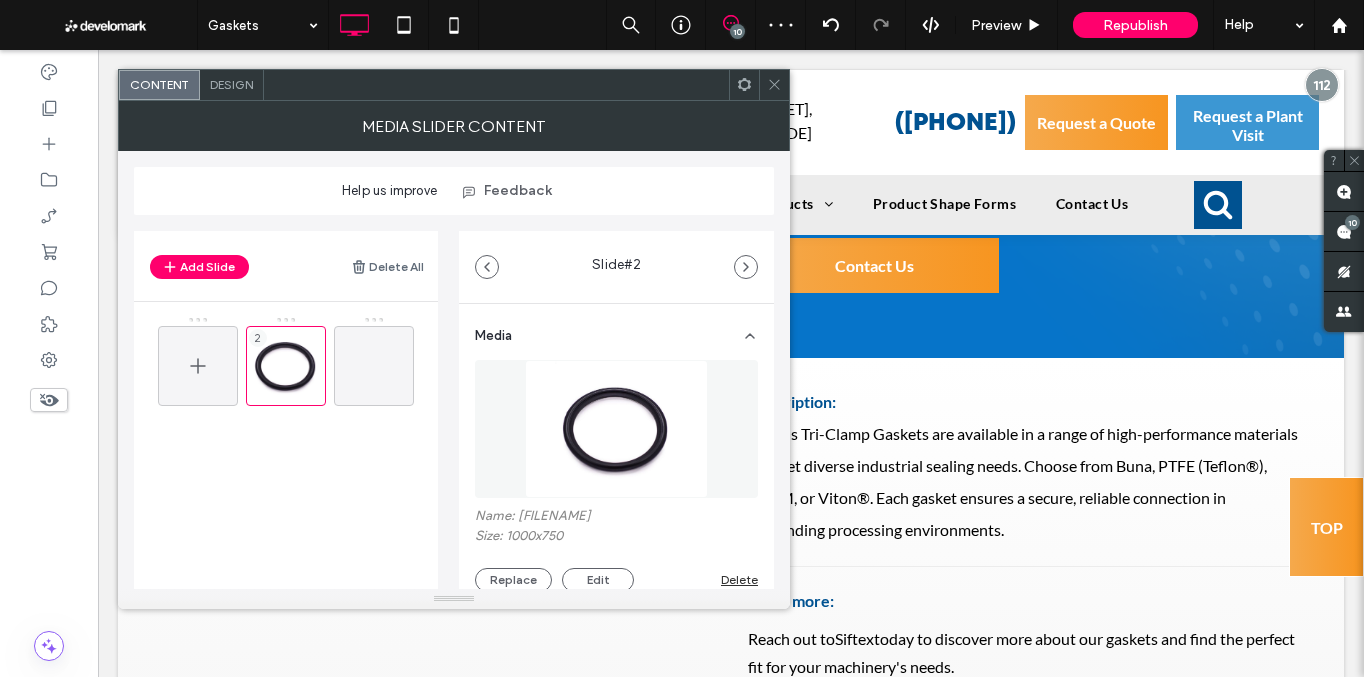 click 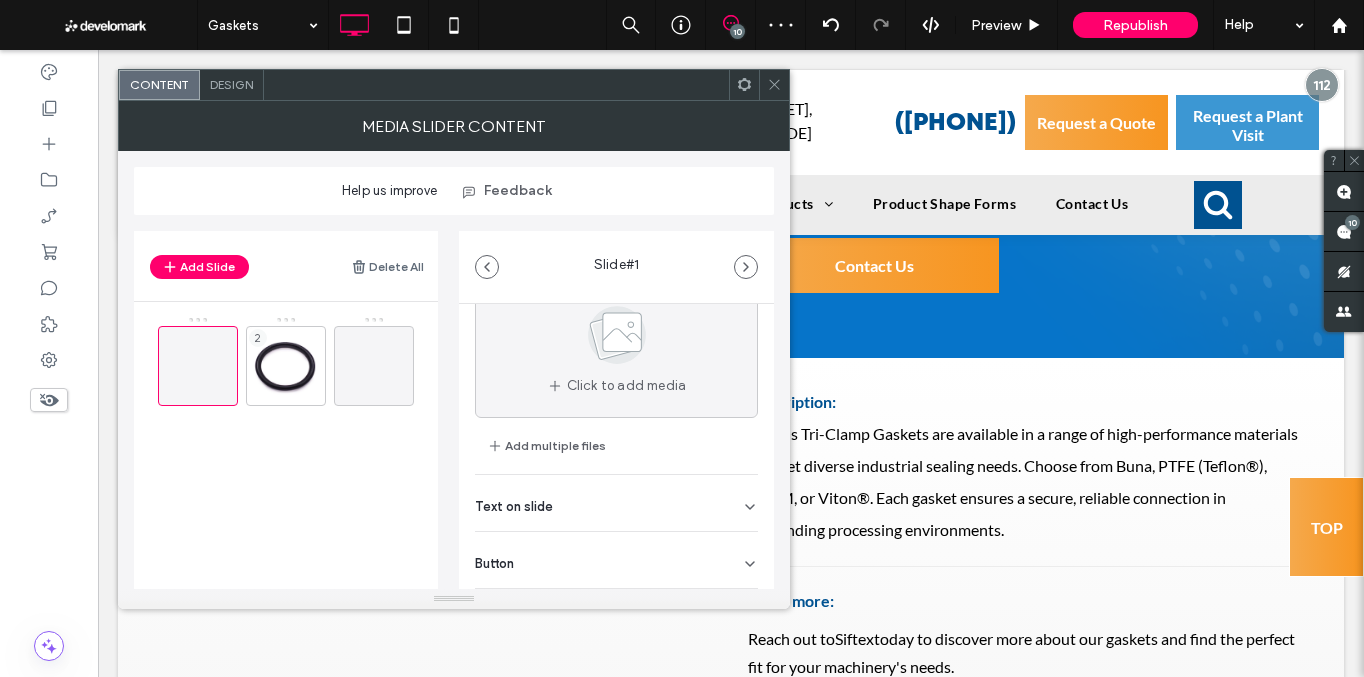 scroll, scrollTop: 127, scrollLeft: 0, axis: vertical 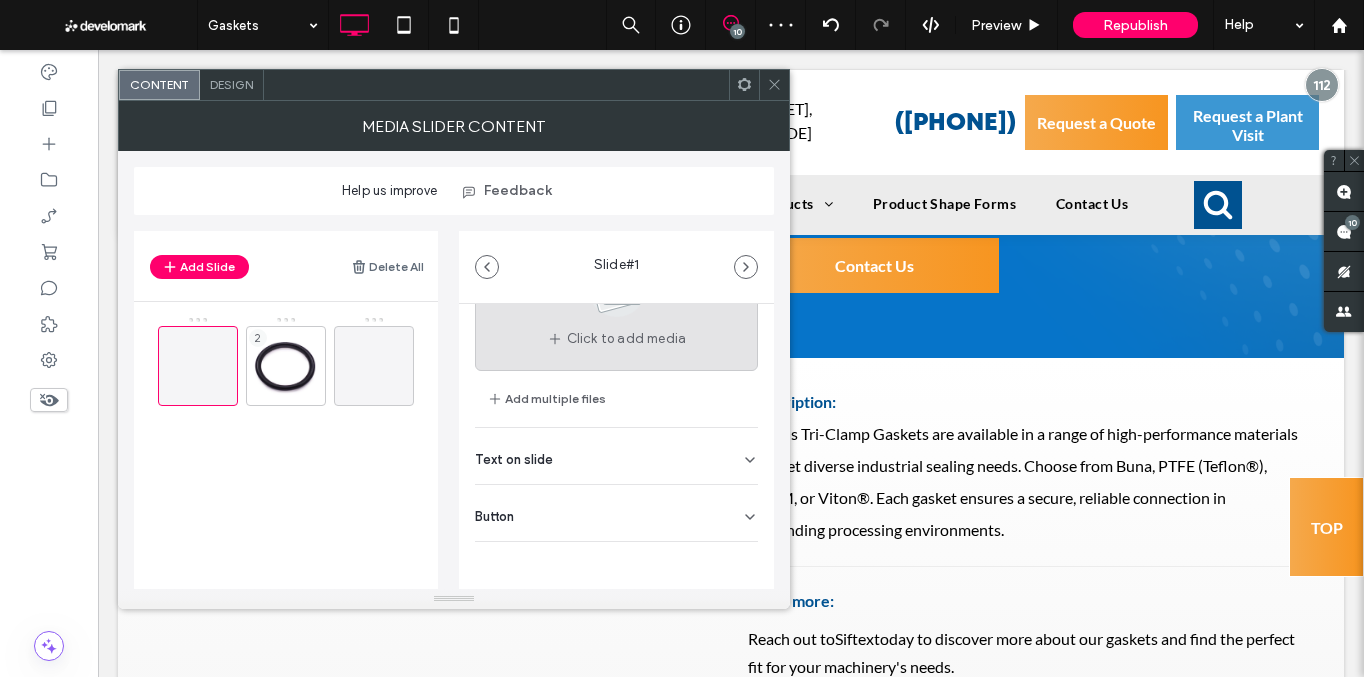 click on "Click to add media" at bounding box center (627, 339) 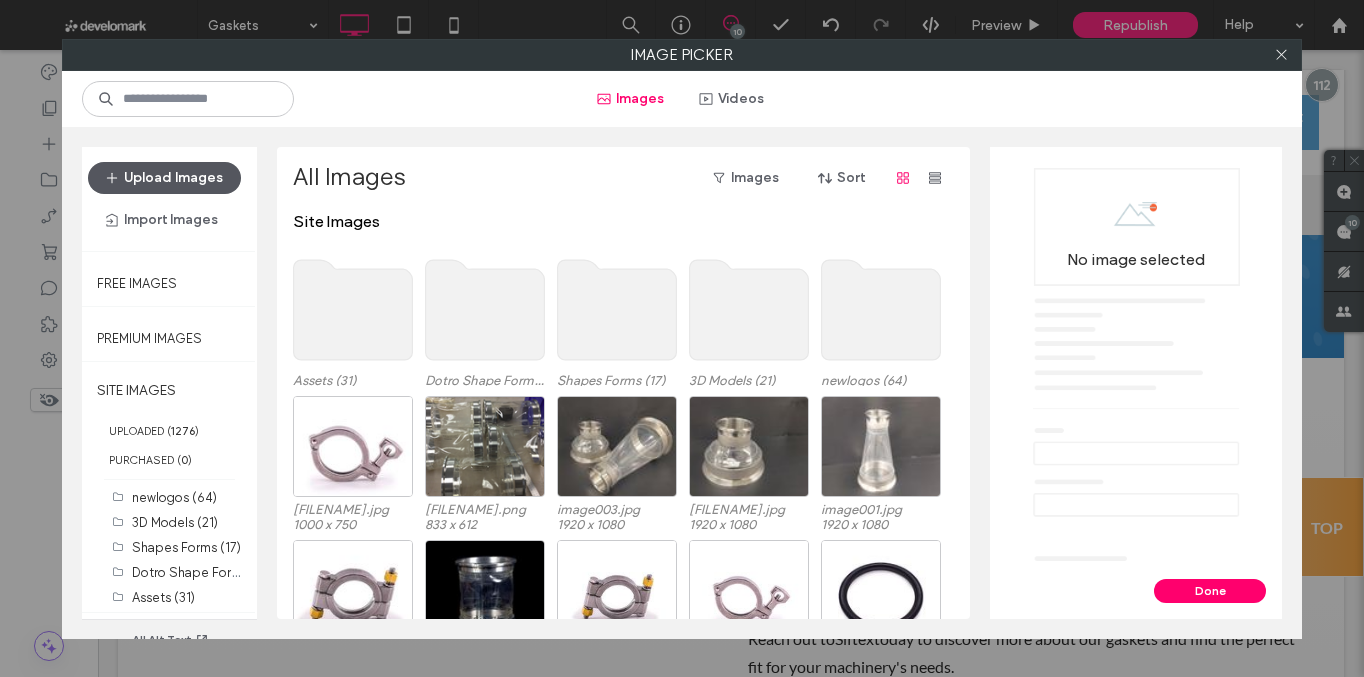 click on "Upload Images" at bounding box center (164, 178) 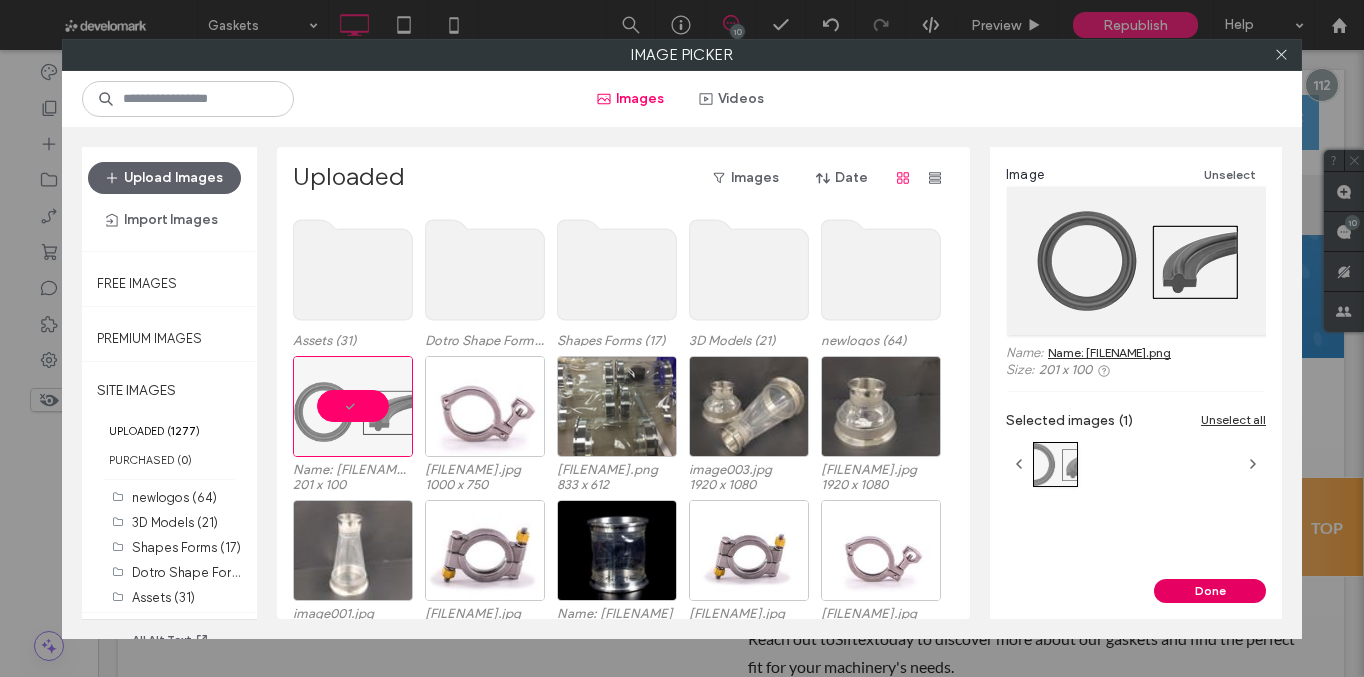click on "Done" at bounding box center (1210, 591) 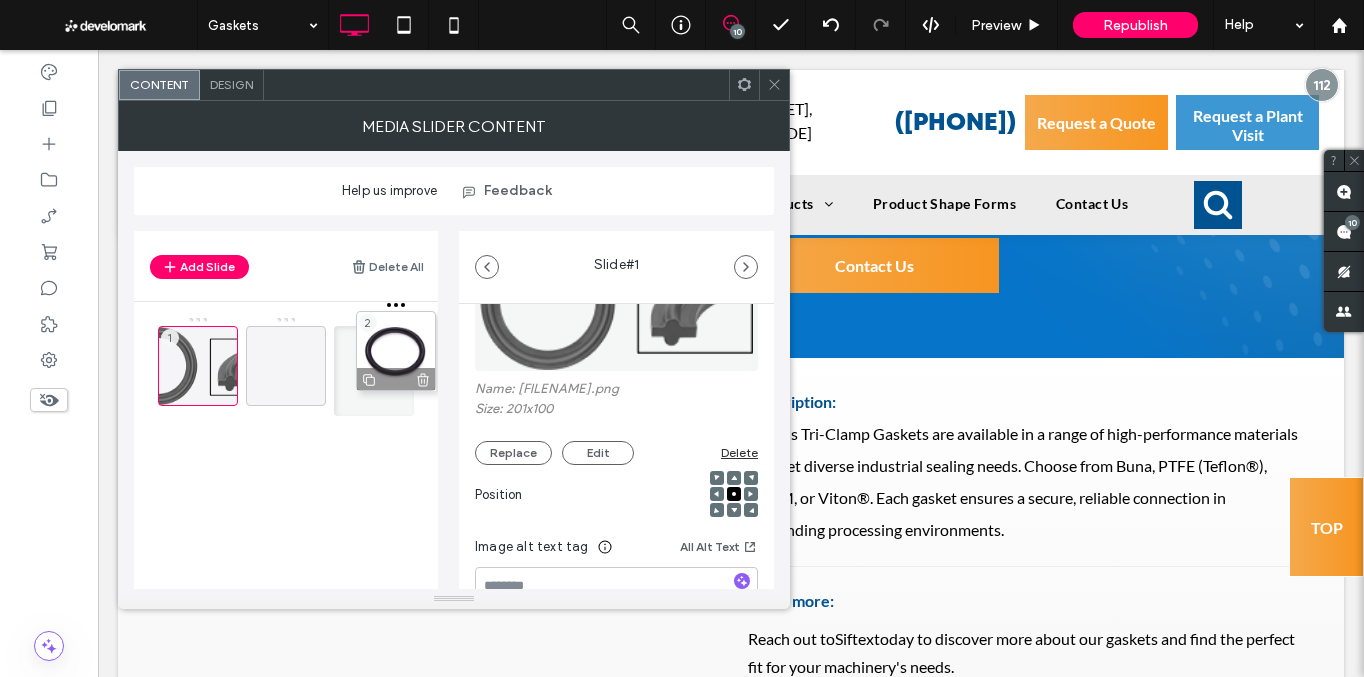 drag, startPoint x: 282, startPoint y: 361, endPoint x: 393, endPoint y: 346, distance: 112.00893 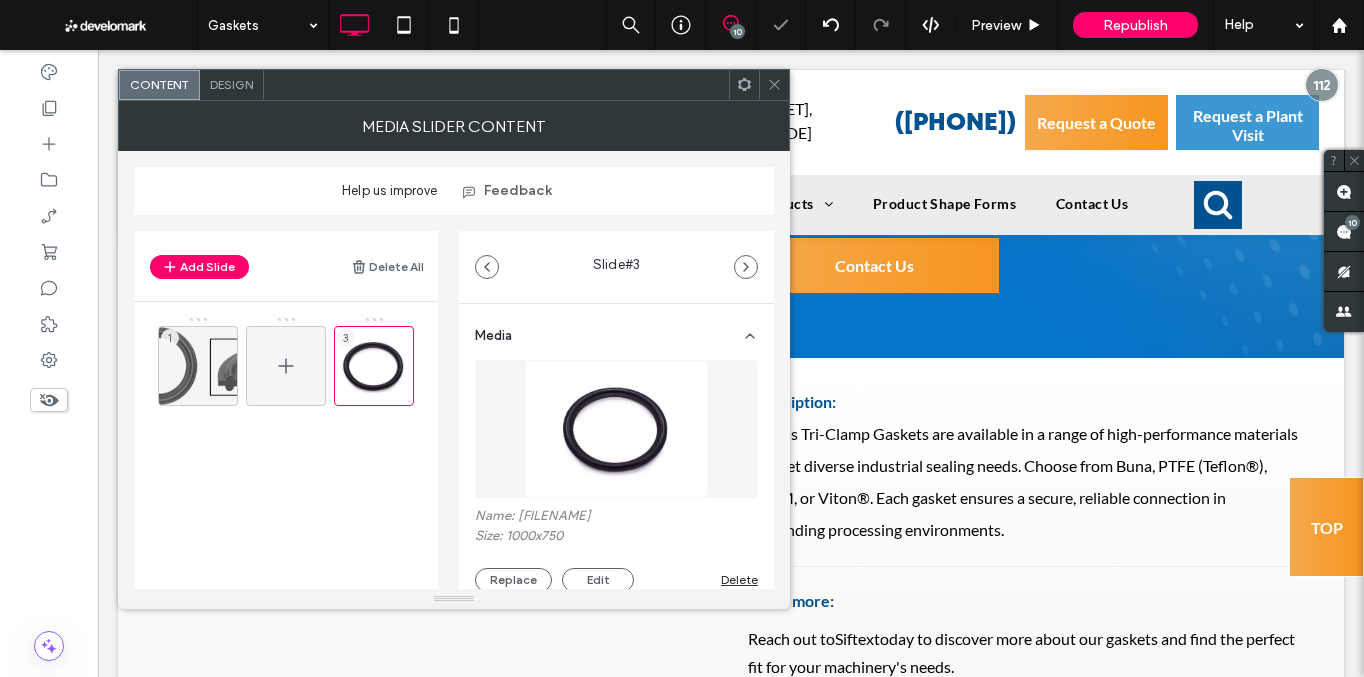 click 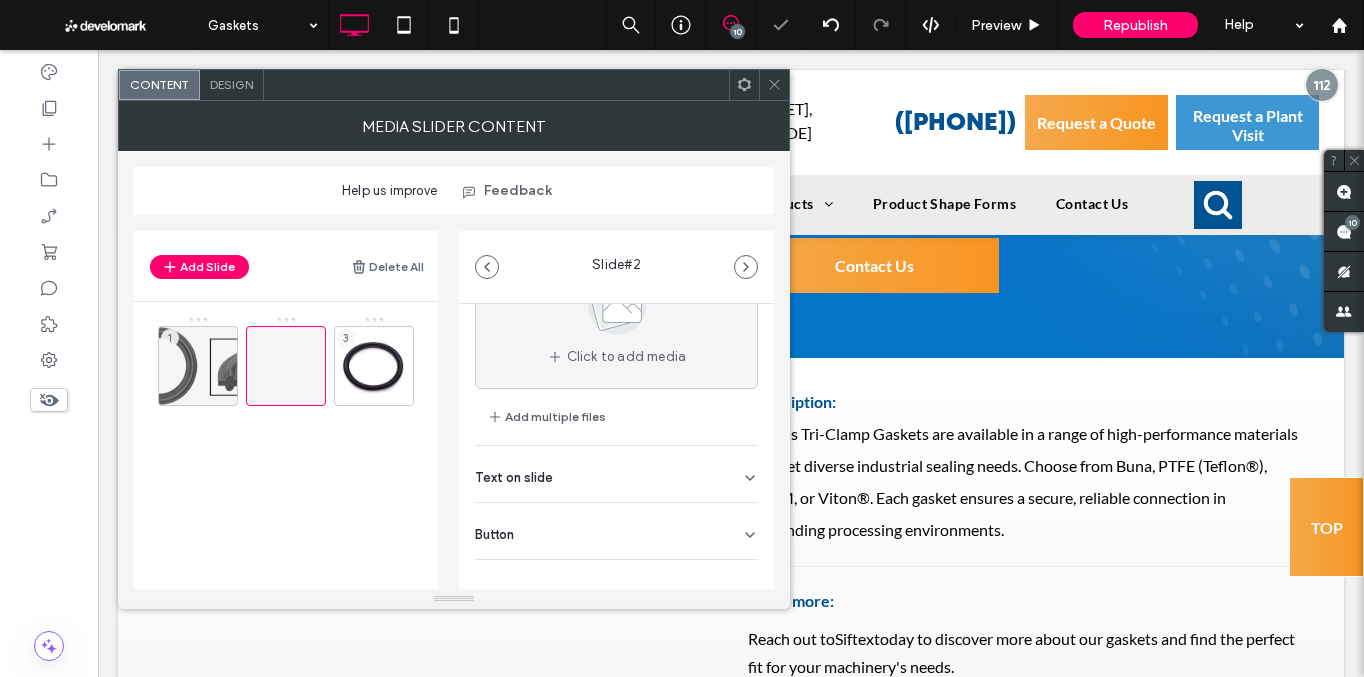 scroll, scrollTop: 126, scrollLeft: 0, axis: vertical 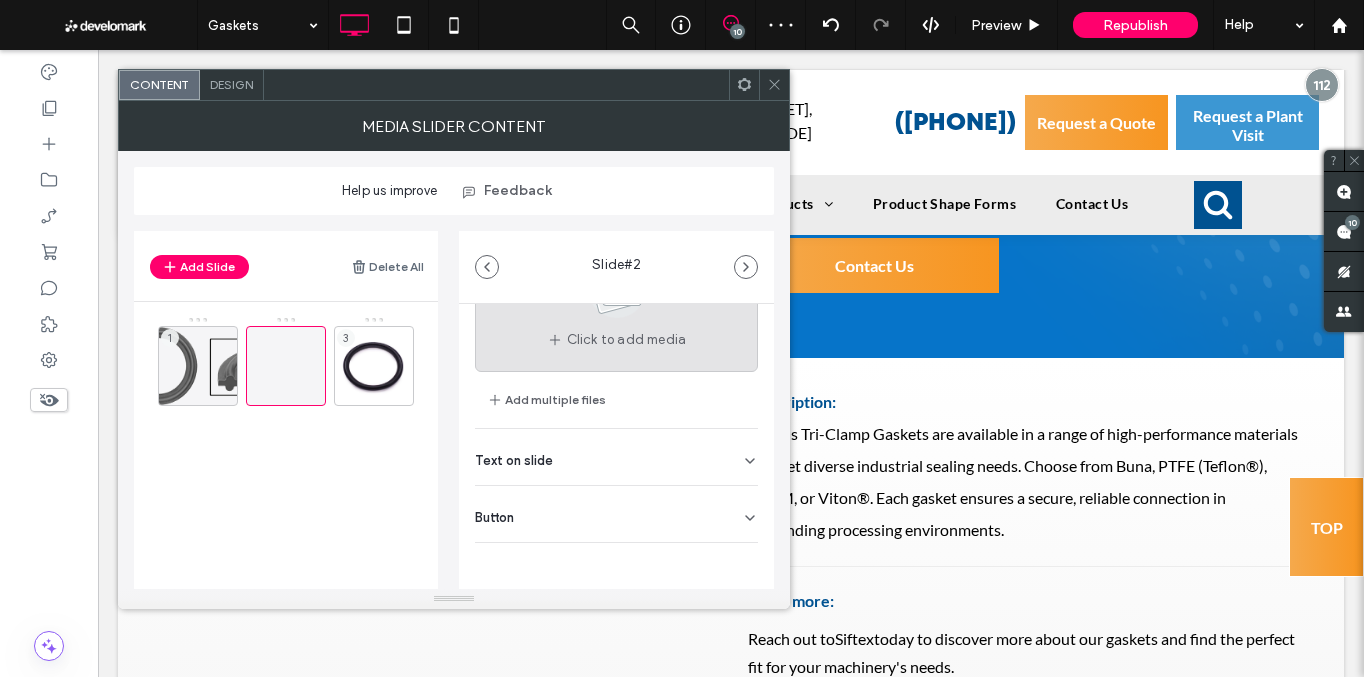 click on "Click to add media" at bounding box center (627, 340) 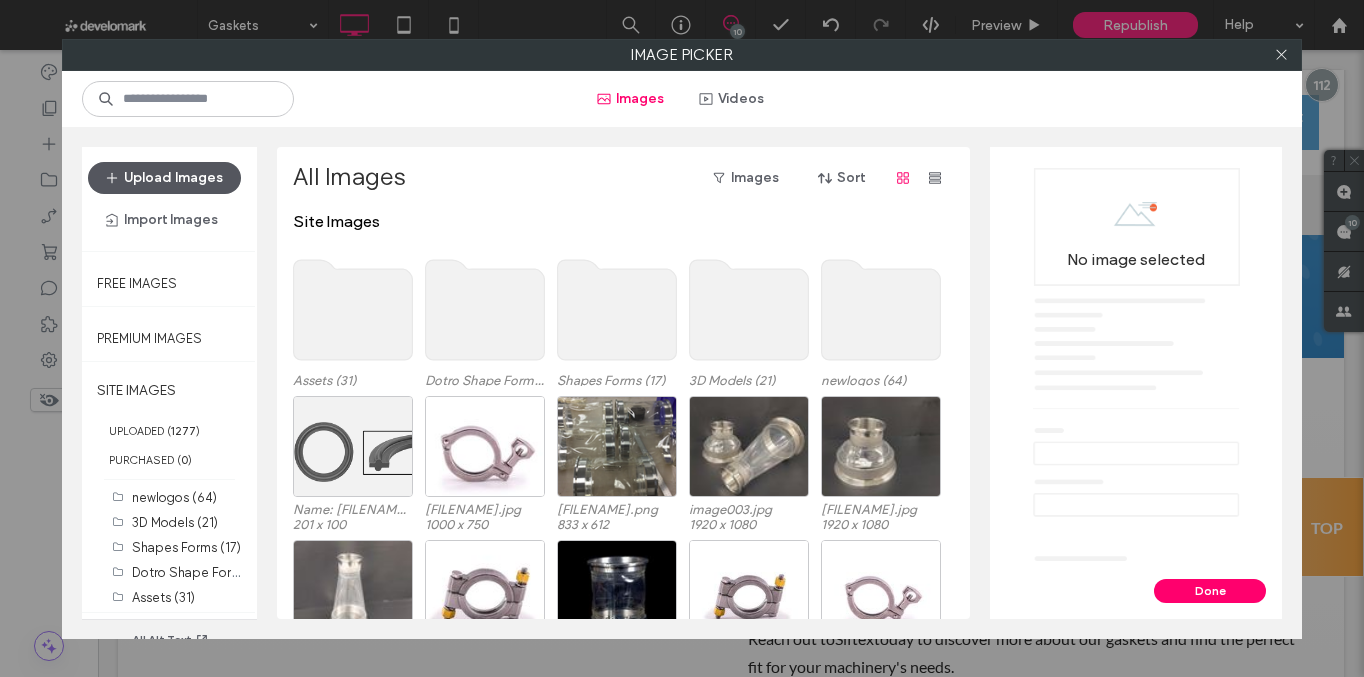 click on "Upload Images" at bounding box center (164, 178) 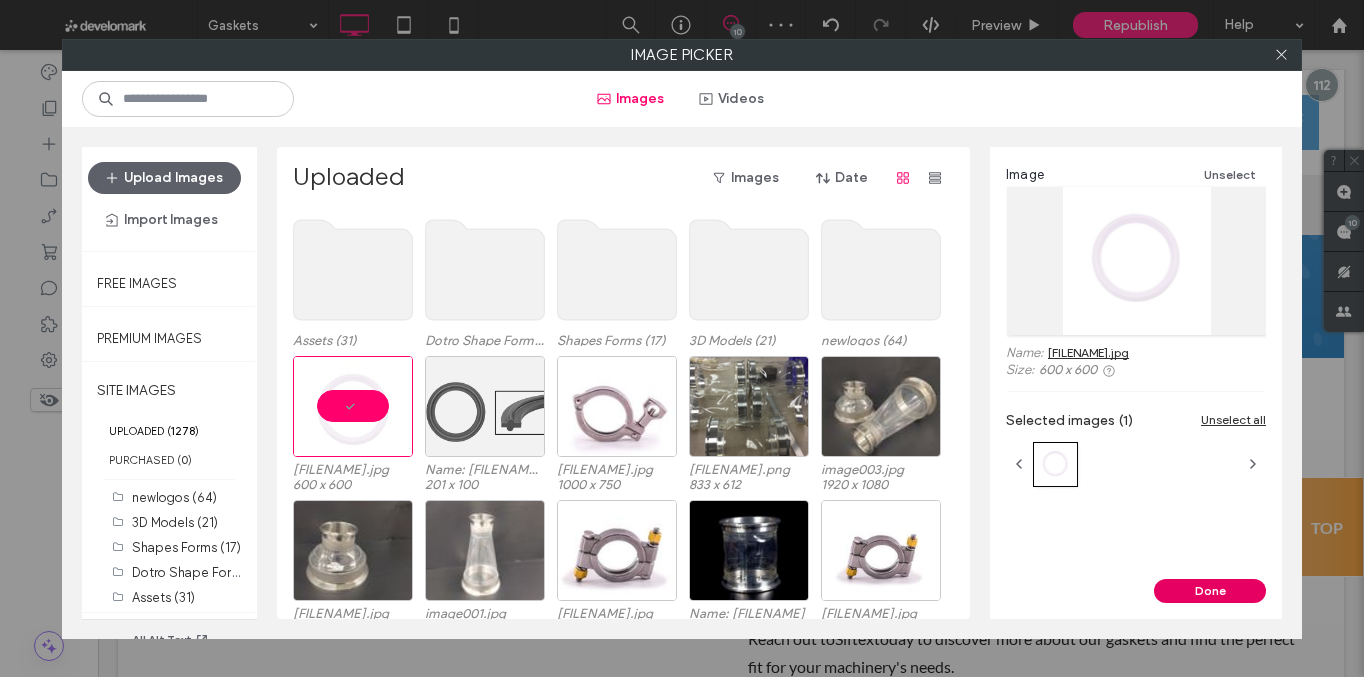 click on "Done" at bounding box center (1210, 591) 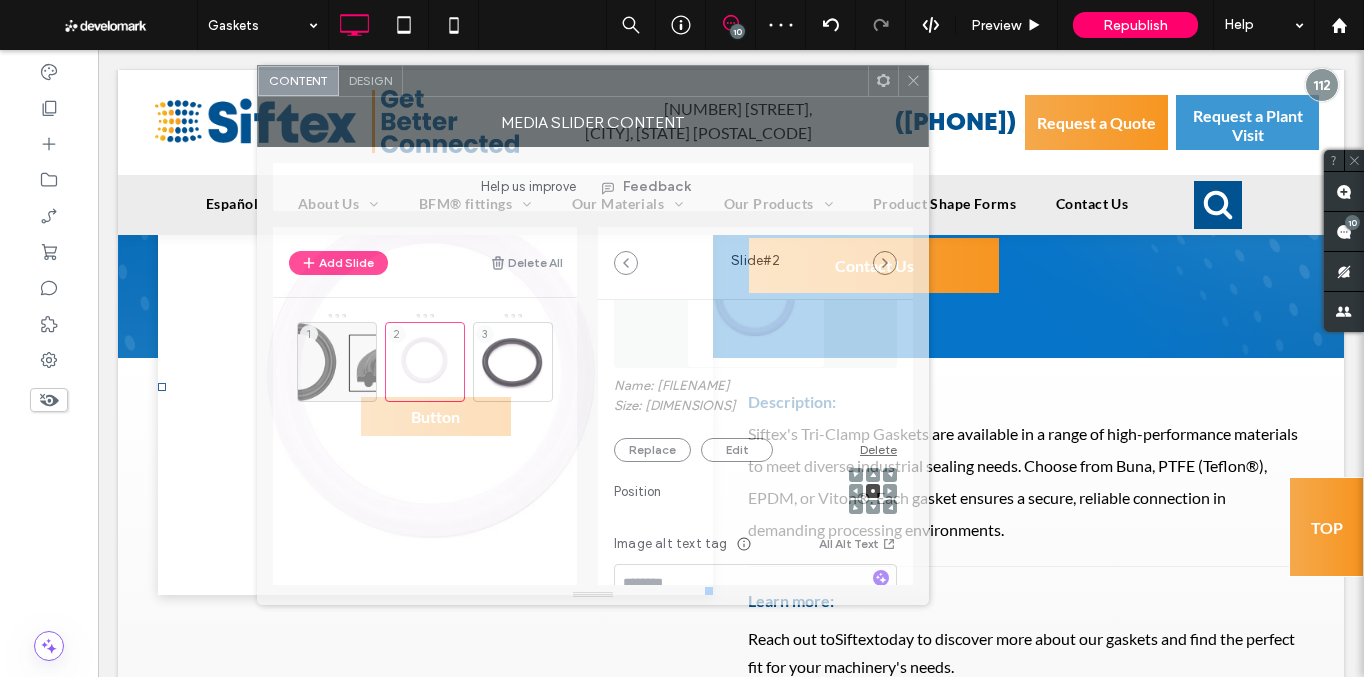 drag, startPoint x: 669, startPoint y: 91, endPoint x: 858, endPoint y: 87, distance: 189.04233 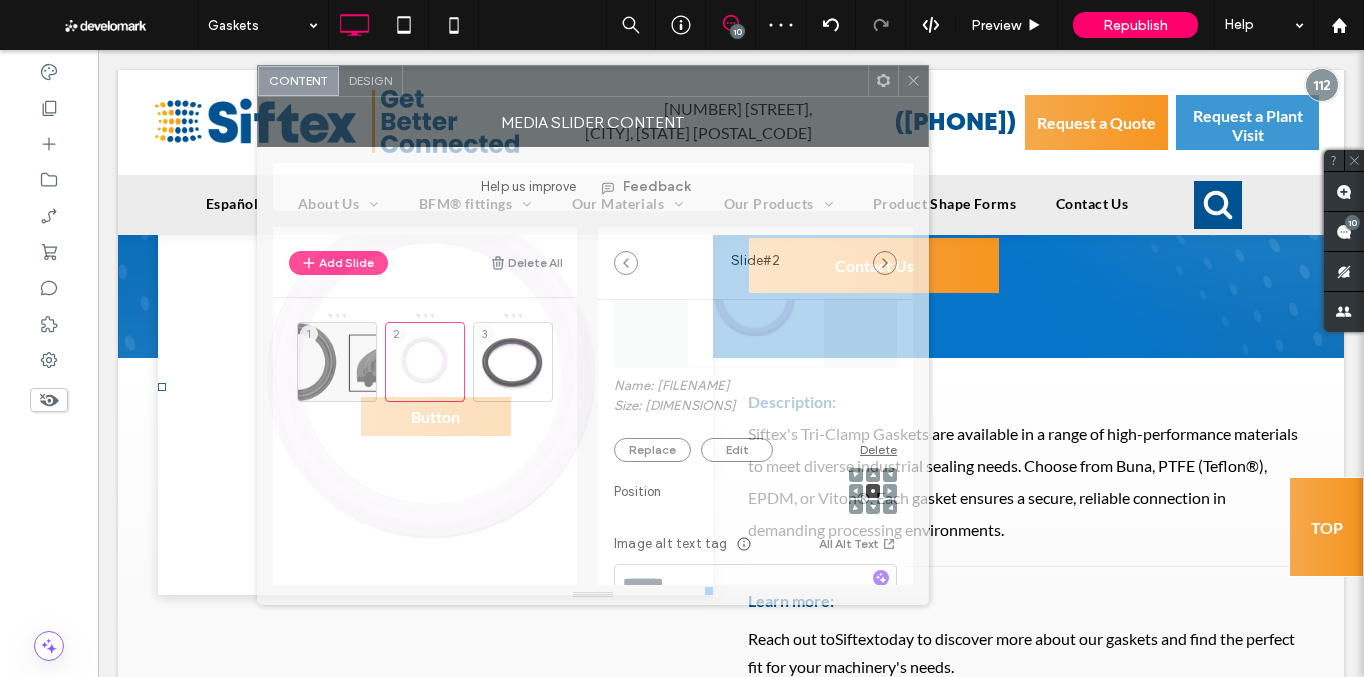 click at bounding box center (635, 81) 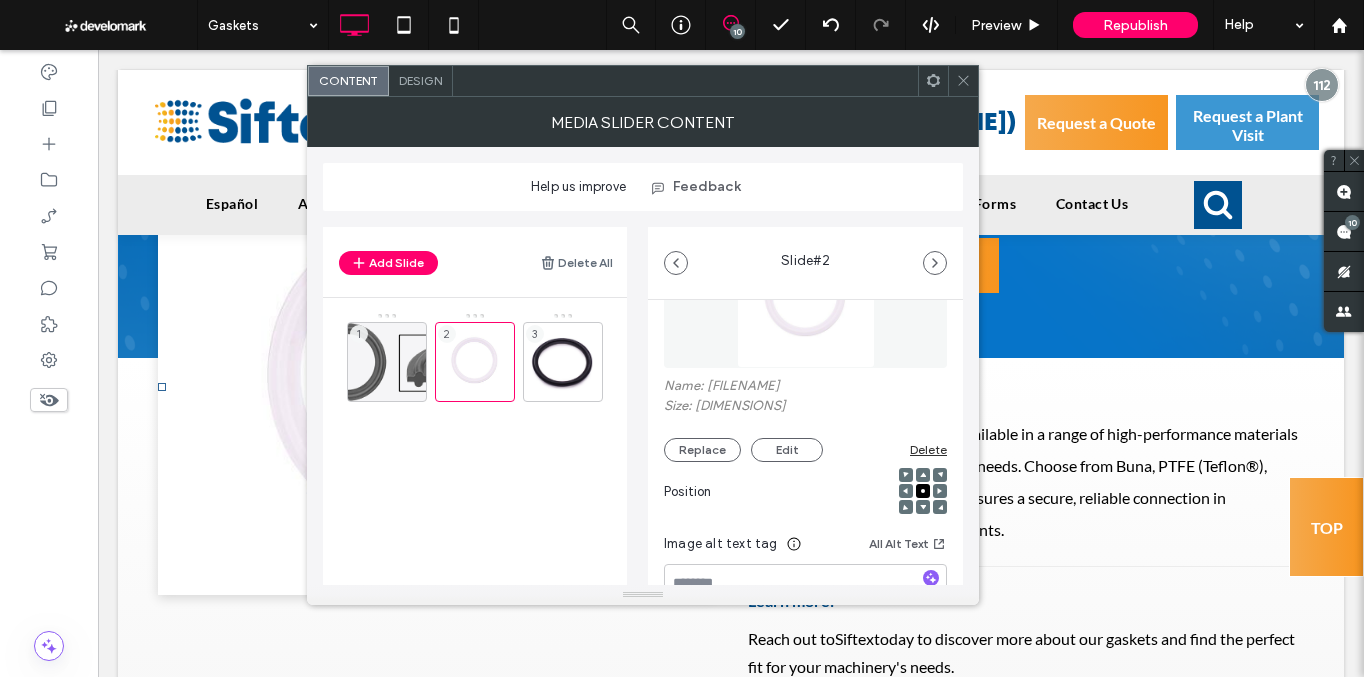 click at bounding box center [963, 81] 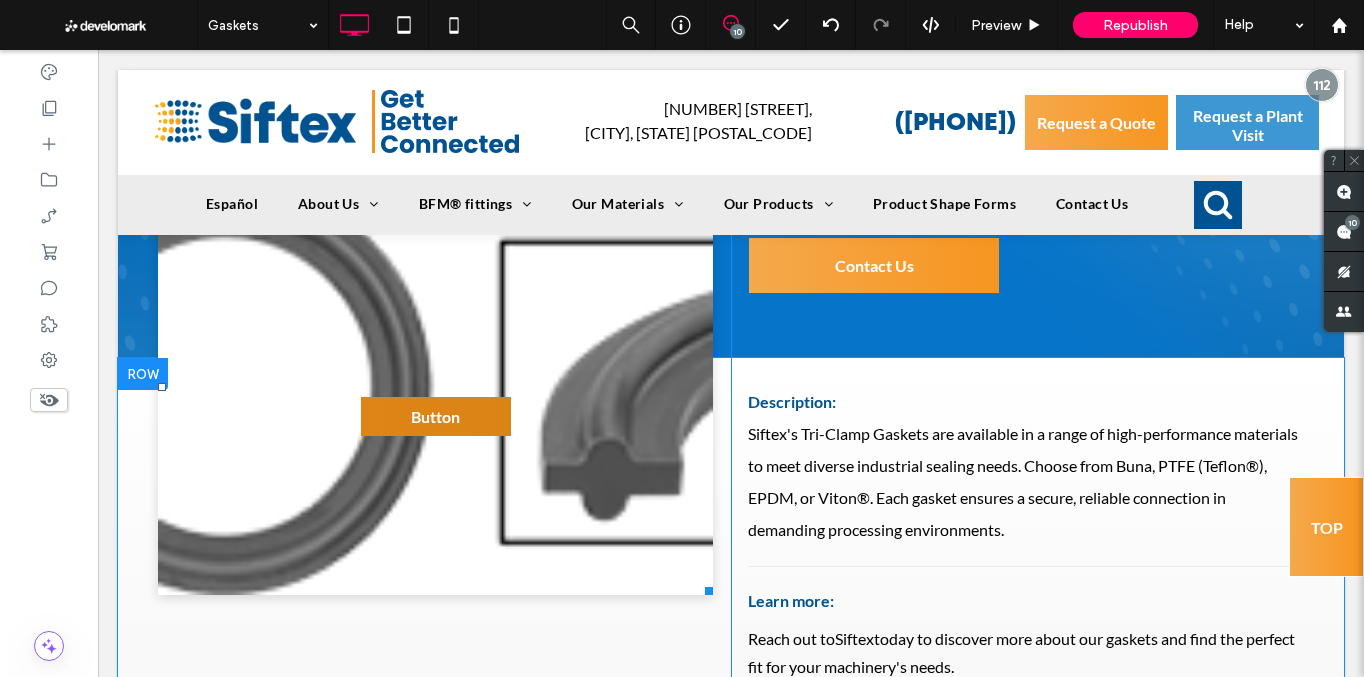 click on "Button" at bounding box center (436, 416) 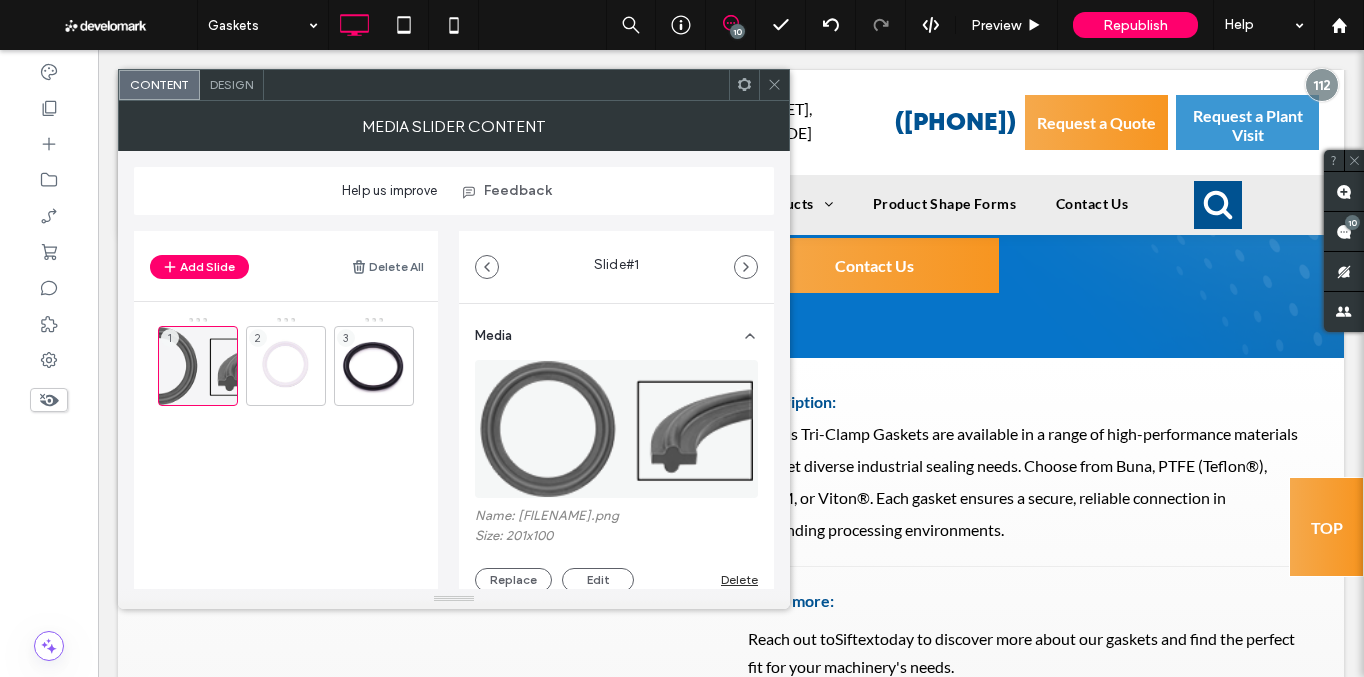 scroll, scrollTop: 162, scrollLeft: 0, axis: vertical 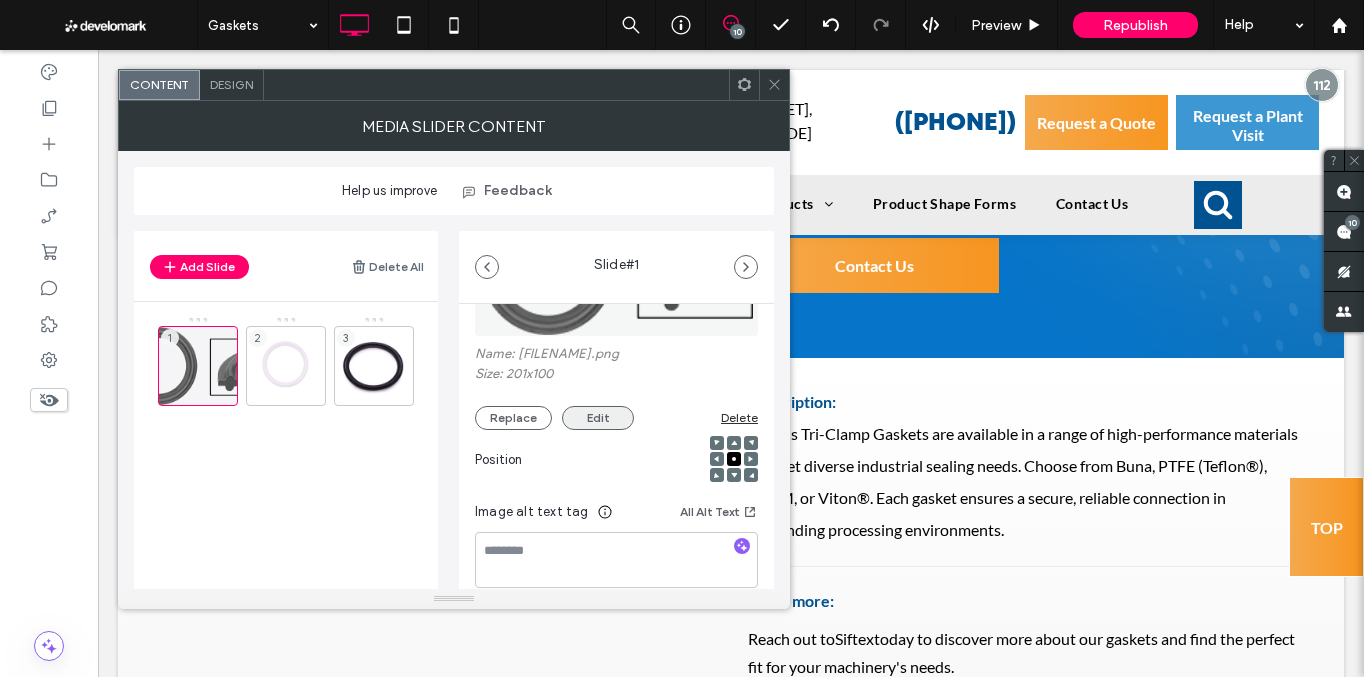 click on "Edit" at bounding box center [598, 418] 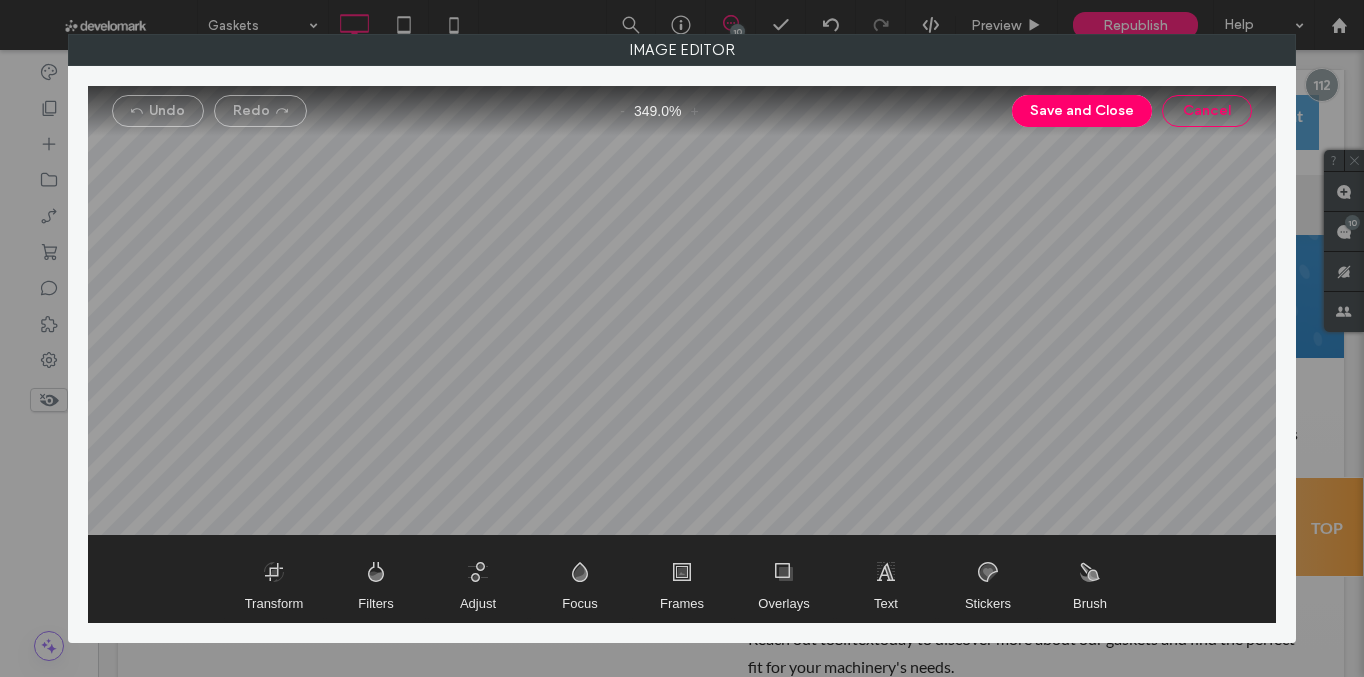 click on "Cancel" at bounding box center [1207, 111] 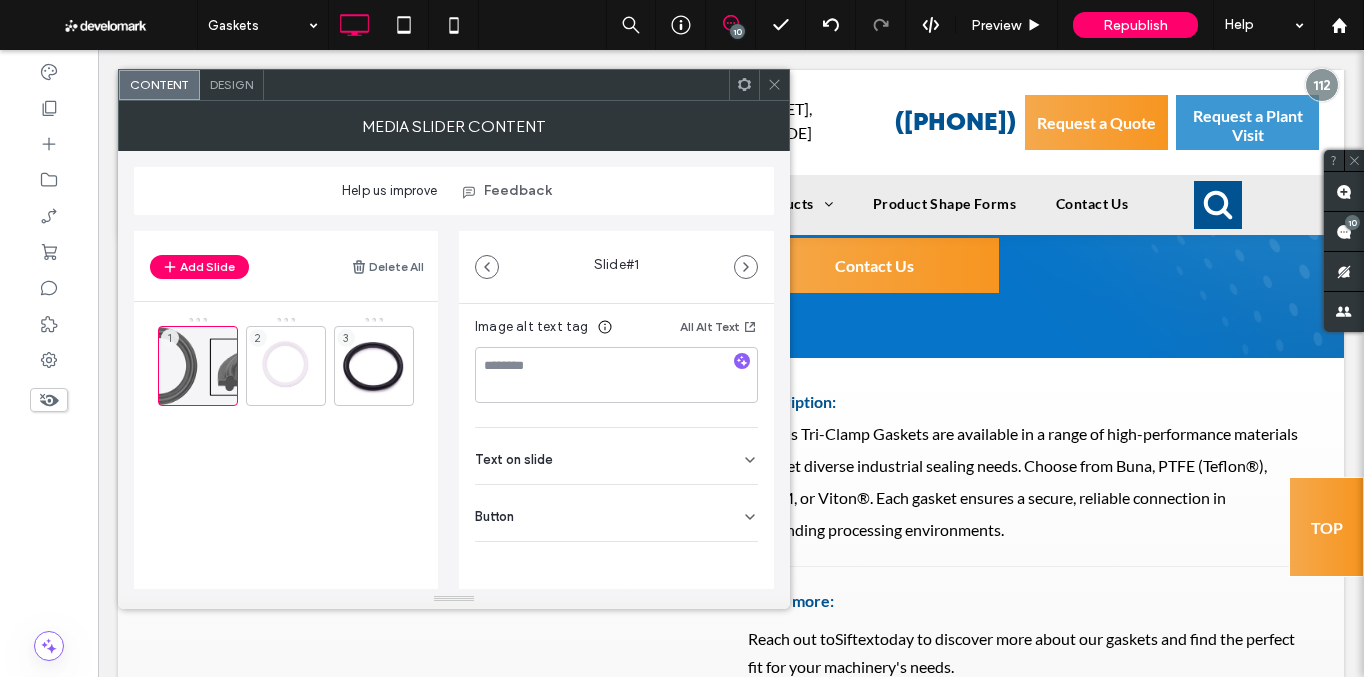 scroll, scrollTop: 349, scrollLeft: 0, axis: vertical 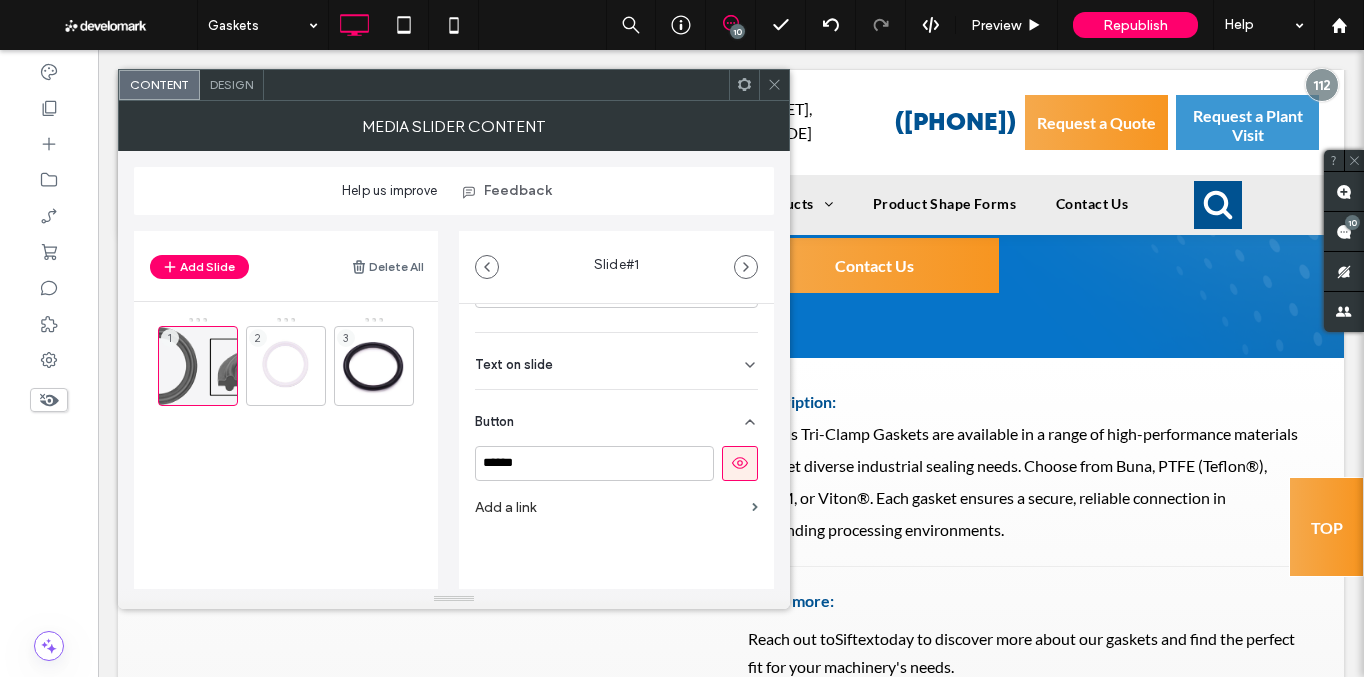 click at bounding box center [740, 463] 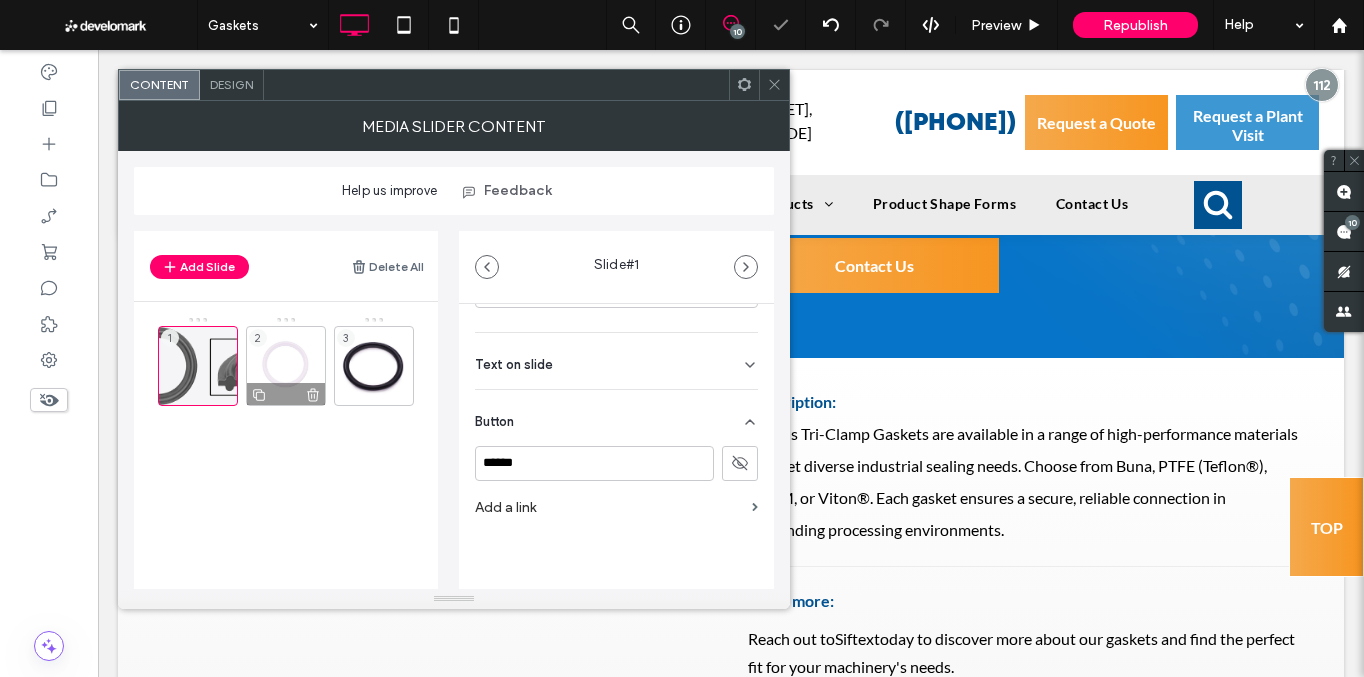 click on "2" at bounding box center [286, 366] 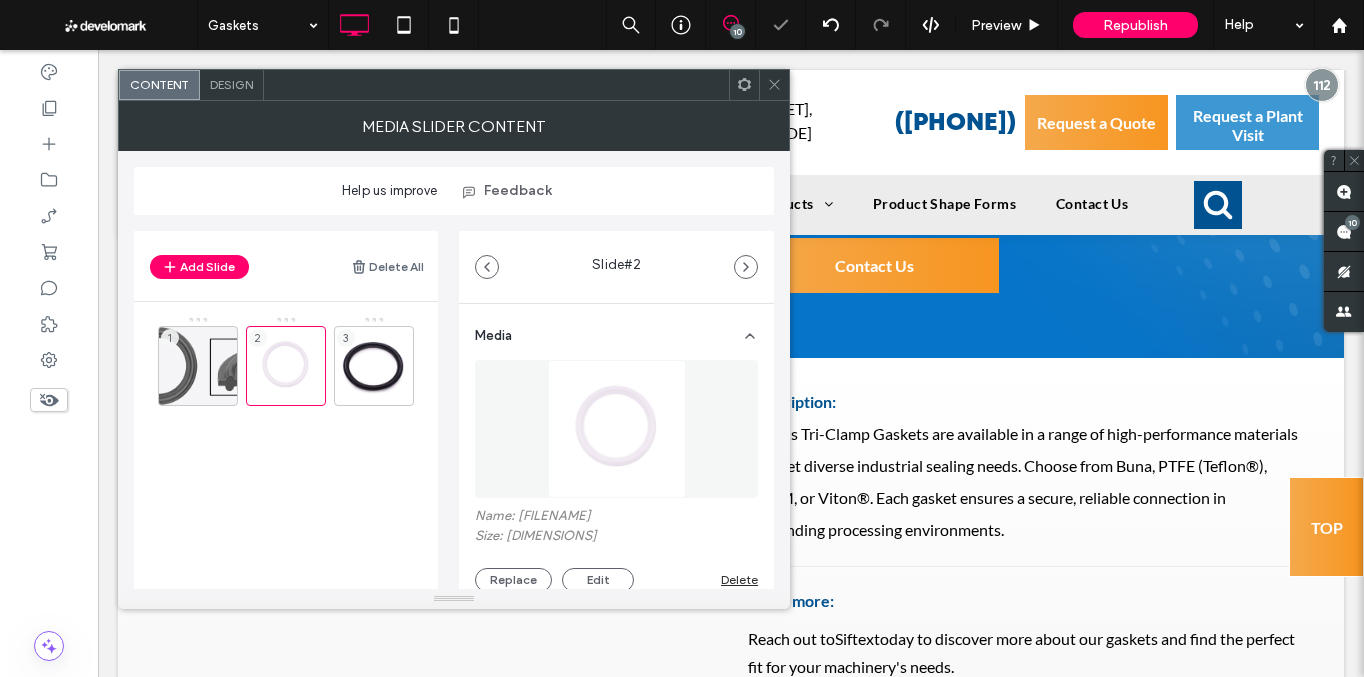 scroll, scrollTop: 349, scrollLeft: 0, axis: vertical 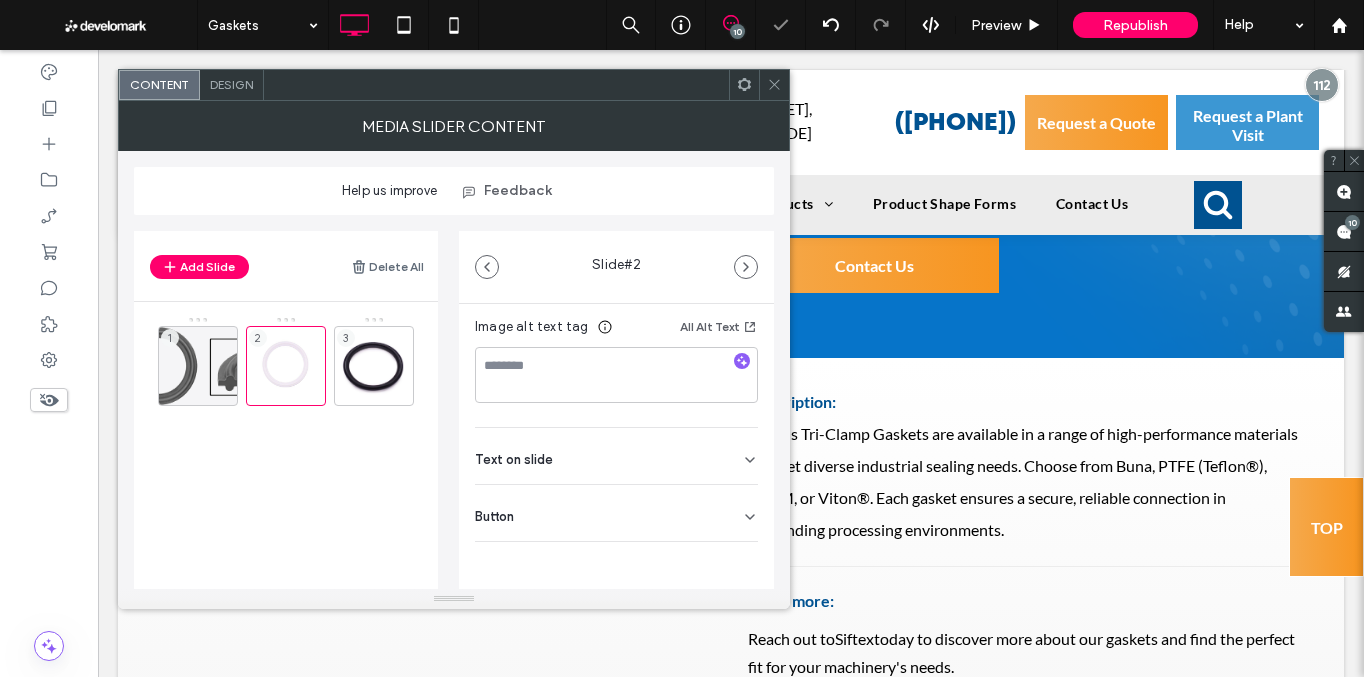 click on "Button" at bounding box center [616, 513] 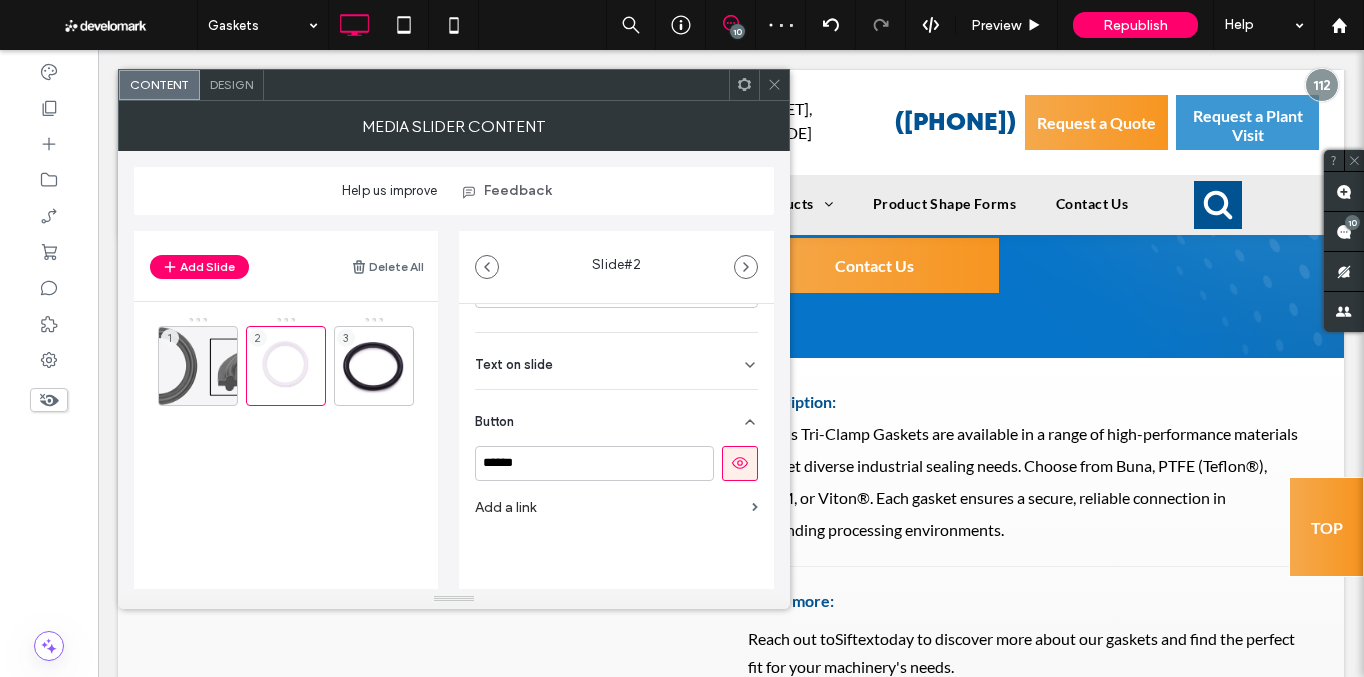 scroll, scrollTop: 444, scrollLeft: 0, axis: vertical 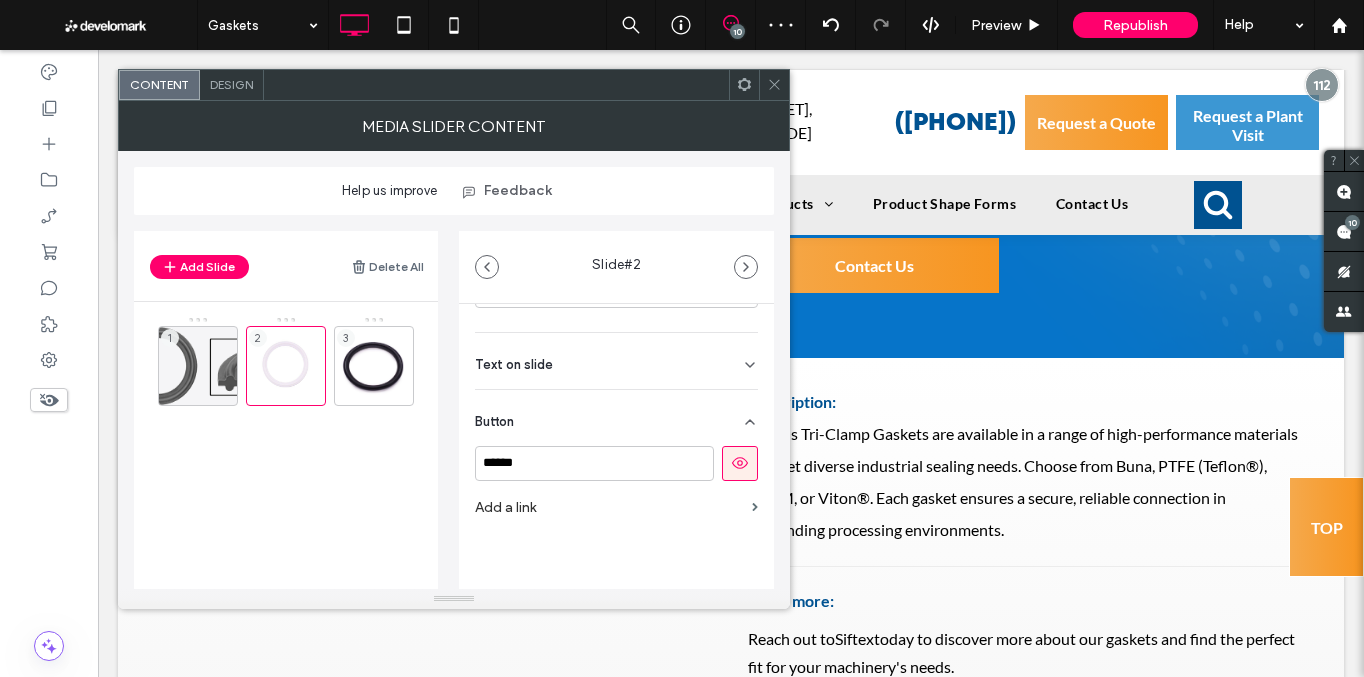 click 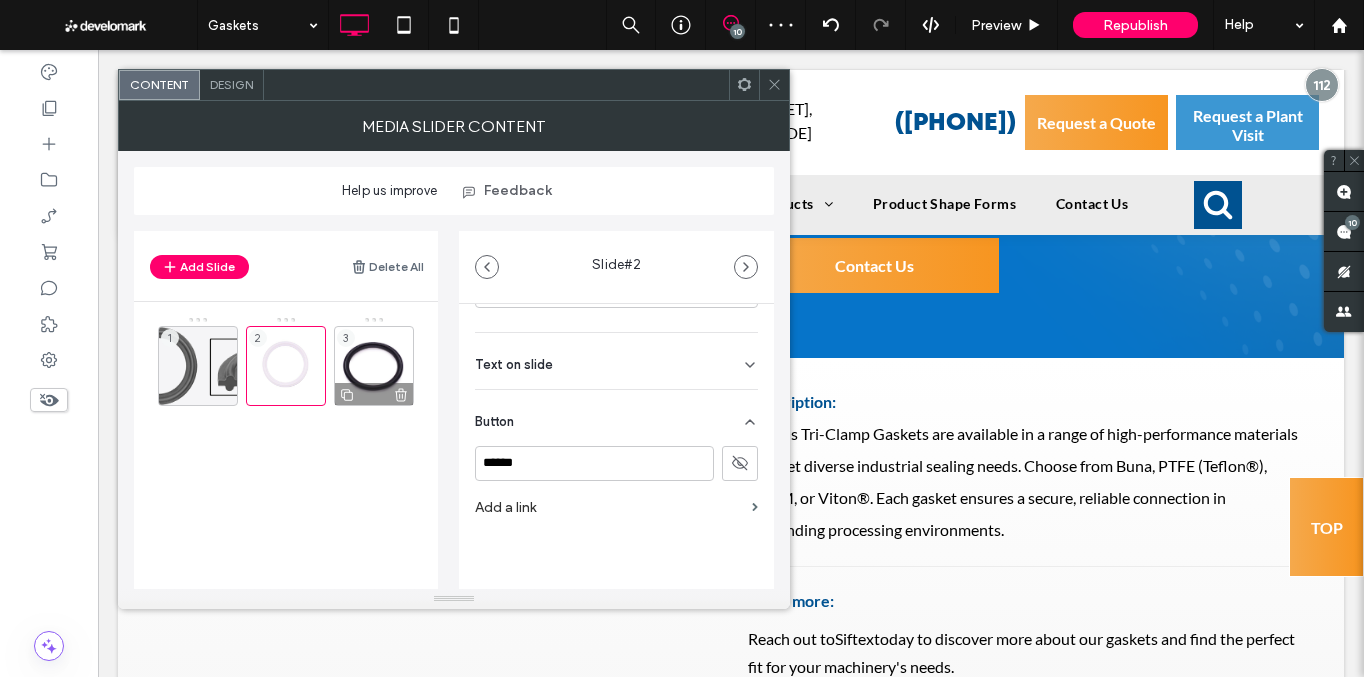 click on "3" at bounding box center [374, 366] 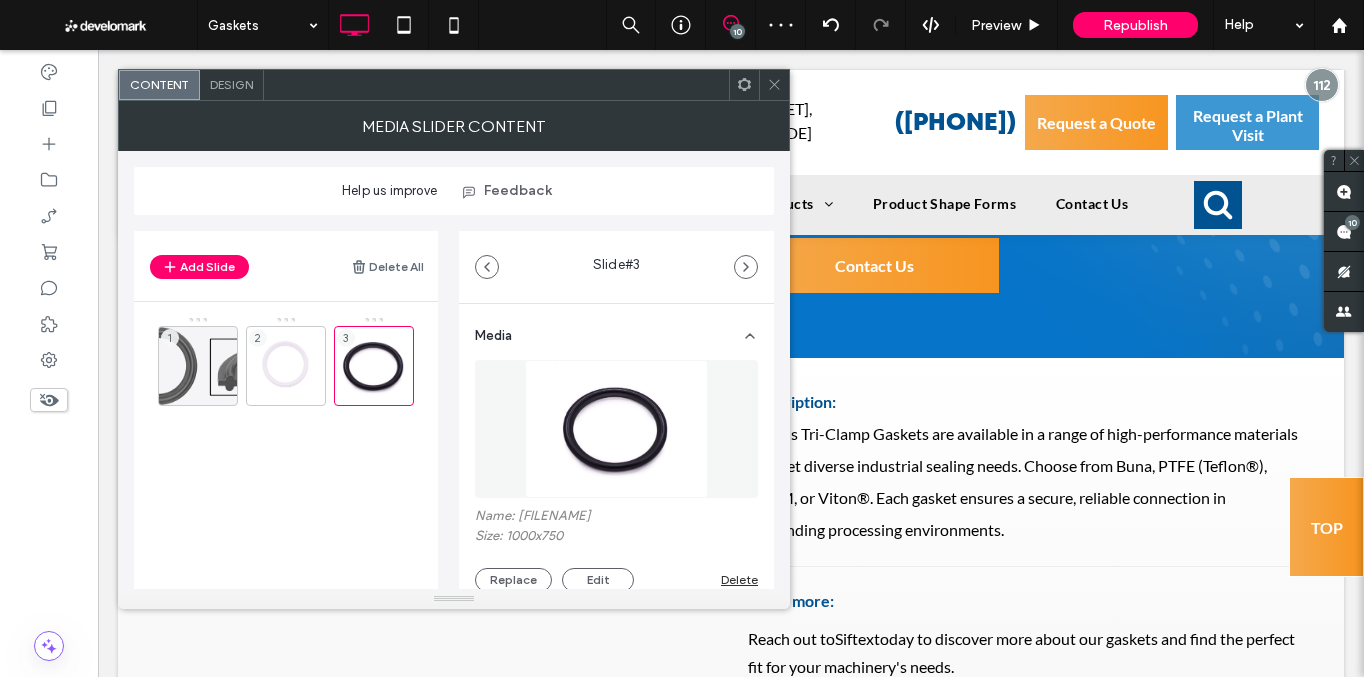 scroll, scrollTop: 349, scrollLeft: 0, axis: vertical 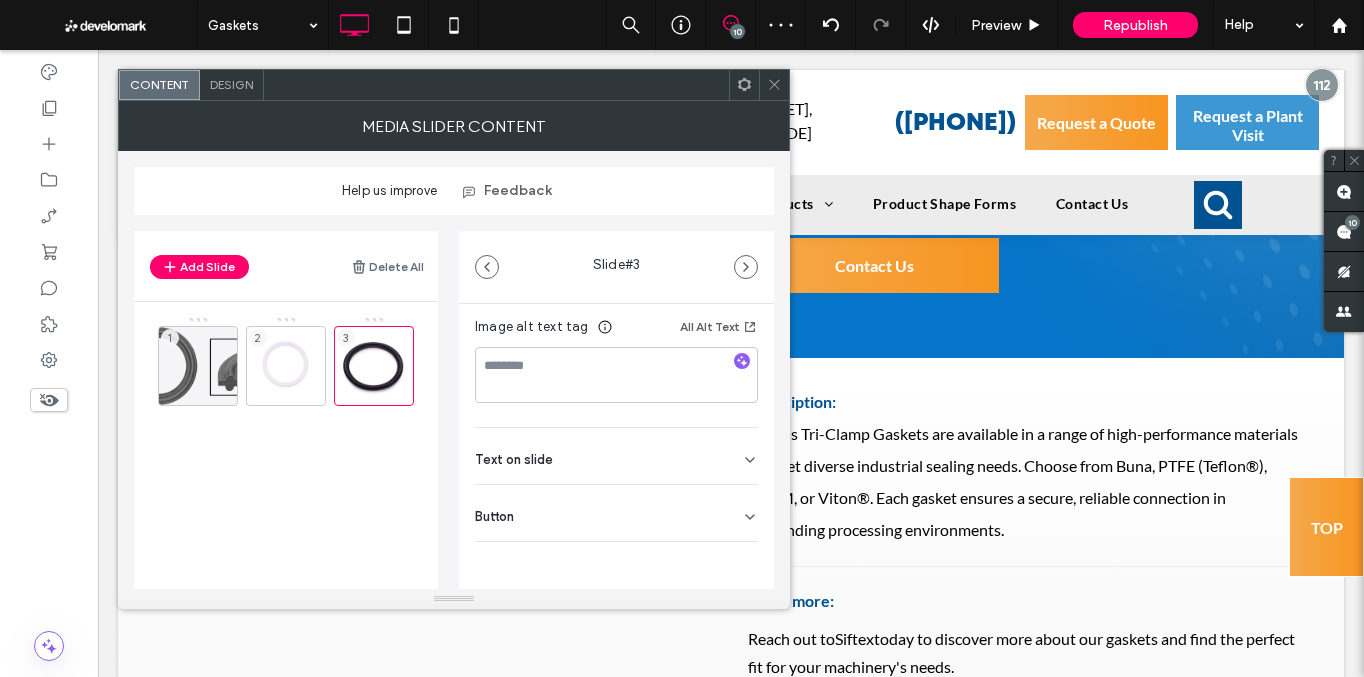 click on "Button" at bounding box center (616, 513) 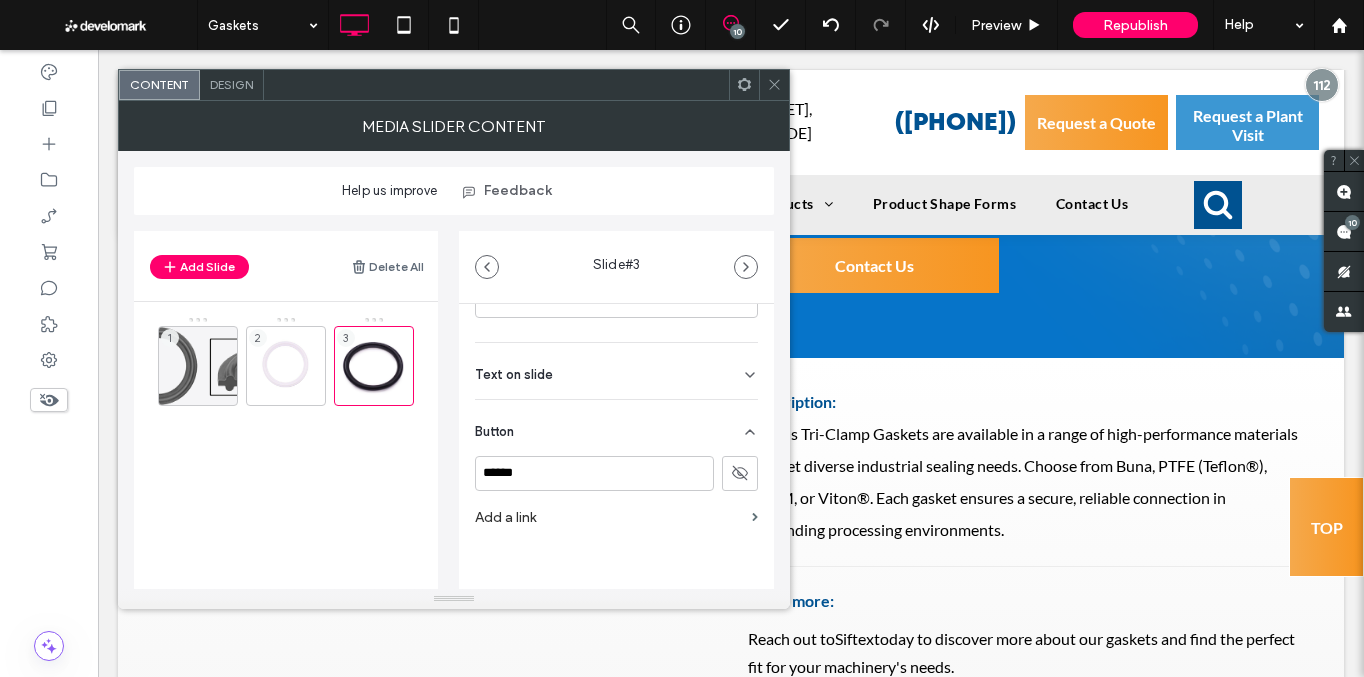 scroll, scrollTop: 444, scrollLeft: 0, axis: vertical 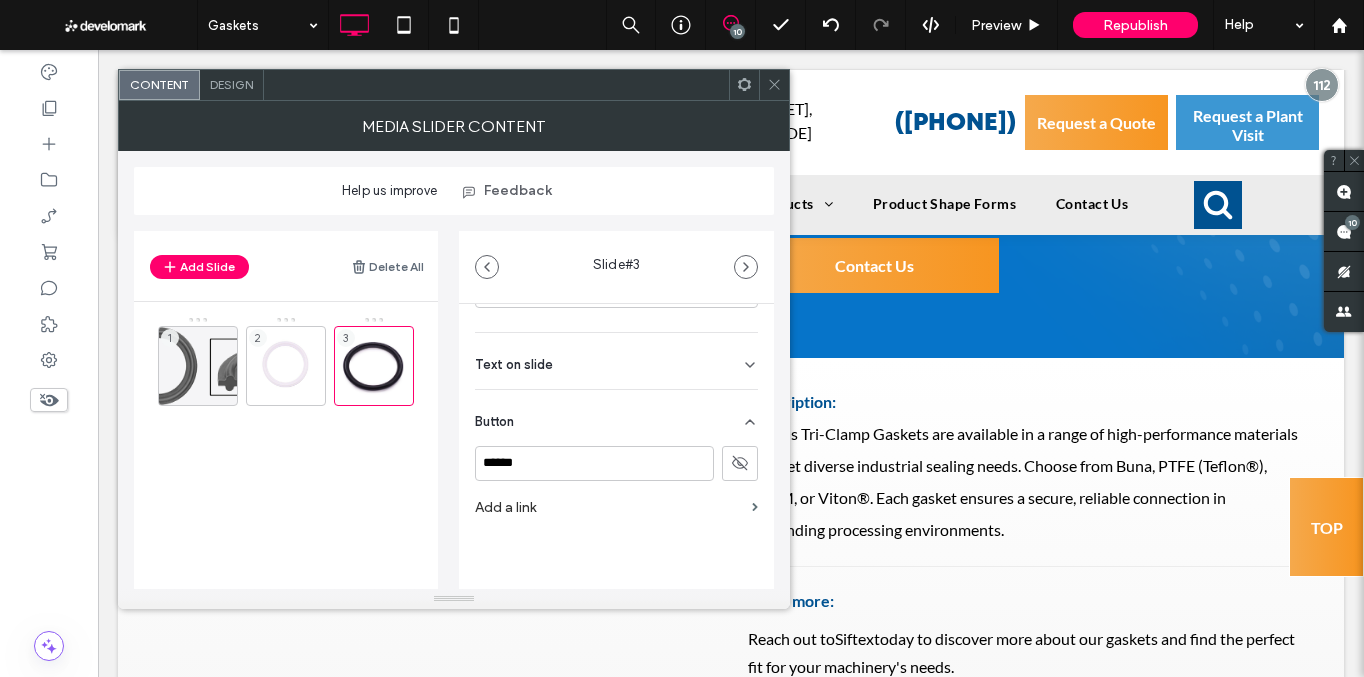 click at bounding box center [774, 85] 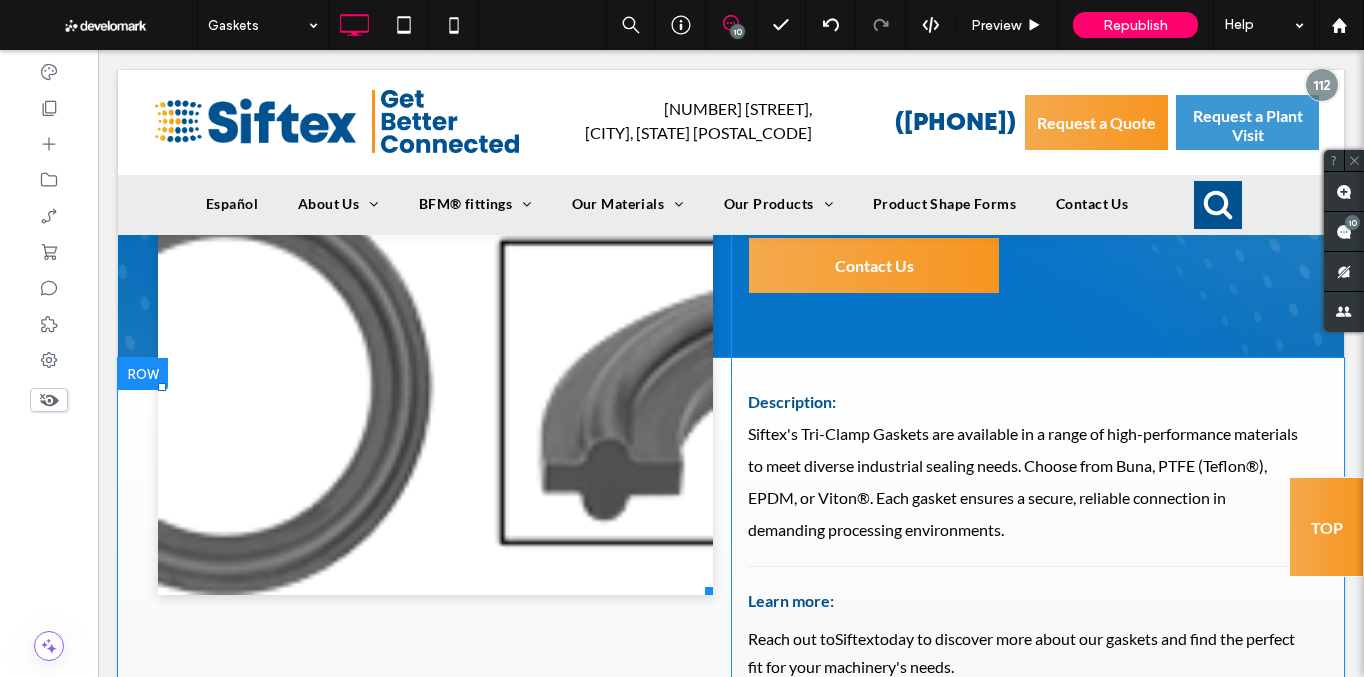 click at bounding box center (435, 399) 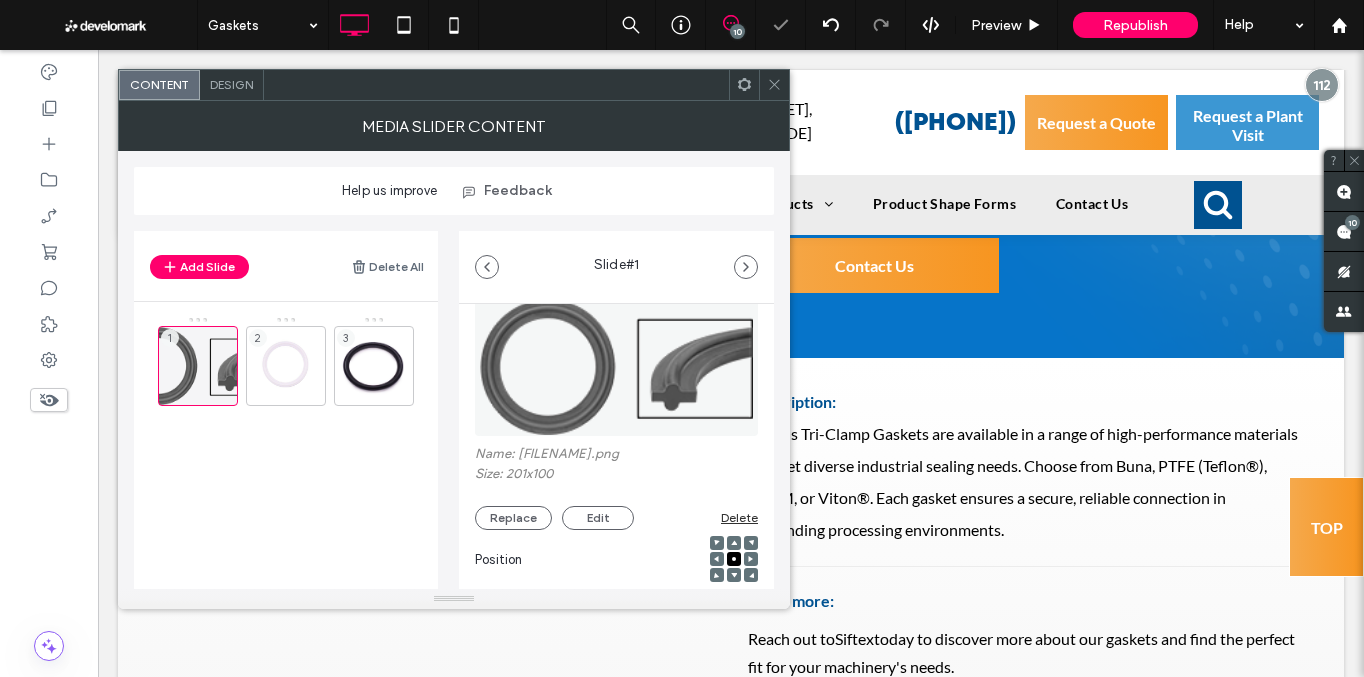 scroll, scrollTop: 349, scrollLeft: 0, axis: vertical 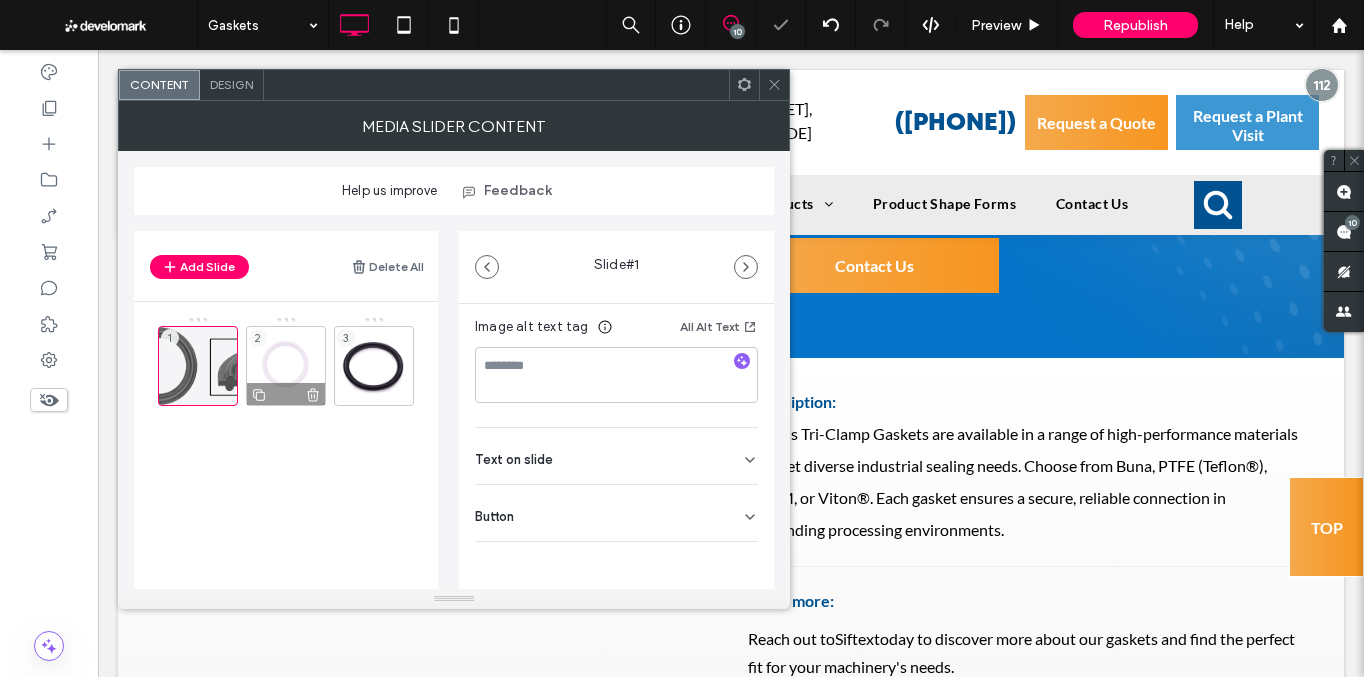 click on "2" at bounding box center [286, 366] 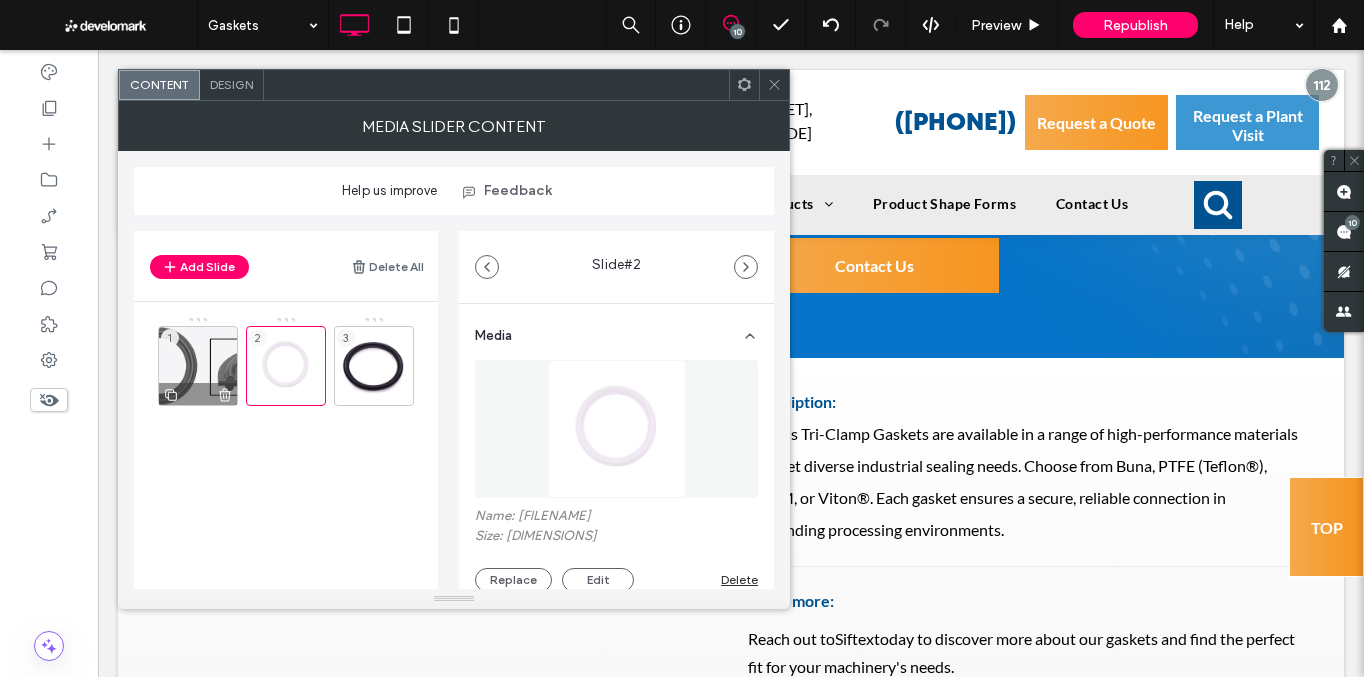 click on "1" at bounding box center [198, 366] 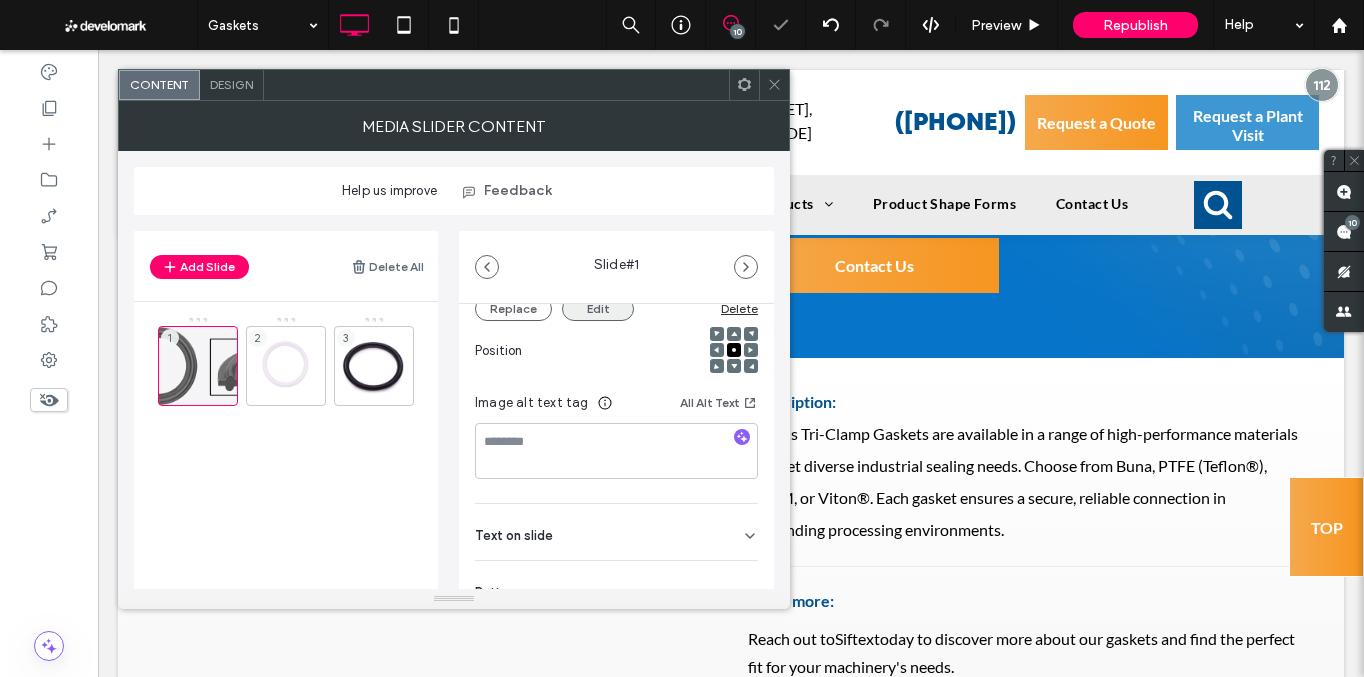 scroll, scrollTop: 172, scrollLeft: 0, axis: vertical 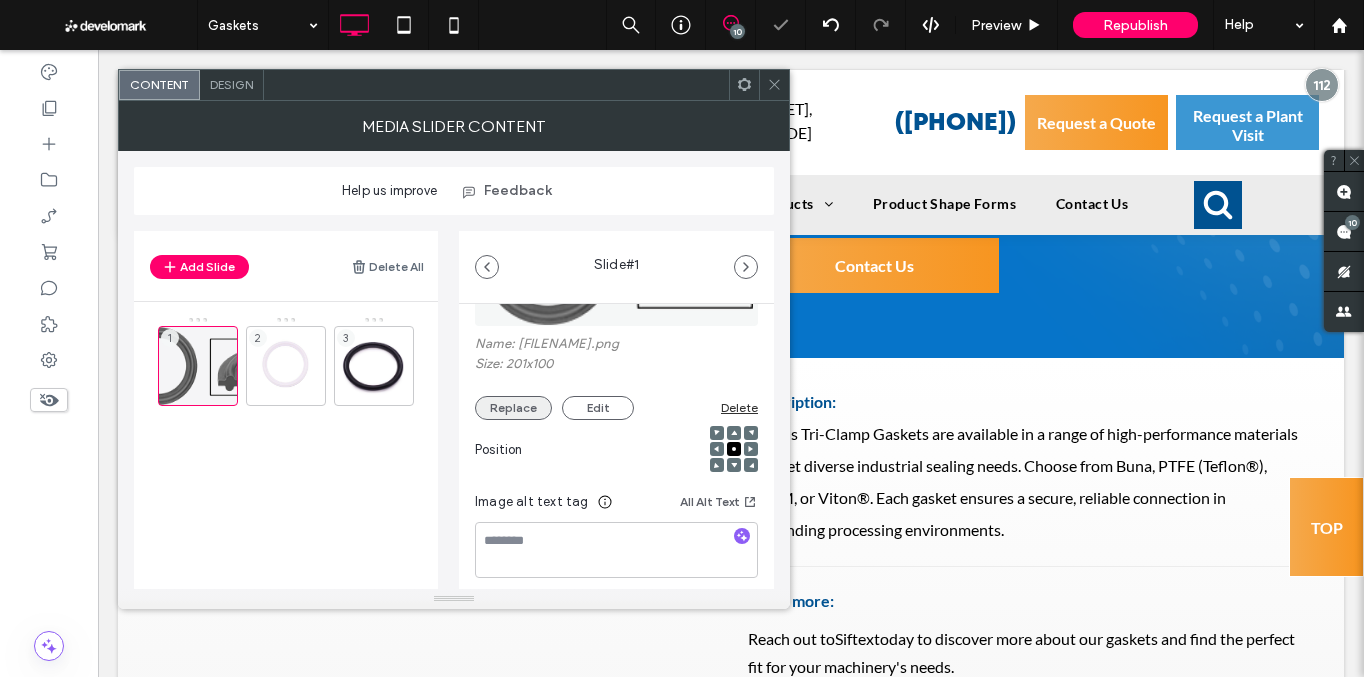 click on "Replace" at bounding box center [513, 408] 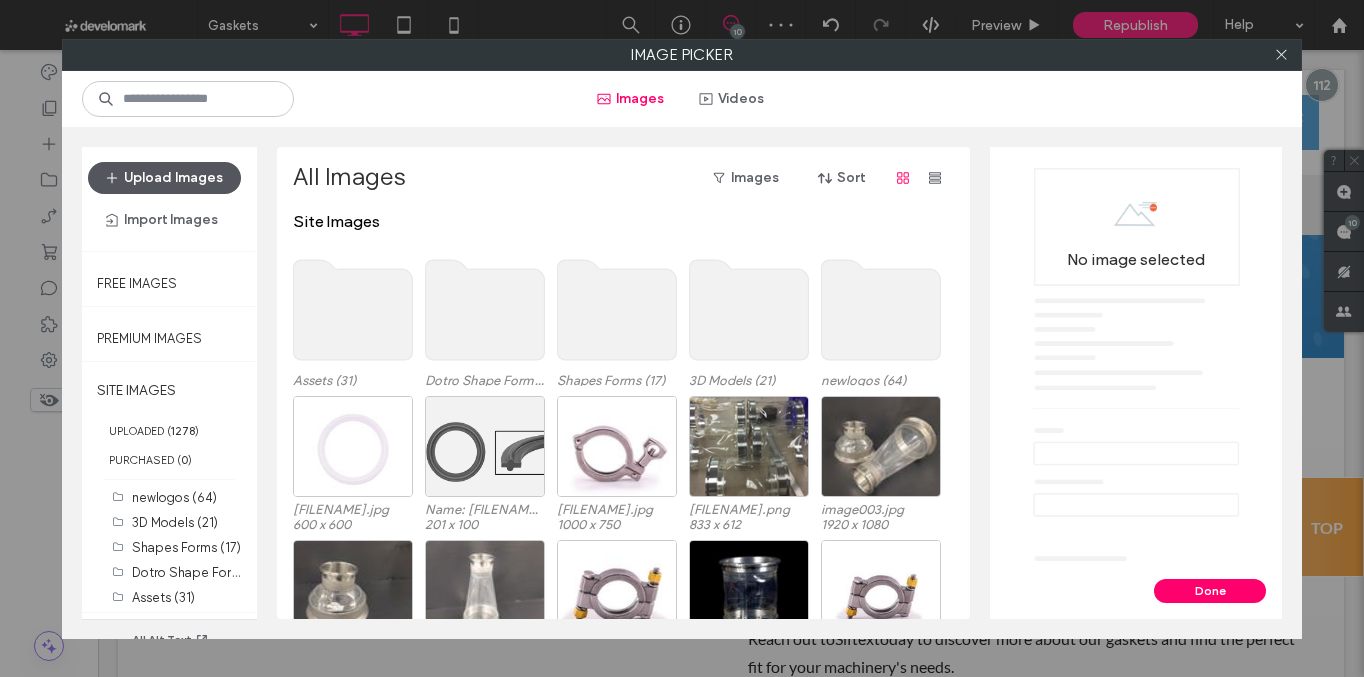 click on "Upload Images" at bounding box center [164, 178] 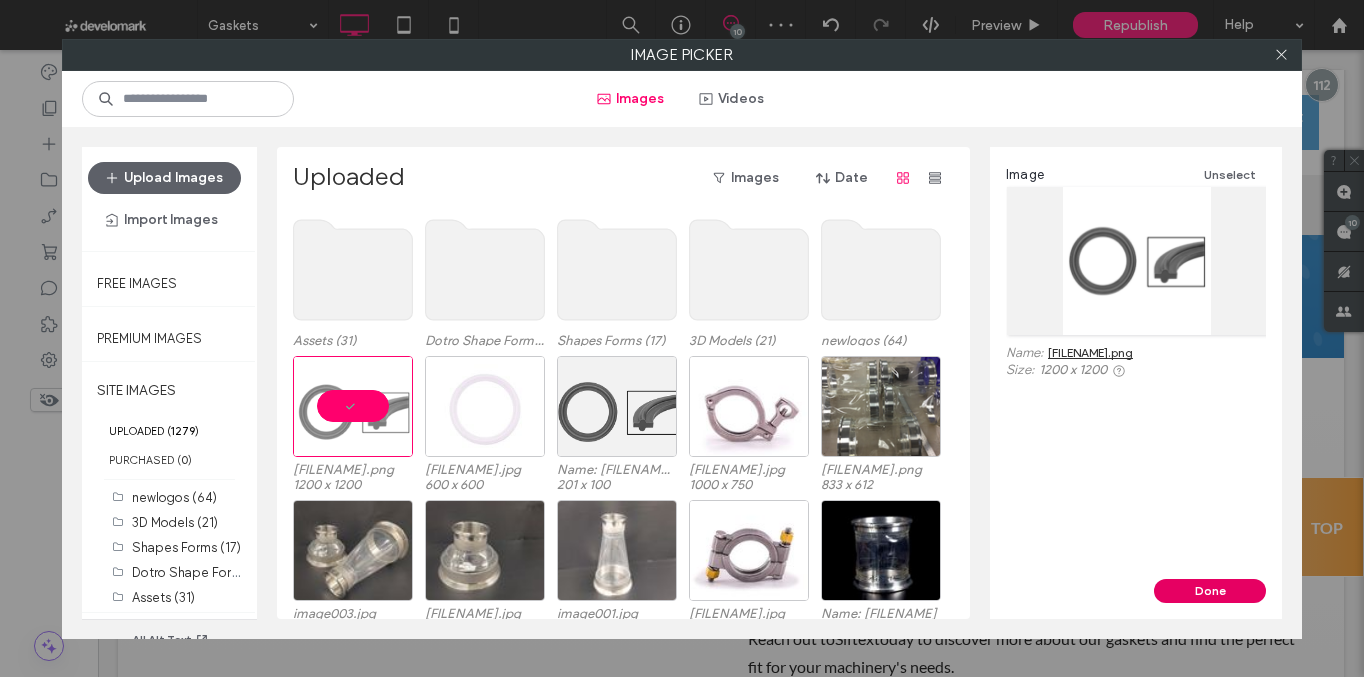 click on "Done" at bounding box center [1210, 591] 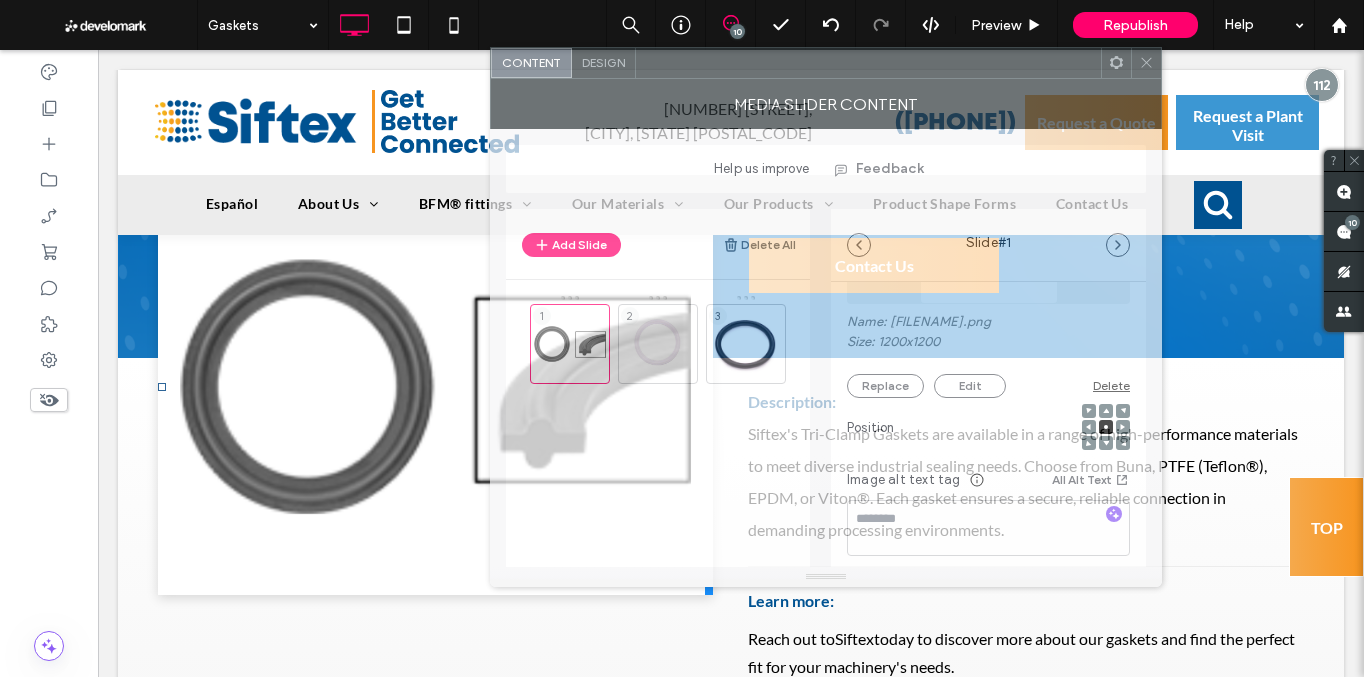 drag, startPoint x: 672, startPoint y: 86, endPoint x: 1044, endPoint y: 64, distance: 372.64996 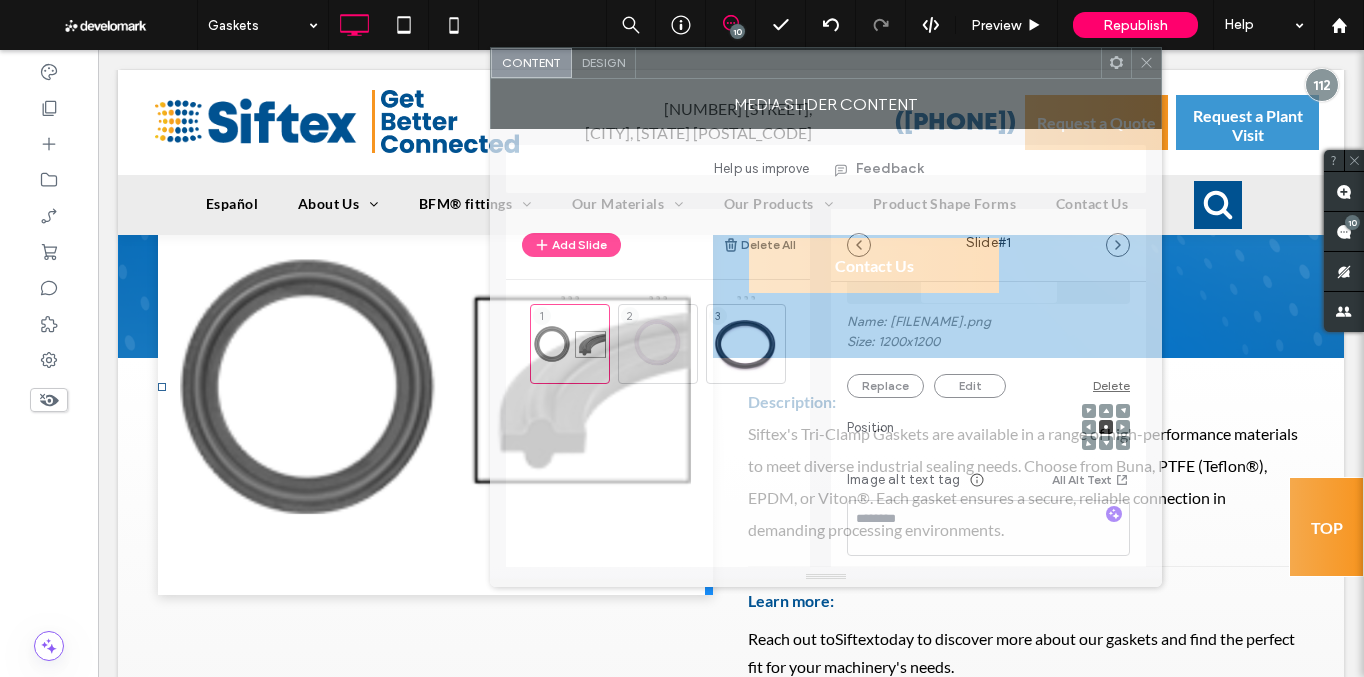 click at bounding box center (868, 63) 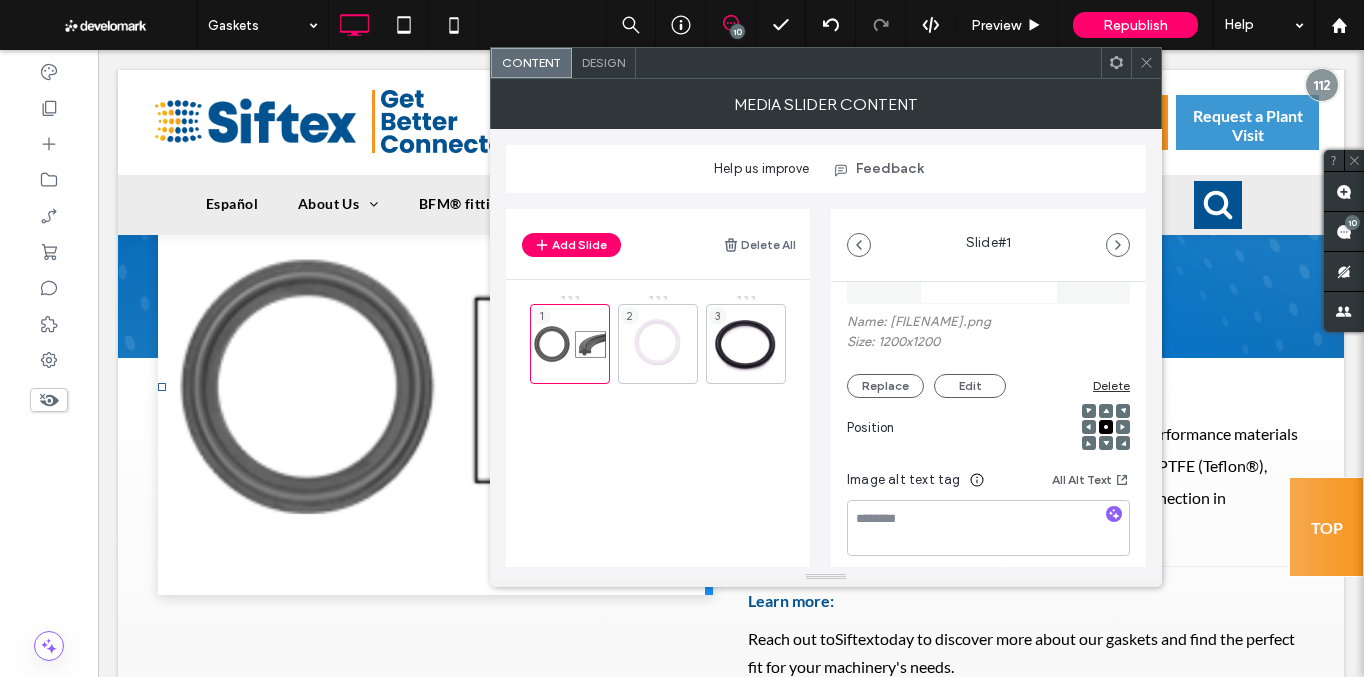 click 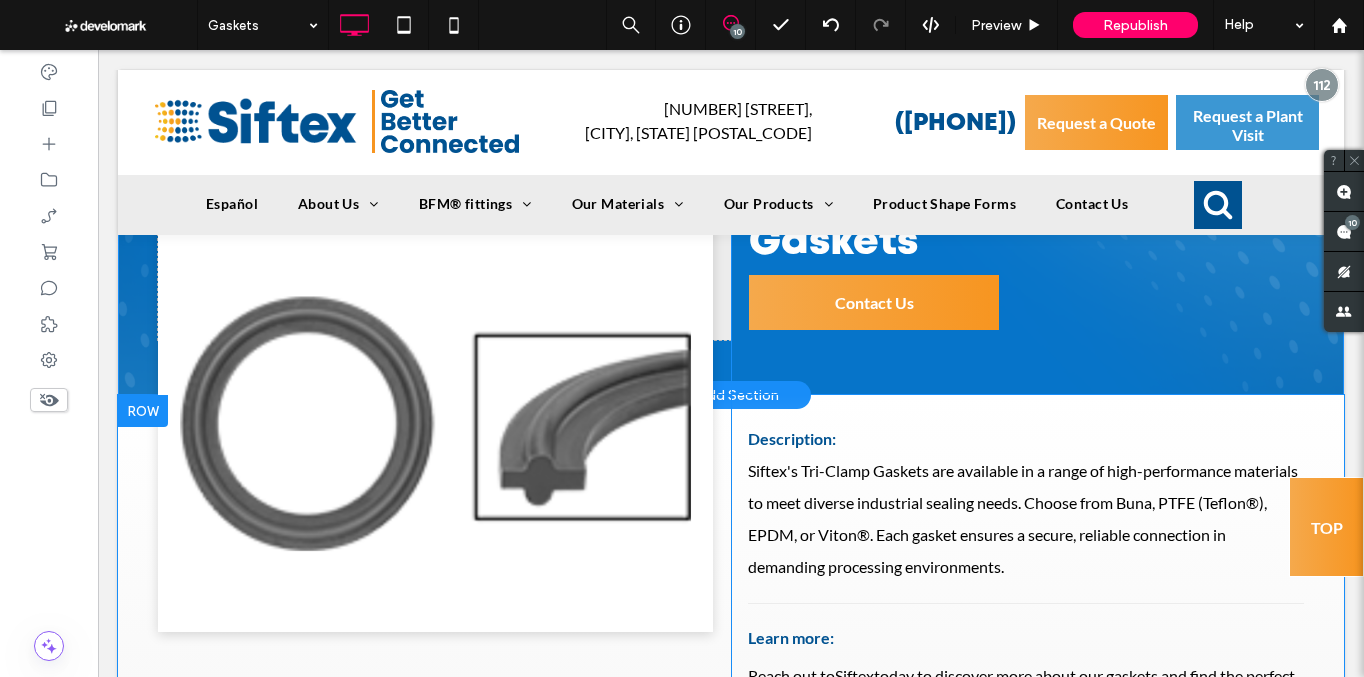 scroll, scrollTop: 130, scrollLeft: 0, axis: vertical 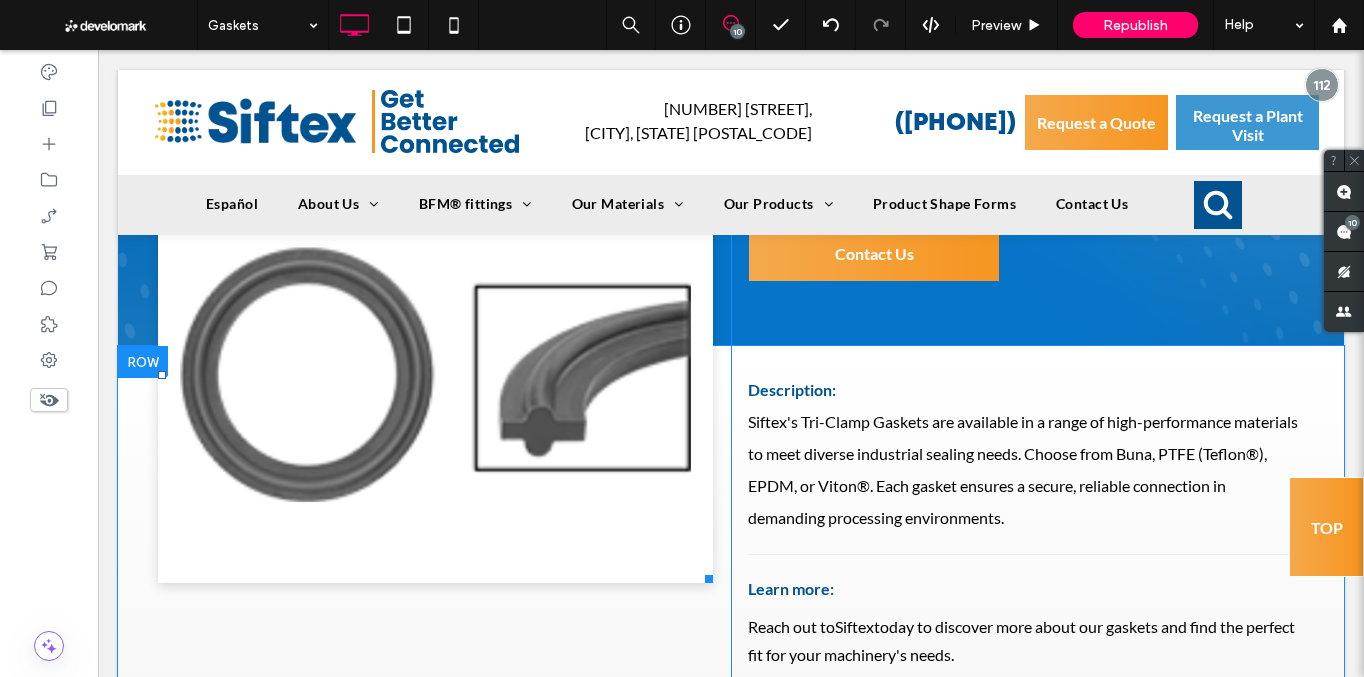 click at bounding box center (435, 387) 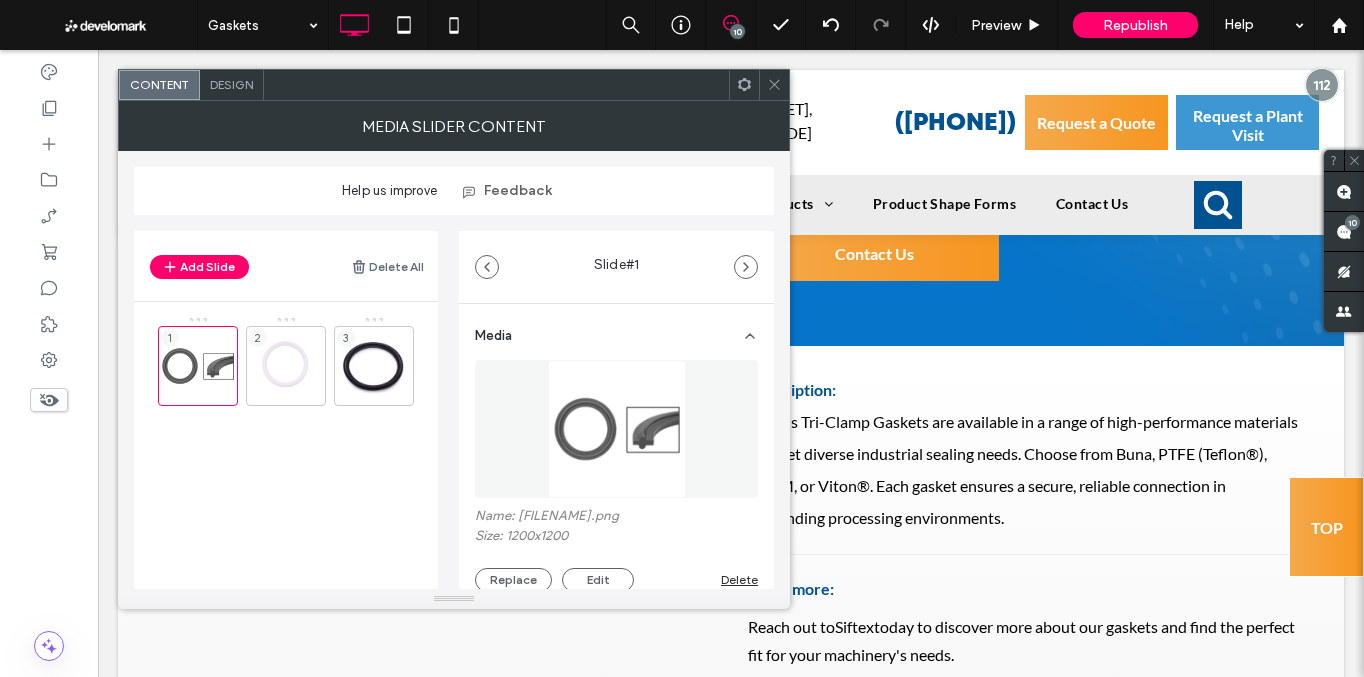 scroll, scrollTop: 33, scrollLeft: 0, axis: vertical 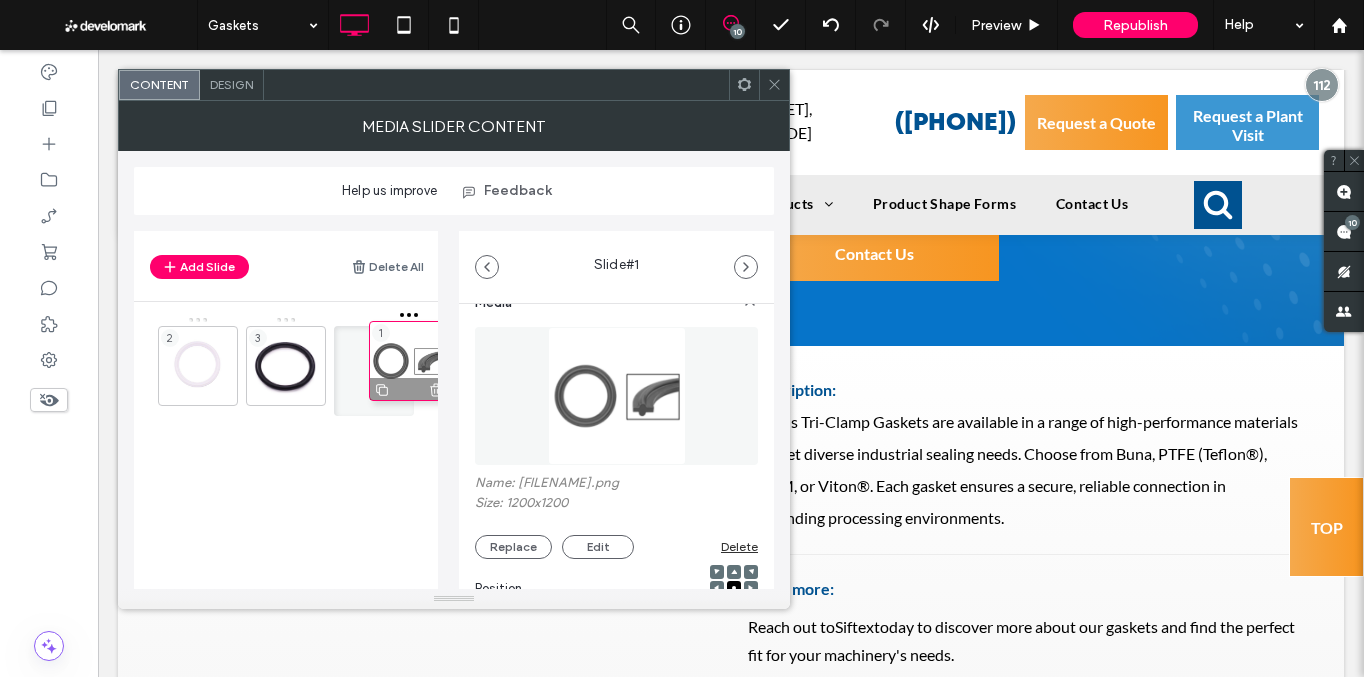 drag, startPoint x: 202, startPoint y: 366, endPoint x: 413, endPoint y: 361, distance: 211.05923 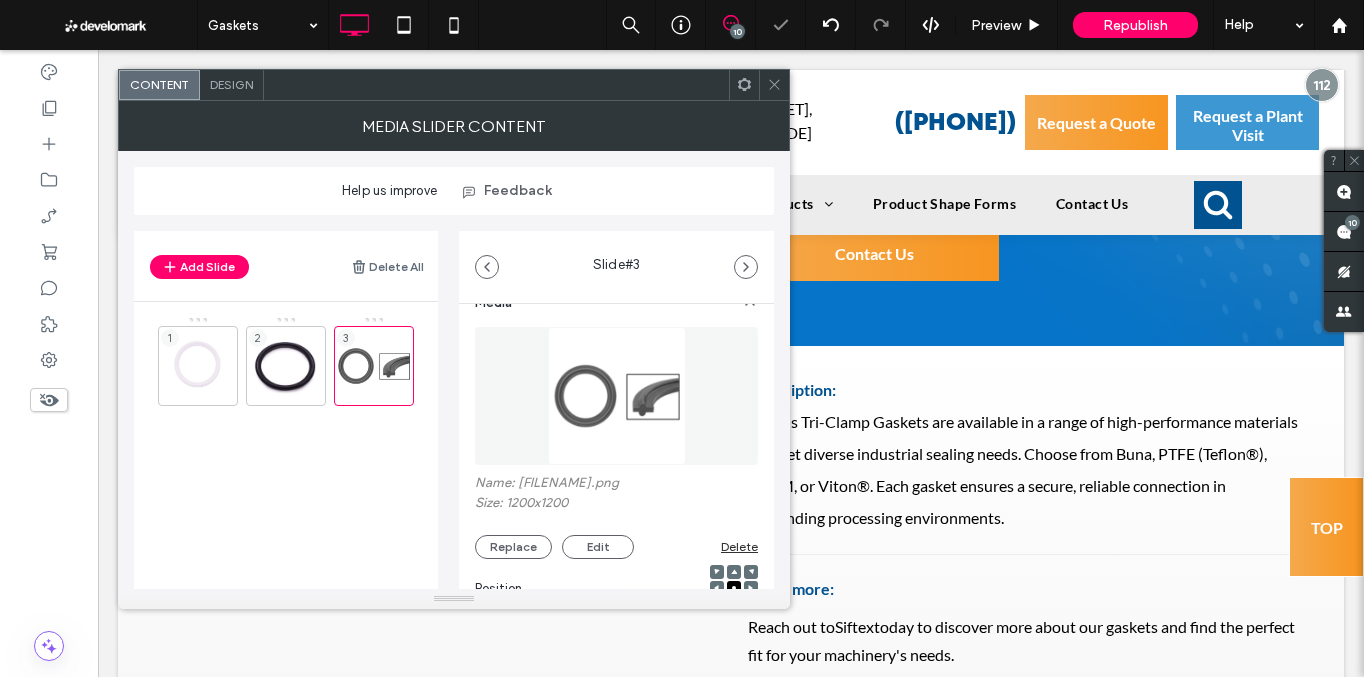 click 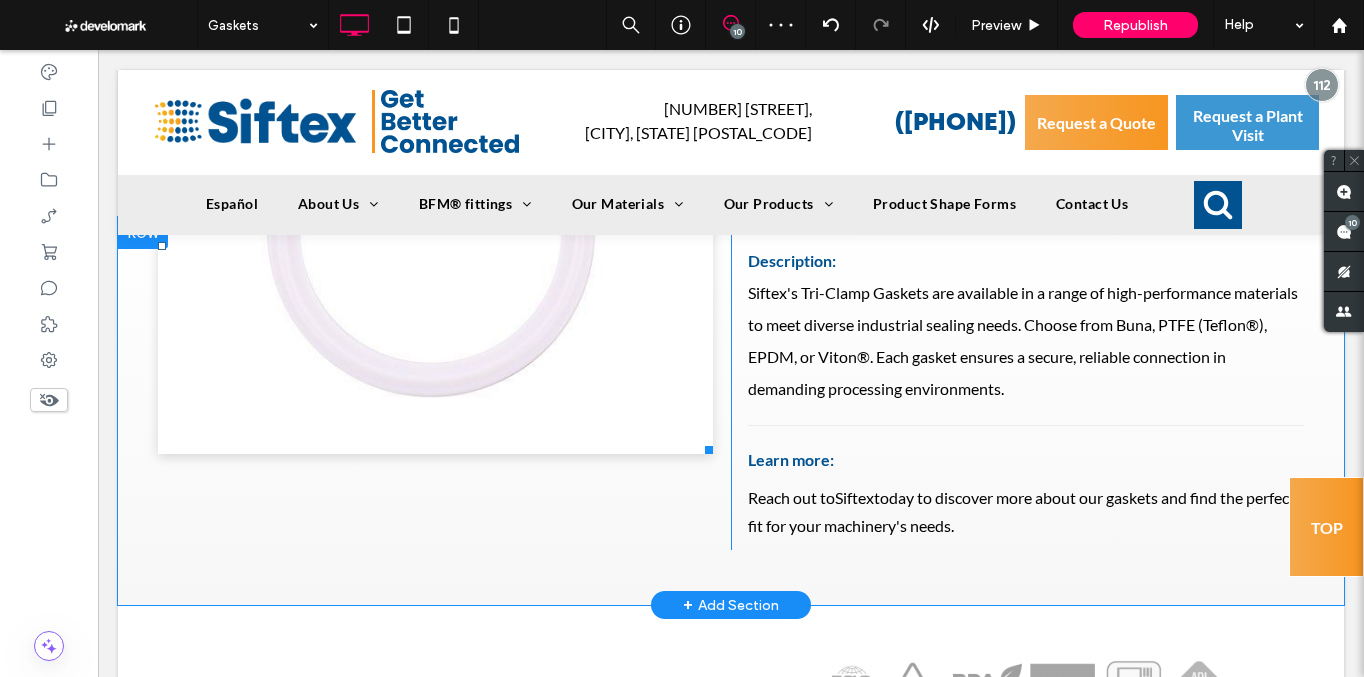 scroll, scrollTop: 276, scrollLeft: 0, axis: vertical 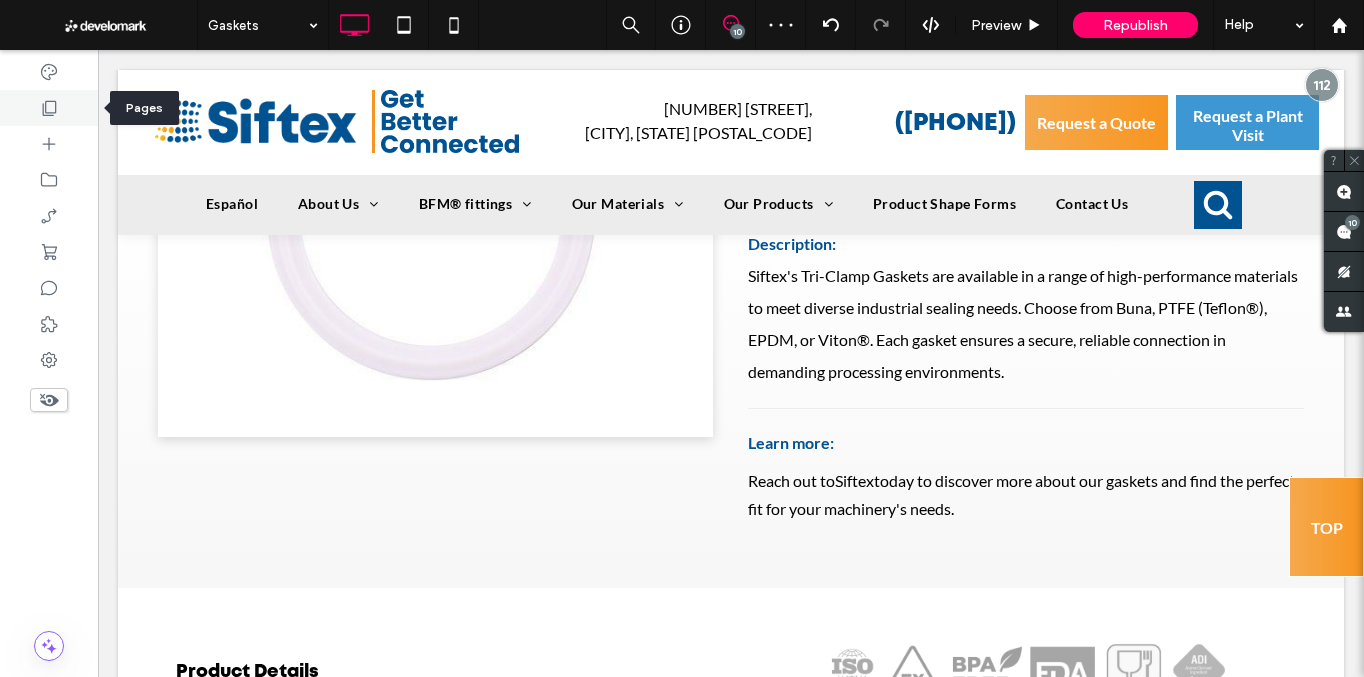 click at bounding box center (49, 108) 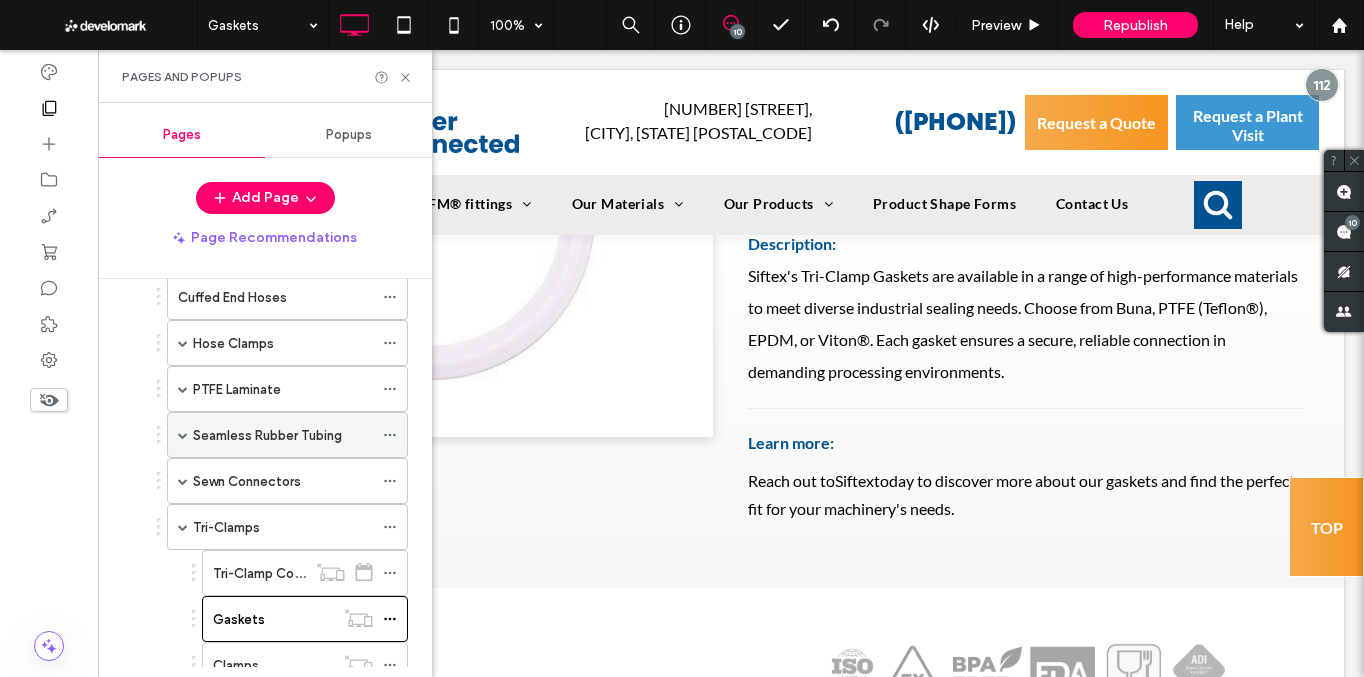 scroll, scrollTop: 660, scrollLeft: 0, axis: vertical 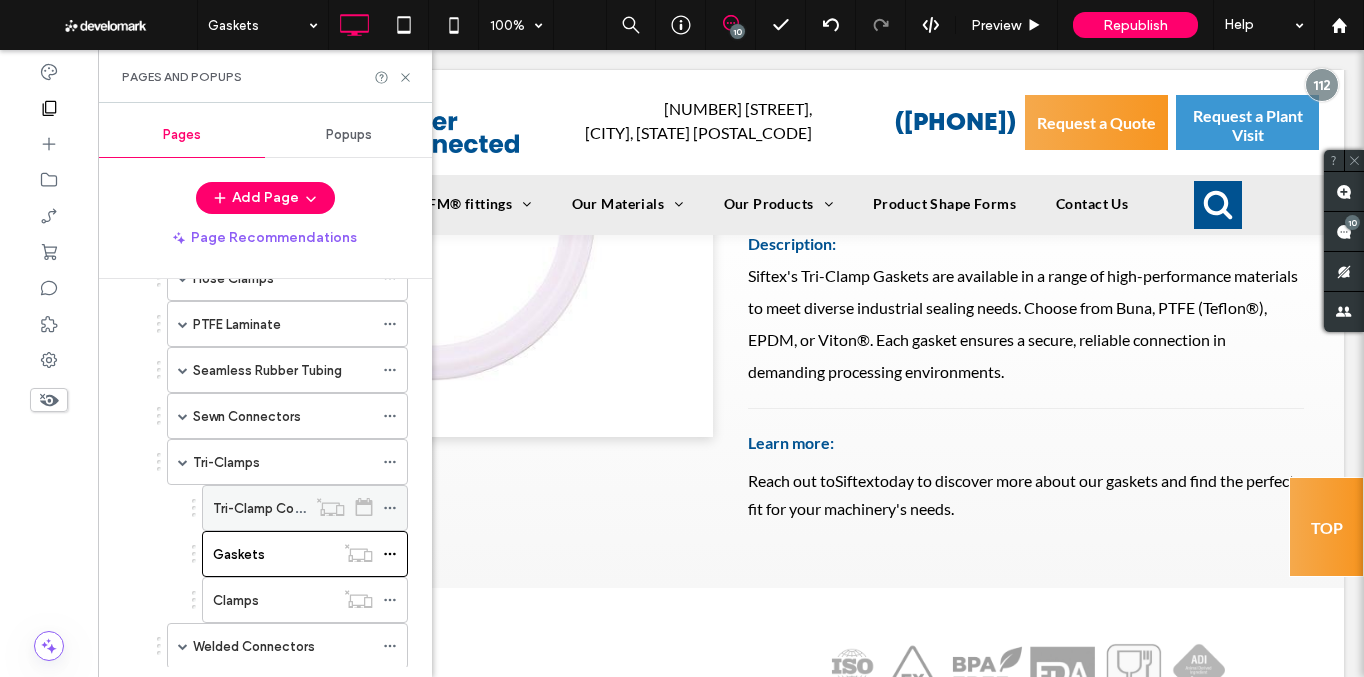 click on "Tri-Clamp Connectors" at bounding box center [281, 508] 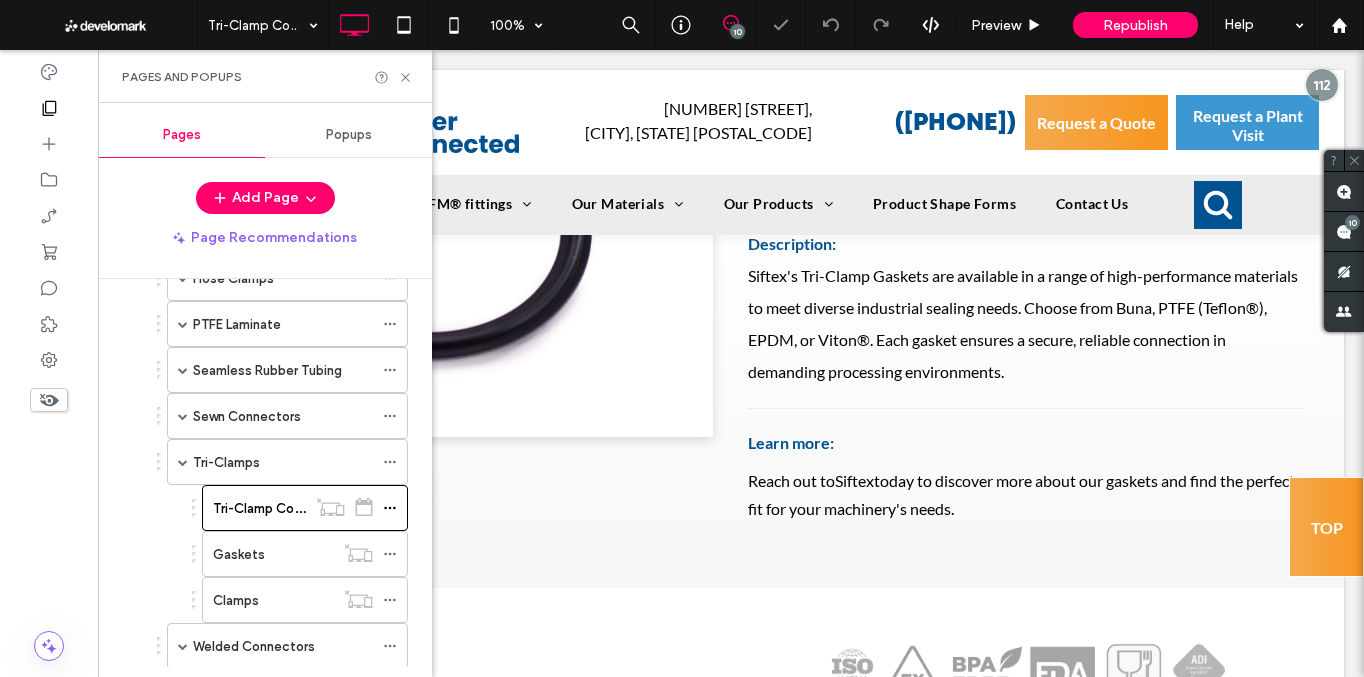 click 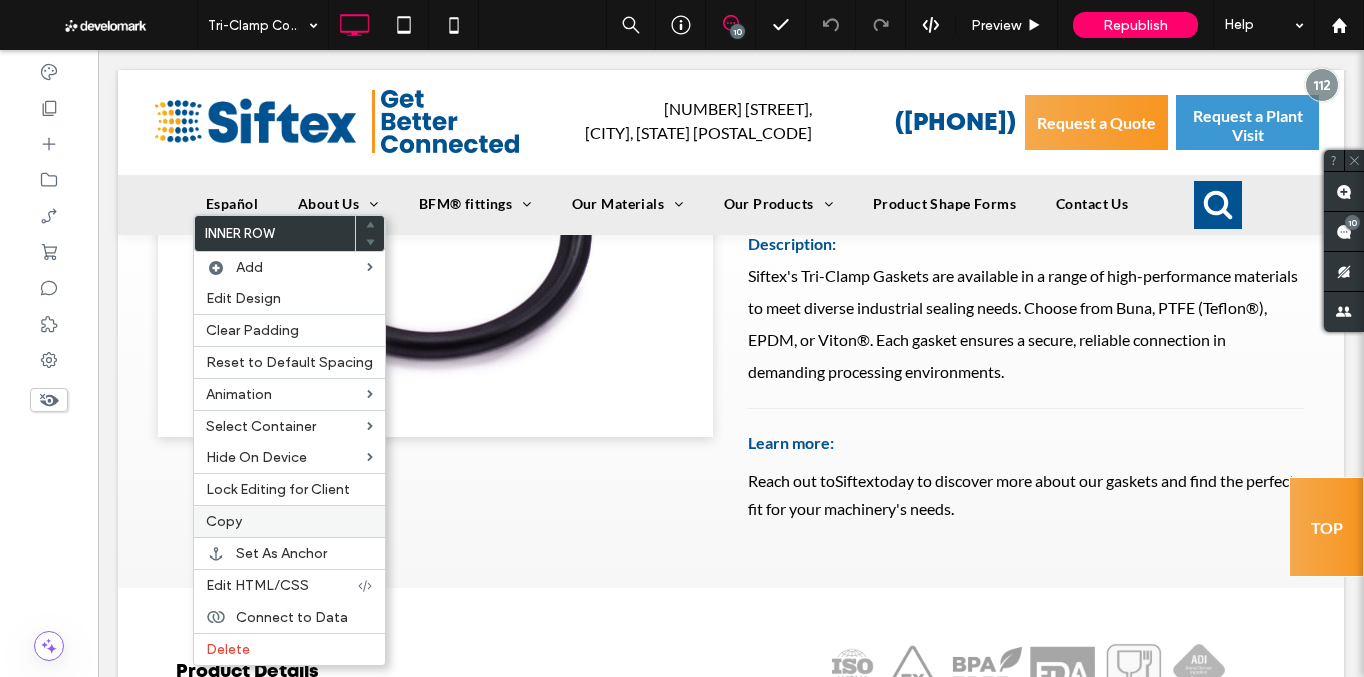 click on "Copy" at bounding box center (289, 521) 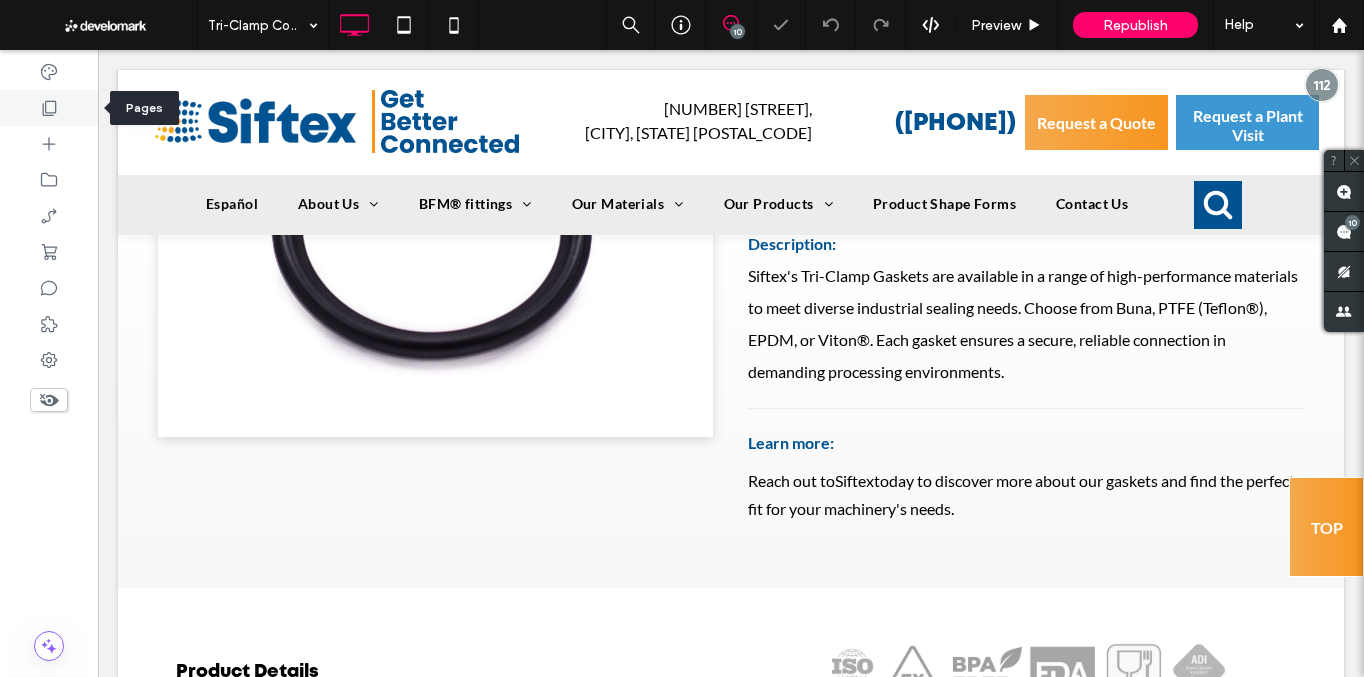 click 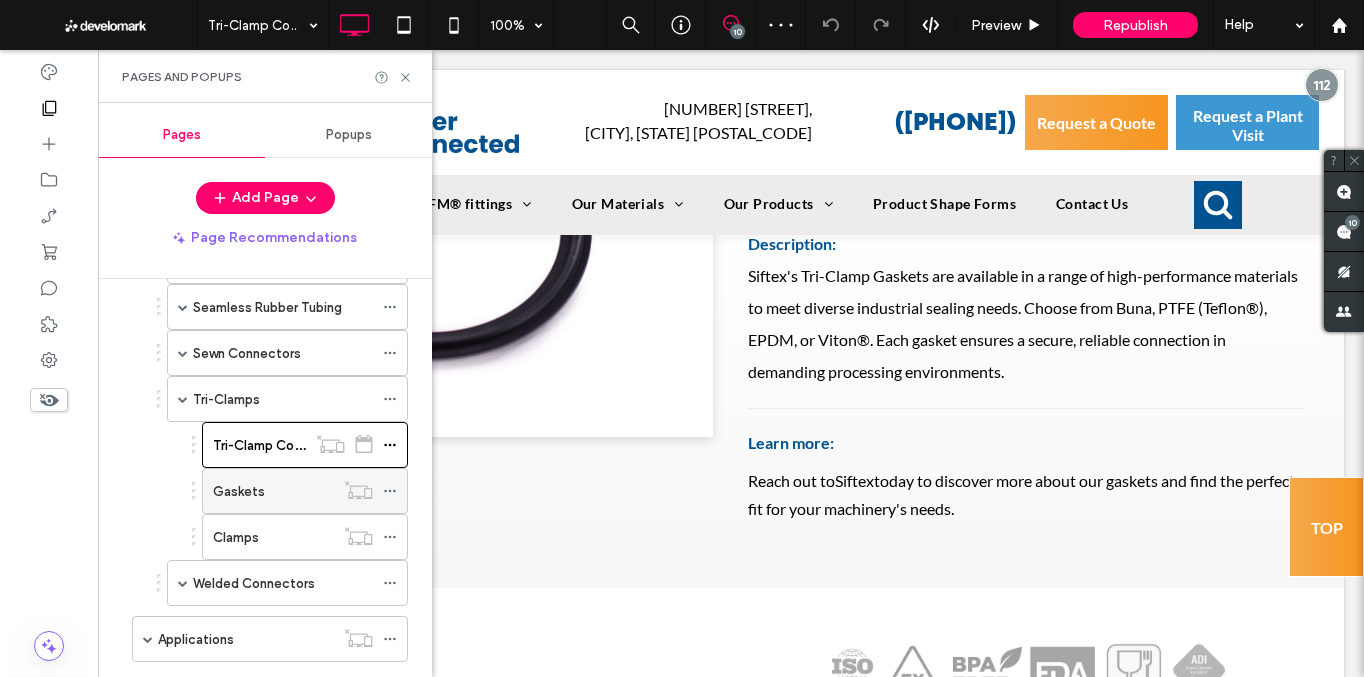 scroll, scrollTop: 724, scrollLeft: 0, axis: vertical 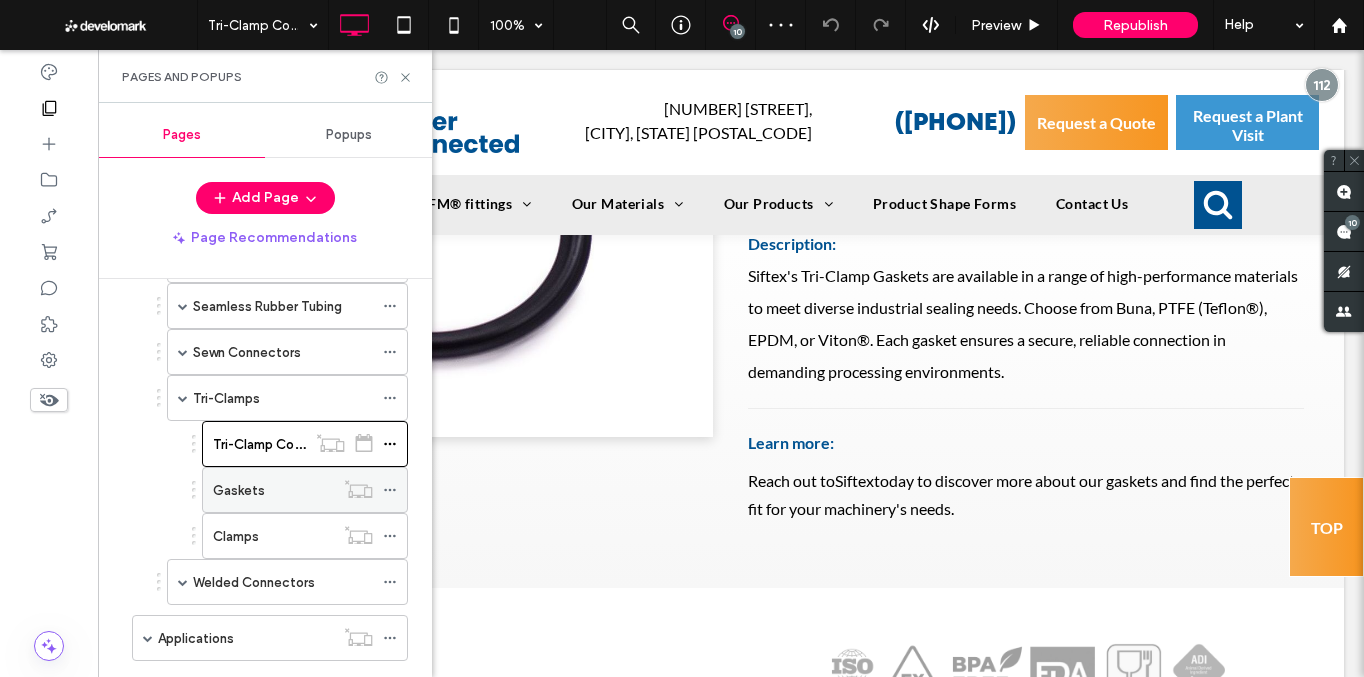 click on "Gaskets" at bounding box center [239, 490] 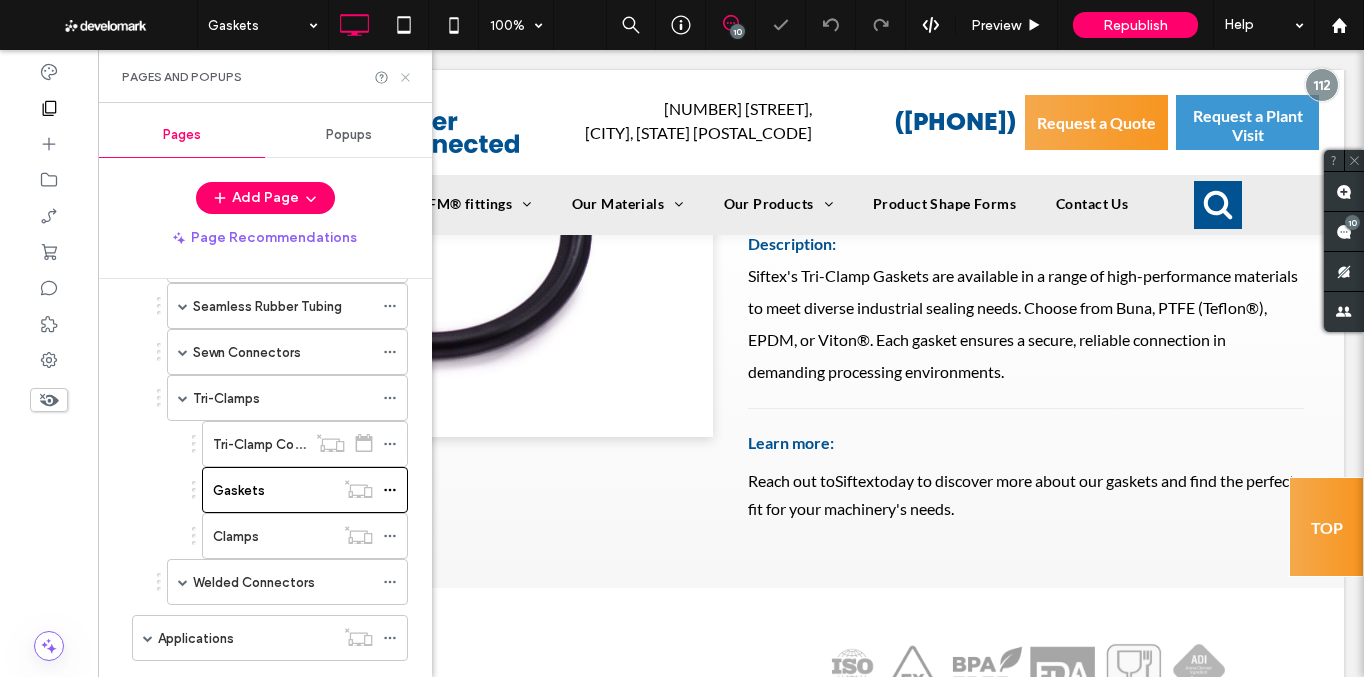 click 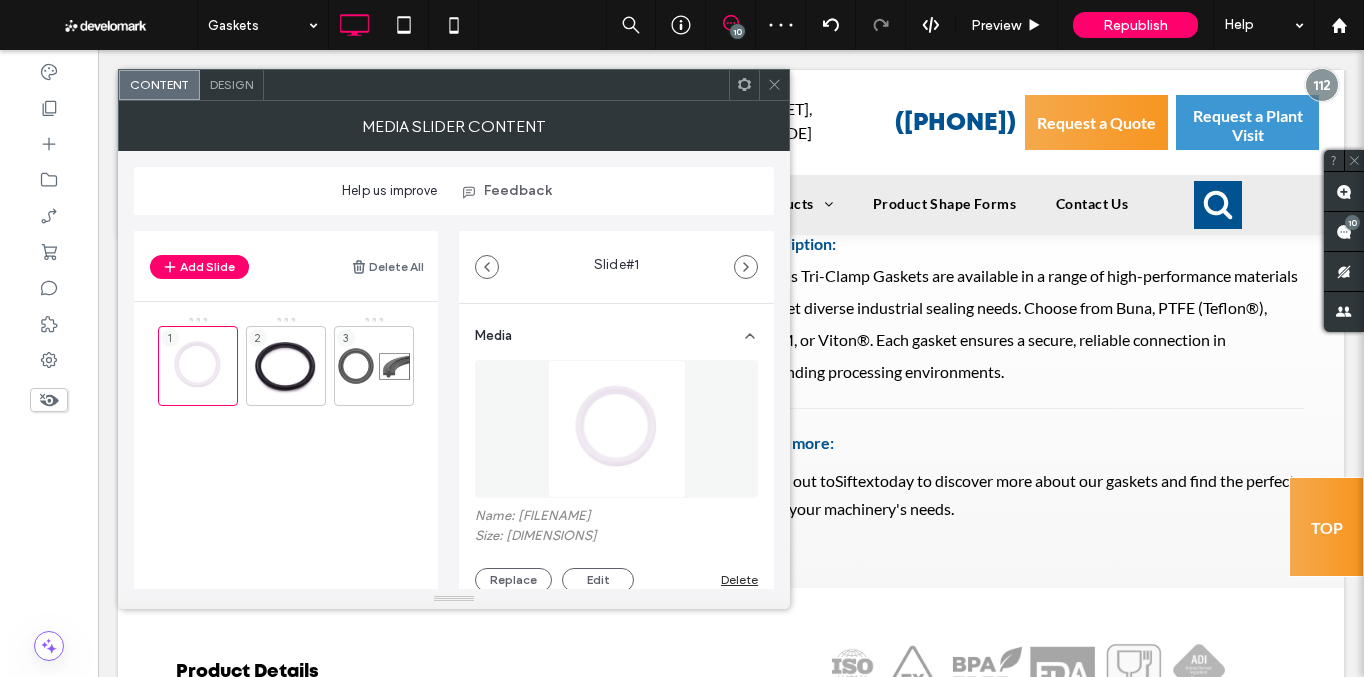 click 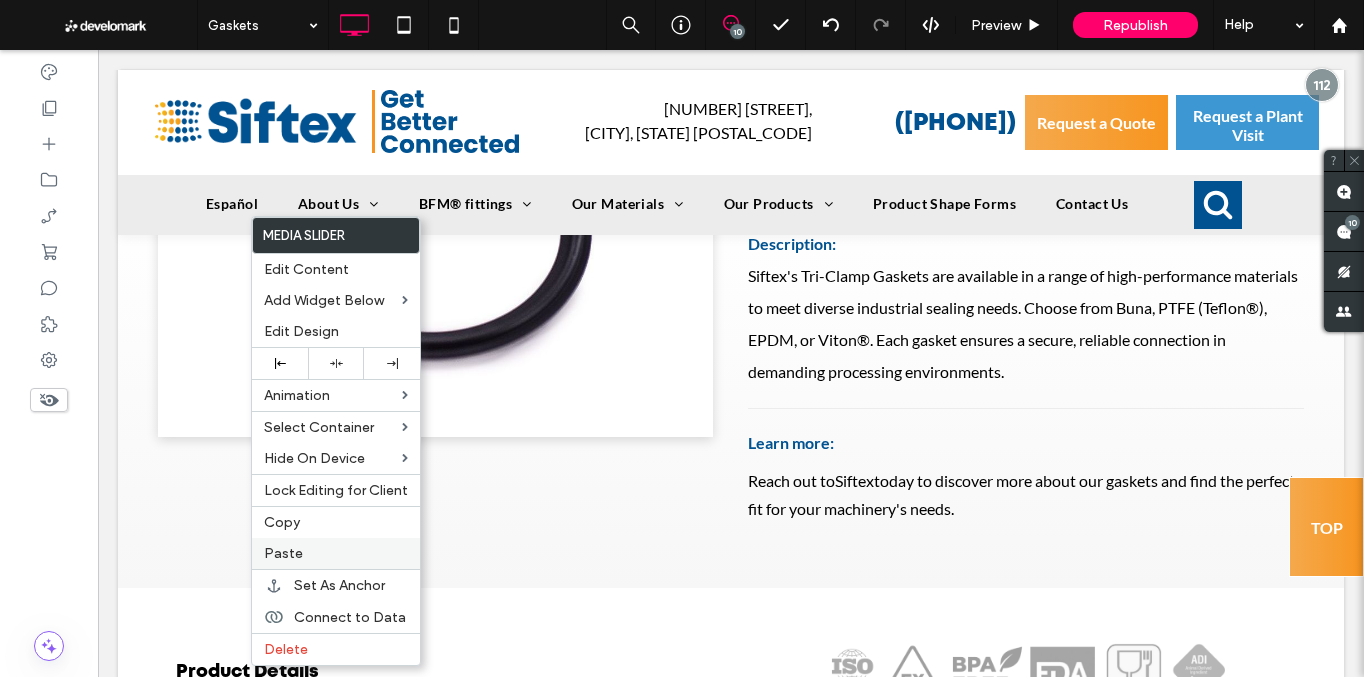 click on "Paste" at bounding box center (283, 553) 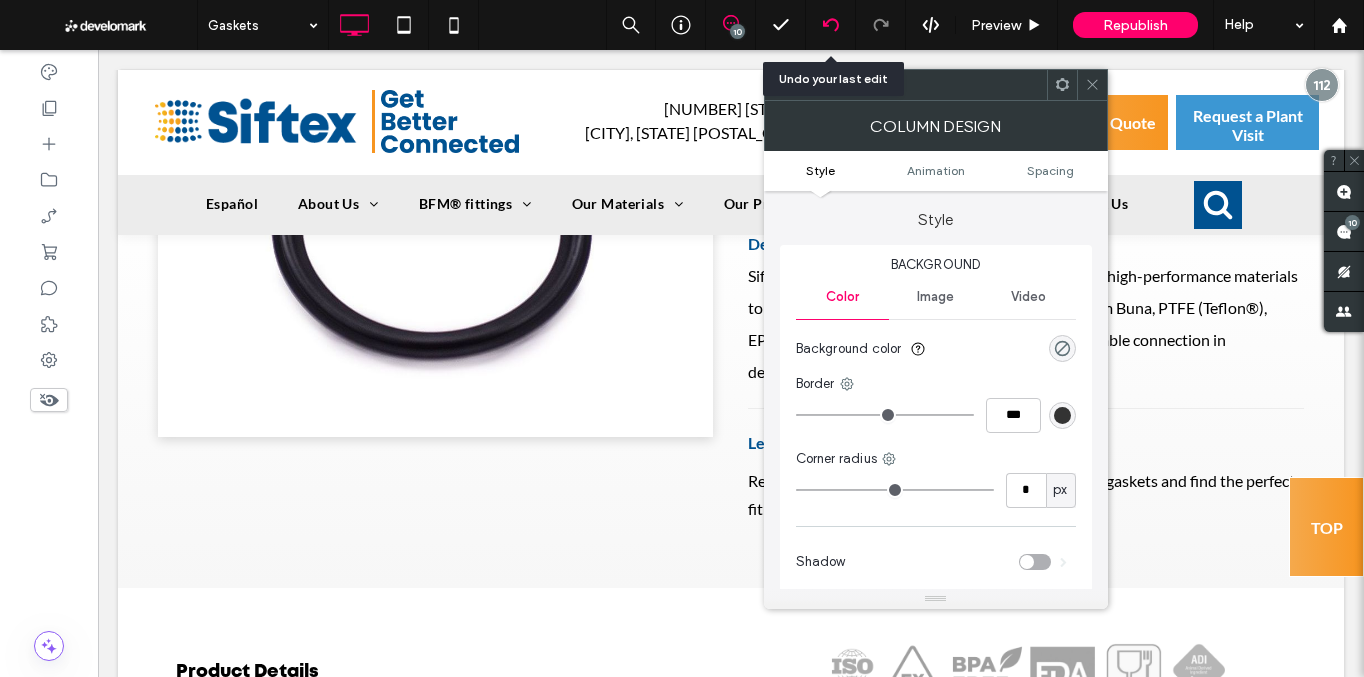 click 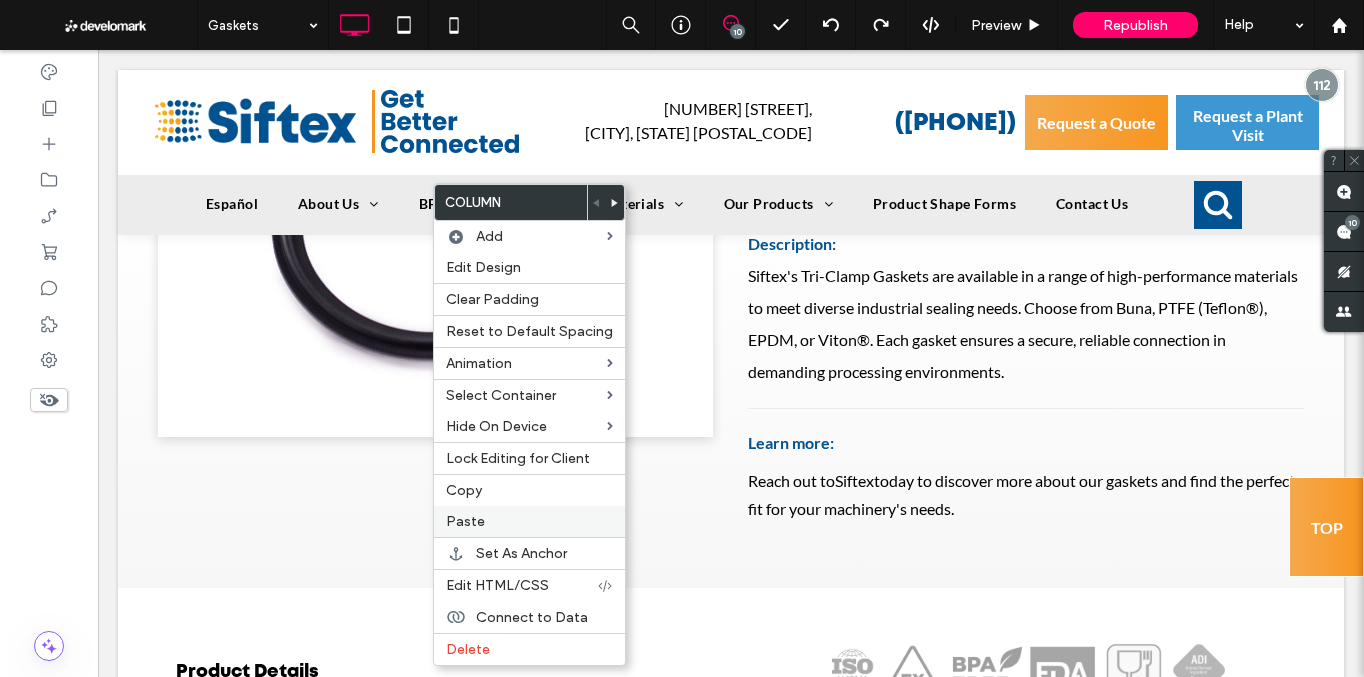click on "Paste" at bounding box center (529, 521) 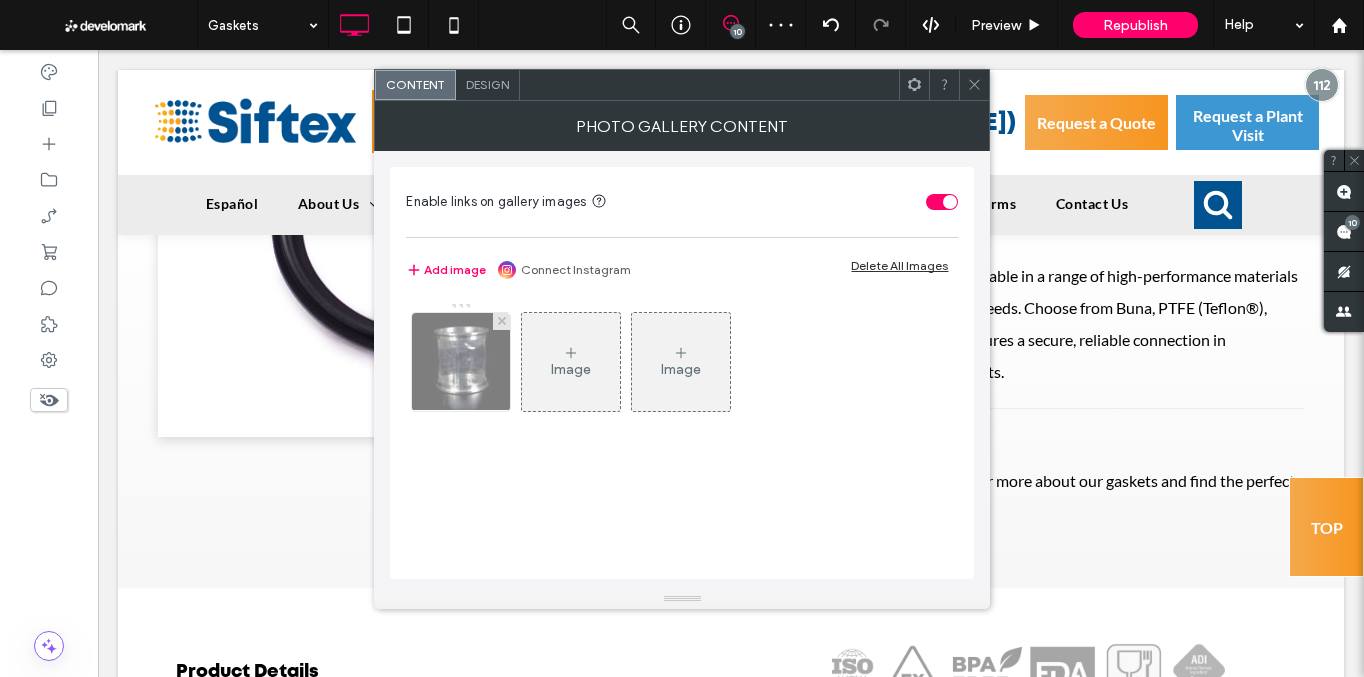 click at bounding box center (462, 362) 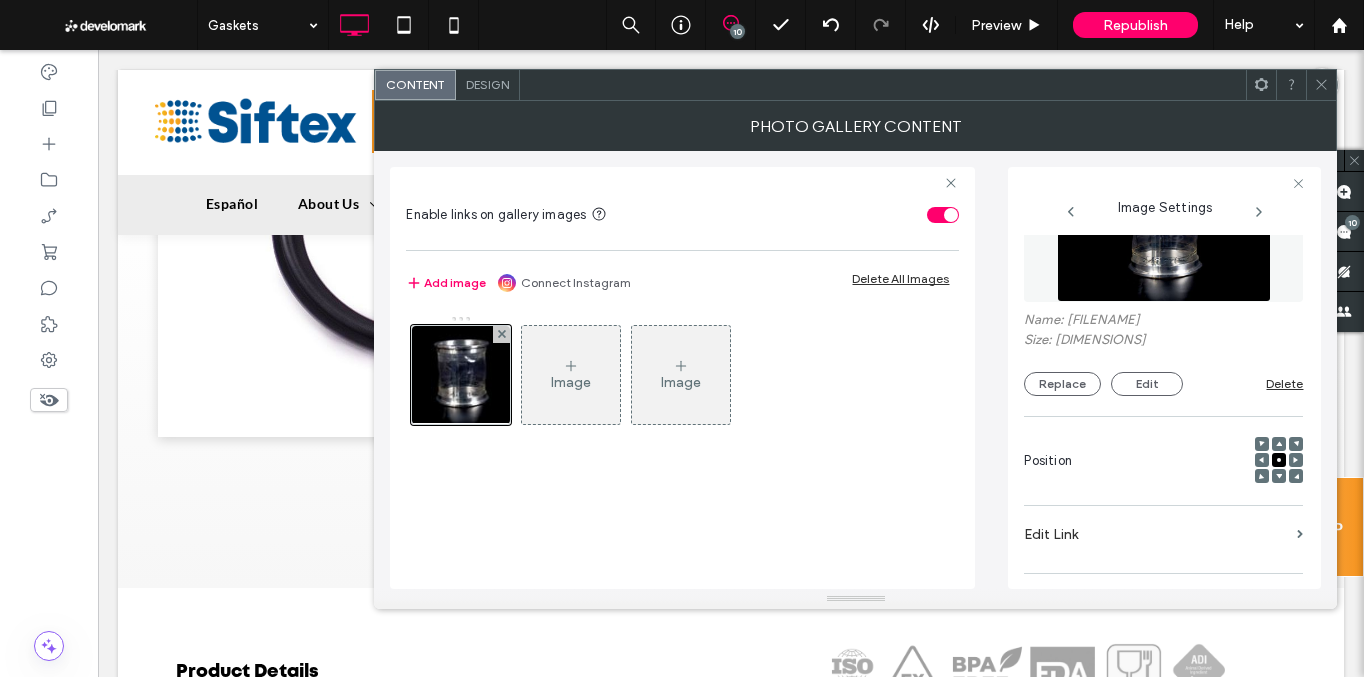 scroll, scrollTop: 0, scrollLeft: 0, axis: both 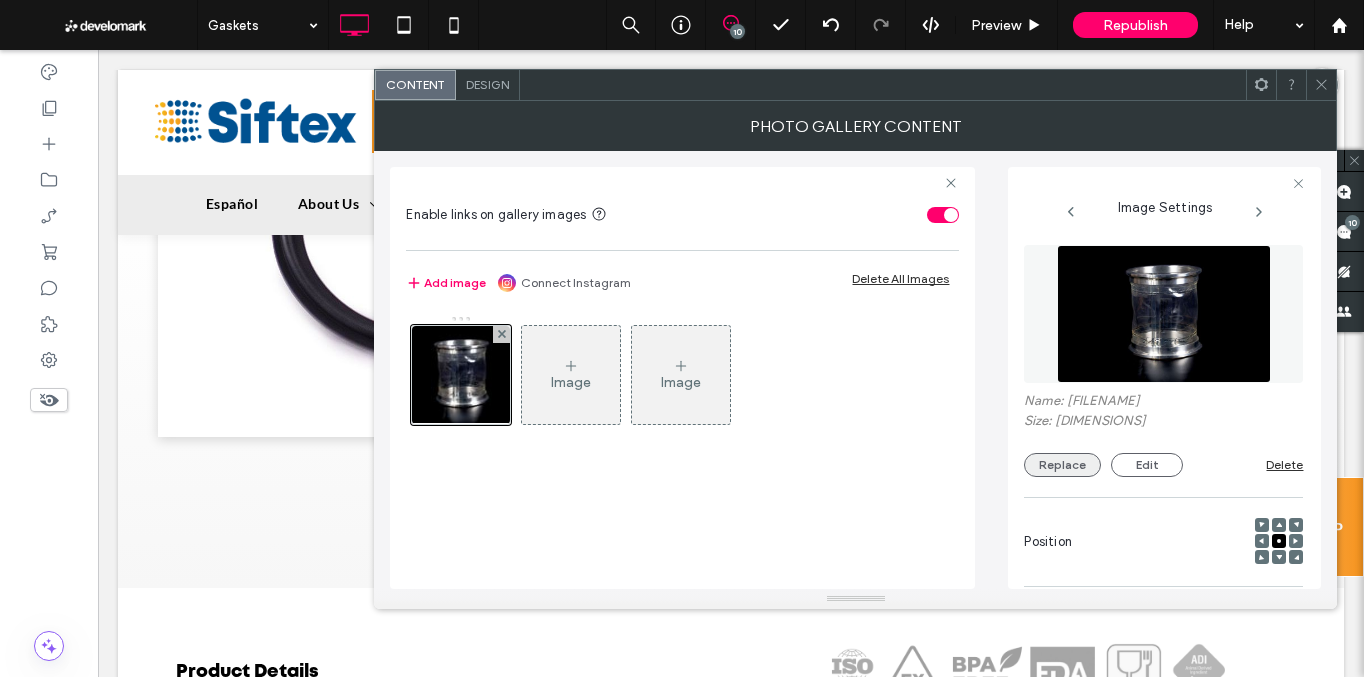 click on "Replace" at bounding box center (1062, 465) 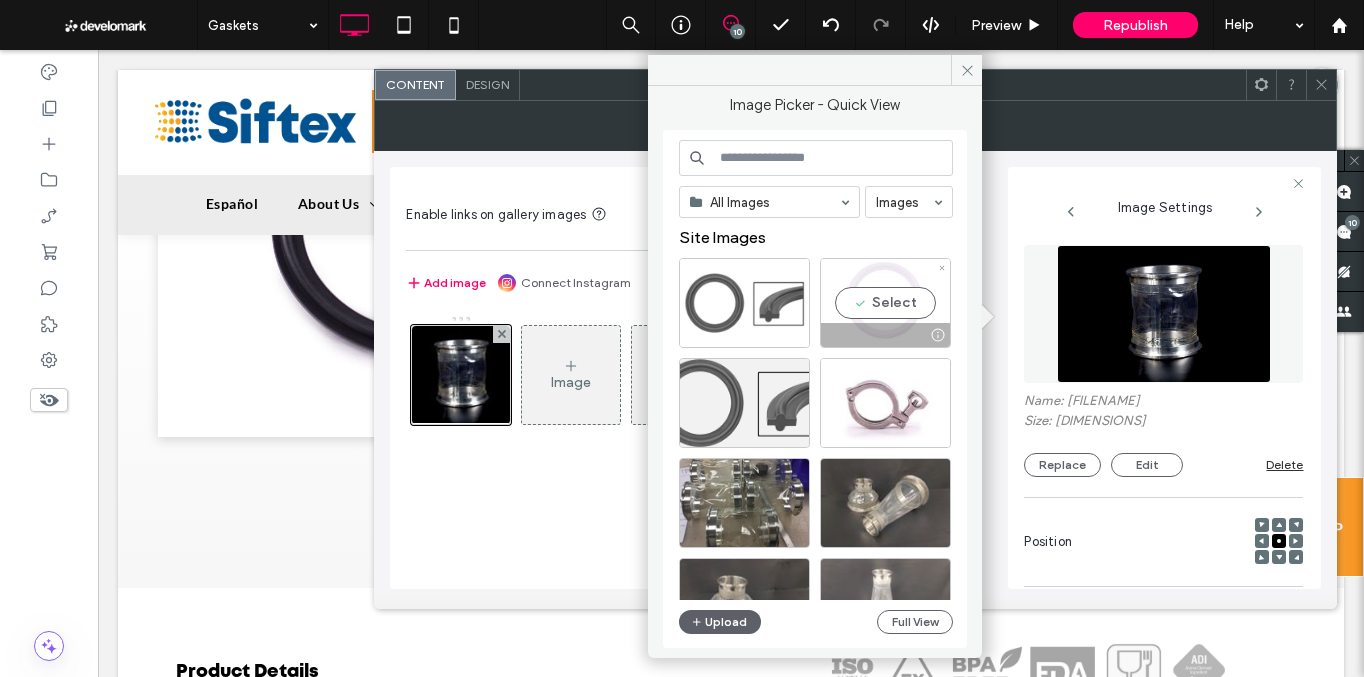 click on "Select" at bounding box center (885, 303) 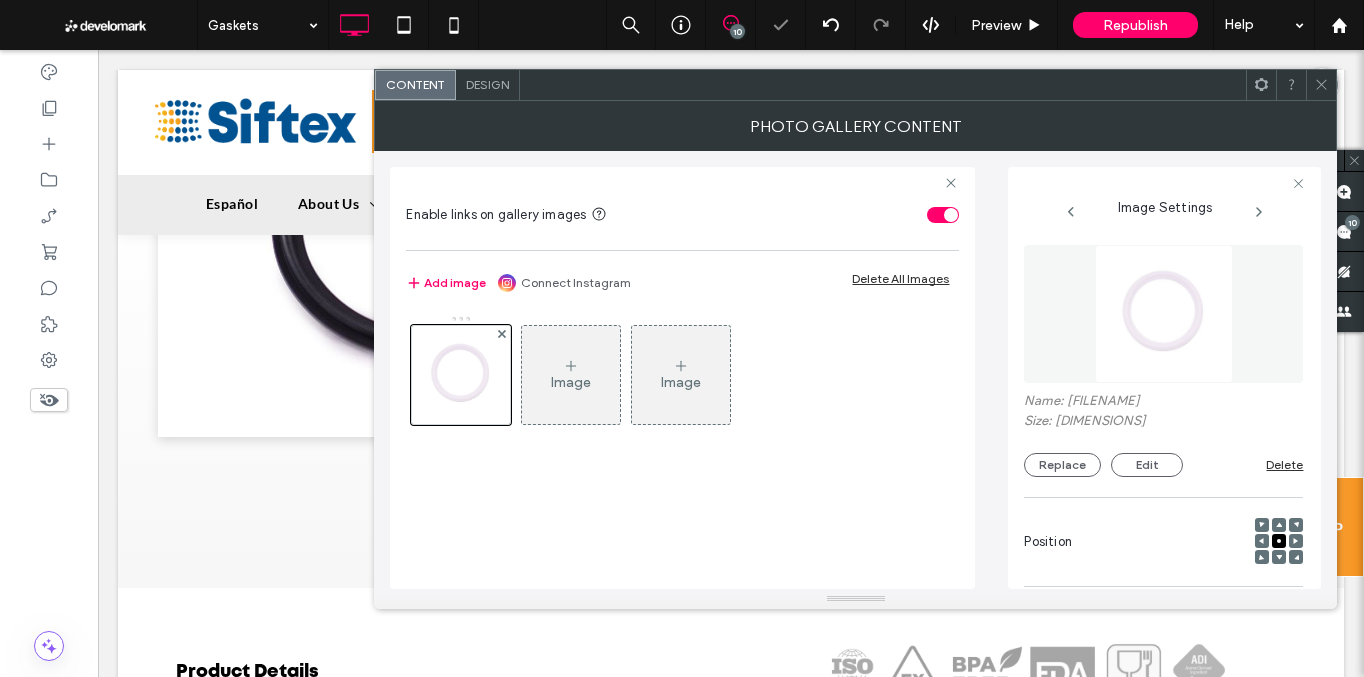 click 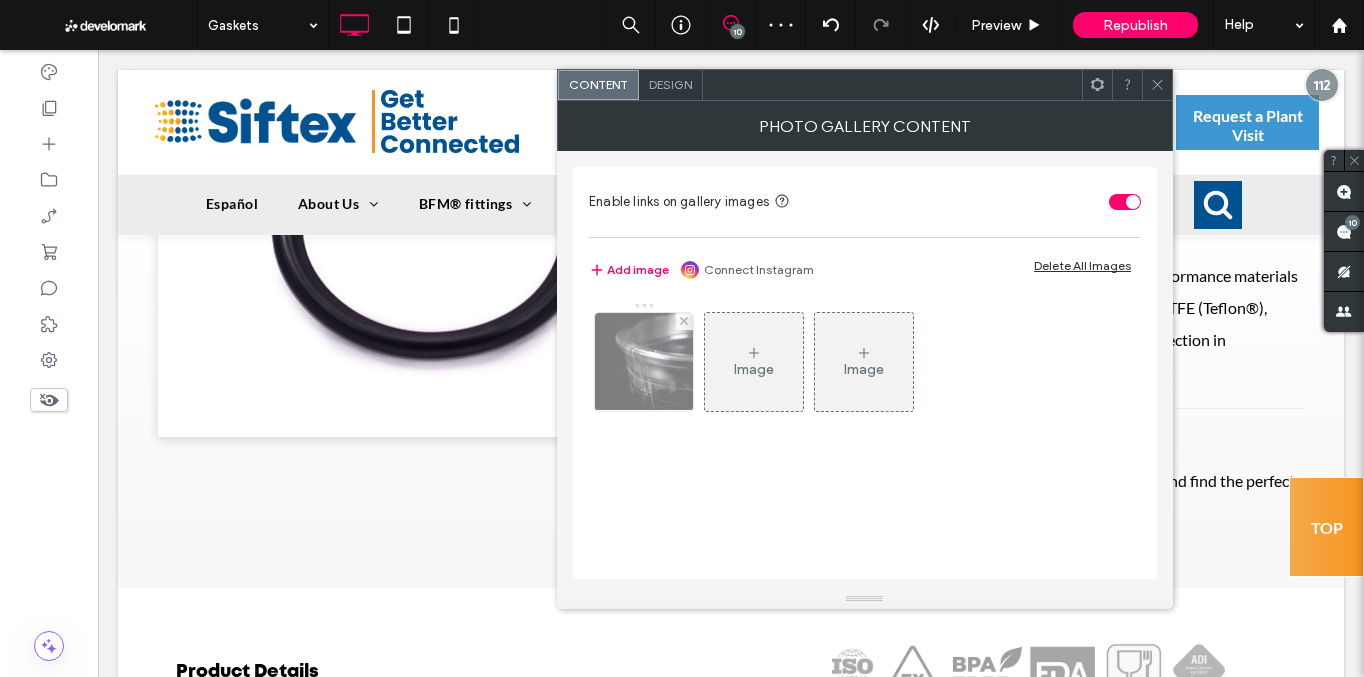 drag, startPoint x: 643, startPoint y: 365, endPoint x: 655, endPoint y: 365, distance: 12 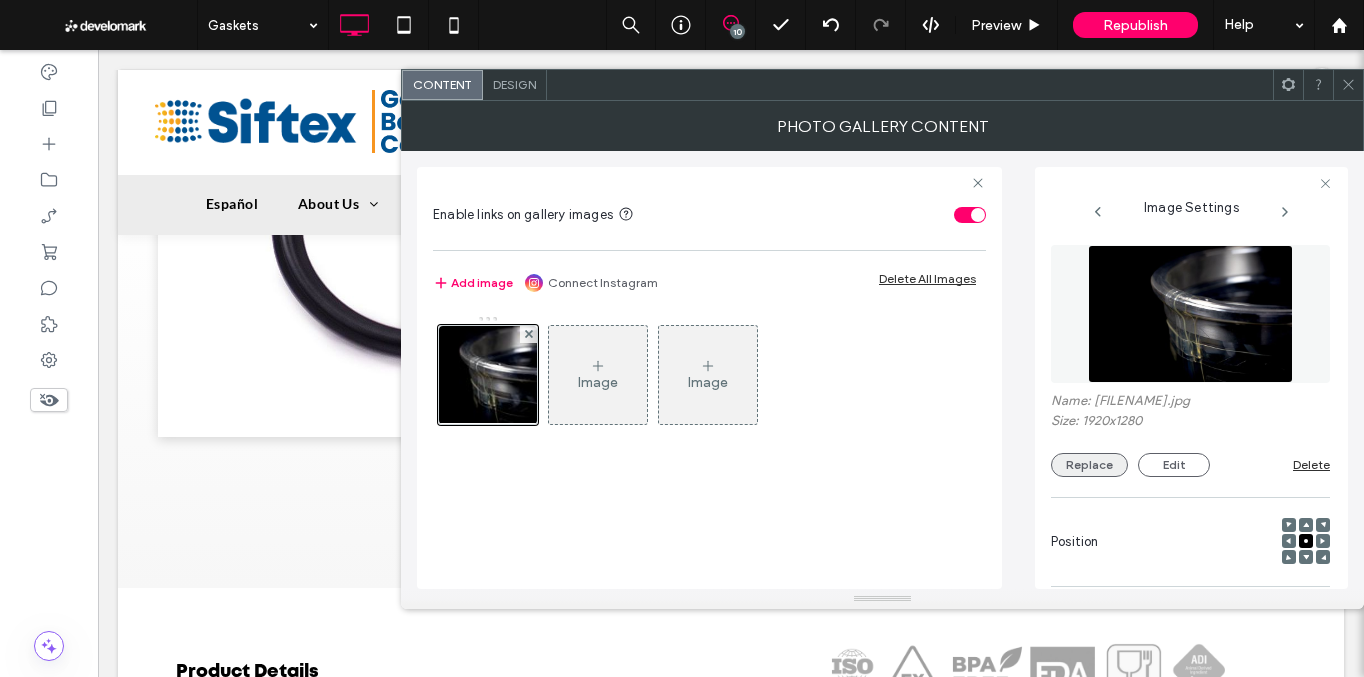 click on "Replace" at bounding box center (1089, 465) 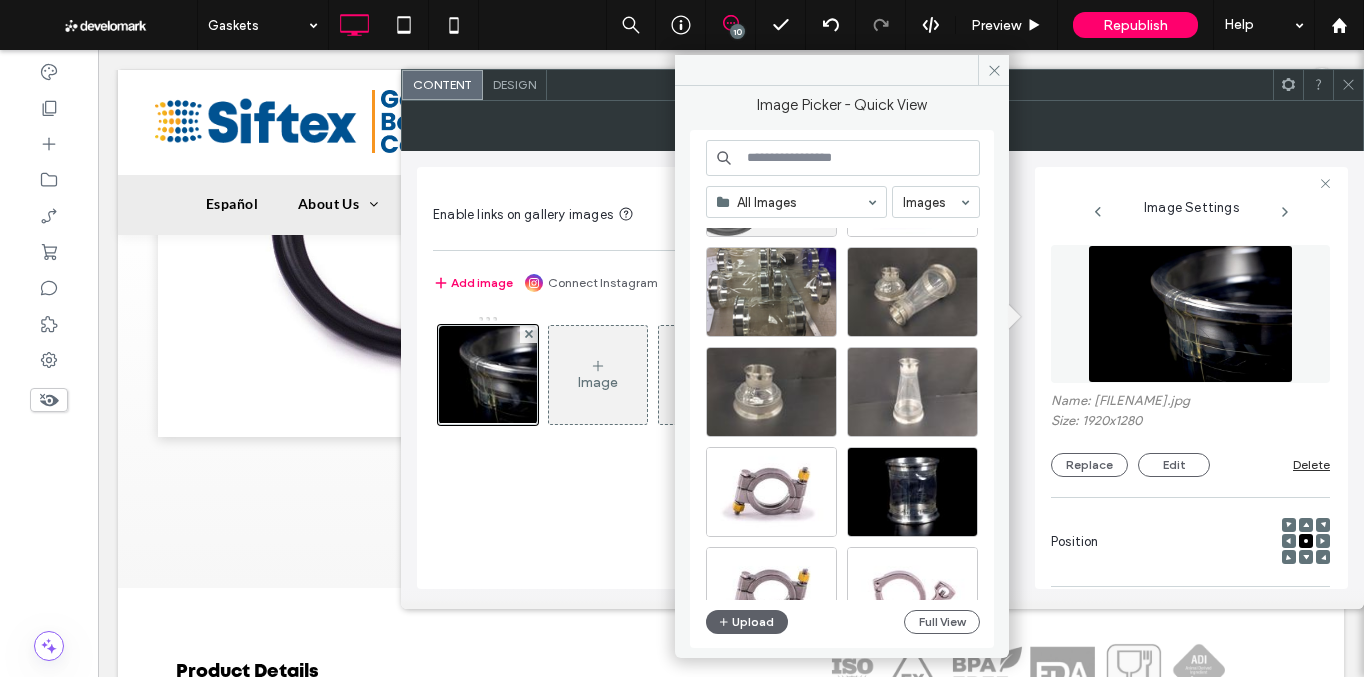 scroll, scrollTop: 572, scrollLeft: 0, axis: vertical 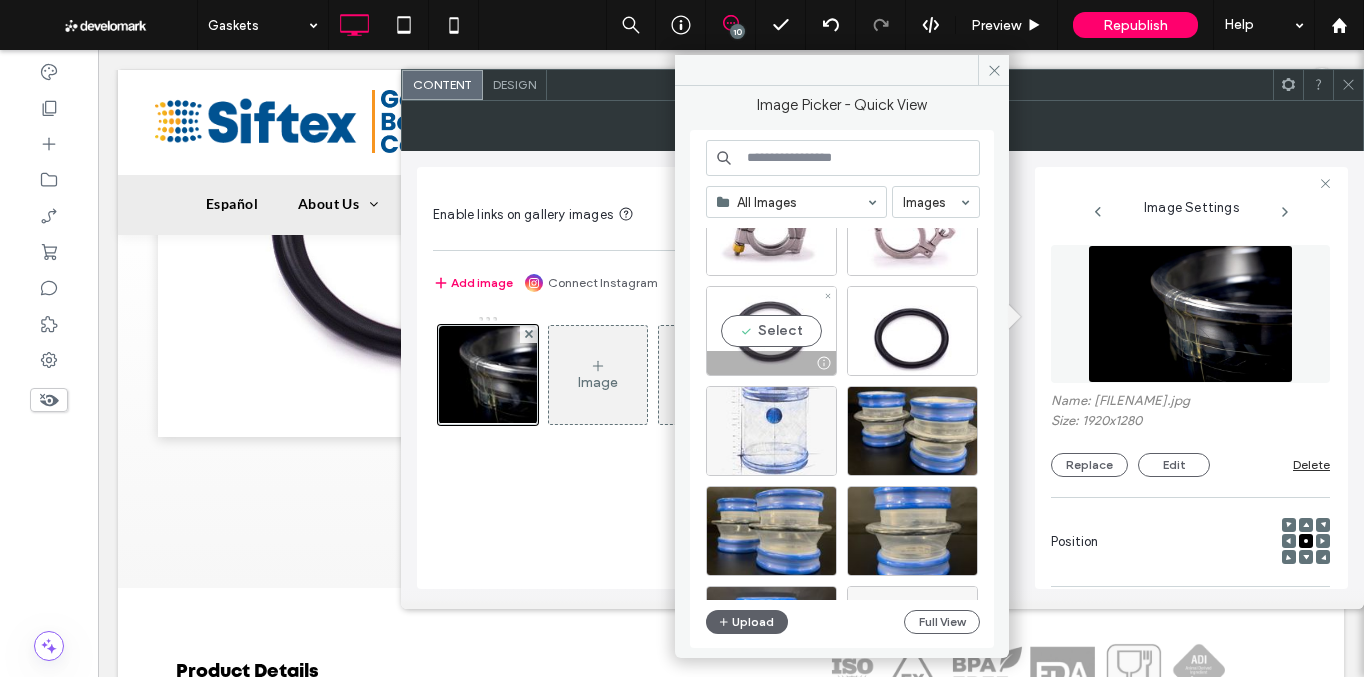 click on "Select" at bounding box center (771, 331) 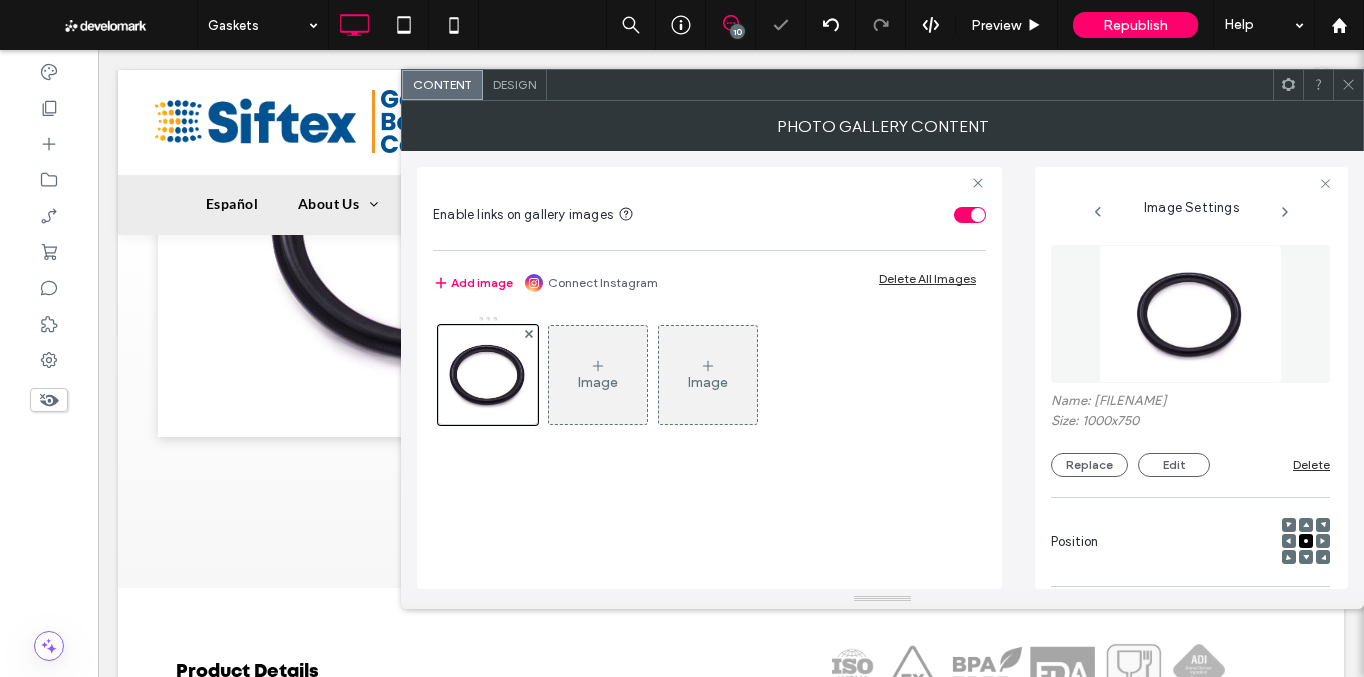click 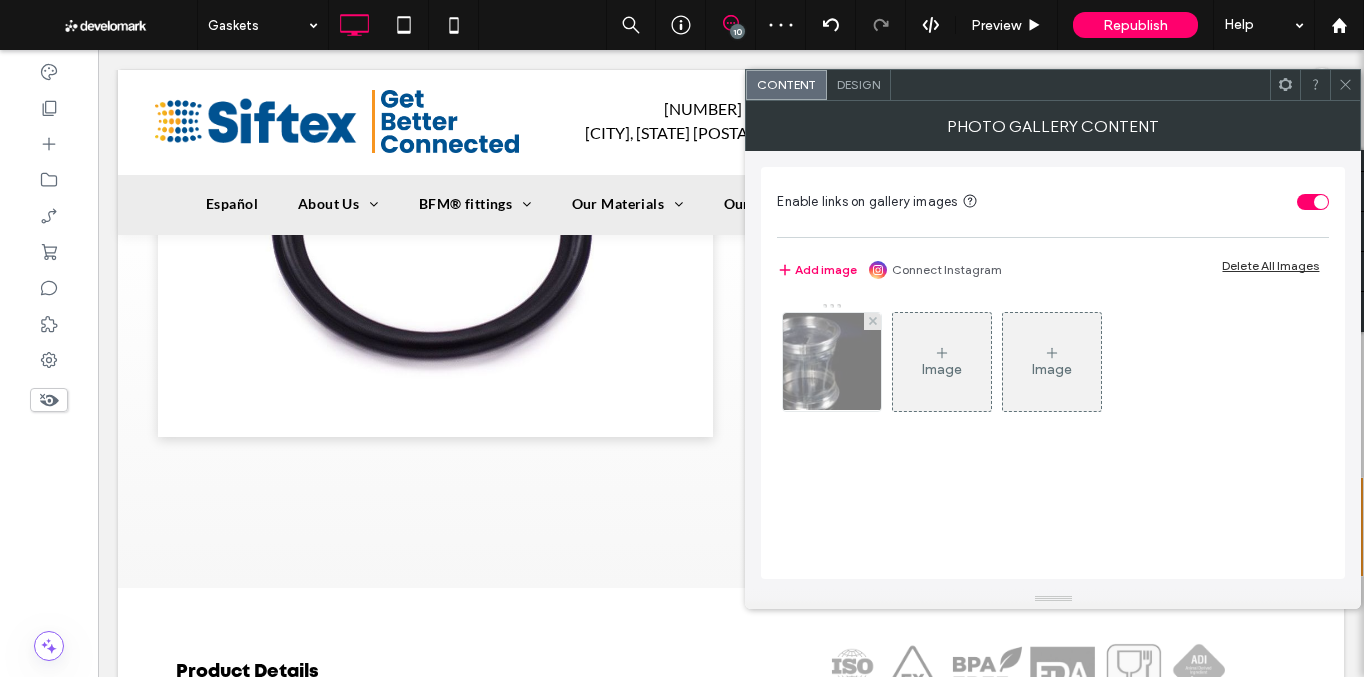 click at bounding box center [832, 362] 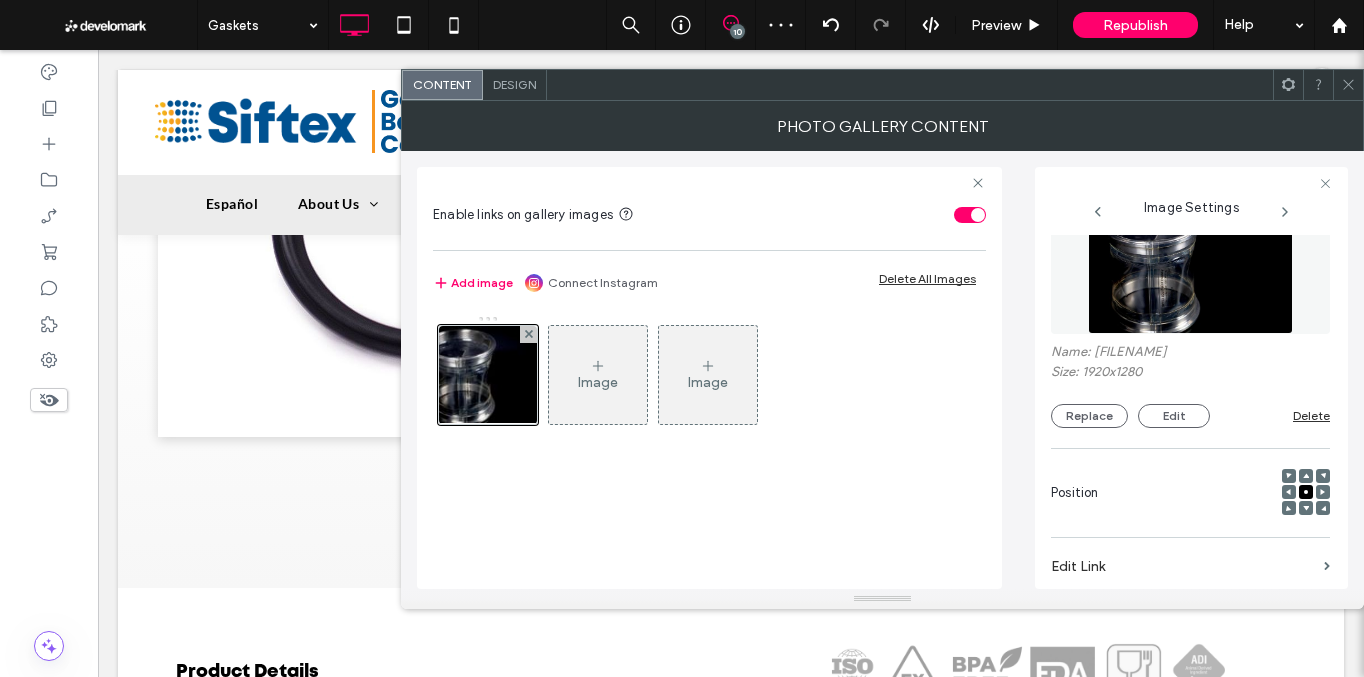 scroll, scrollTop: 155, scrollLeft: 0, axis: vertical 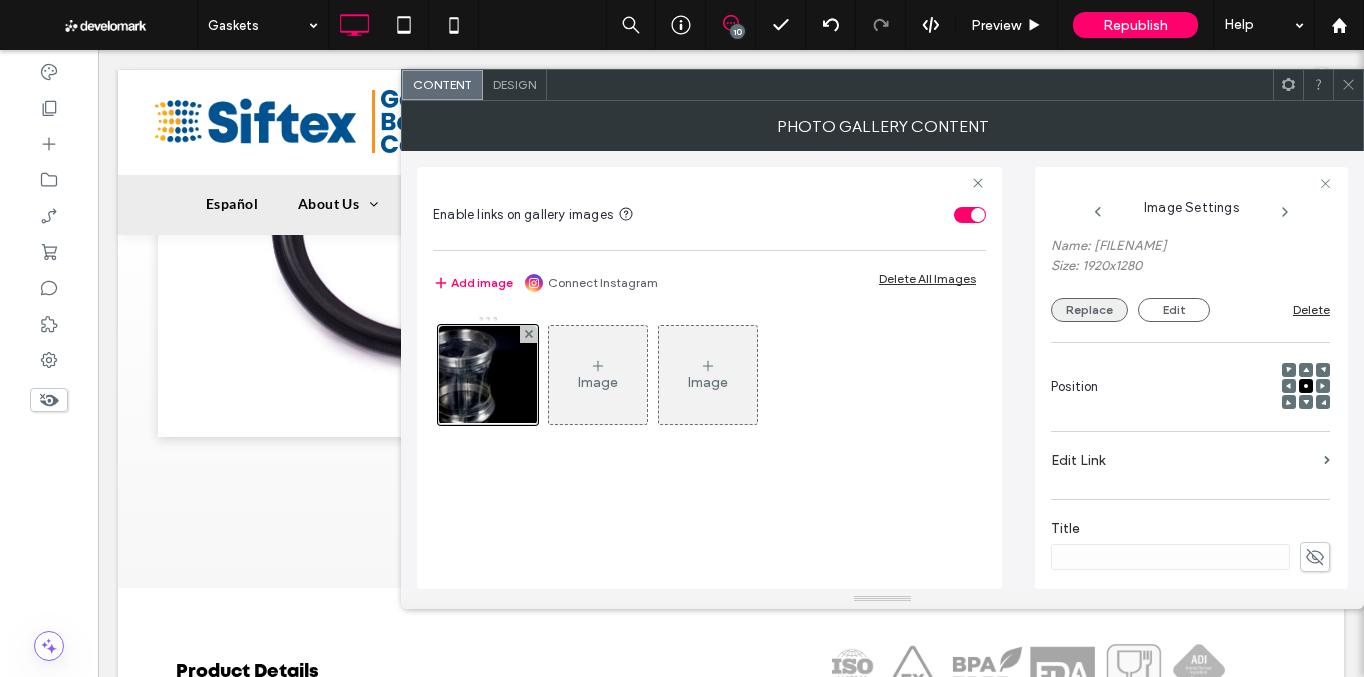 click on "Replace" at bounding box center (1089, 310) 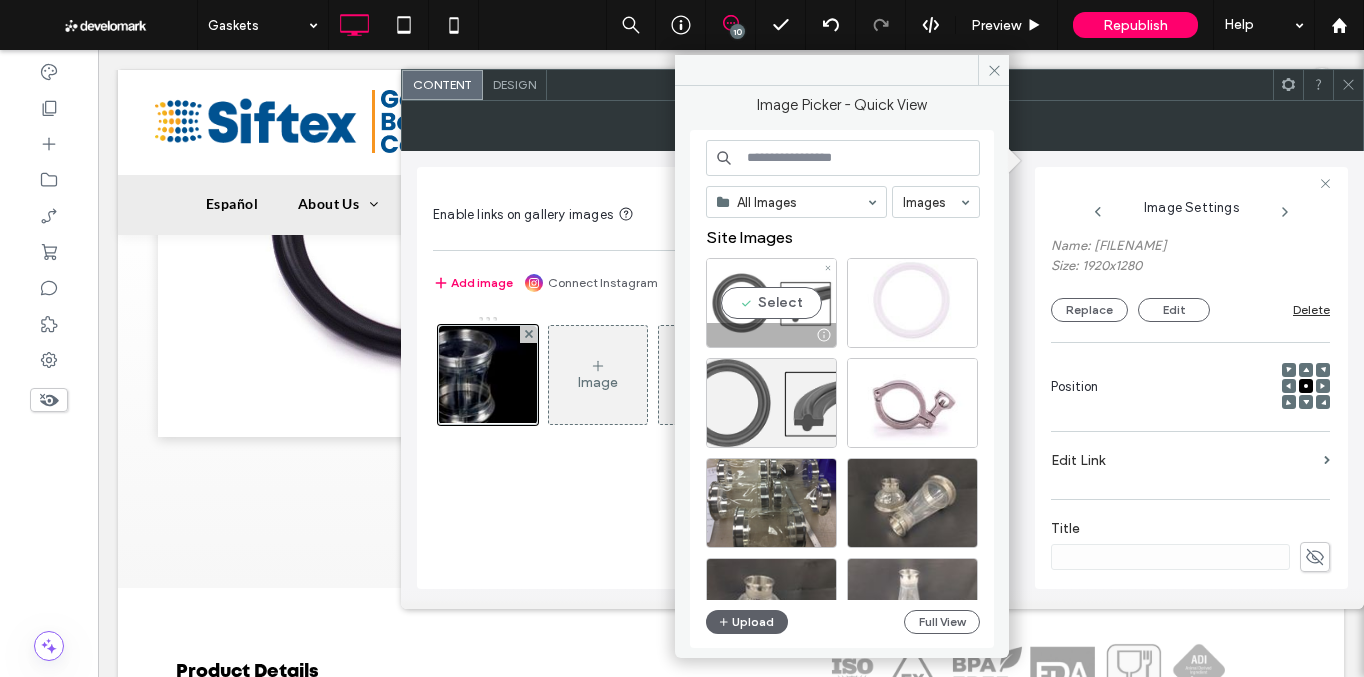 drag, startPoint x: 793, startPoint y: 299, endPoint x: 804, endPoint y: 307, distance: 13.601471 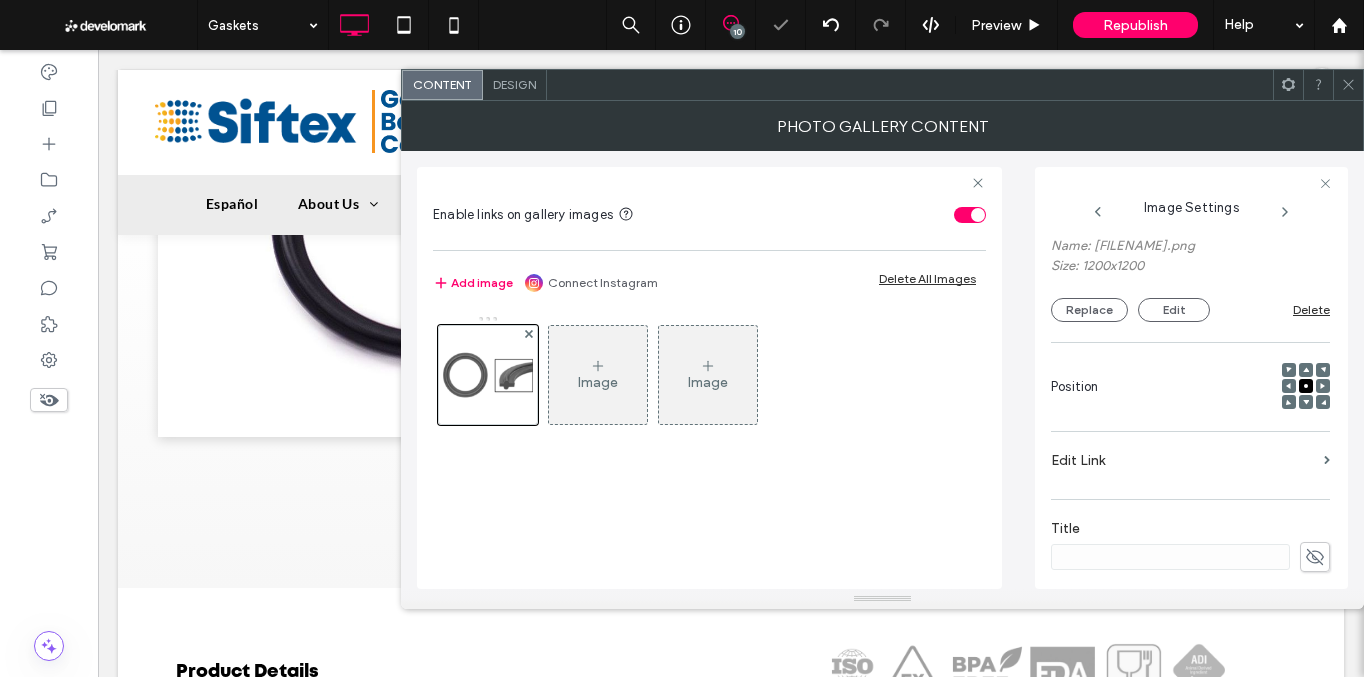 click 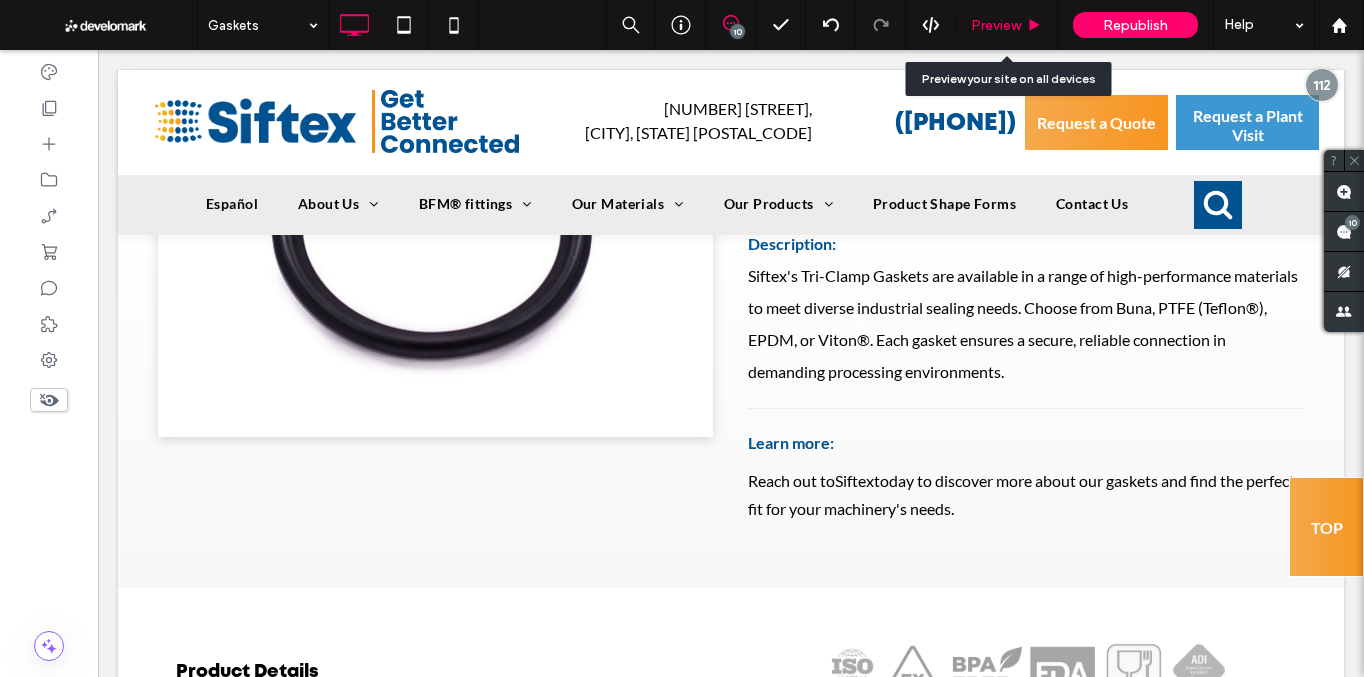 click on "Preview" at bounding box center (996, 25) 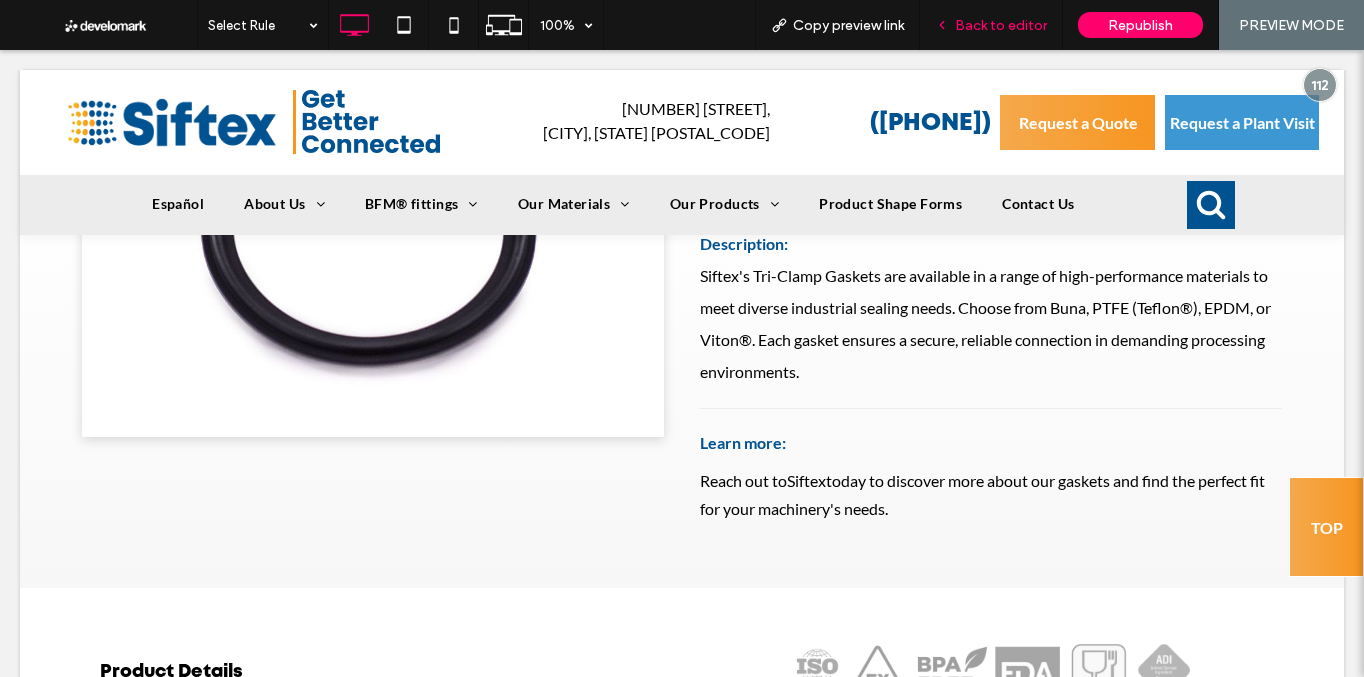 click on "Back to editor" at bounding box center (1001, 25) 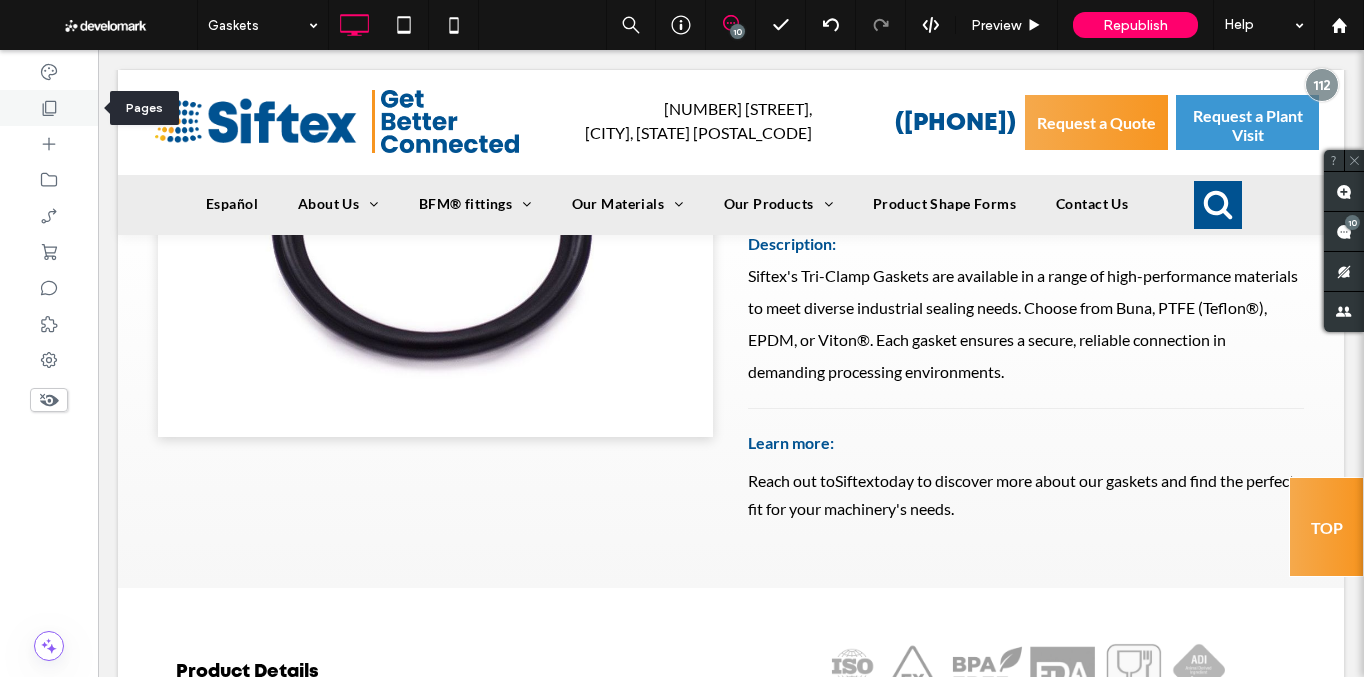 click at bounding box center [49, 108] 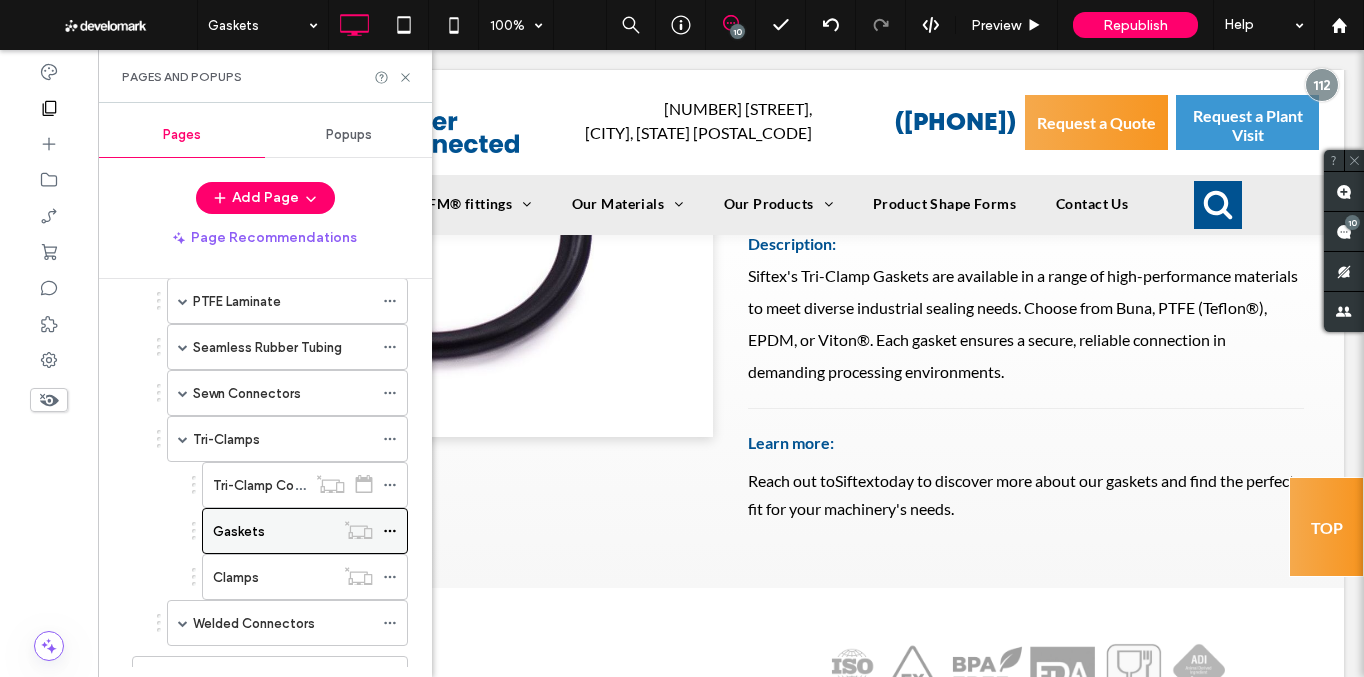 scroll, scrollTop: 728, scrollLeft: 0, axis: vertical 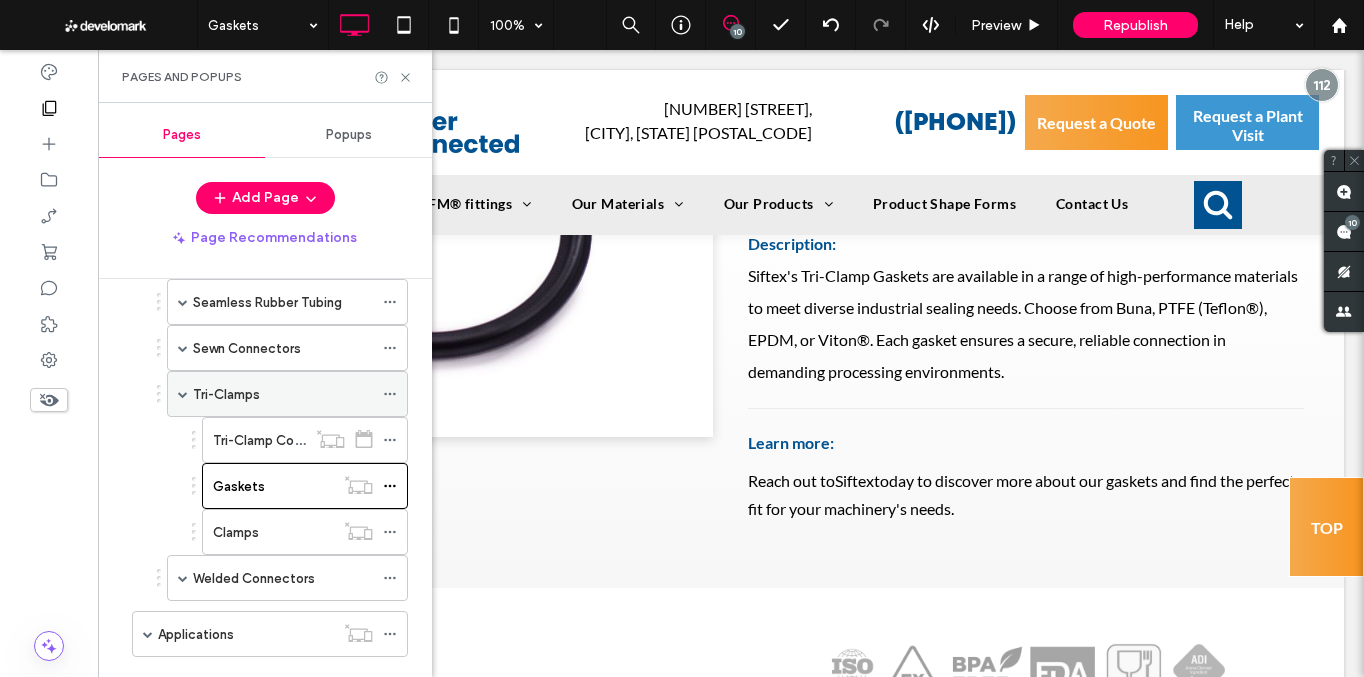 click on "Tri-Clamps" at bounding box center (226, 394) 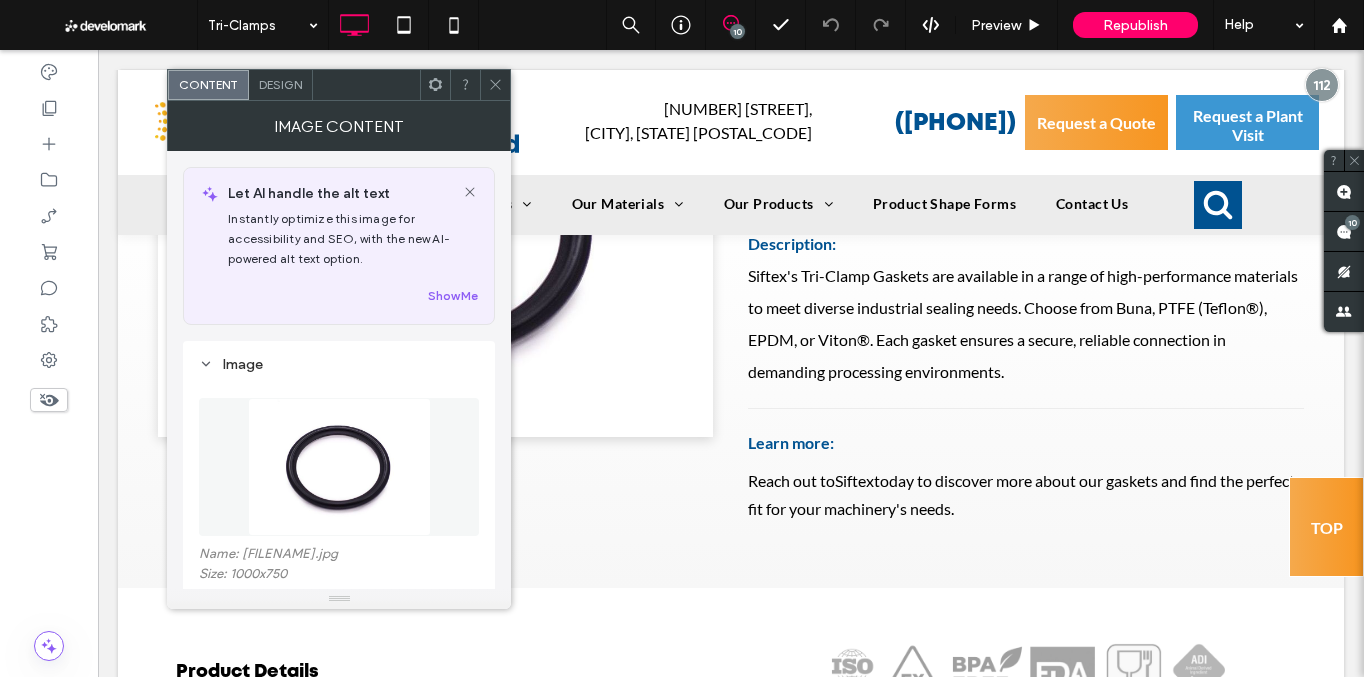 scroll, scrollTop: 160, scrollLeft: 0, axis: vertical 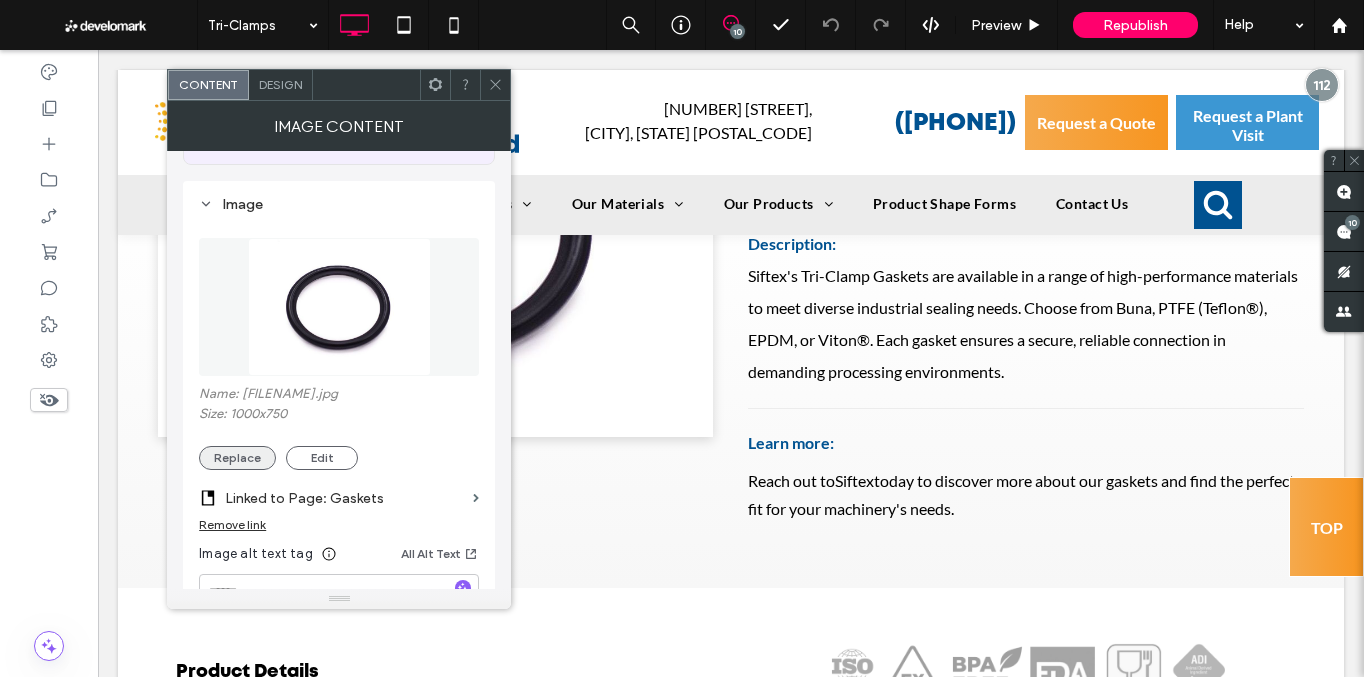 click on "Replace" at bounding box center [237, 458] 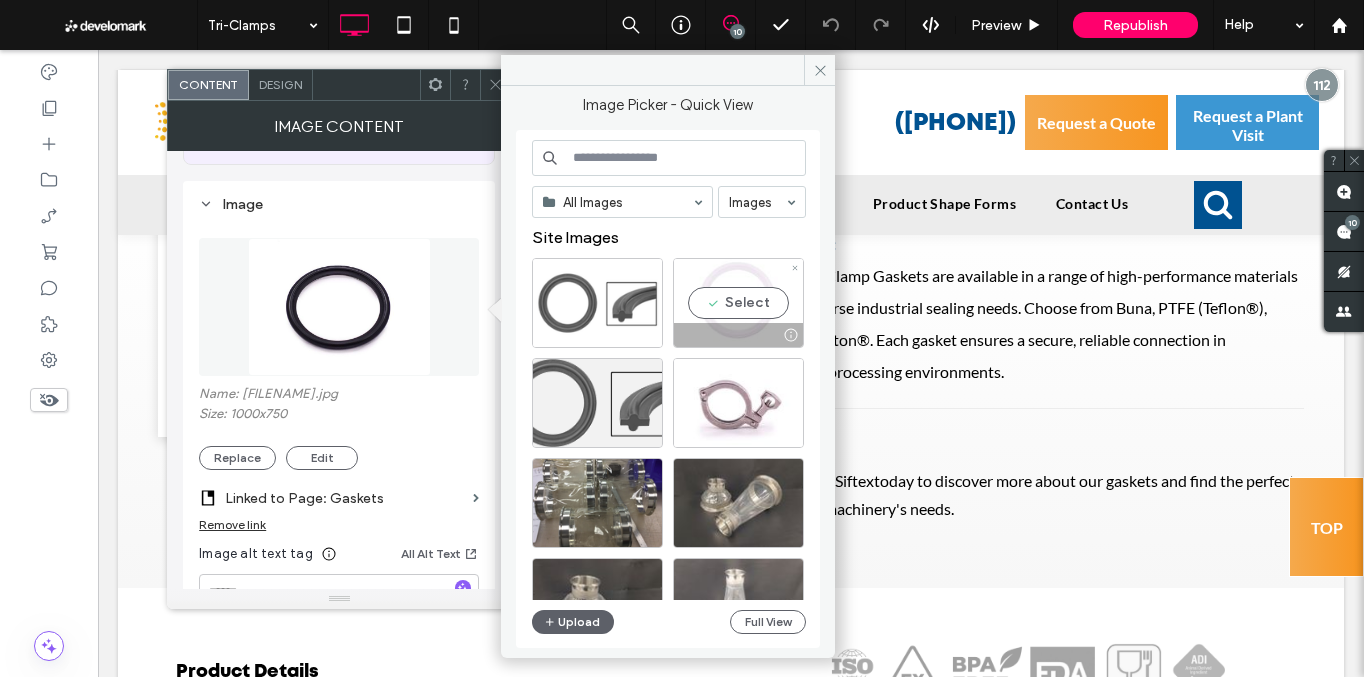 click on "Select" at bounding box center (738, 303) 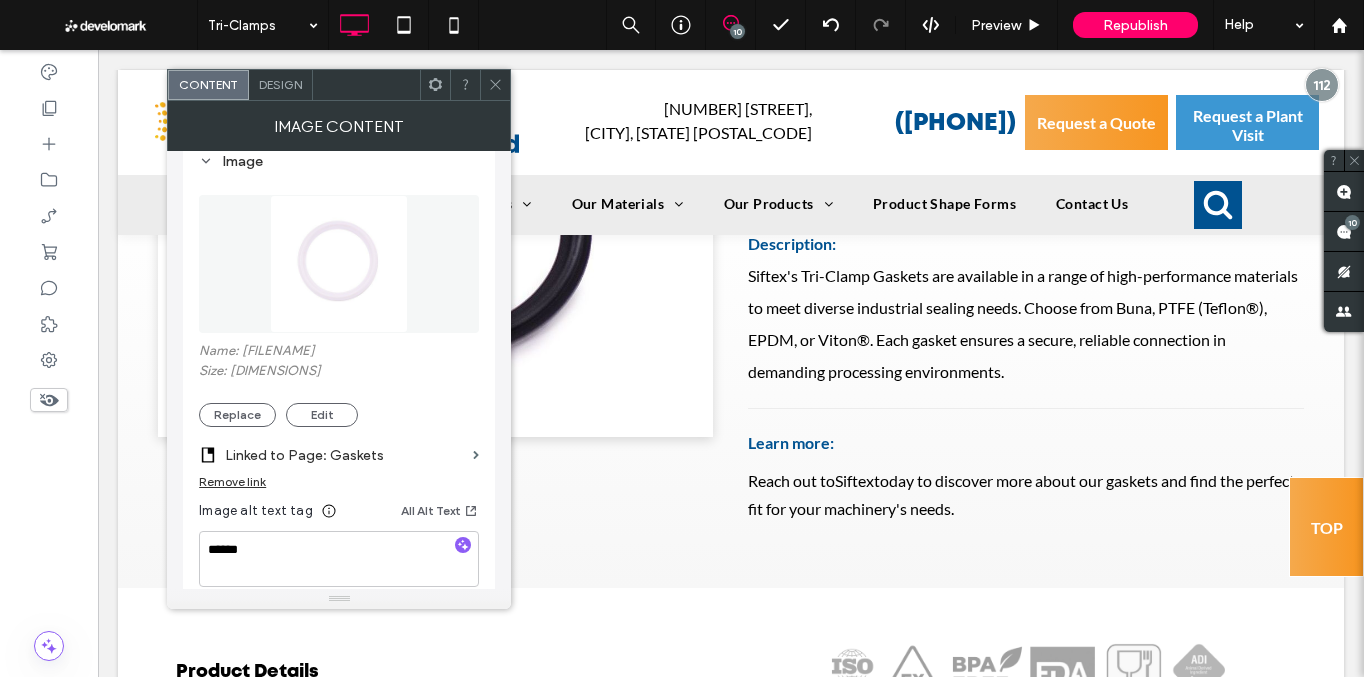 scroll, scrollTop: 199, scrollLeft: 0, axis: vertical 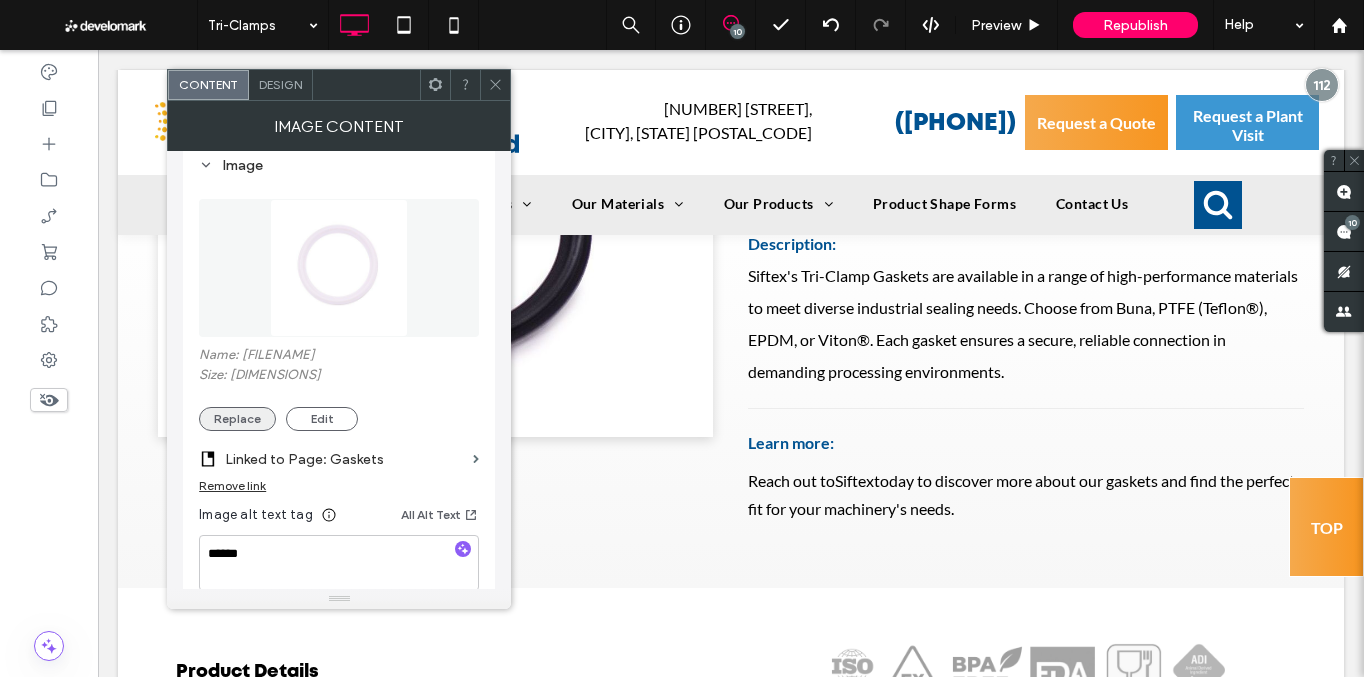 click on "Replace" at bounding box center [237, 419] 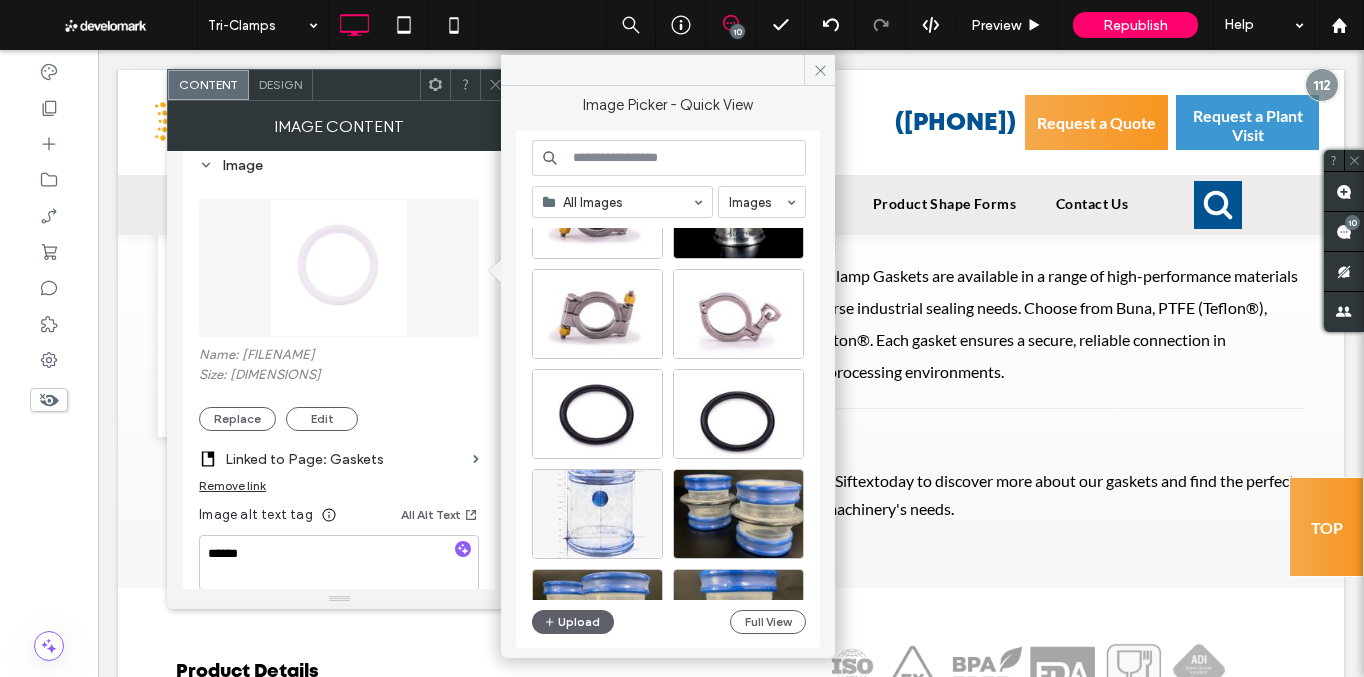 scroll, scrollTop: 501, scrollLeft: 0, axis: vertical 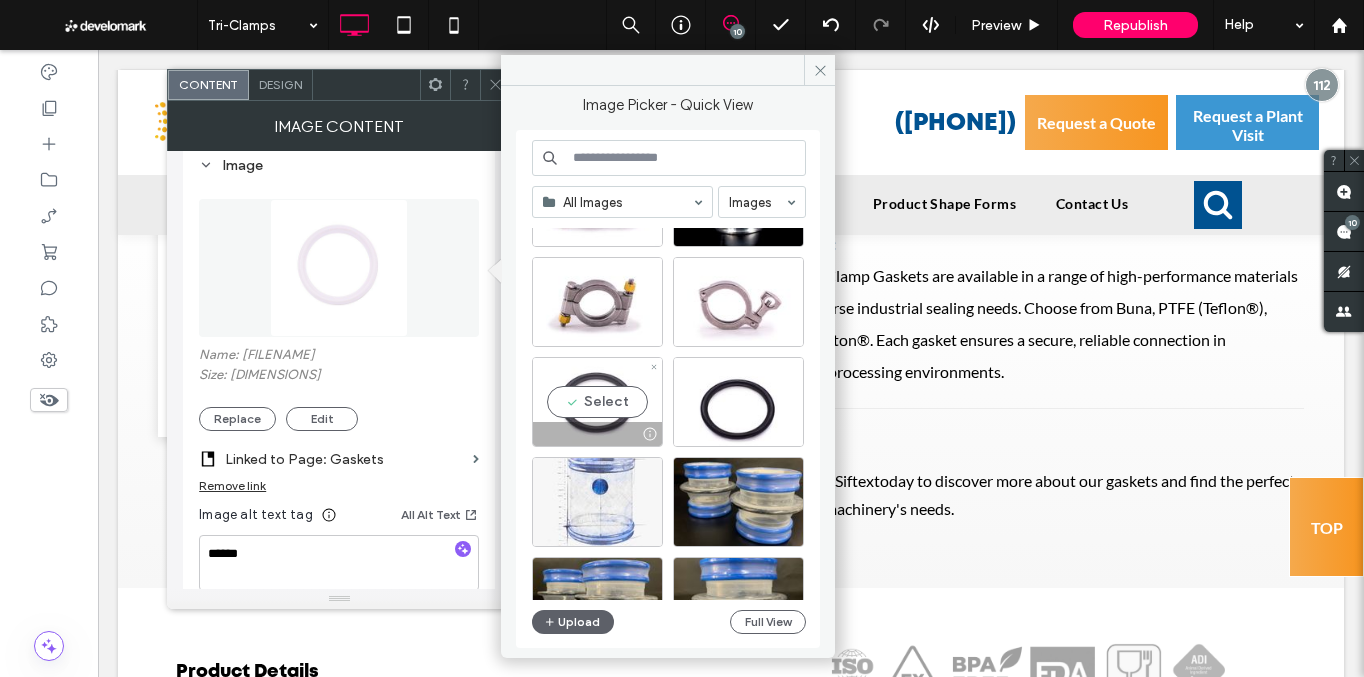 click on "Select" at bounding box center (597, 402) 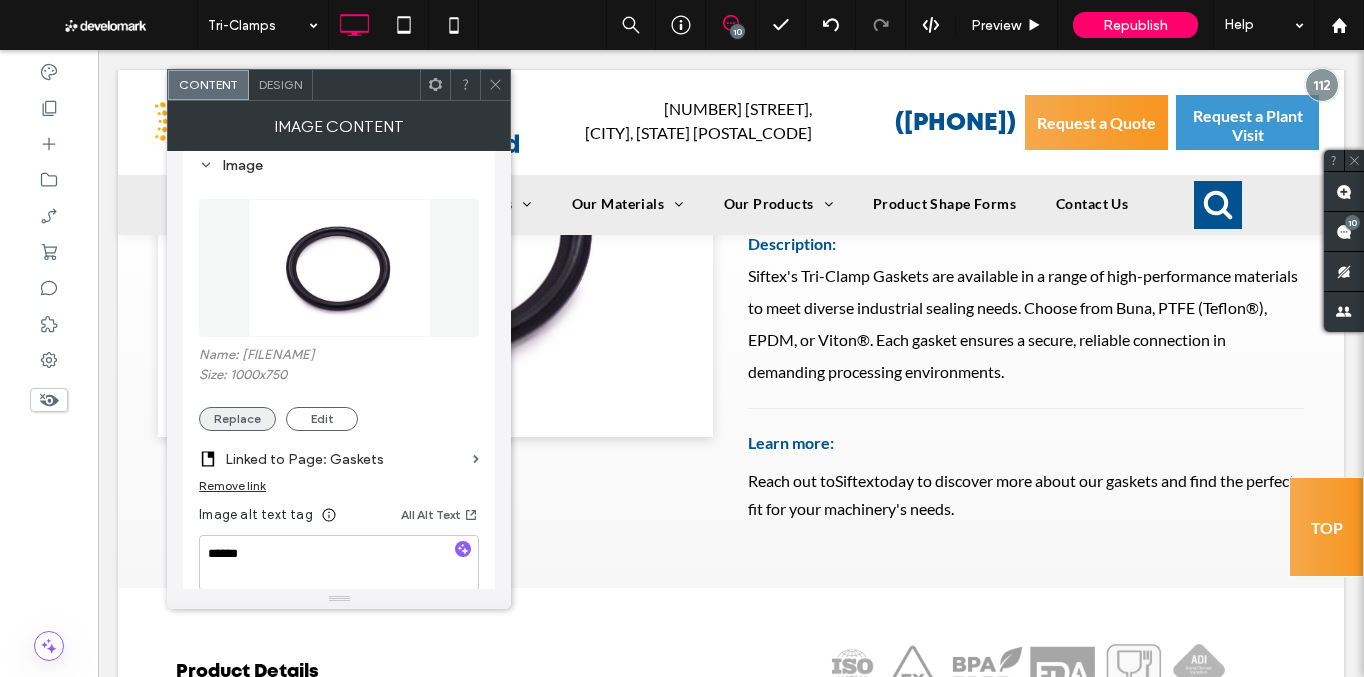 click on "Replace" at bounding box center (237, 419) 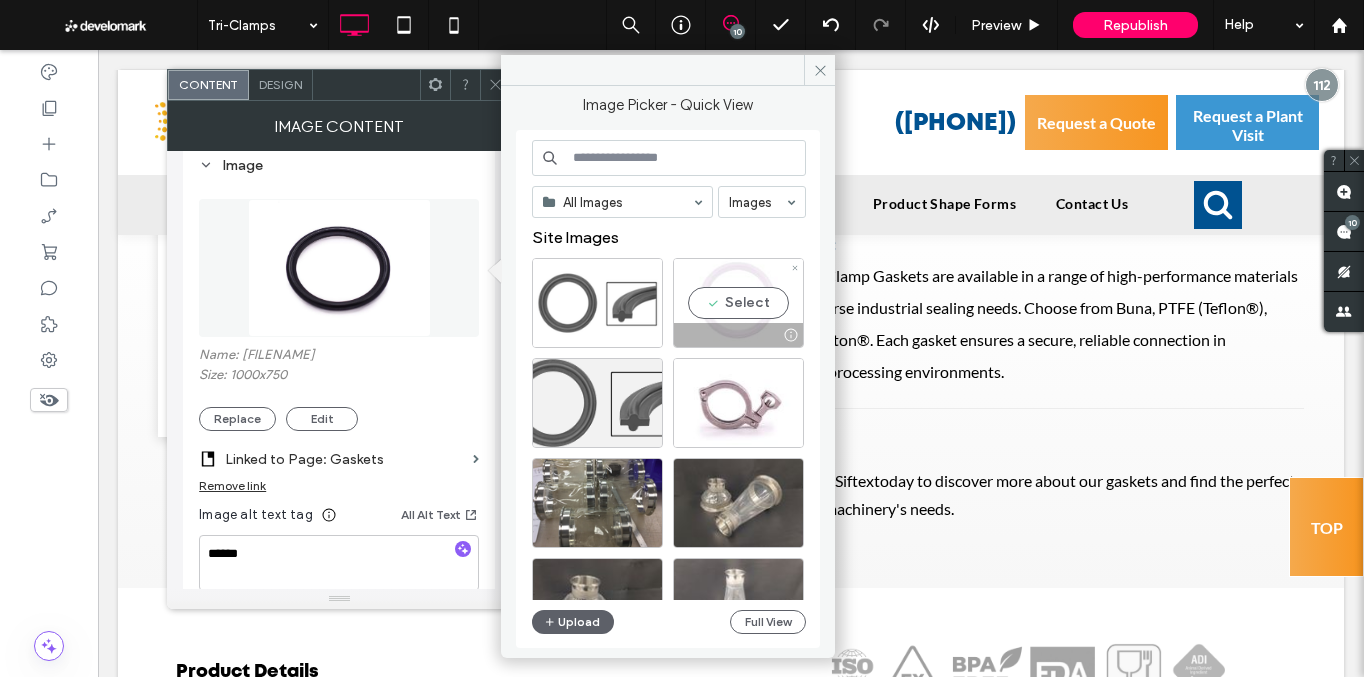 click on "Select" at bounding box center [738, 303] 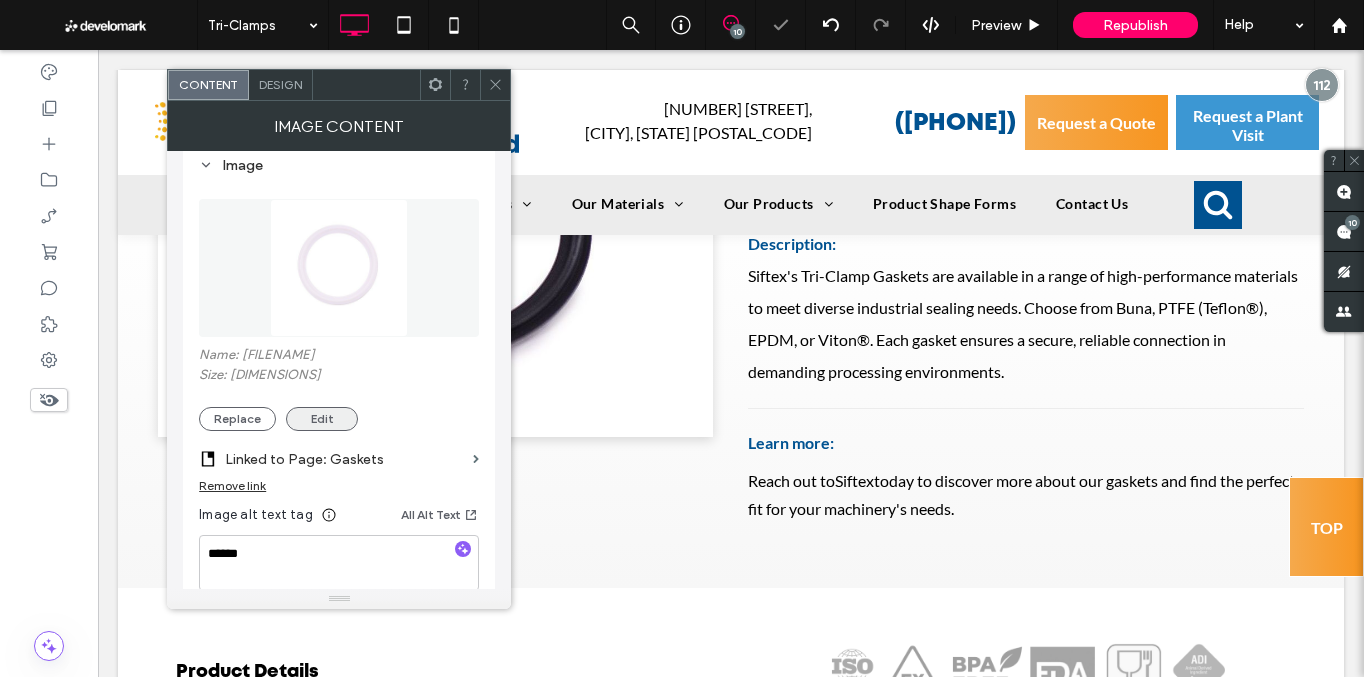 click on "Edit" at bounding box center (322, 419) 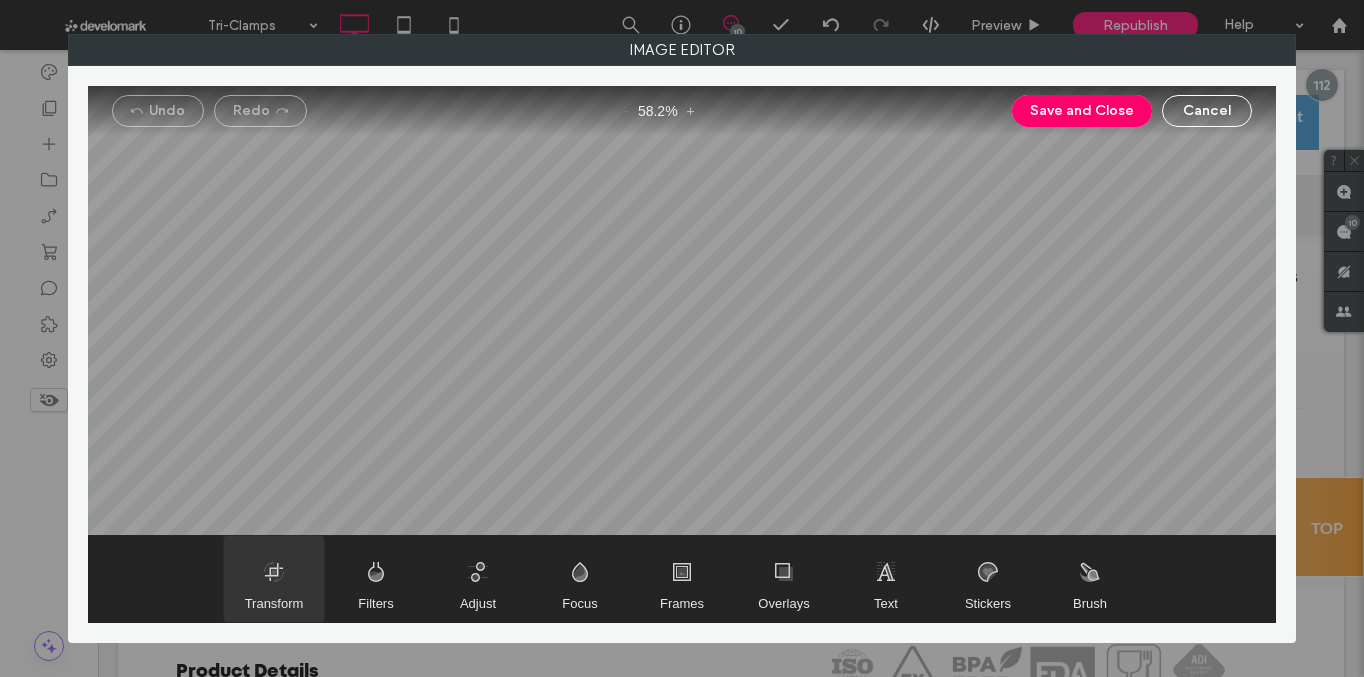 click at bounding box center (274, 579) 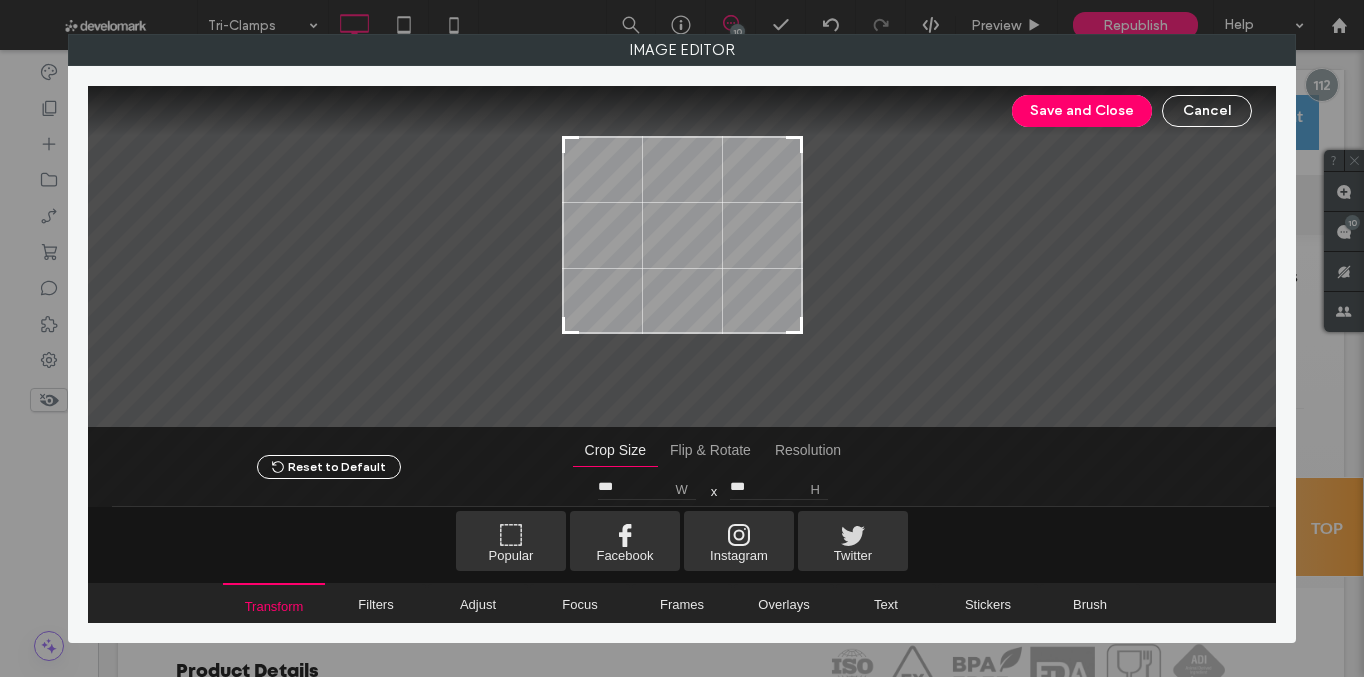 drag, startPoint x: 799, startPoint y: 375, endPoint x: 818, endPoint y: 332, distance: 47.010635 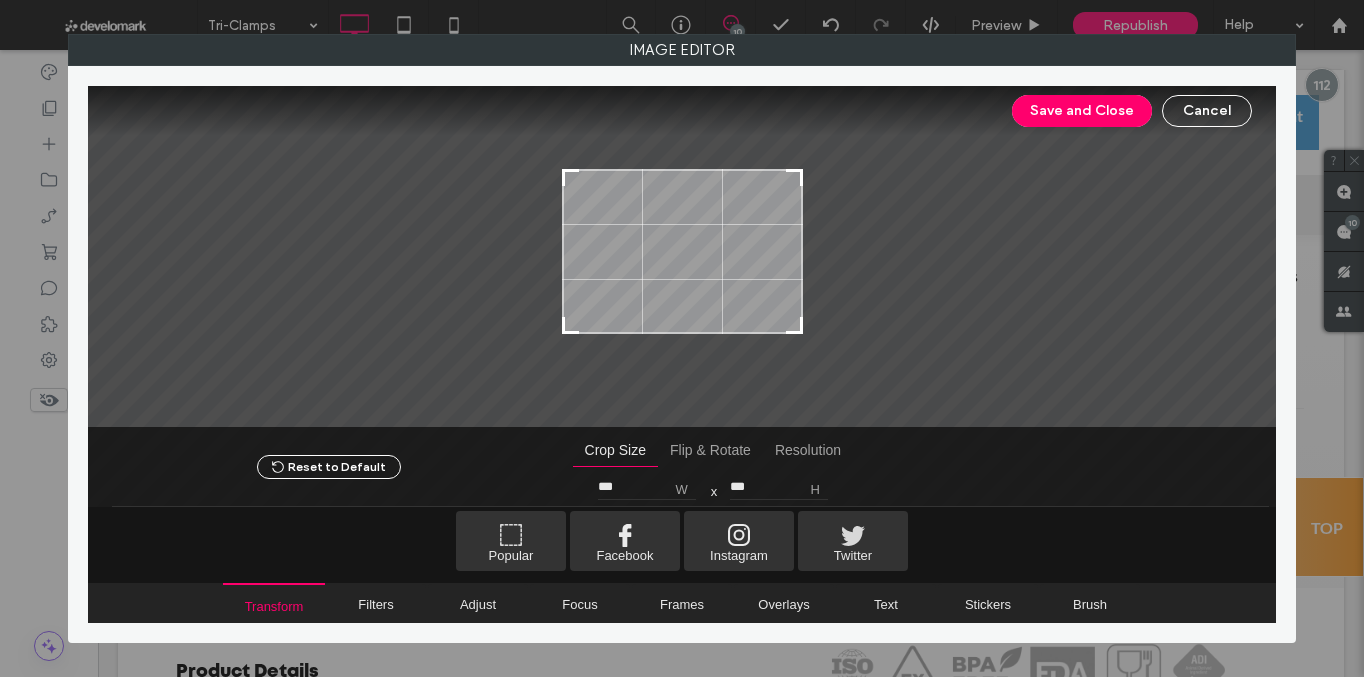 type on "***" 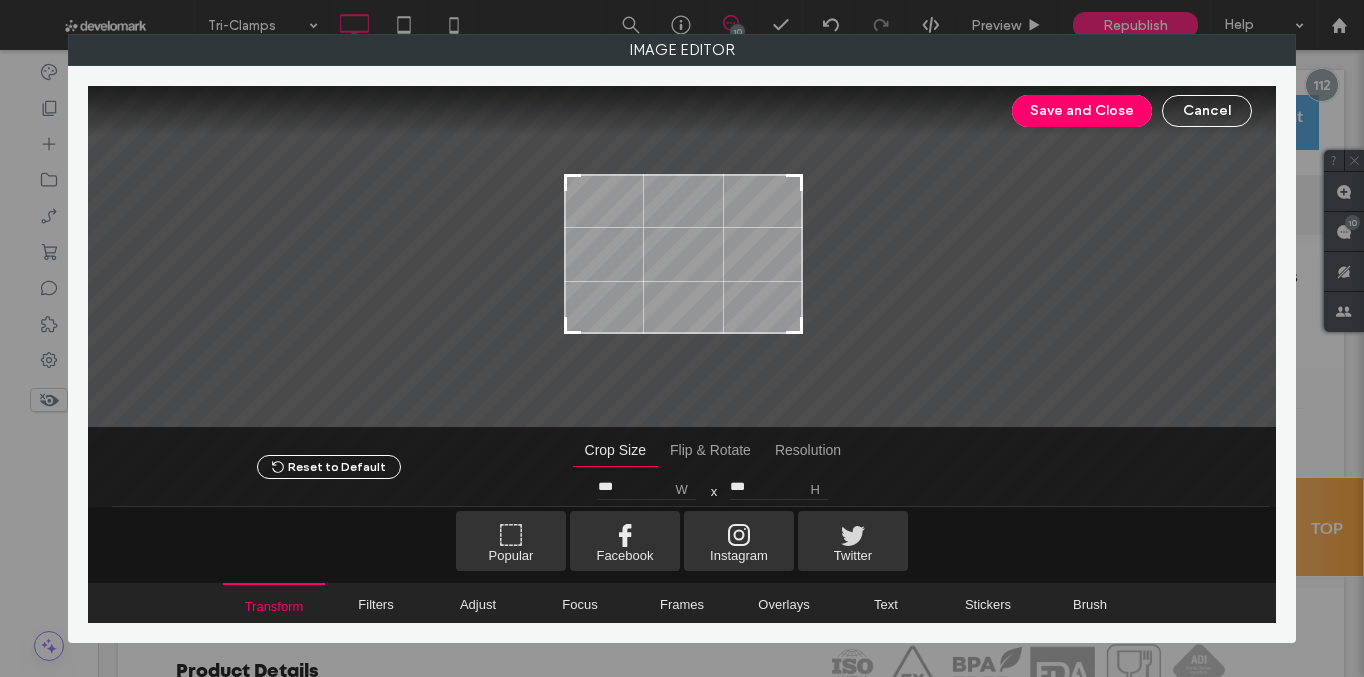 type on "***" 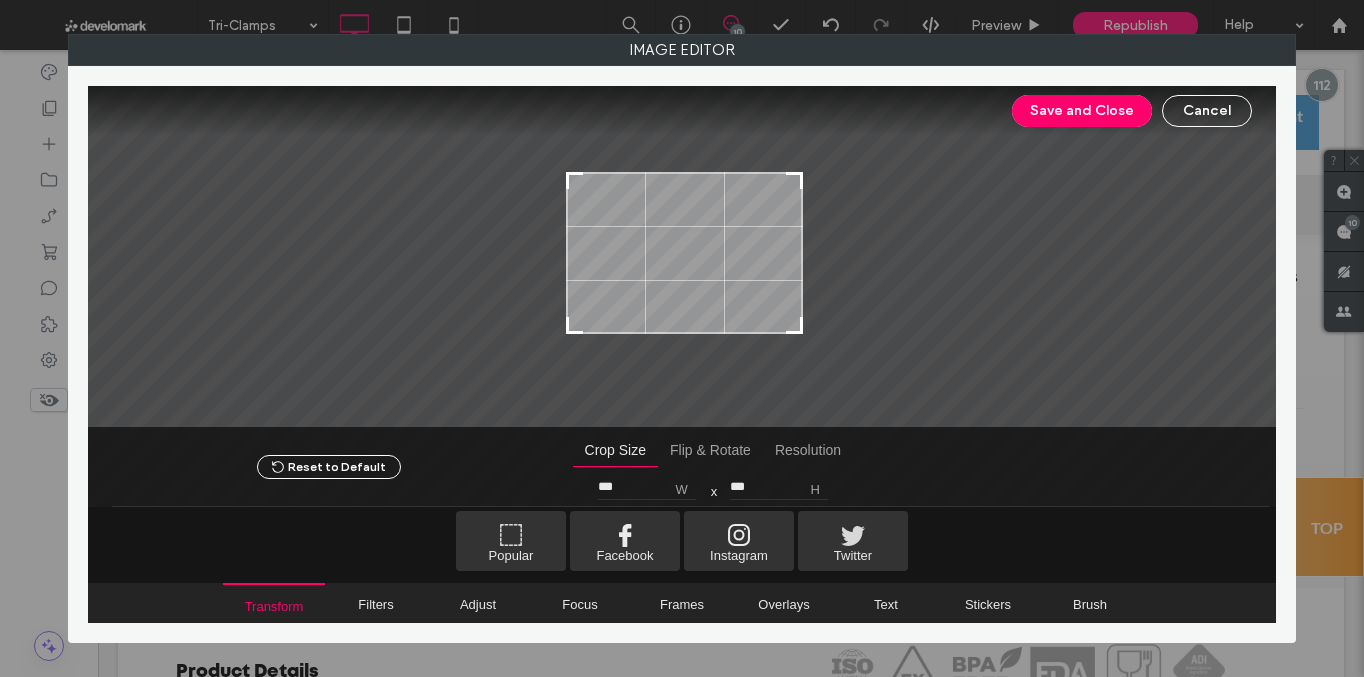 type on "***" 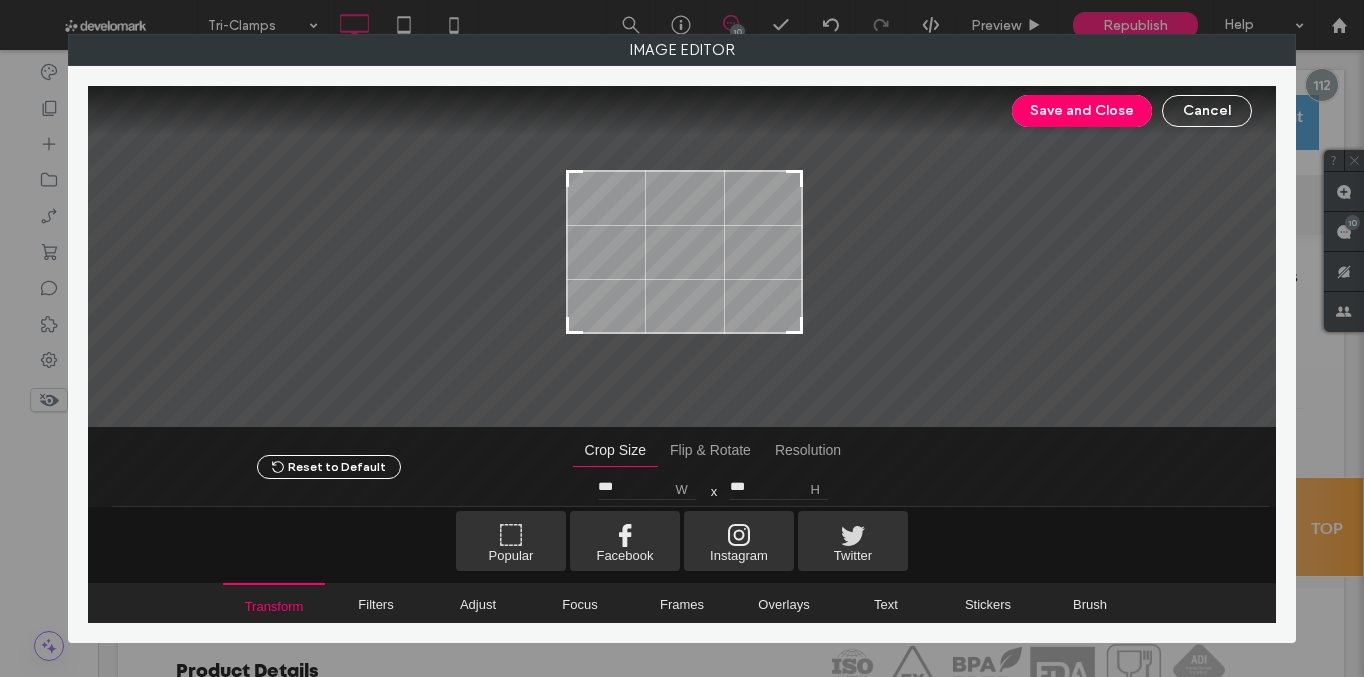 type on "***" 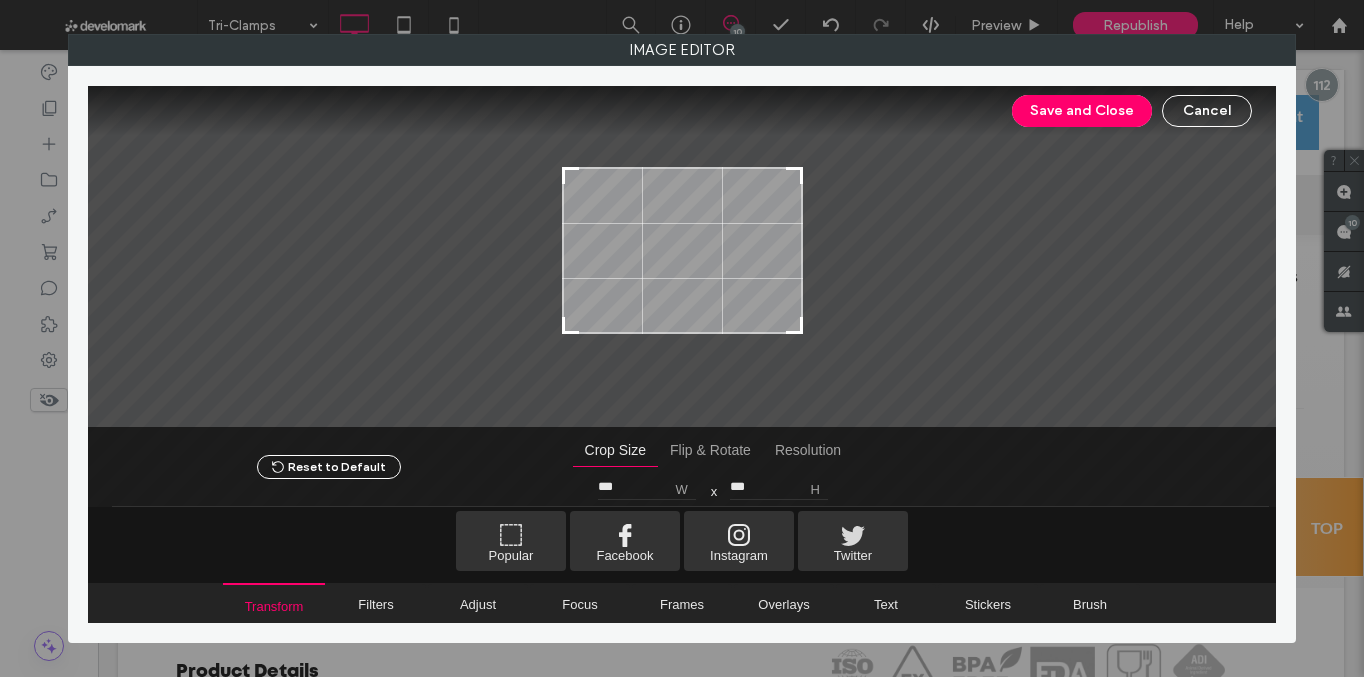type on "***" 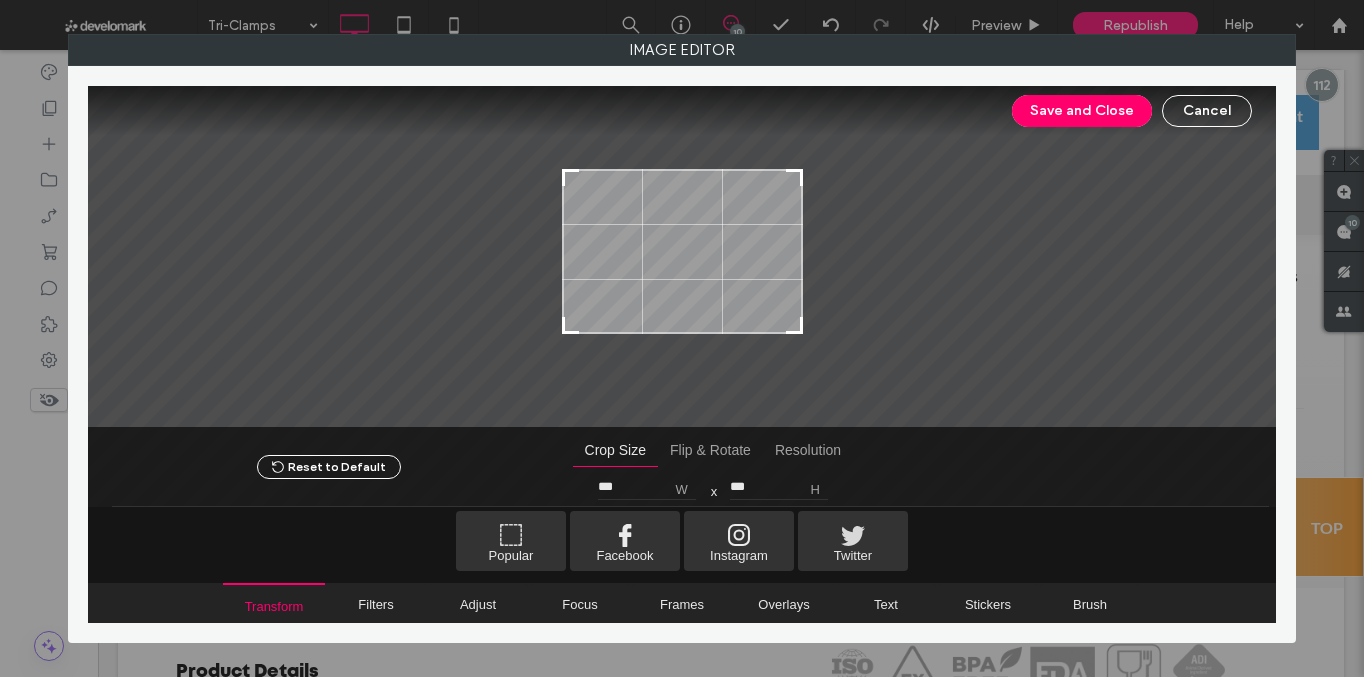 drag, startPoint x: 568, startPoint y: 135, endPoint x: 552, endPoint y: 168, distance: 36.67424 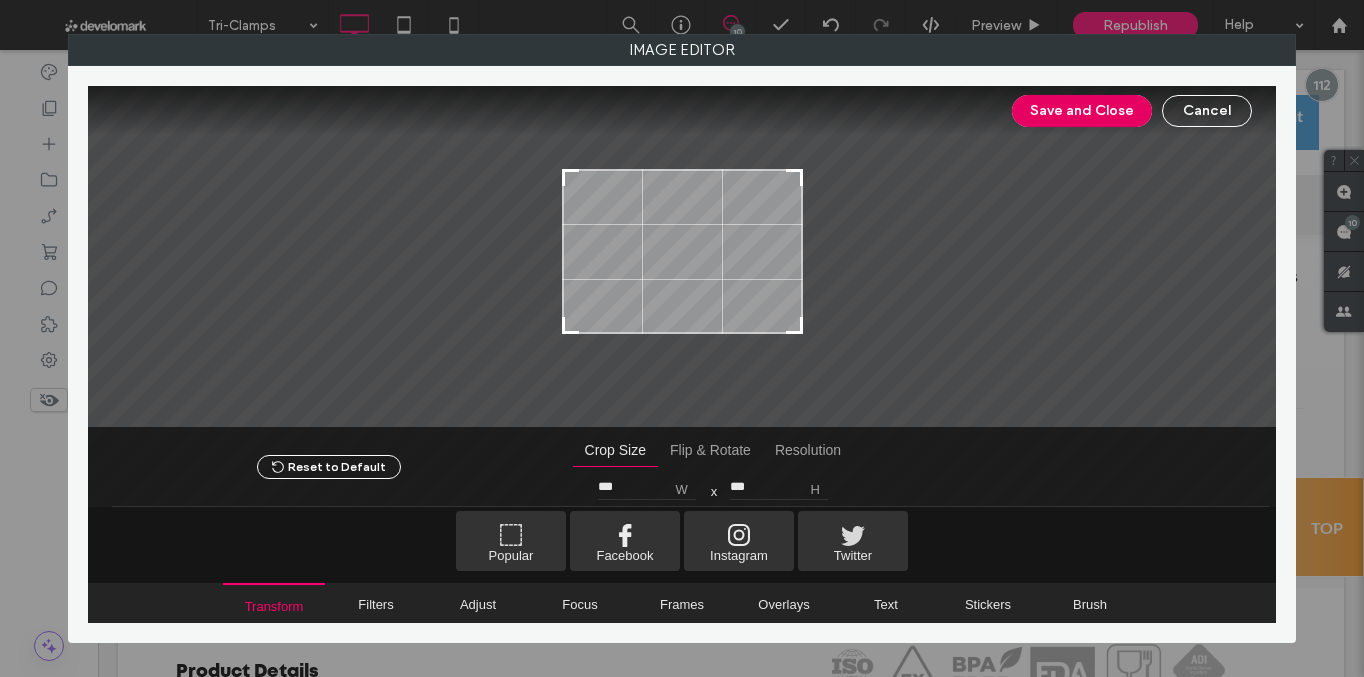 click on "Save and Close" at bounding box center [1082, 111] 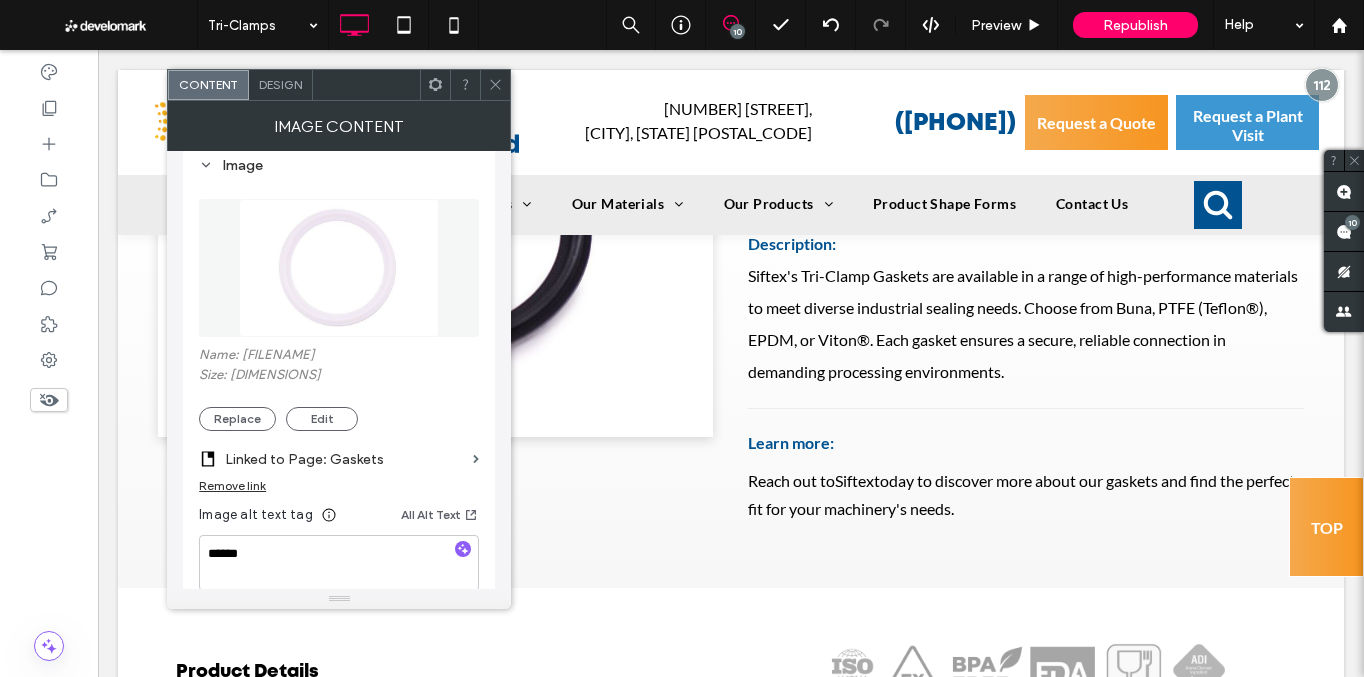 click at bounding box center [495, 85] 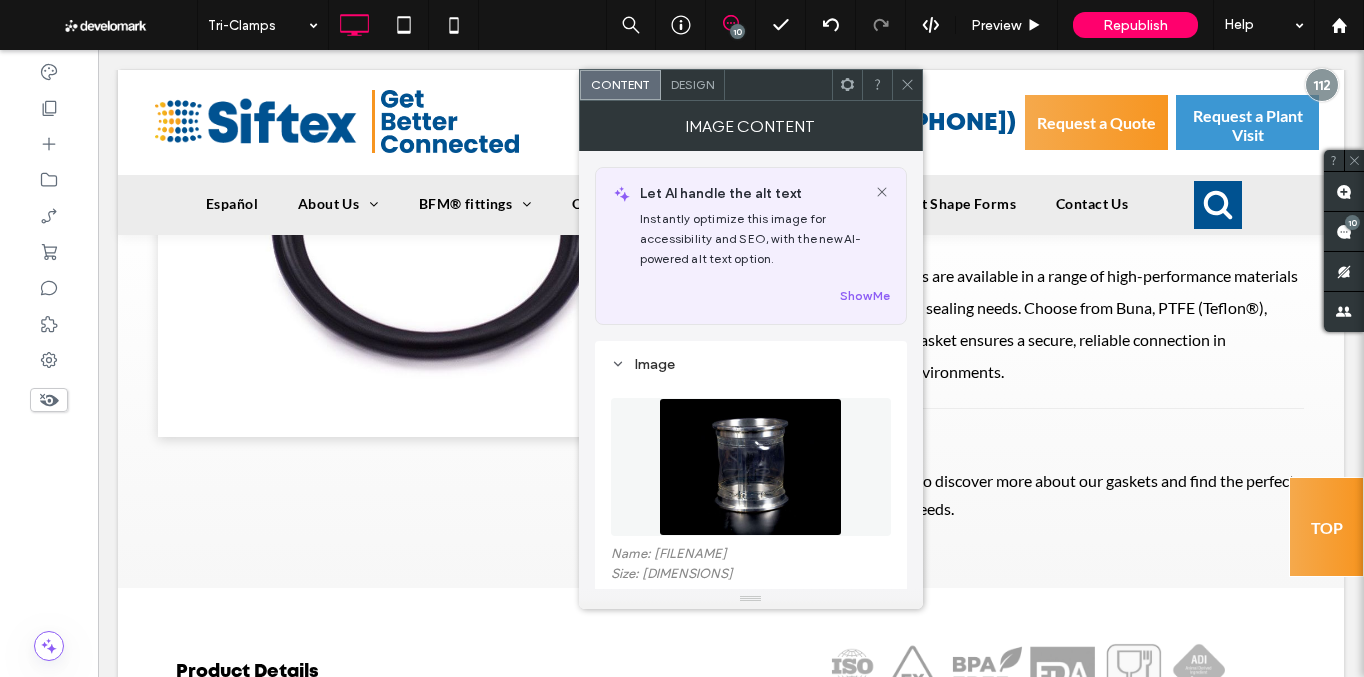scroll, scrollTop: 192, scrollLeft: 0, axis: vertical 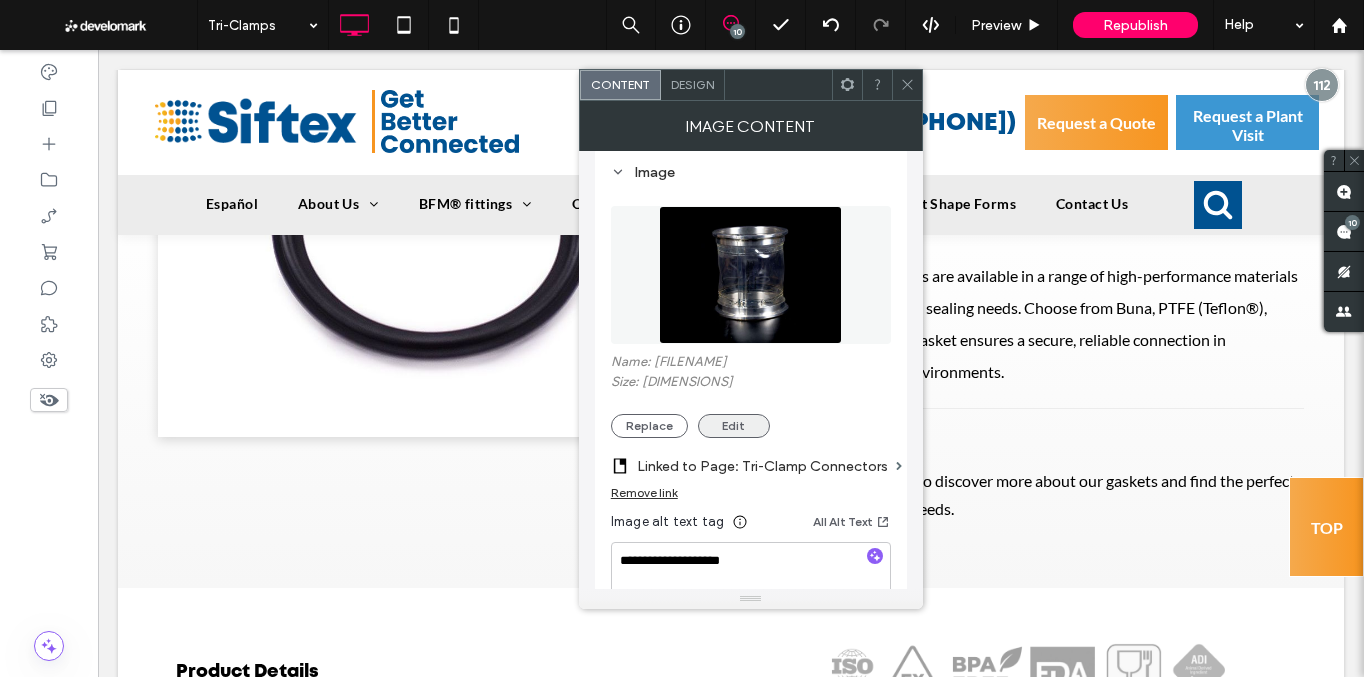 click on "Edit" at bounding box center (734, 426) 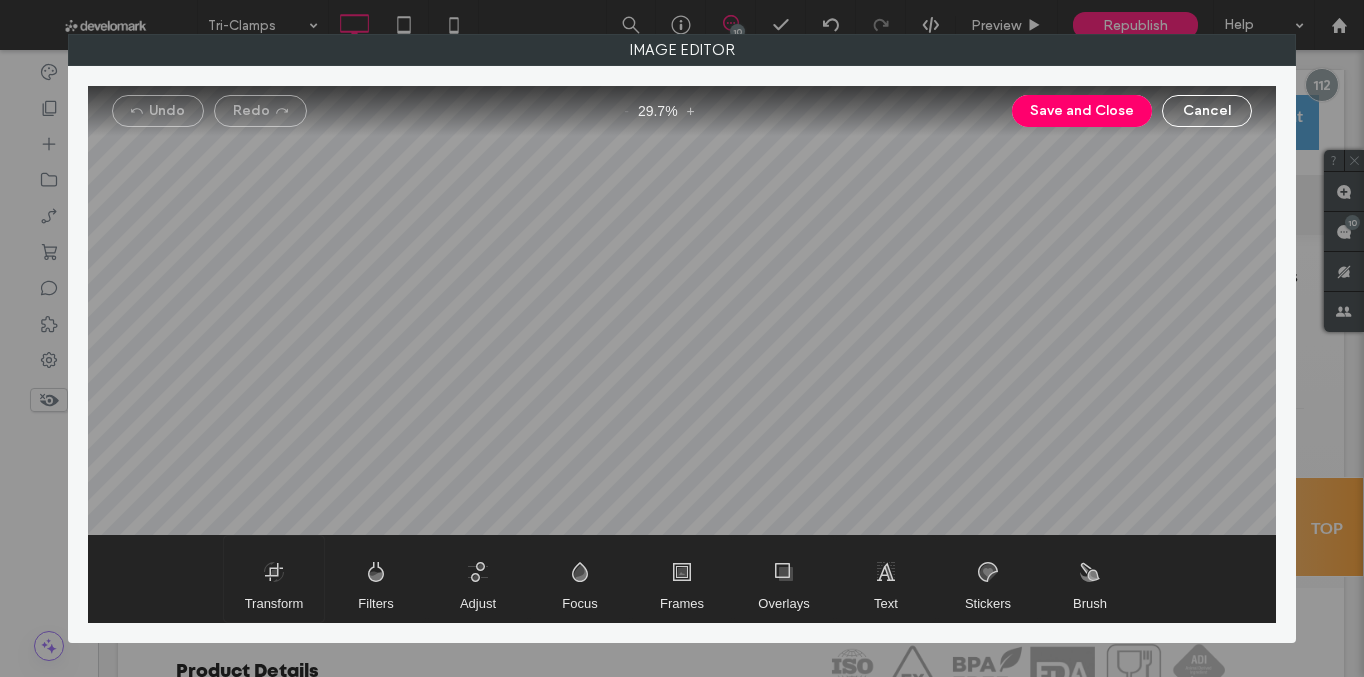 click at bounding box center (274, 579) 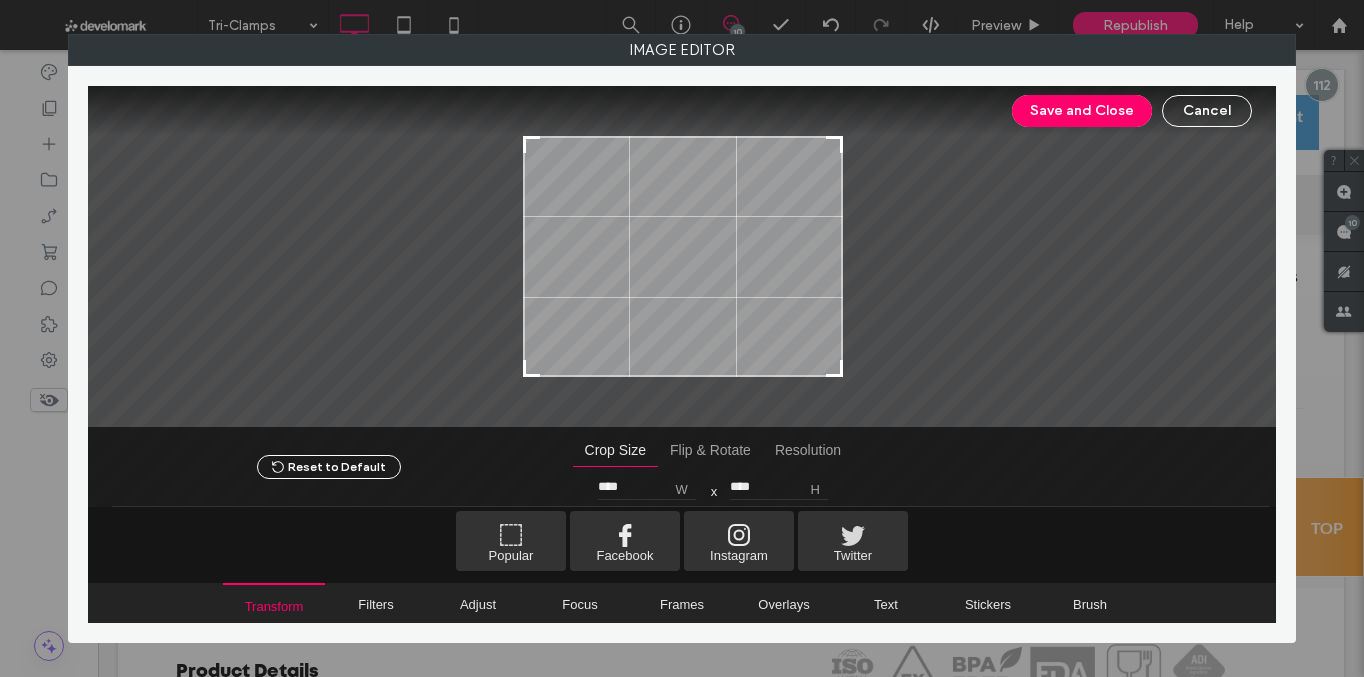 type on "****" 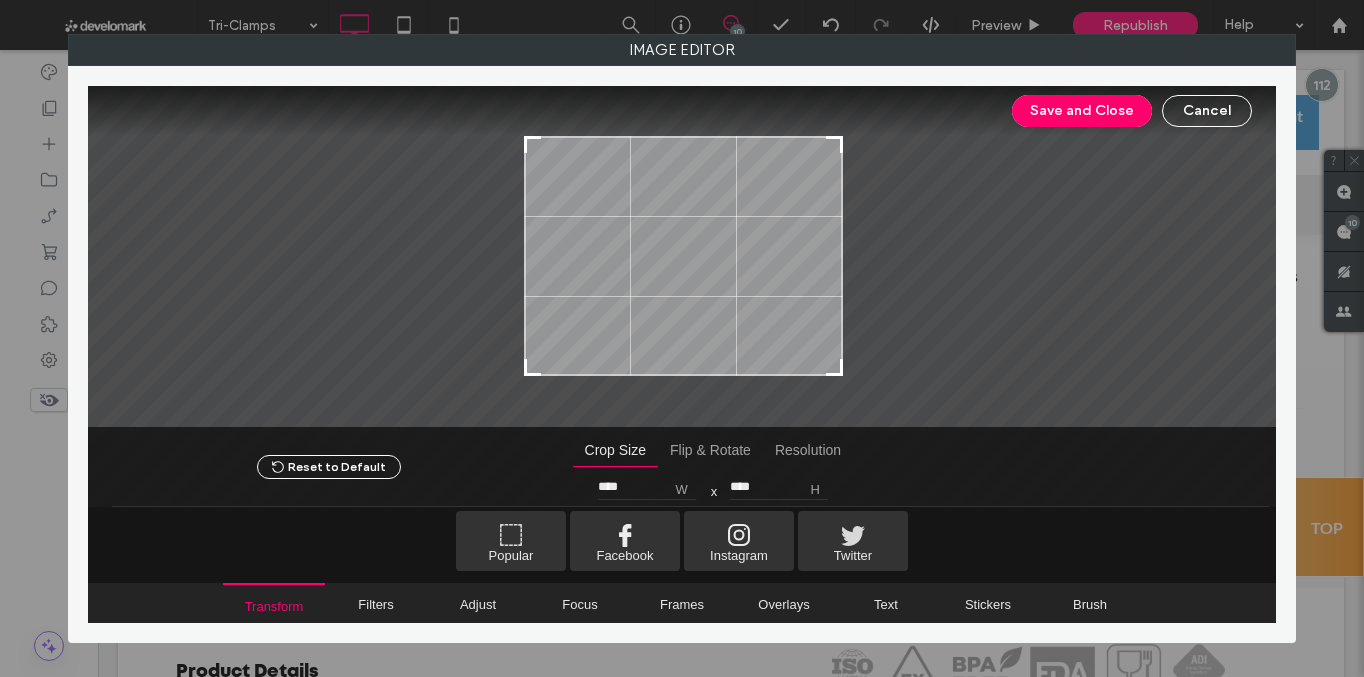 type on "****" 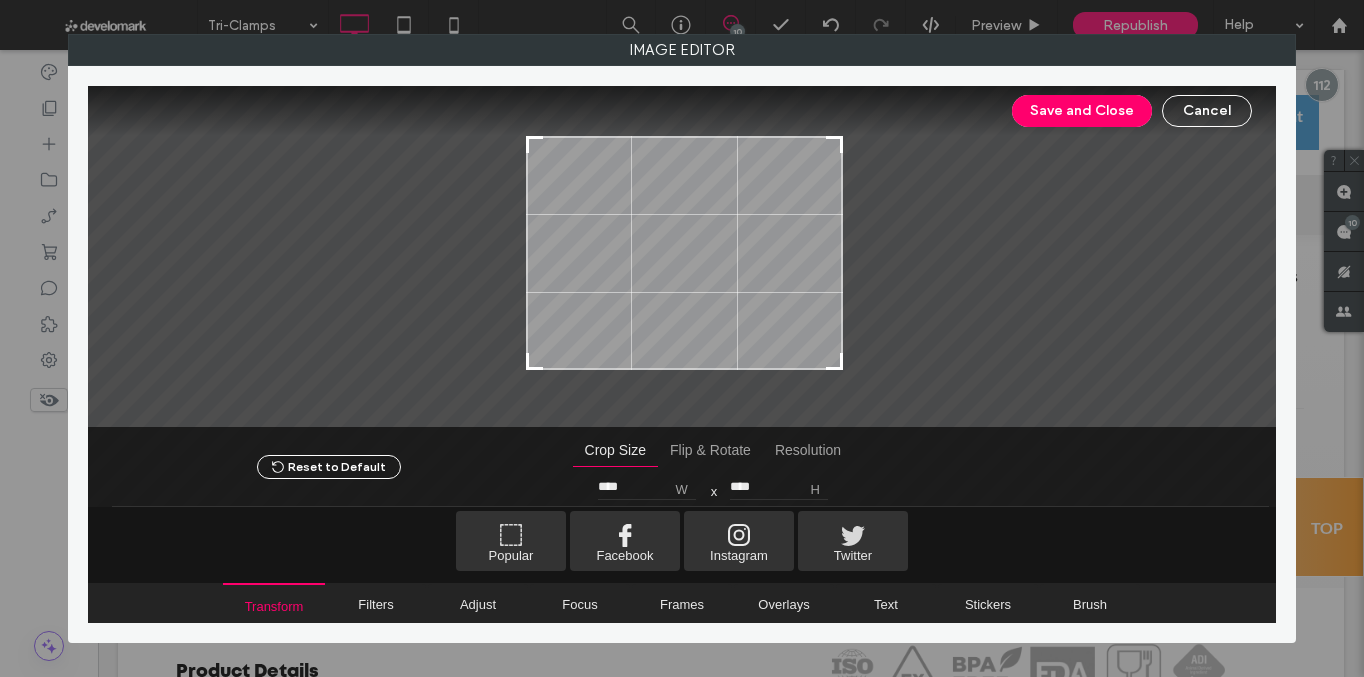 type on "****" 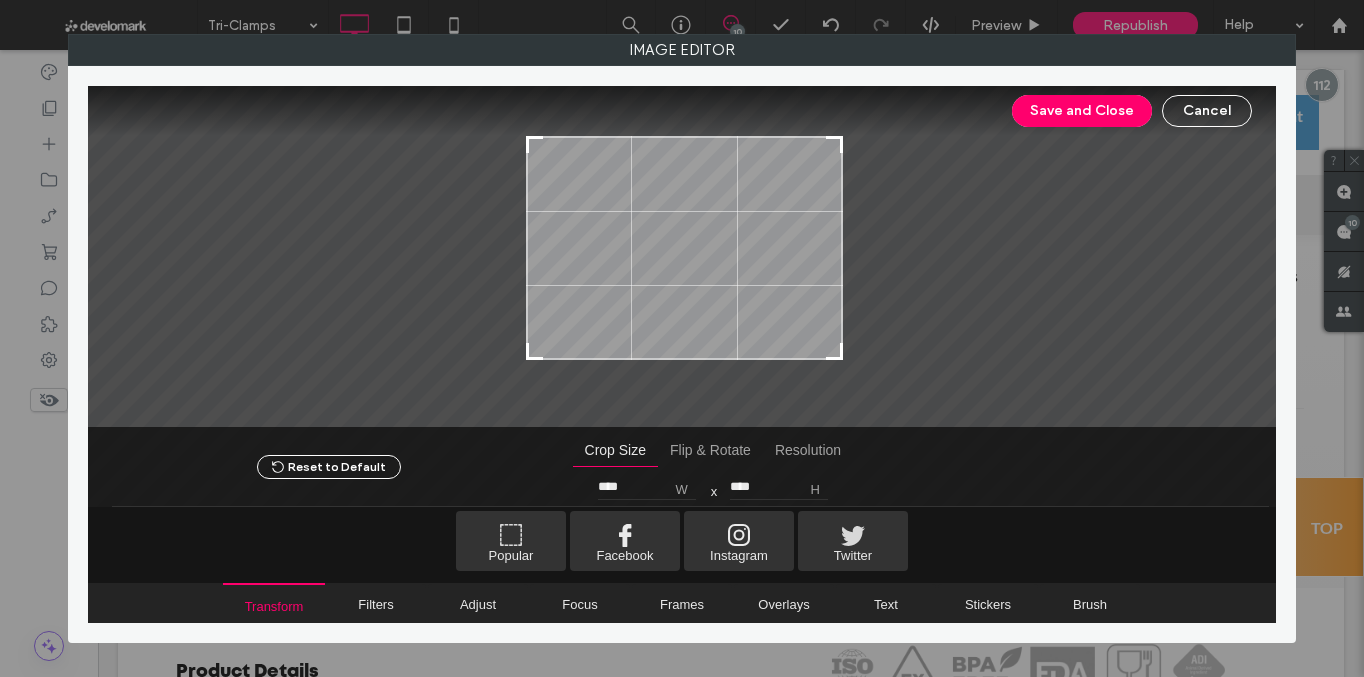 type on "****" 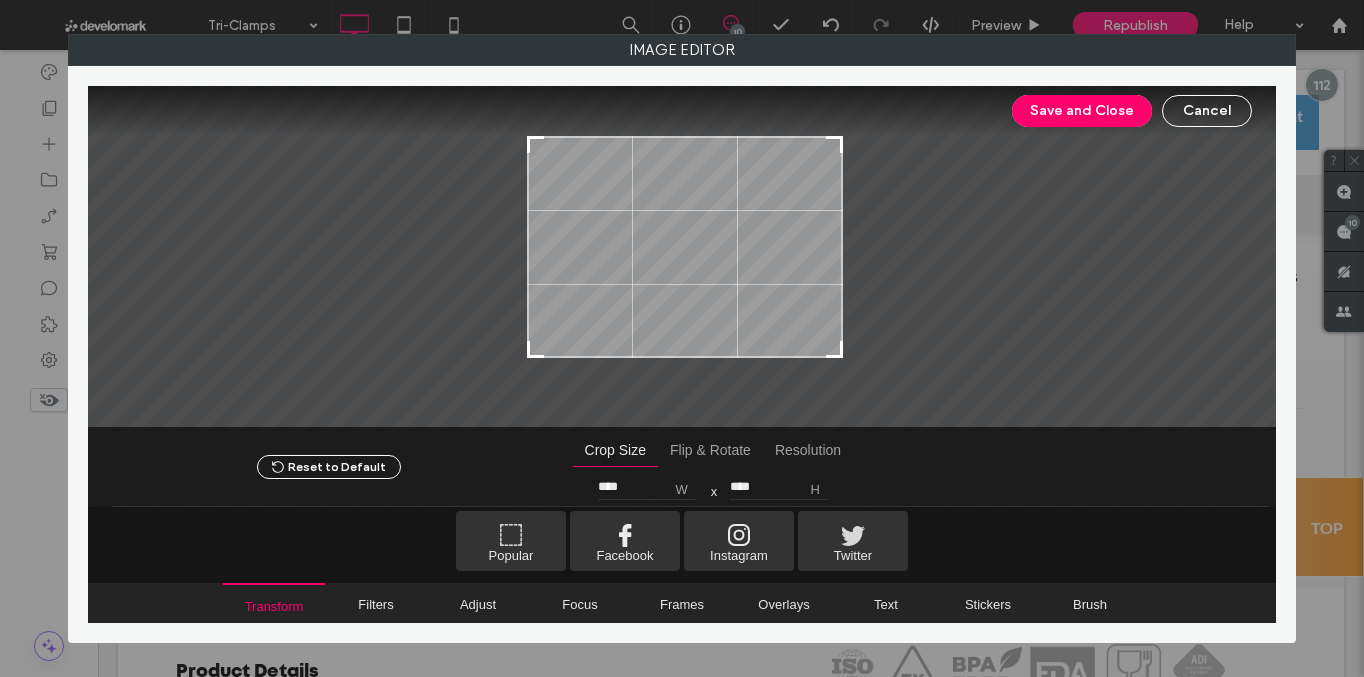 type on "****" 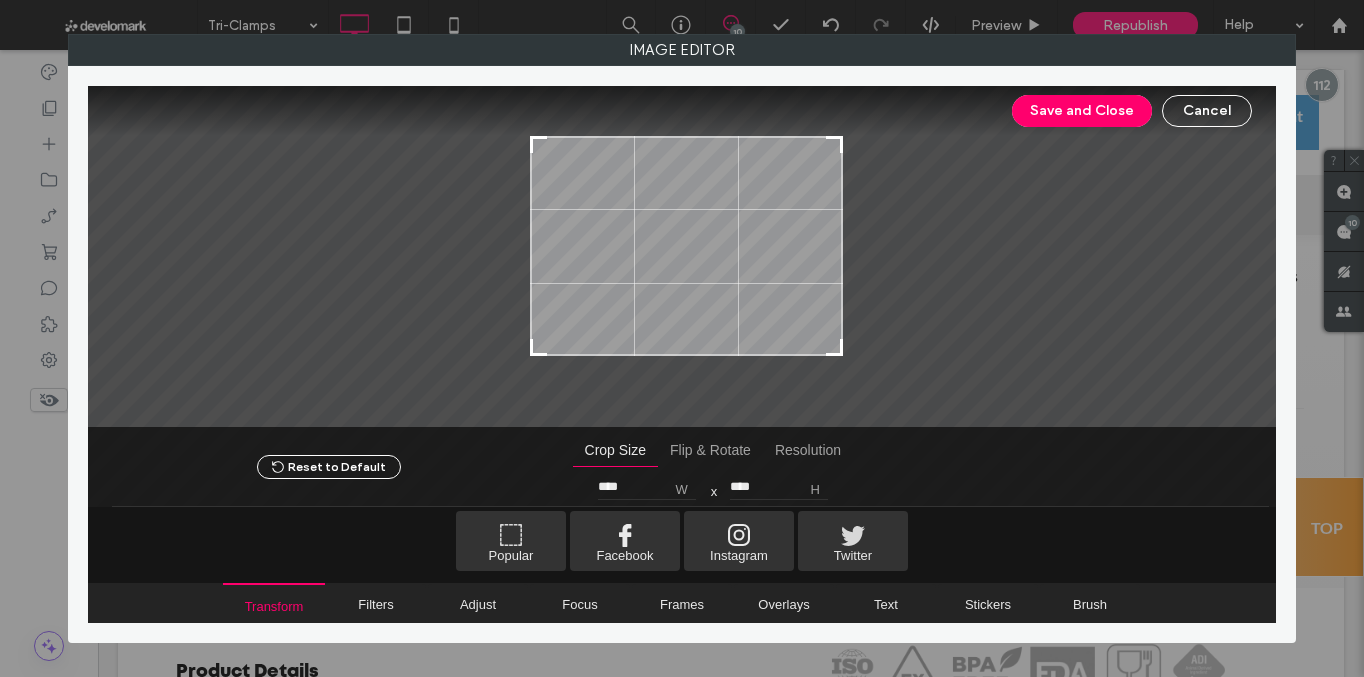 type on "****" 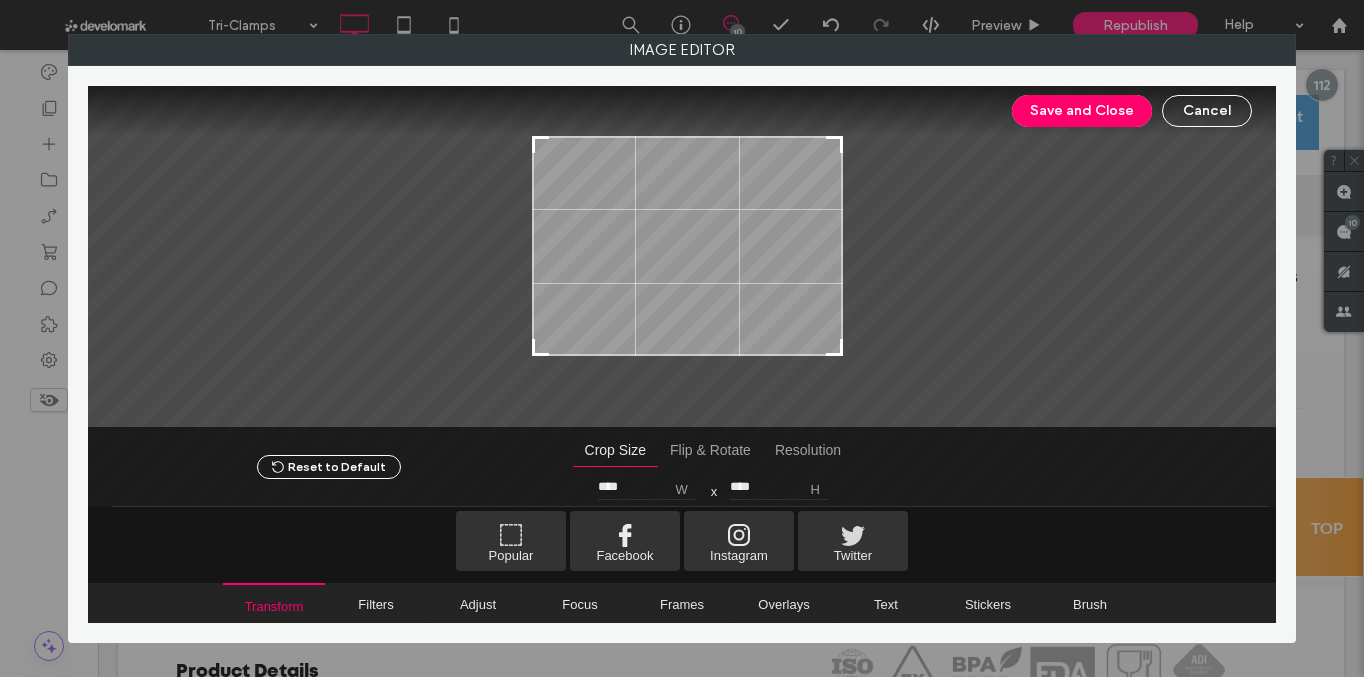 type on "****" 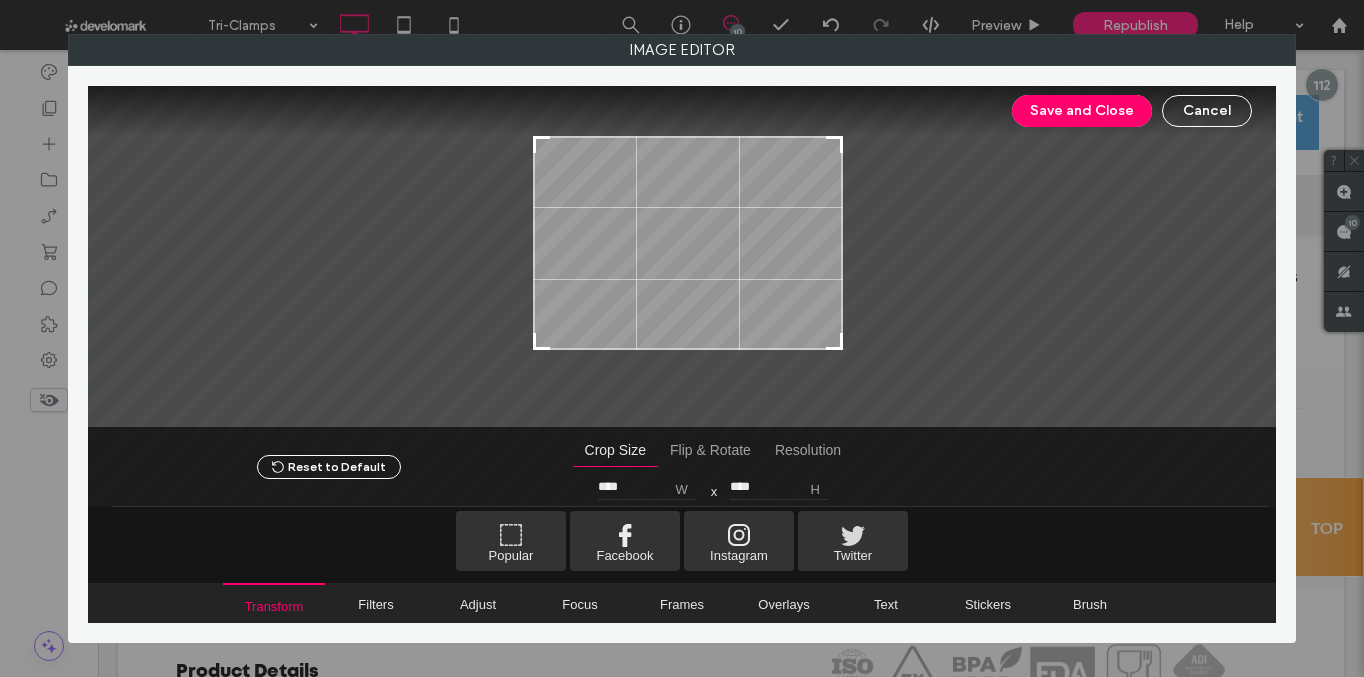 drag, startPoint x: 535, startPoint y: 370, endPoint x: 545, endPoint y: 343, distance: 28.79236 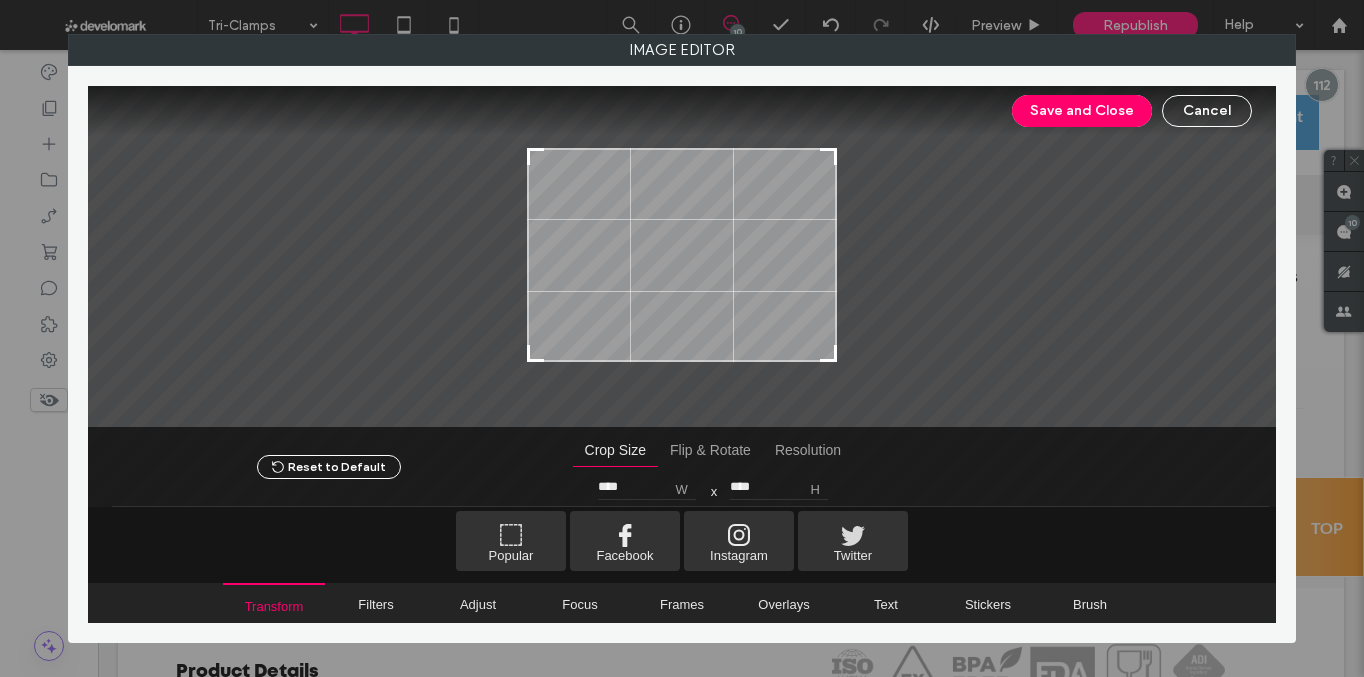 drag, startPoint x: 675, startPoint y: 229, endPoint x: 669, endPoint y: 241, distance: 13.416408 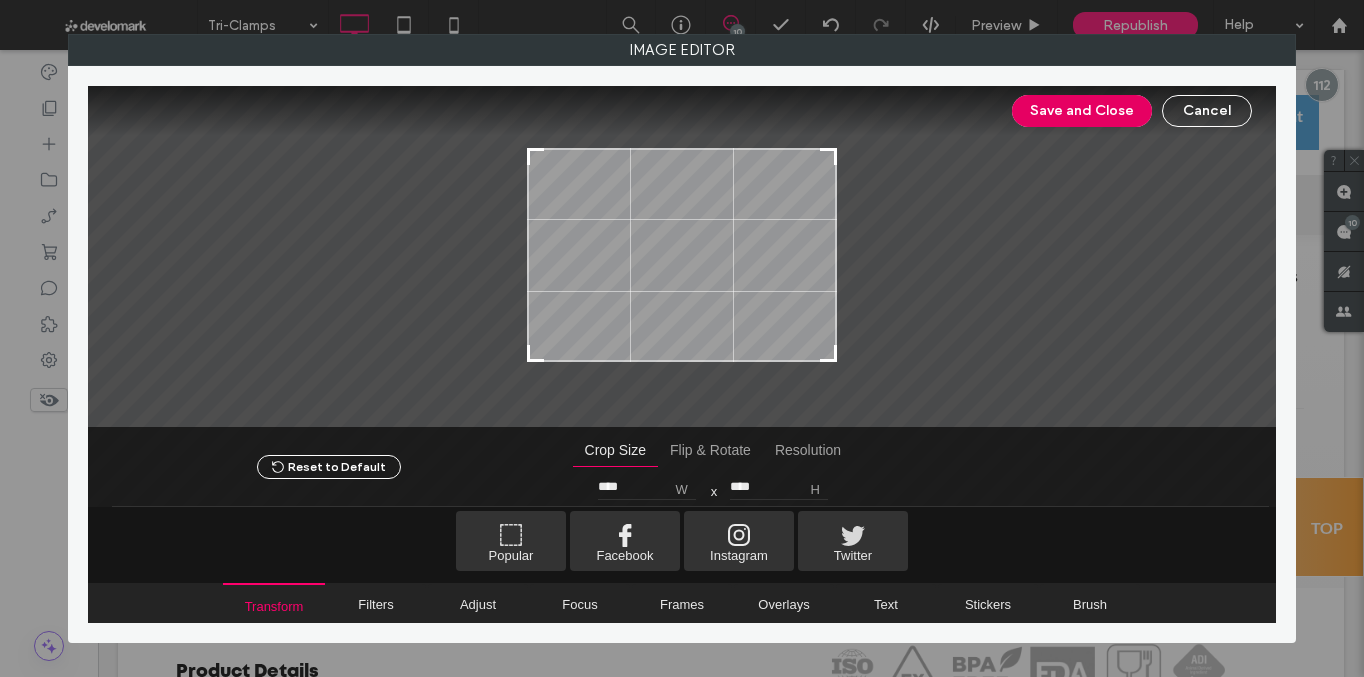 click on "Save and Close" at bounding box center [1082, 111] 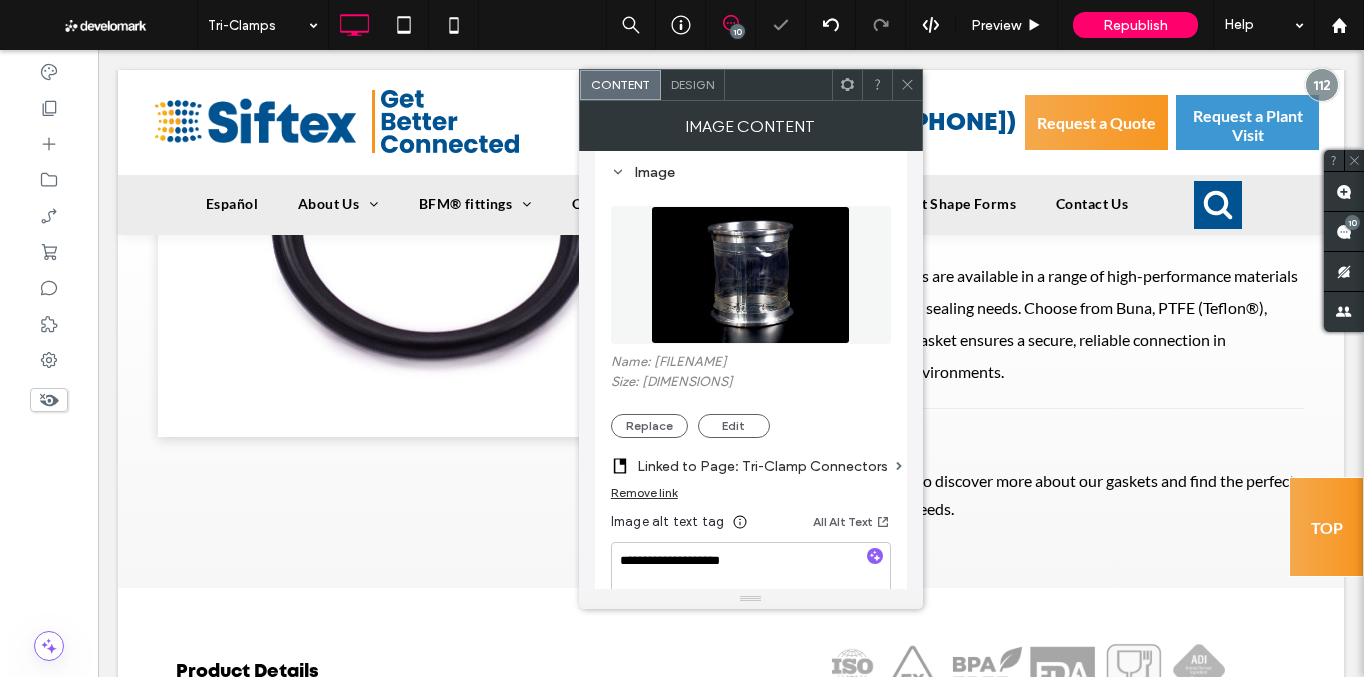 click 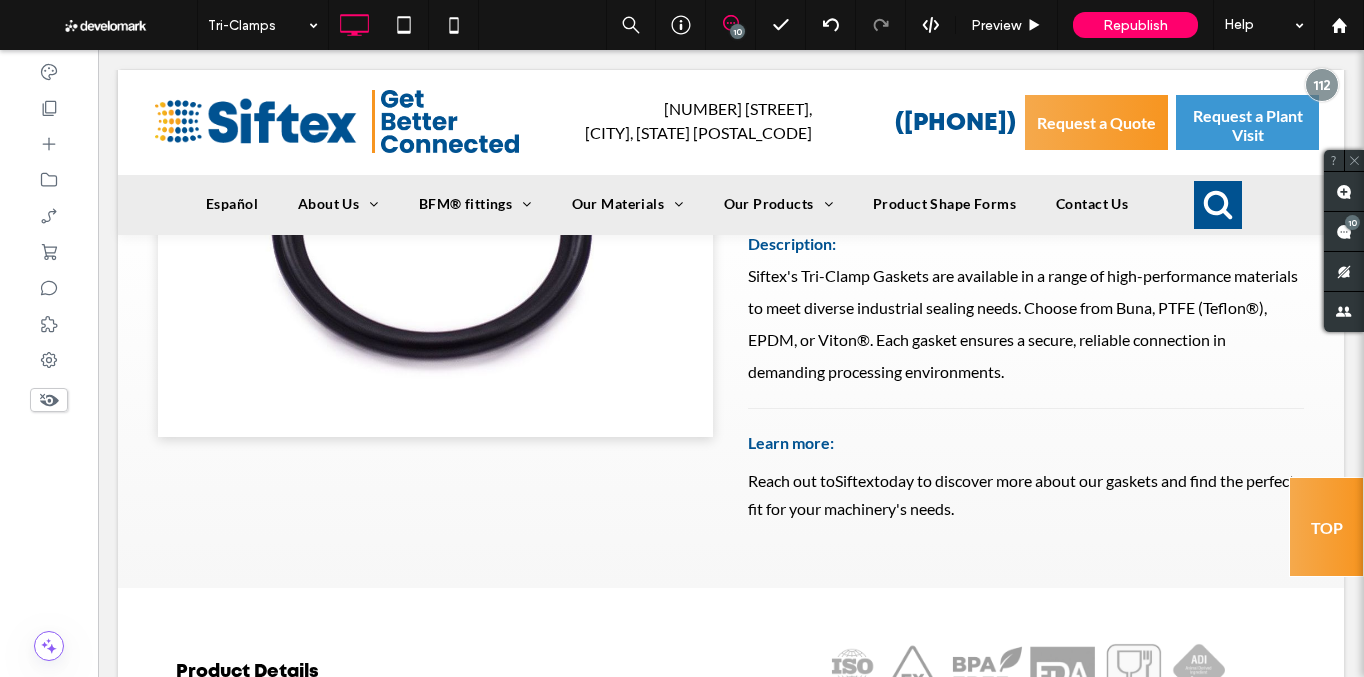 type on "**********" 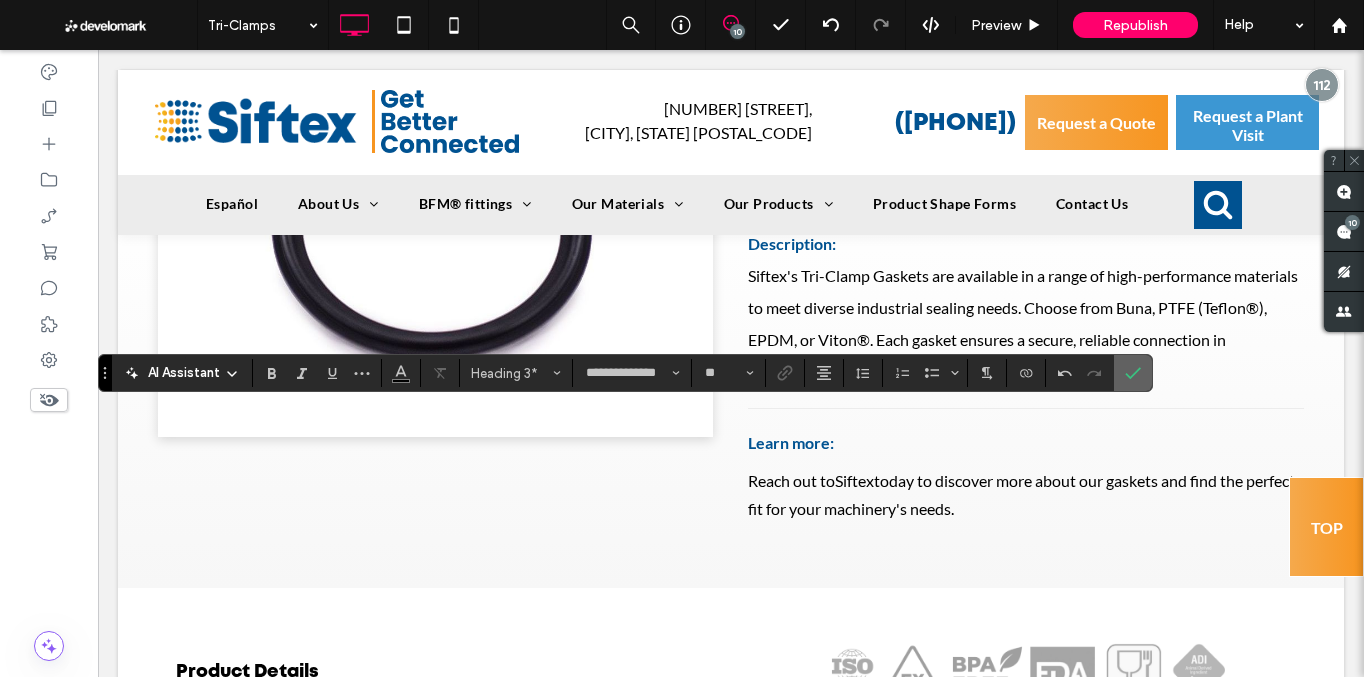 click 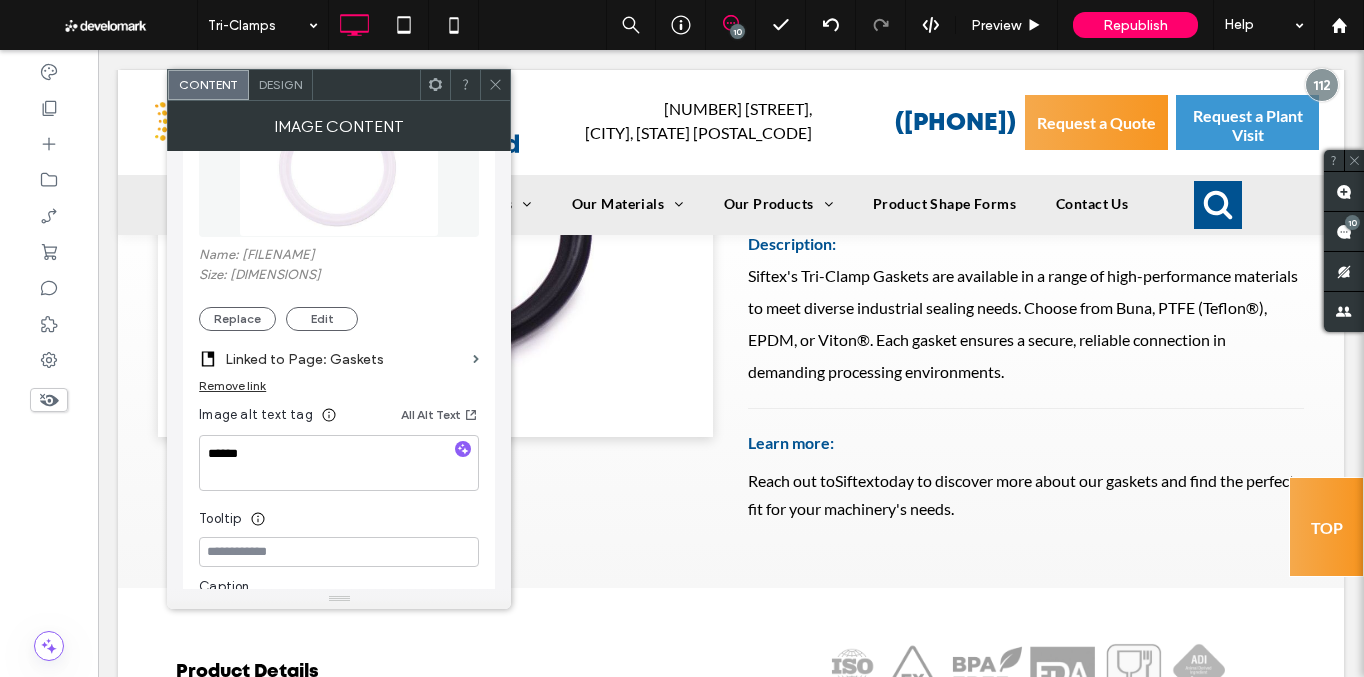 scroll, scrollTop: 299, scrollLeft: 0, axis: vertical 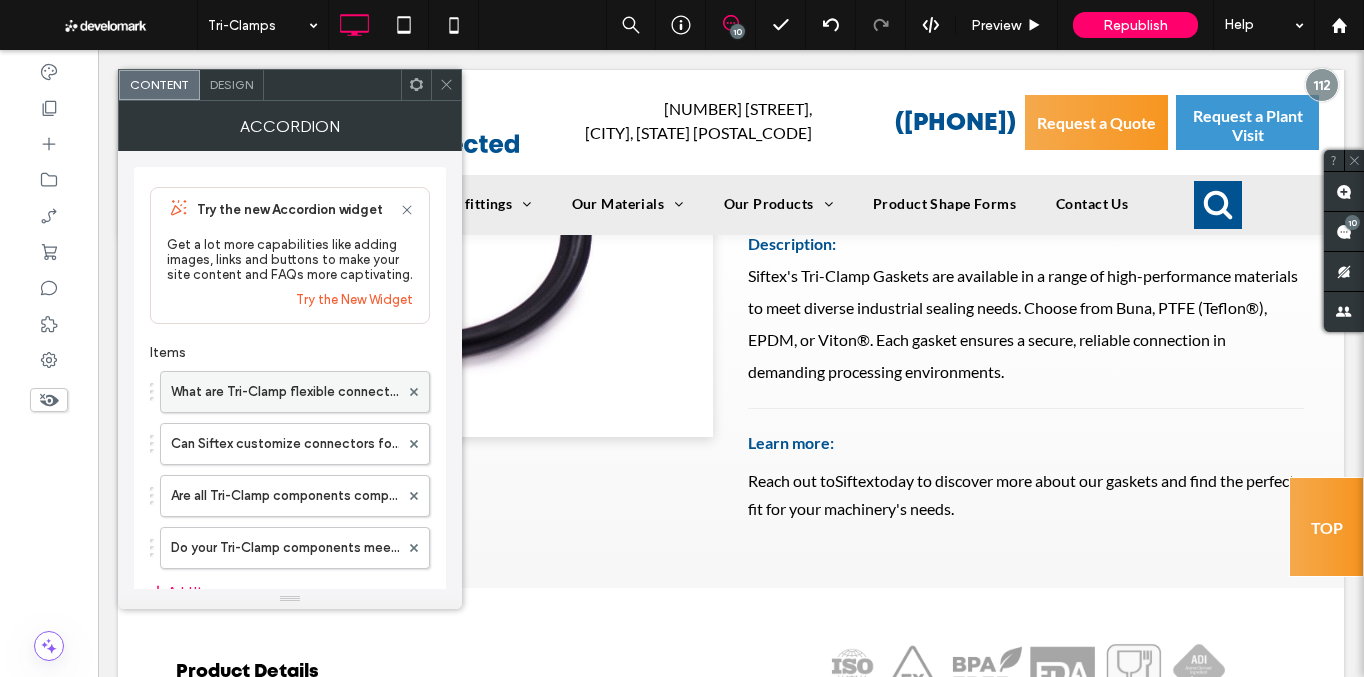 click on "What are Tri-Clamp flexible connectors used for?" at bounding box center (285, 392) 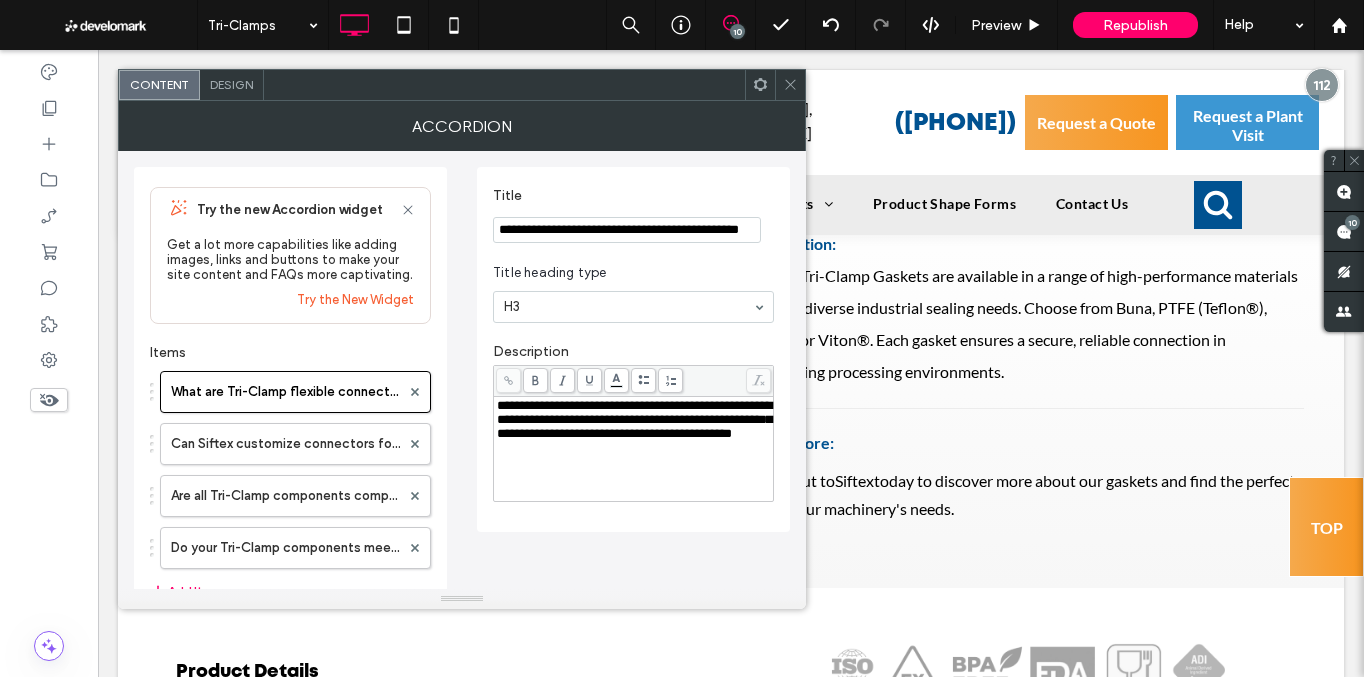 click on "**********" at bounding box center [634, 419] 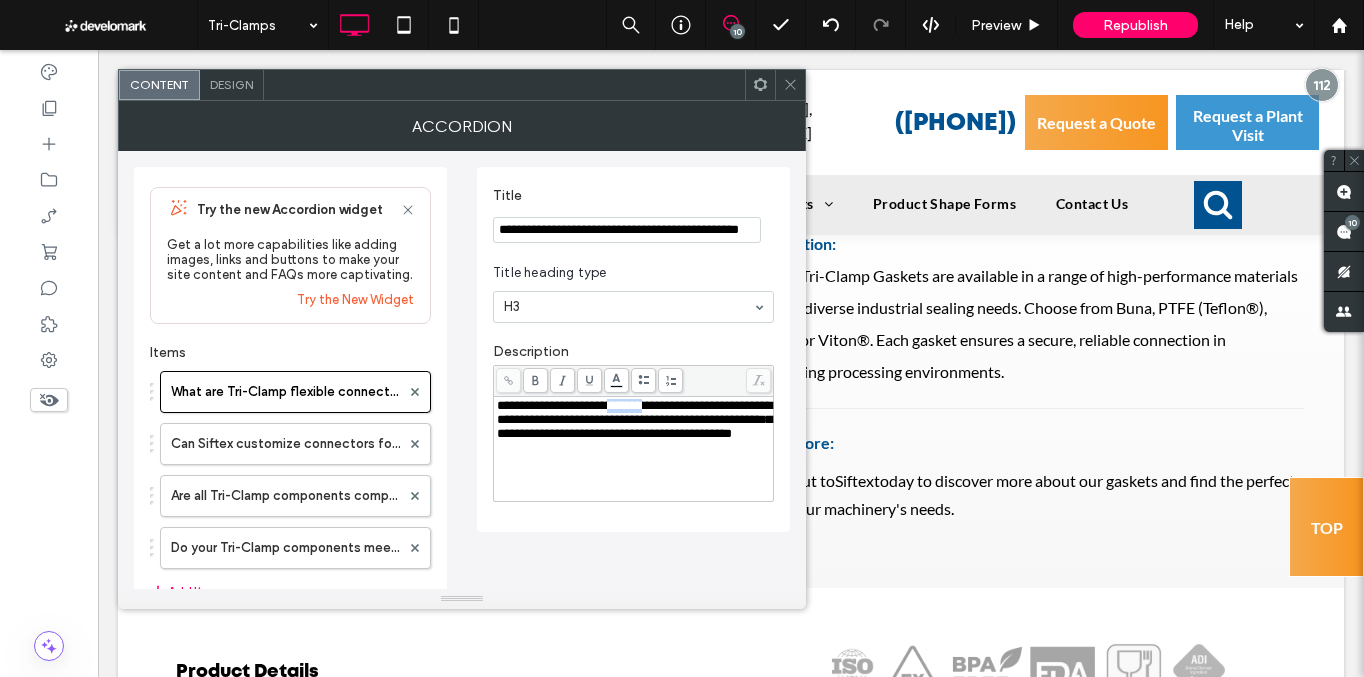 click on "**********" at bounding box center [634, 419] 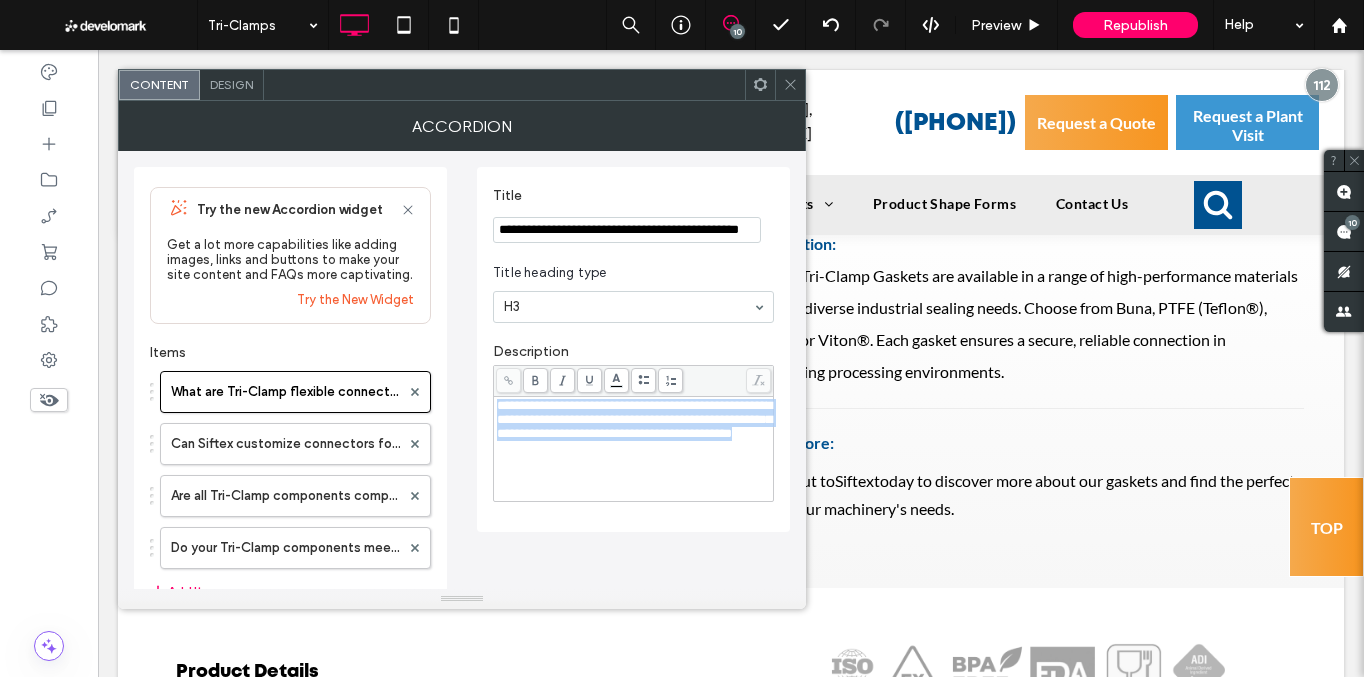 click on "**********" at bounding box center [634, 419] 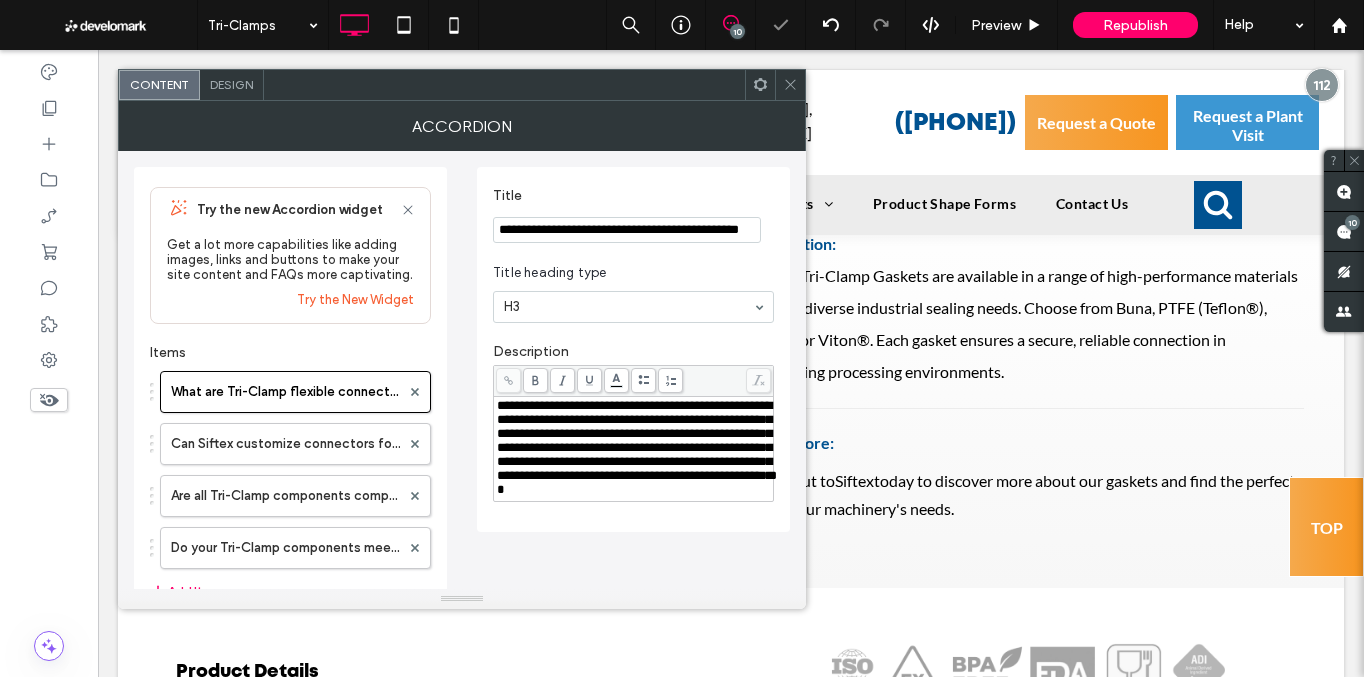 click on "**********" at bounding box center (627, 230) 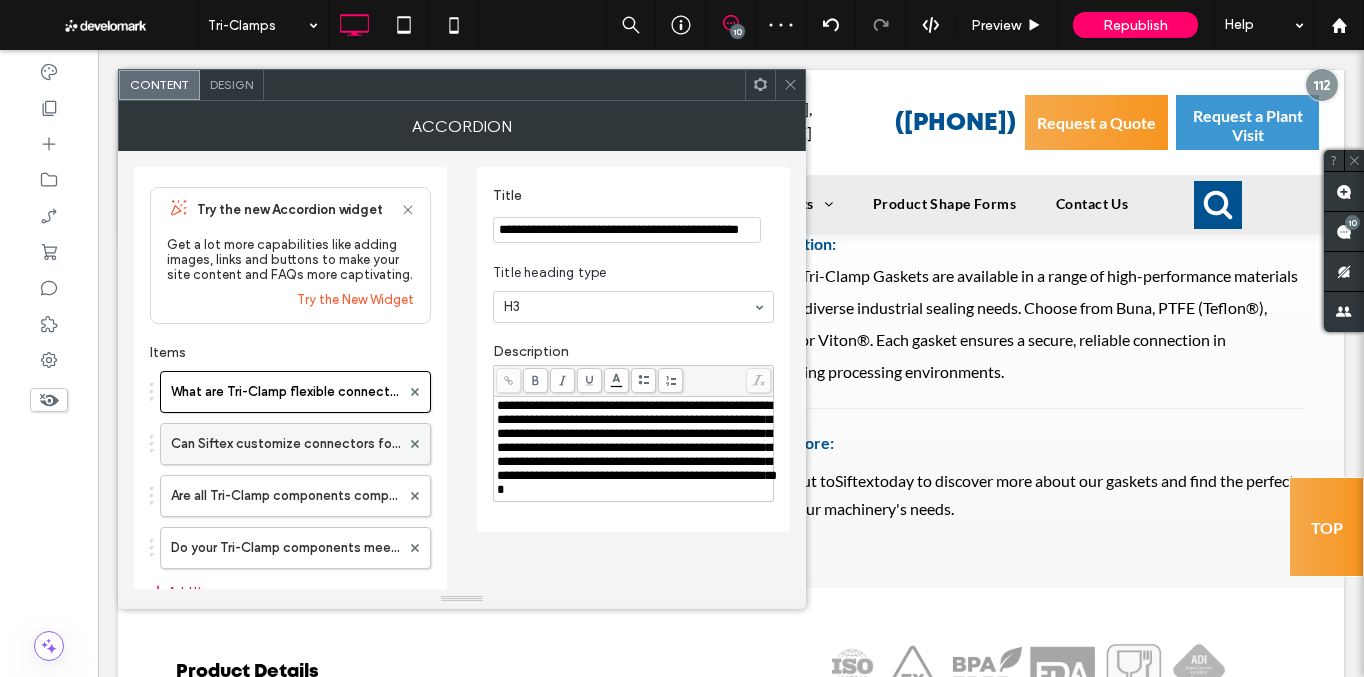click on "Can Siftex customize connectors for my specific equipment?" at bounding box center (285, 444) 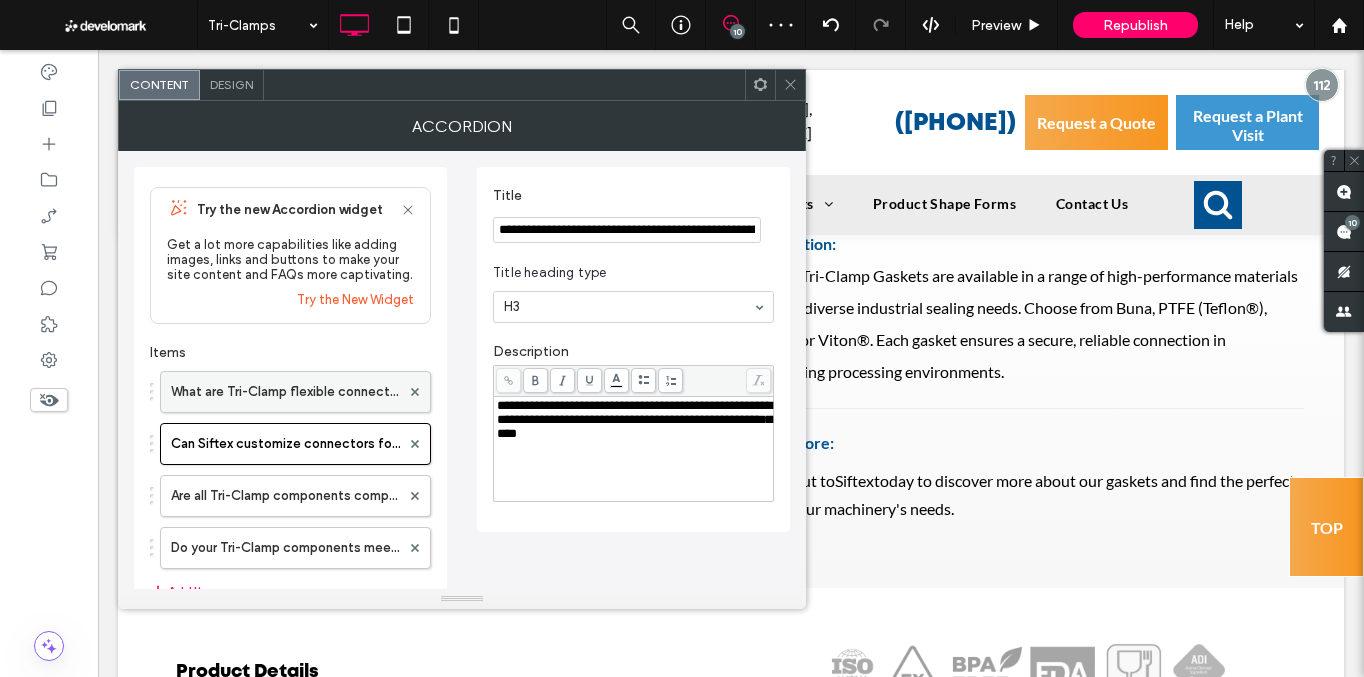 click on "What are Tri-Clamp flexible connectors used for?" at bounding box center [285, 392] 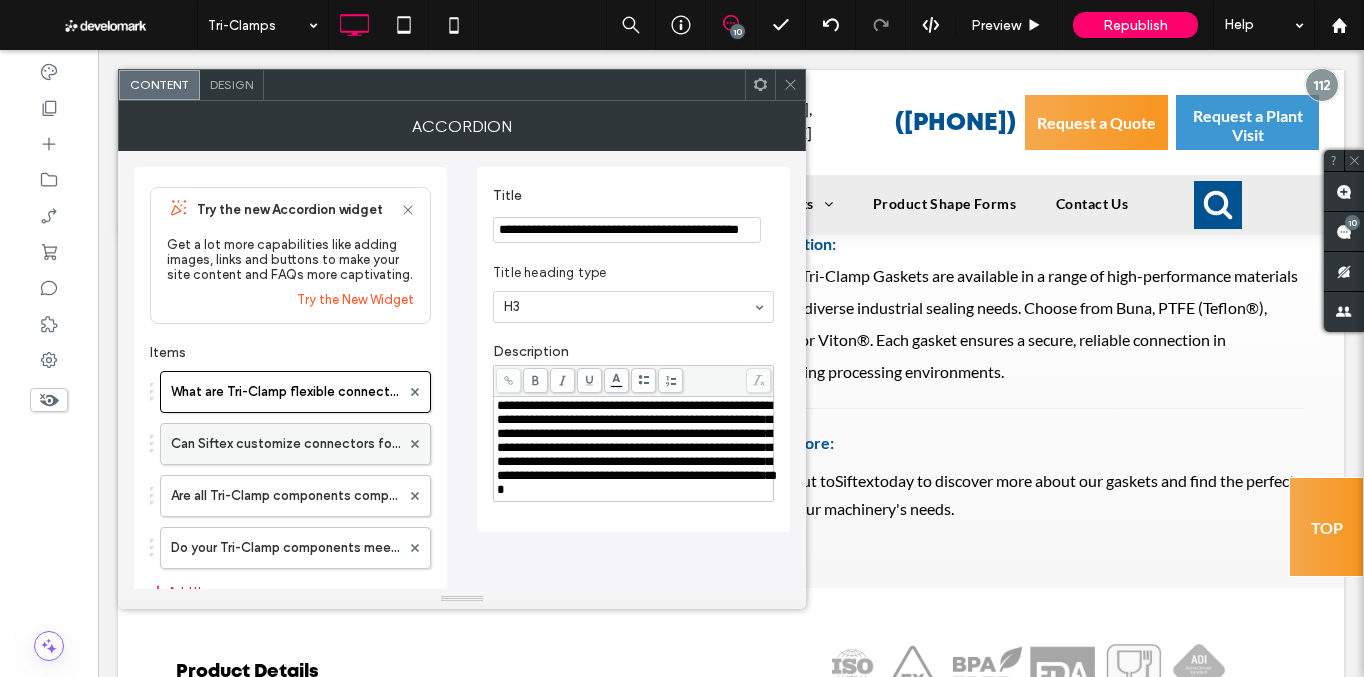 click on "Can Siftex customize connectors for my specific equipment?" at bounding box center (285, 444) 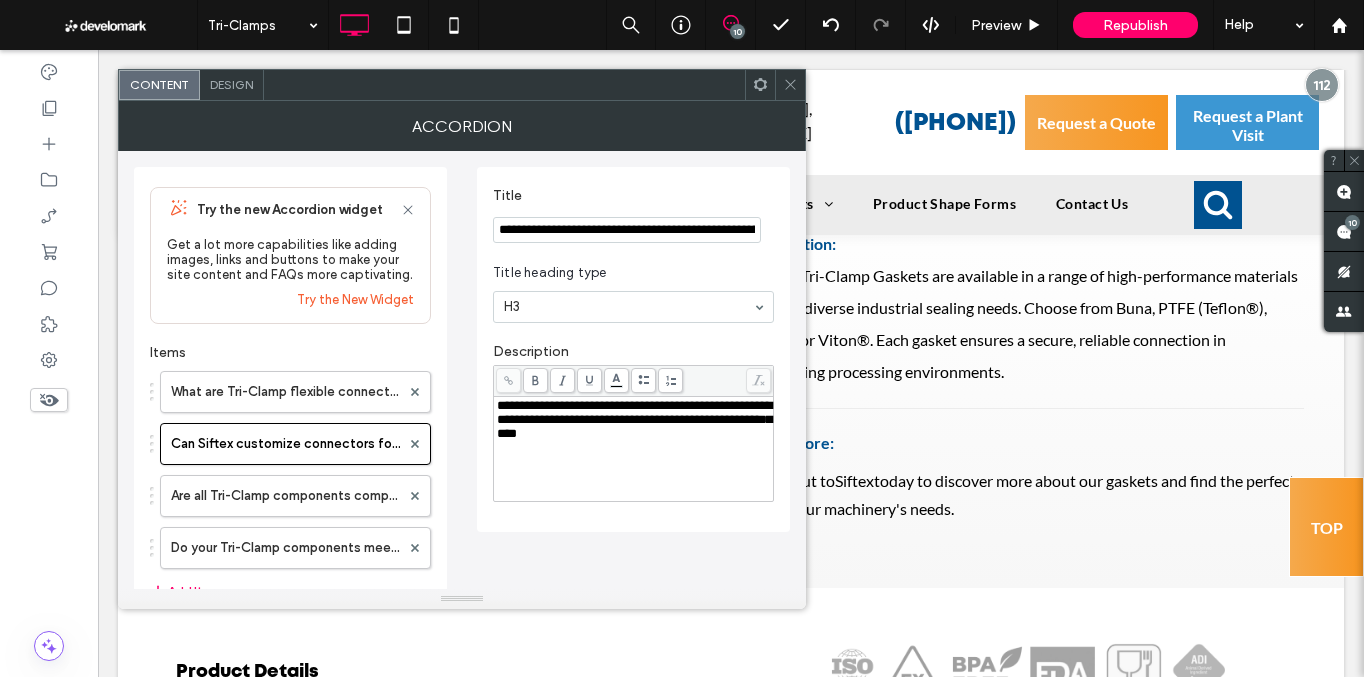 click on "**********" at bounding box center [634, 419] 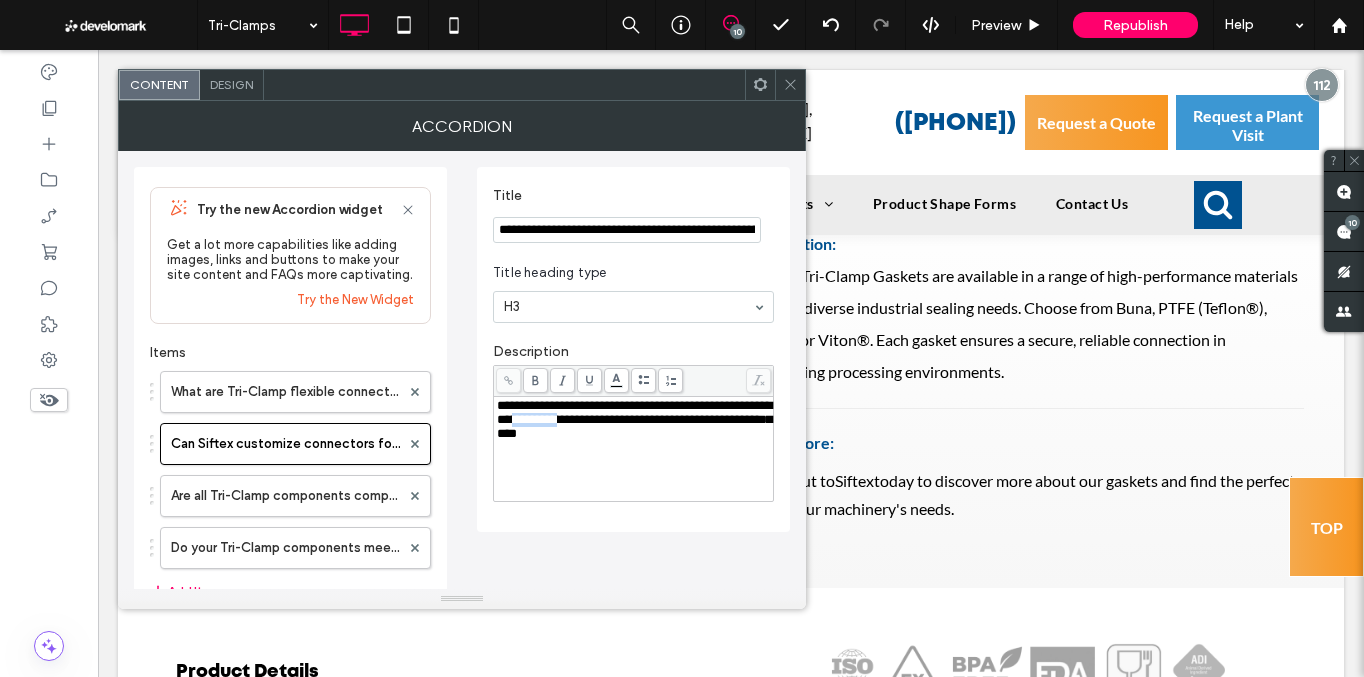 click on "**********" at bounding box center (634, 419) 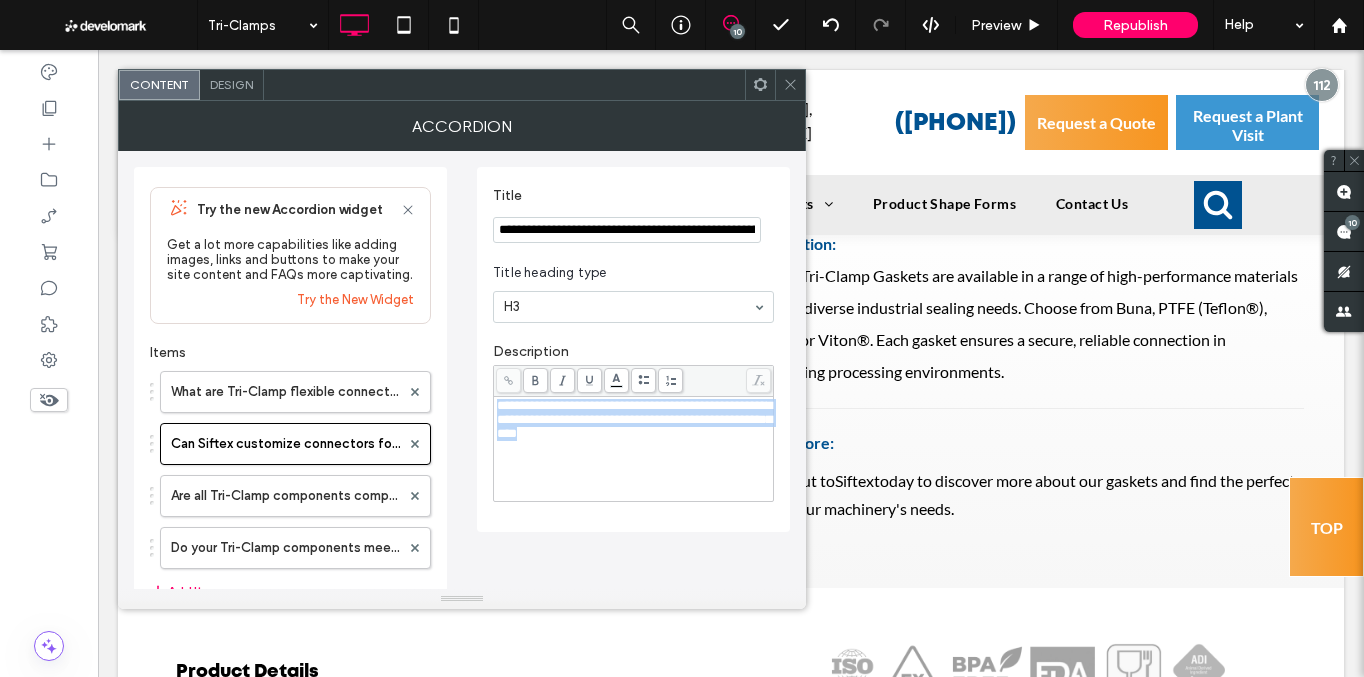 click on "**********" at bounding box center [634, 419] 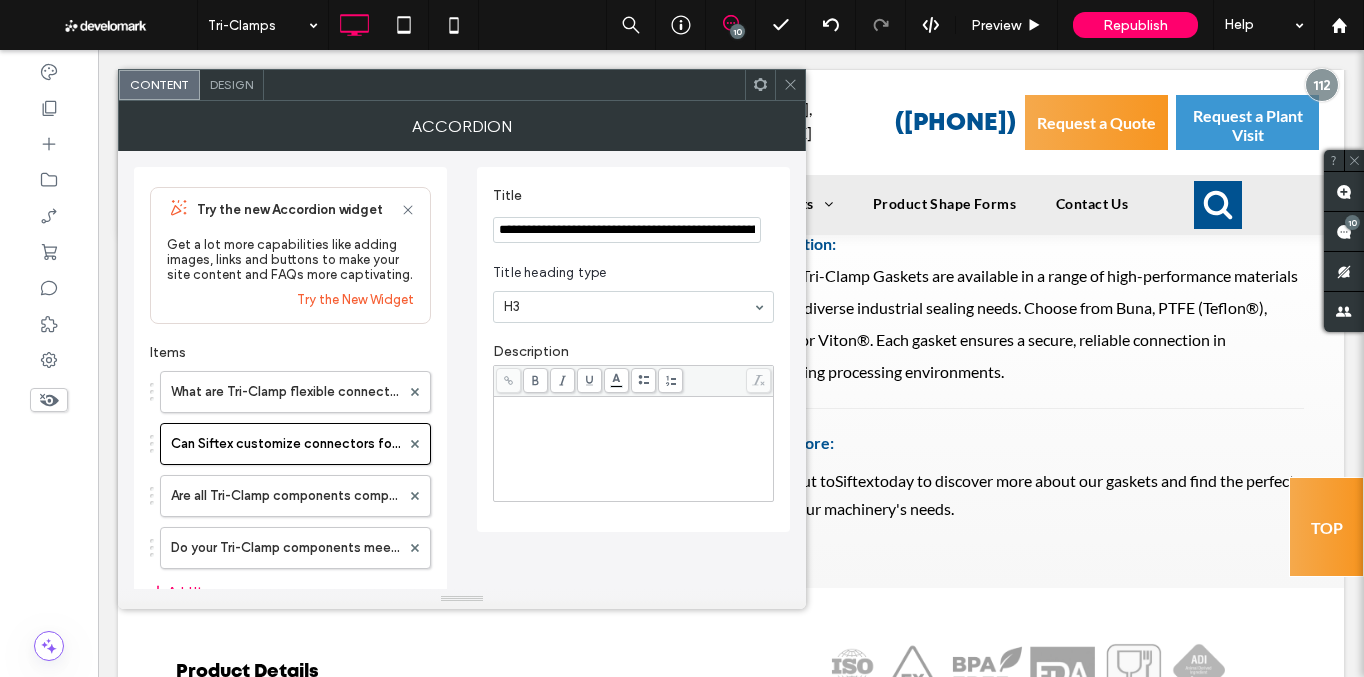 click on "**********" at bounding box center (627, 230) 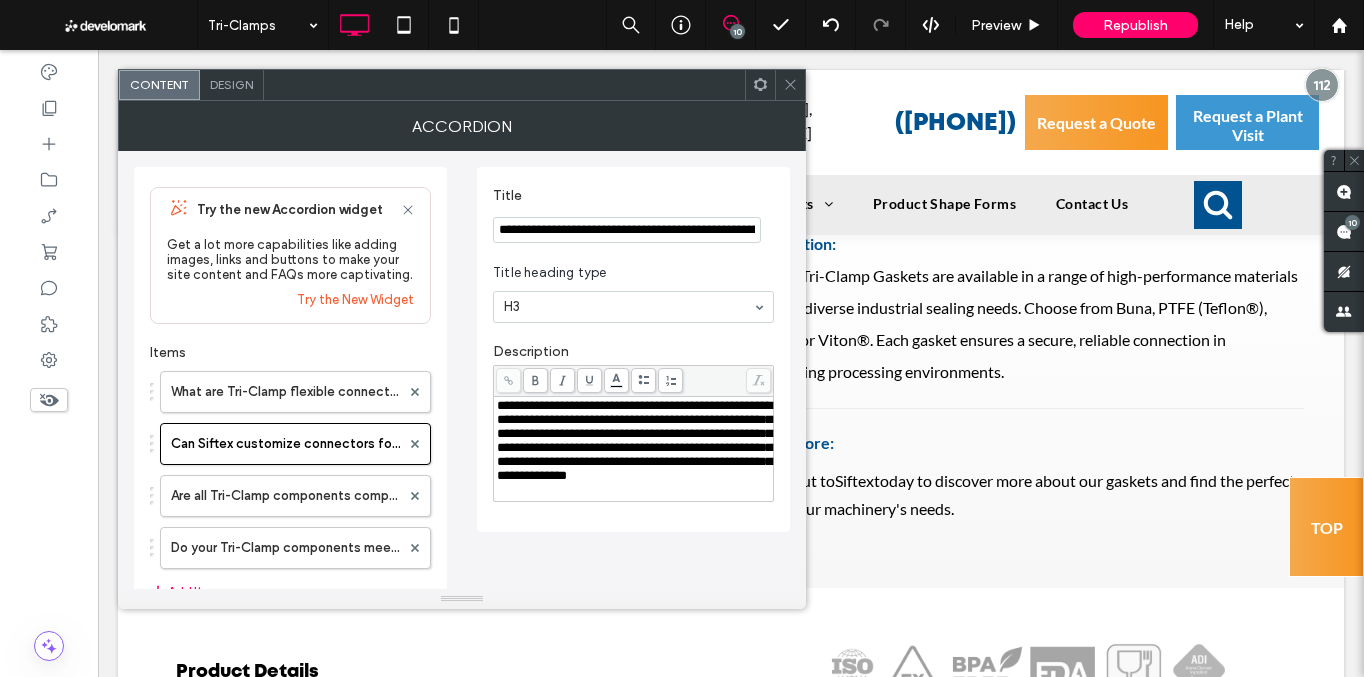 click on "**********" at bounding box center (627, 230) 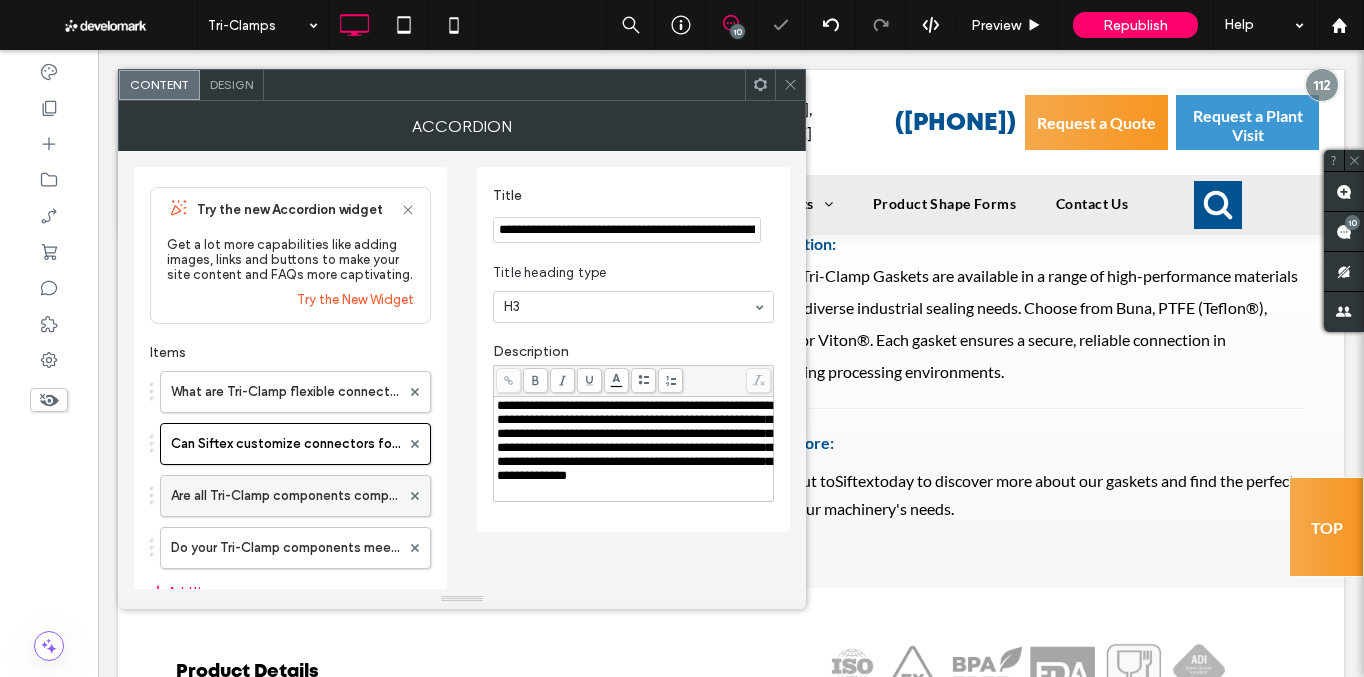 click on "Are all Tri-Clamp components compatible with standard fittings?" at bounding box center [285, 496] 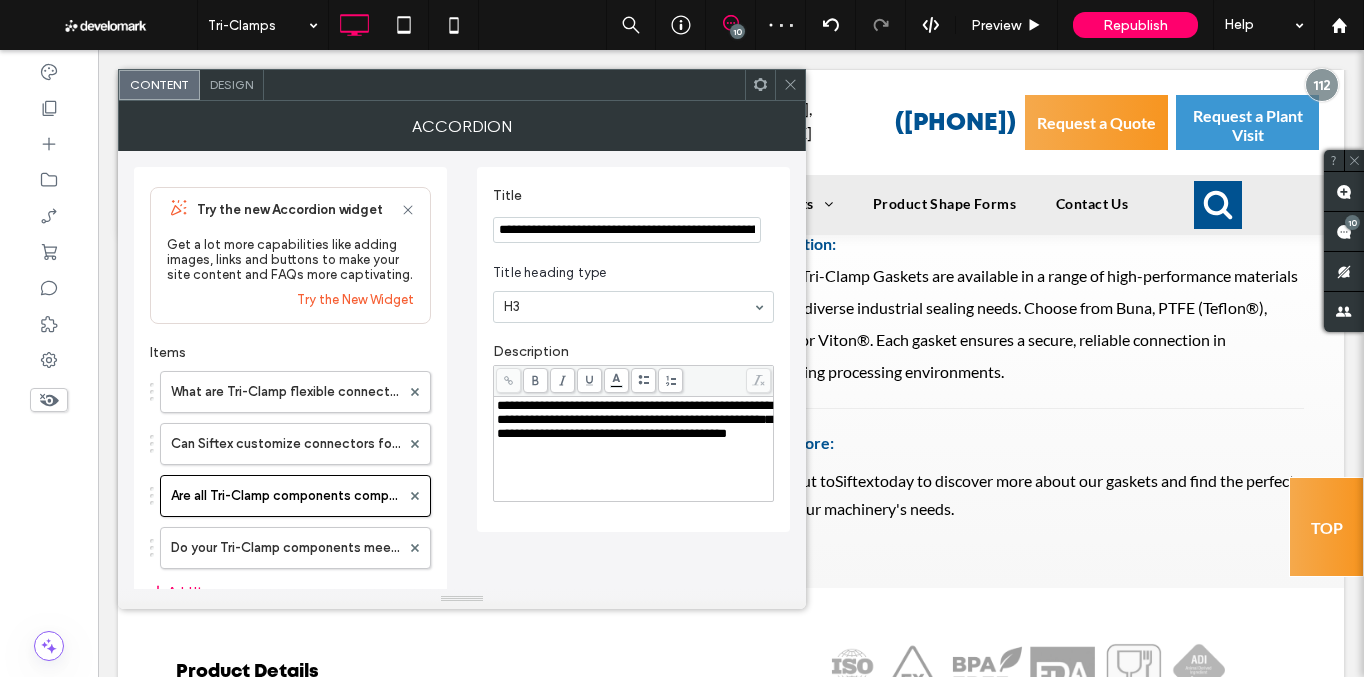 click on "**********" at bounding box center [634, 419] 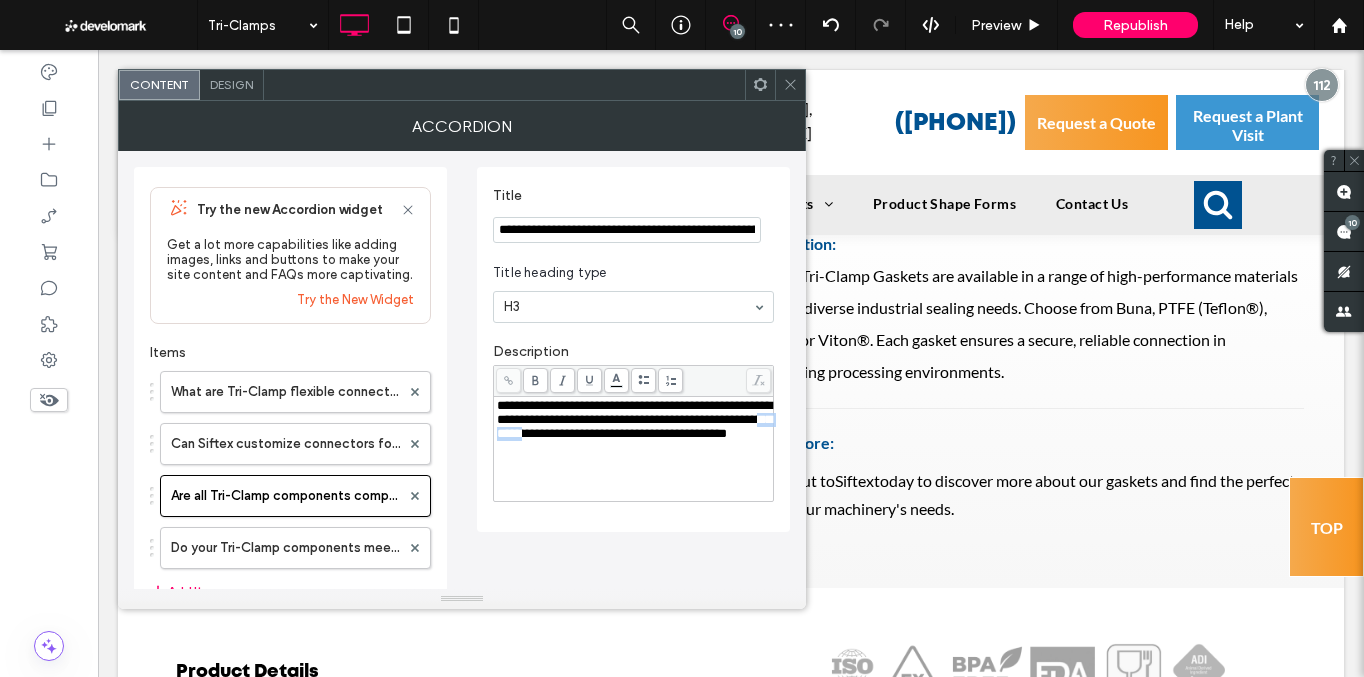 click on "**********" at bounding box center (634, 419) 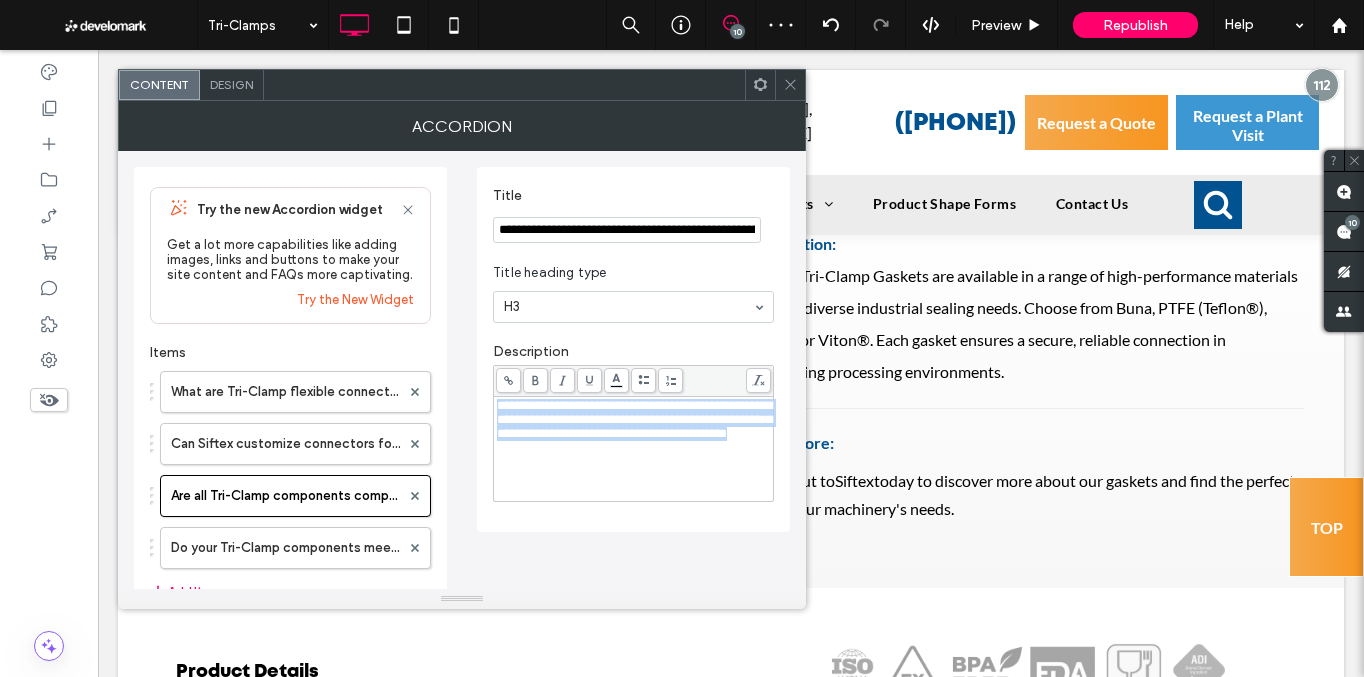 click on "**********" at bounding box center (634, 419) 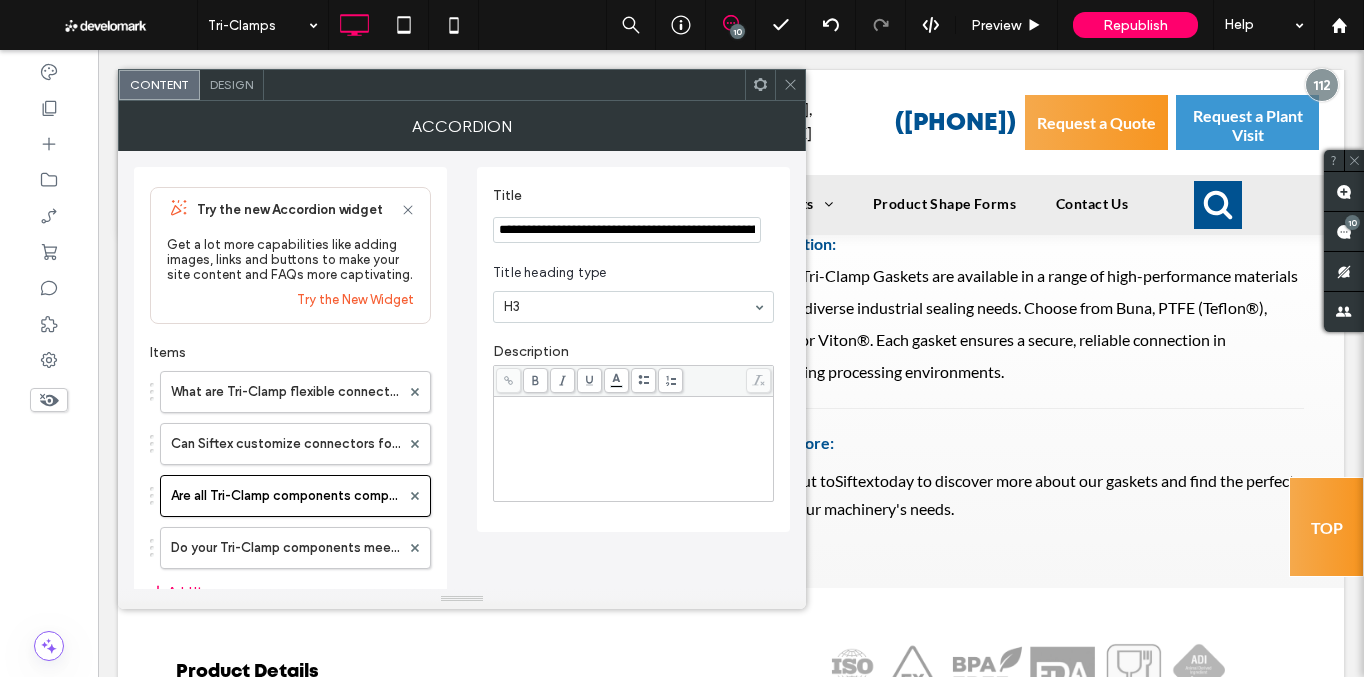 click at bounding box center [634, 449] 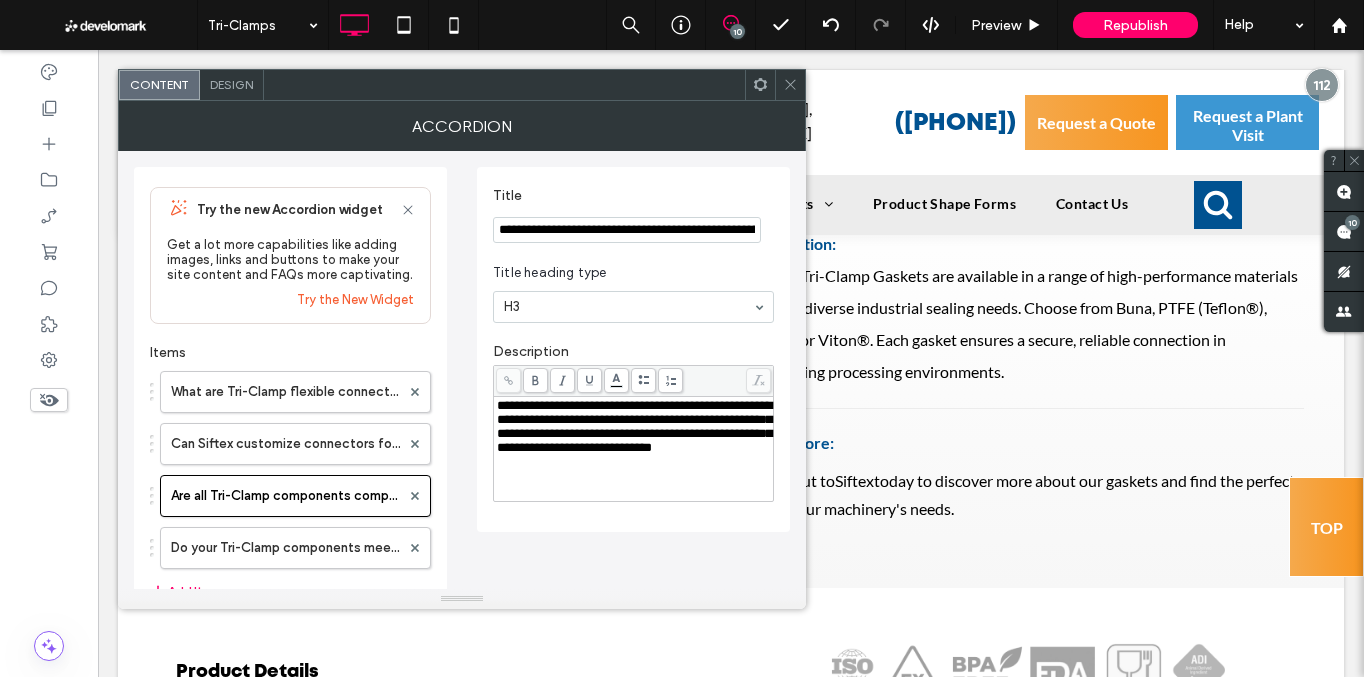 click on "**********" at bounding box center (627, 230) 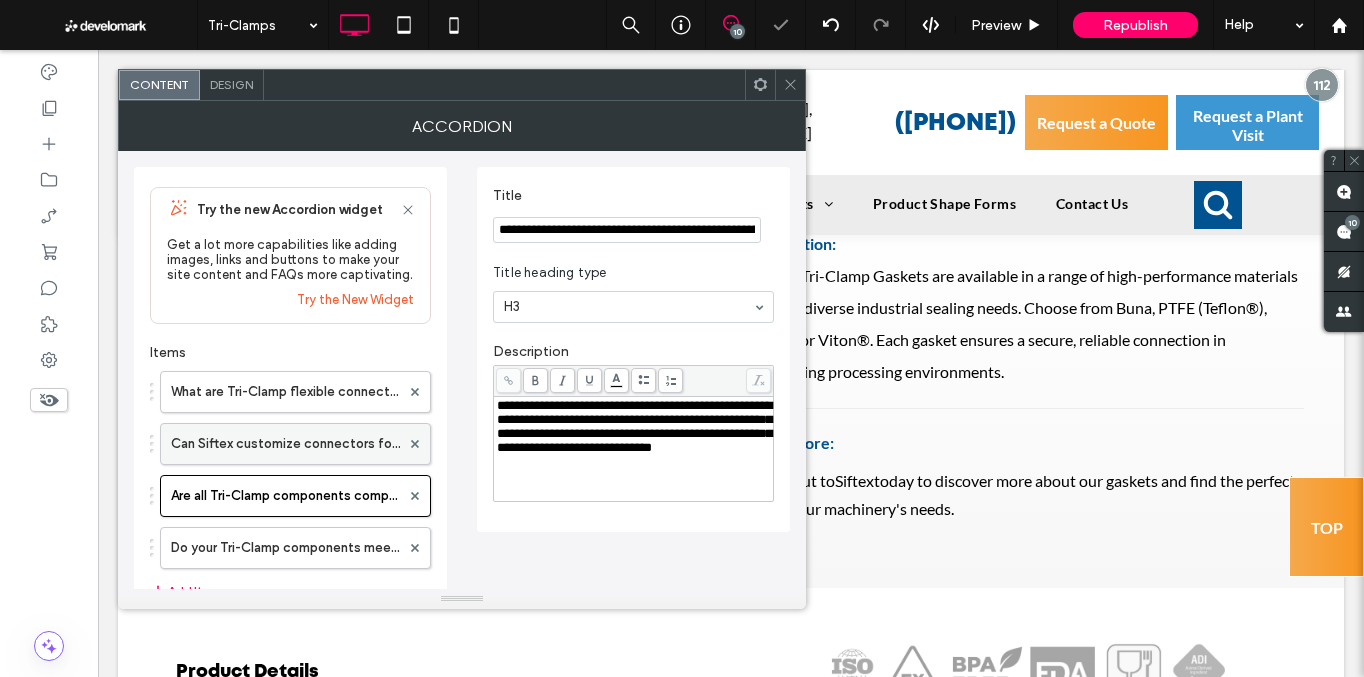 click on "Can Siftex customize connectors for my specific equipment?" at bounding box center [285, 444] 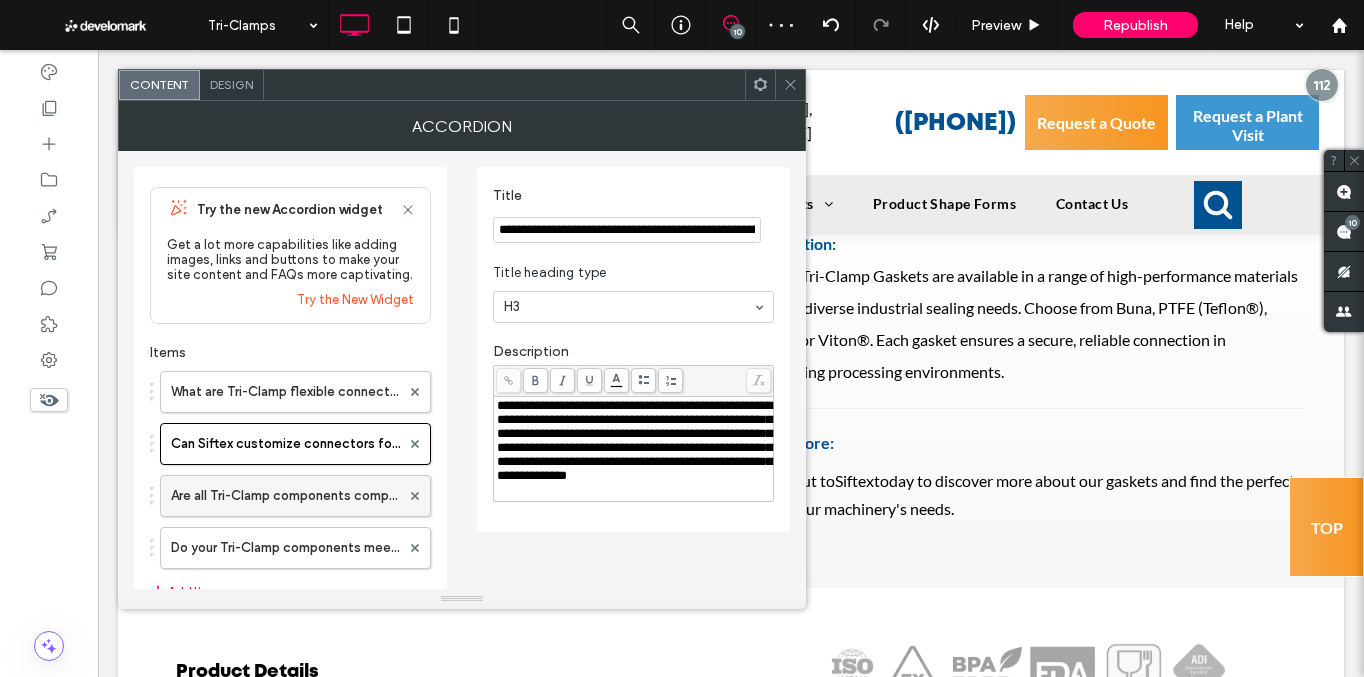 click on "Are all Tri-Clamp components compatible with standard fittings?" at bounding box center [285, 496] 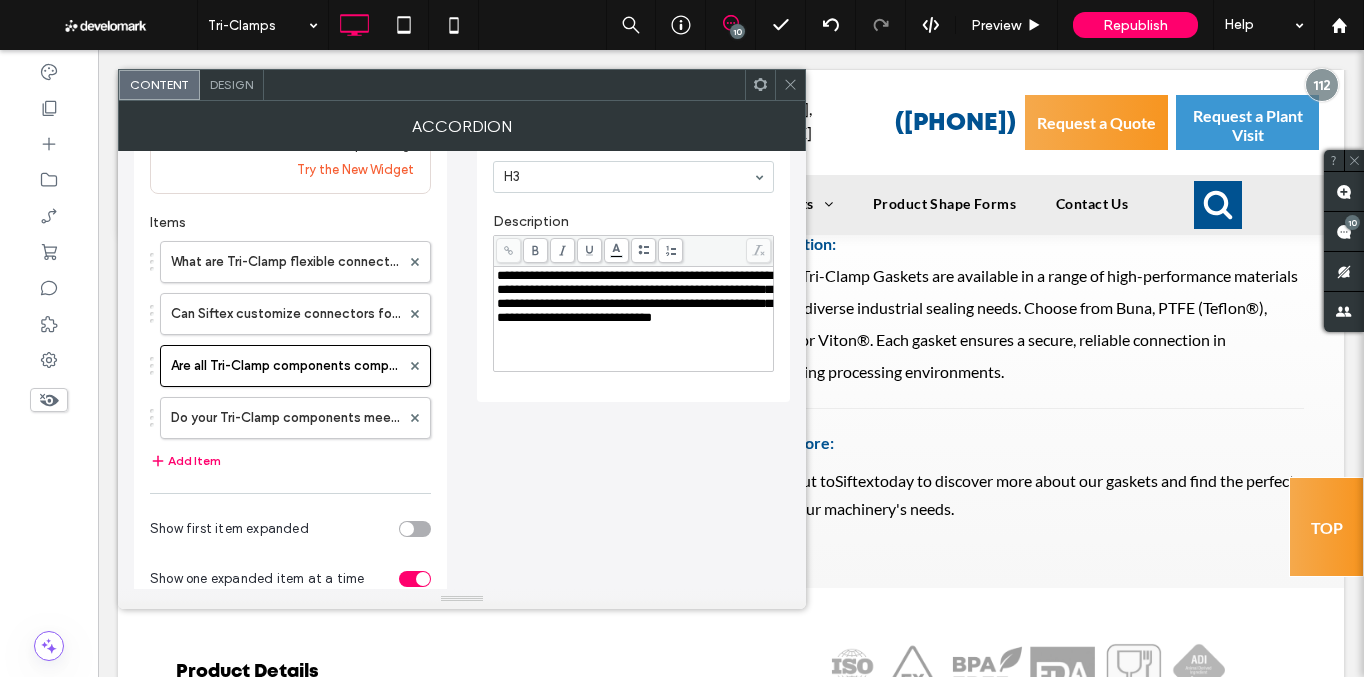 scroll, scrollTop: 163, scrollLeft: 0, axis: vertical 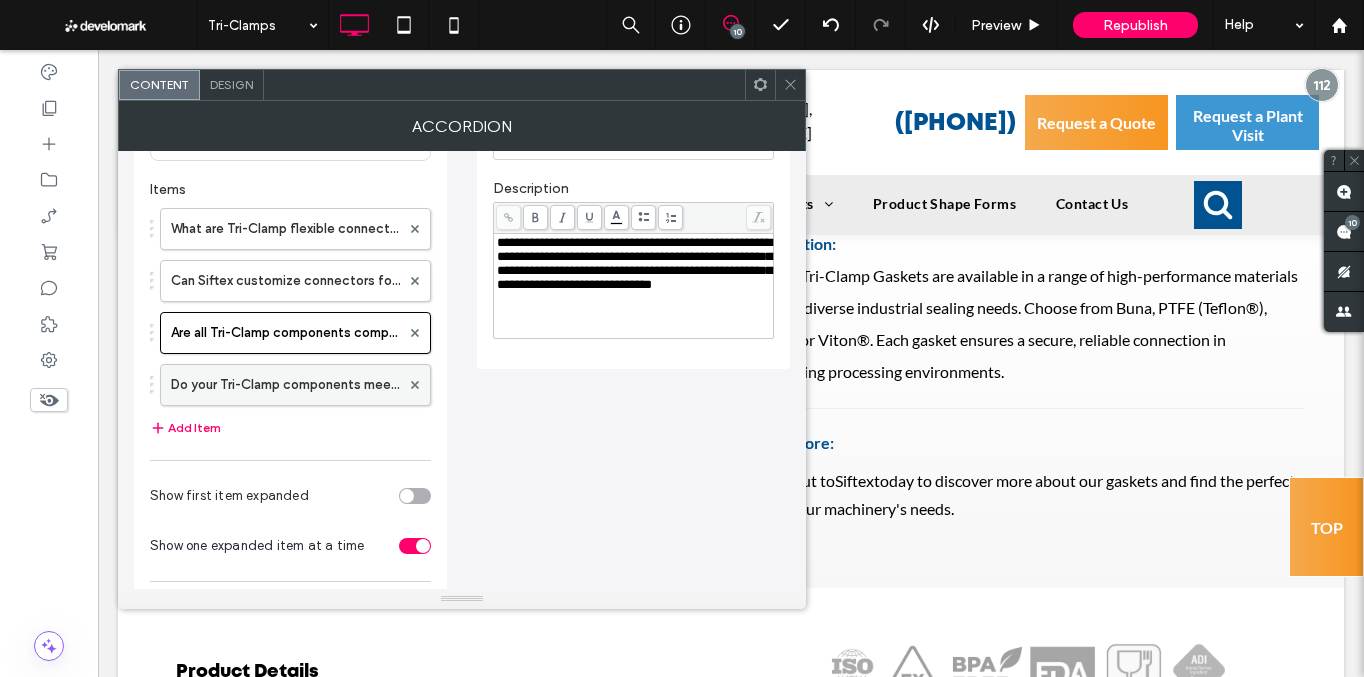 click on "Do your Tri-Clamp components meet industry compliance standards?" at bounding box center (285, 385) 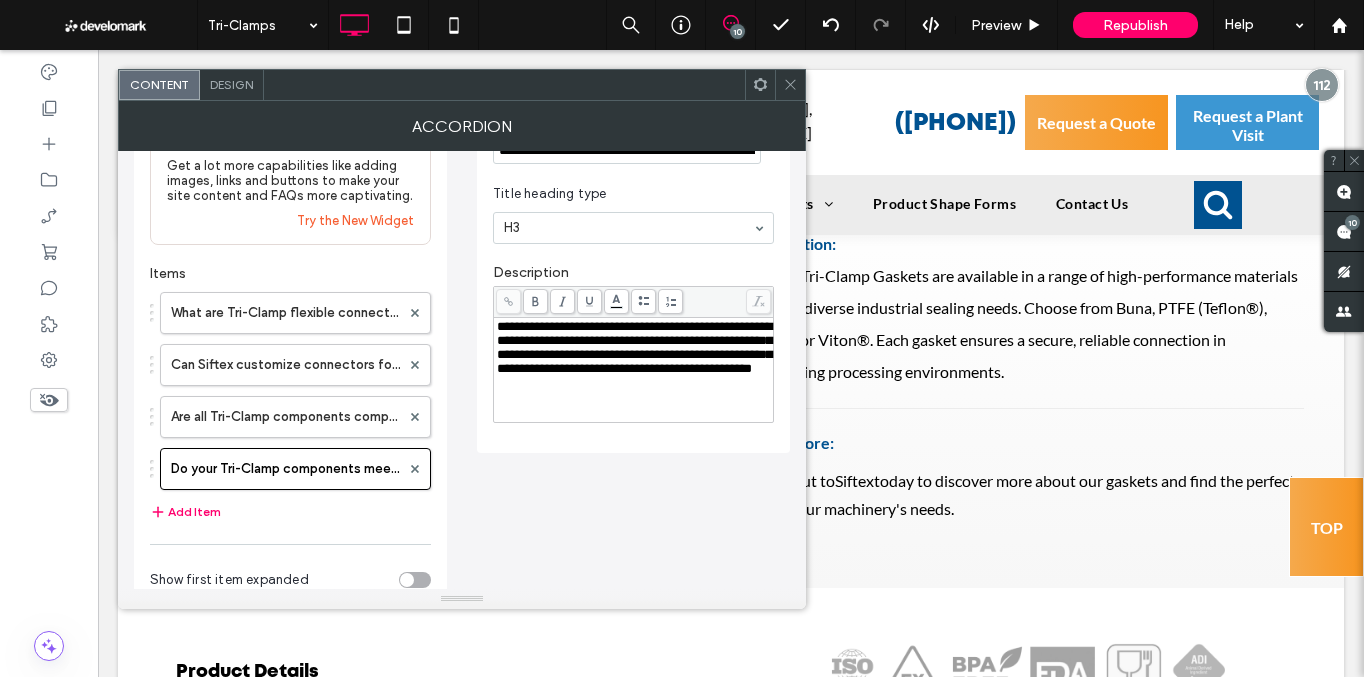 scroll, scrollTop: 61, scrollLeft: 0, axis: vertical 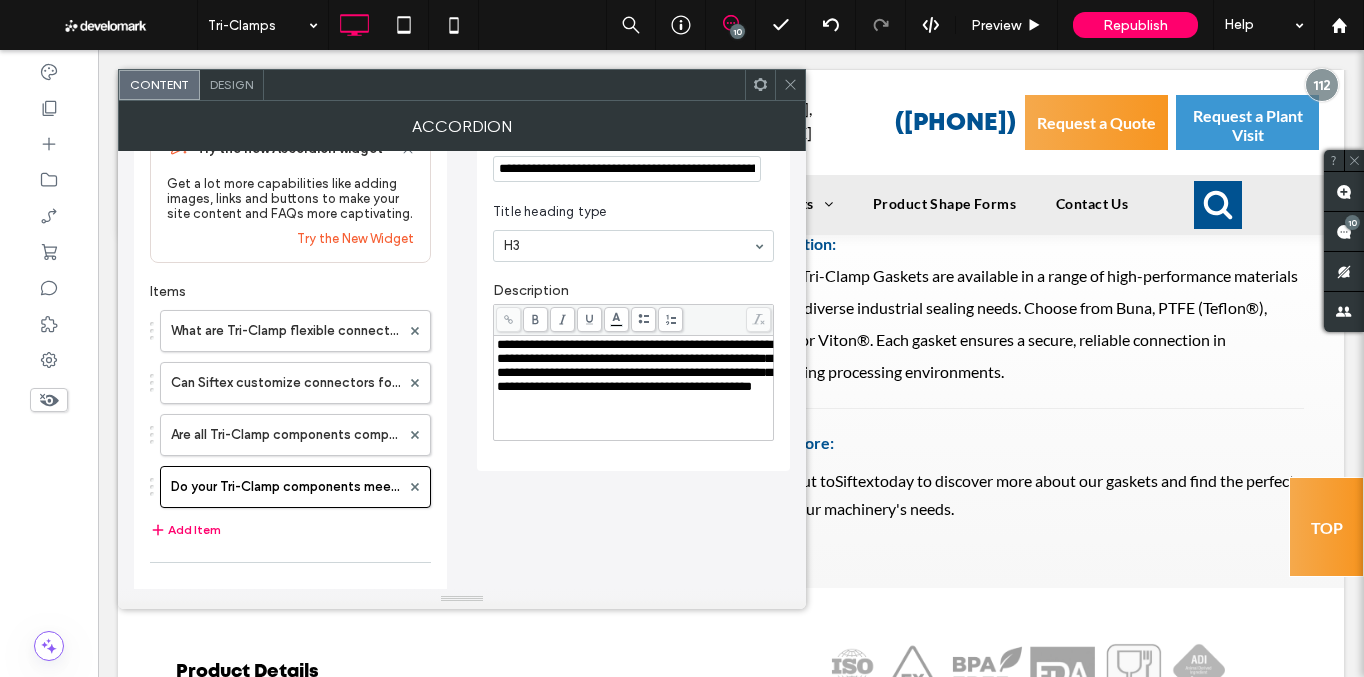 click on "**********" at bounding box center (634, 365) 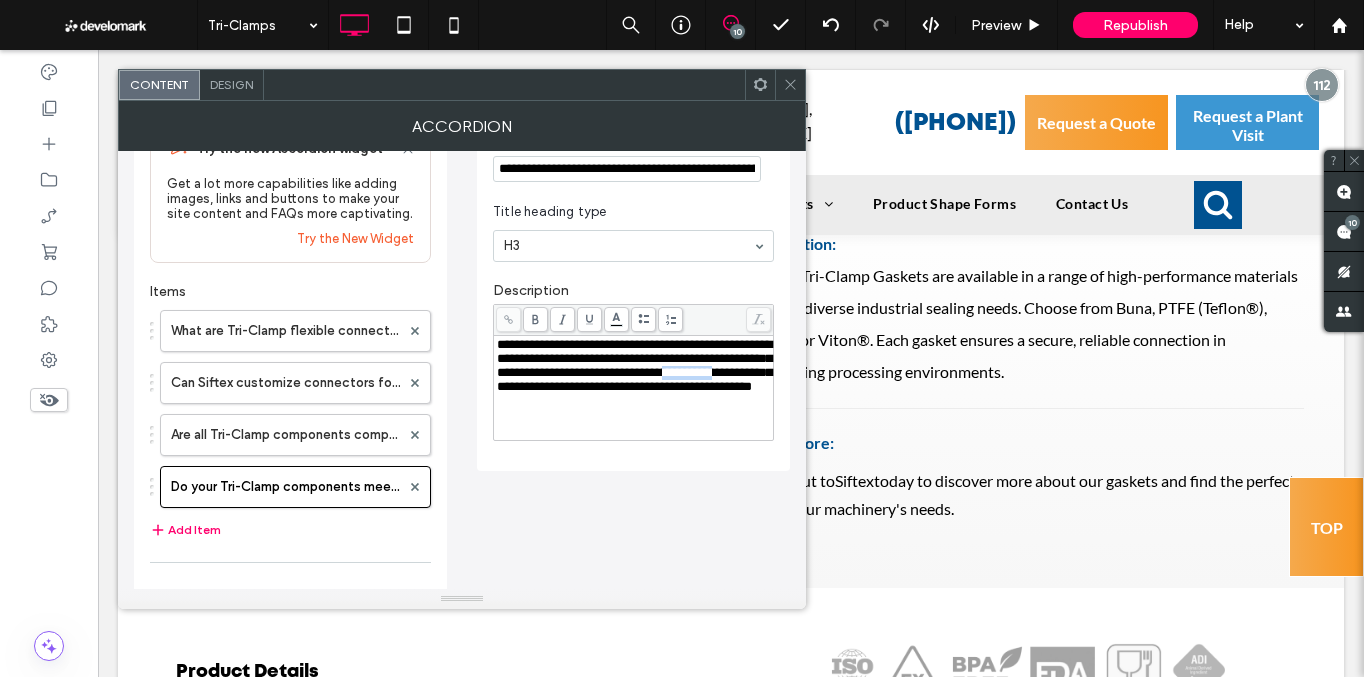 click on "**********" at bounding box center (634, 365) 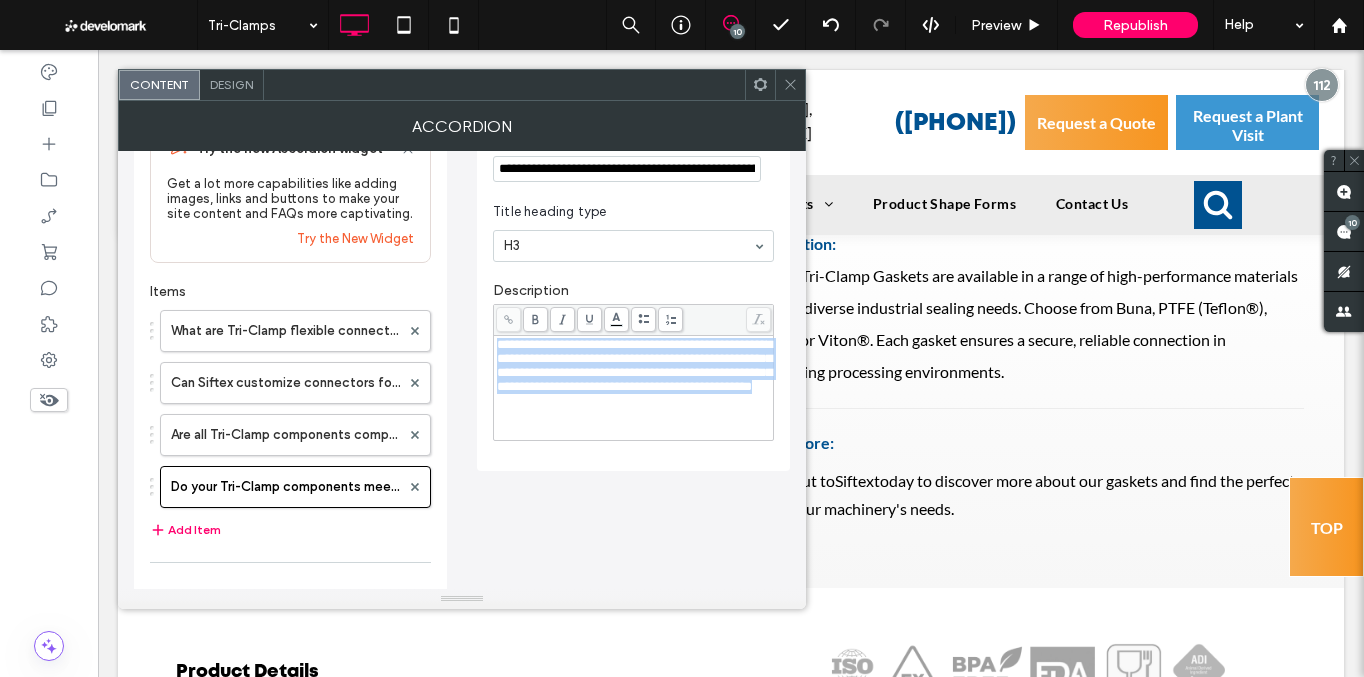 click on "**********" at bounding box center (634, 365) 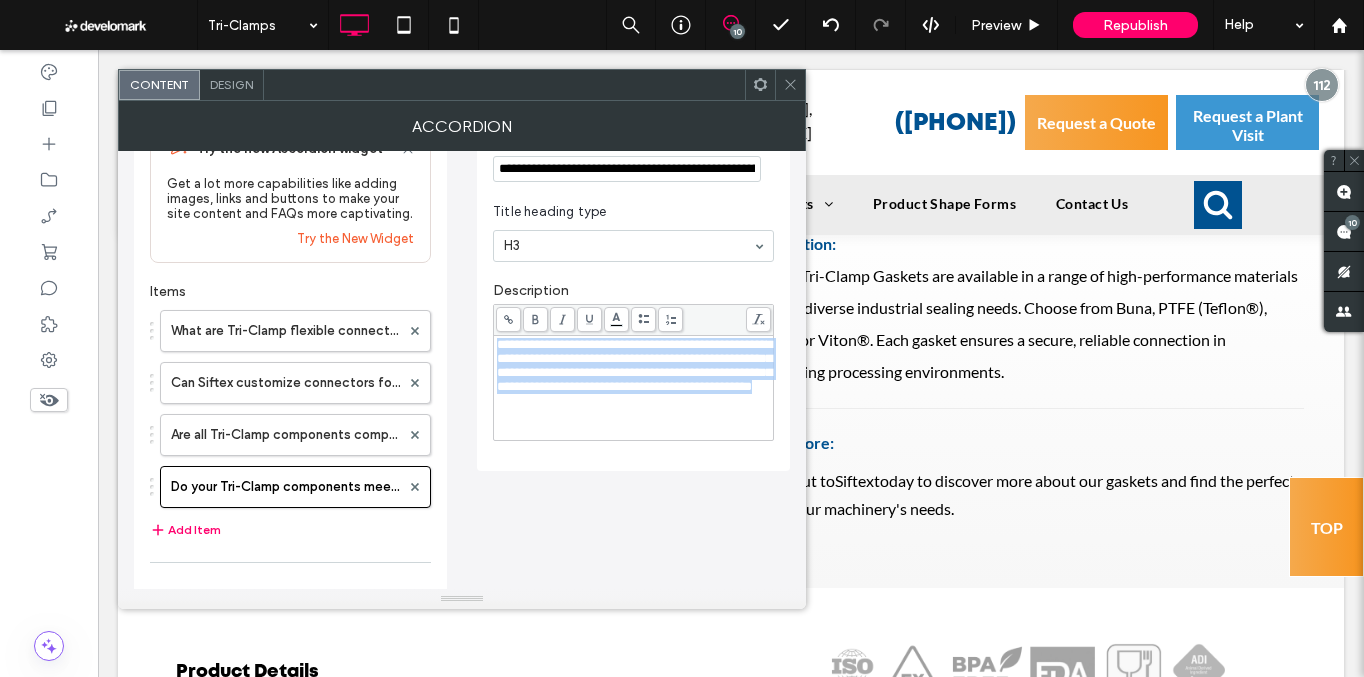 click on "**********" at bounding box center (634, 365) 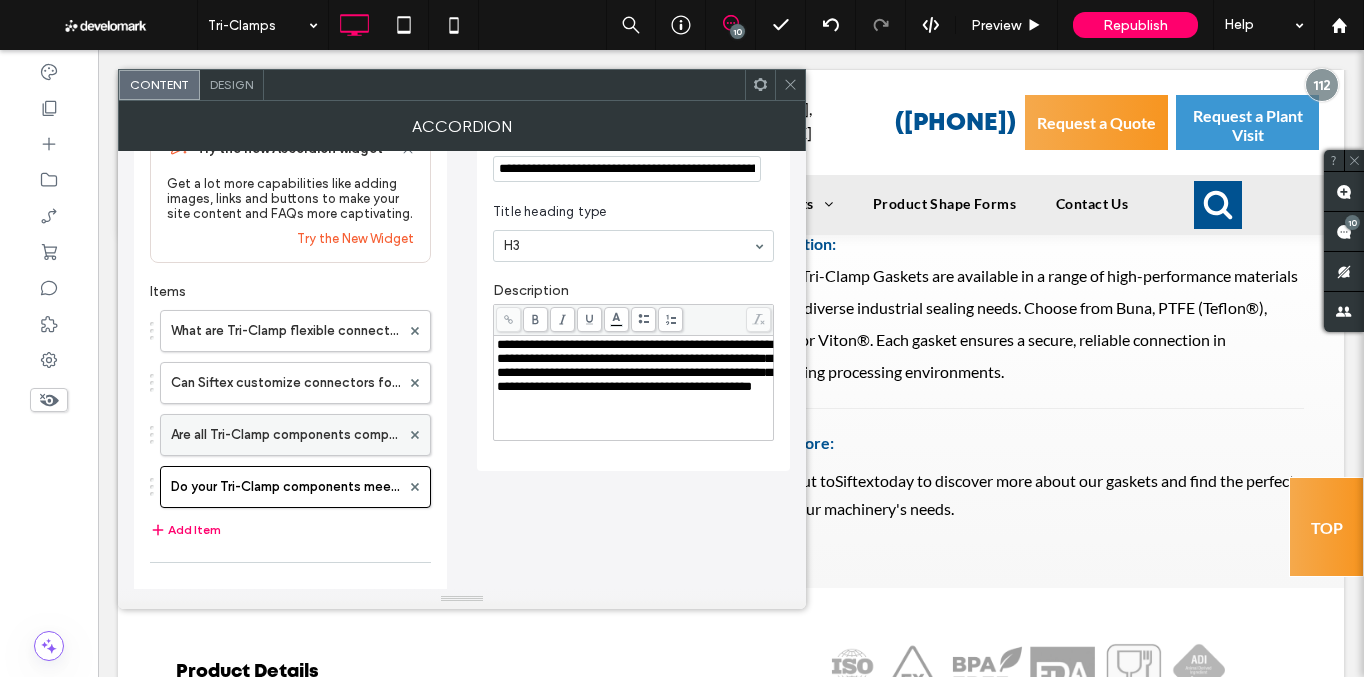 click on "Are all Tri-Clamp components compatible with standard fittings?" at bounding box center [285, 435] 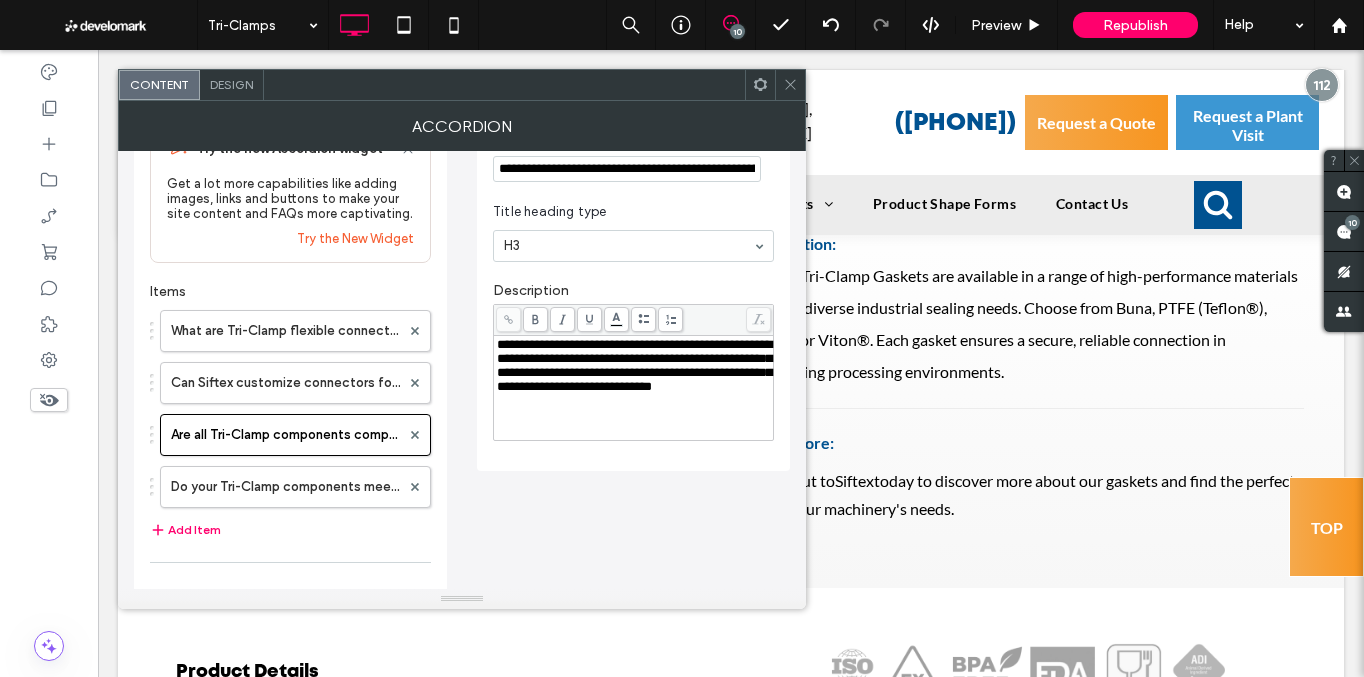 click 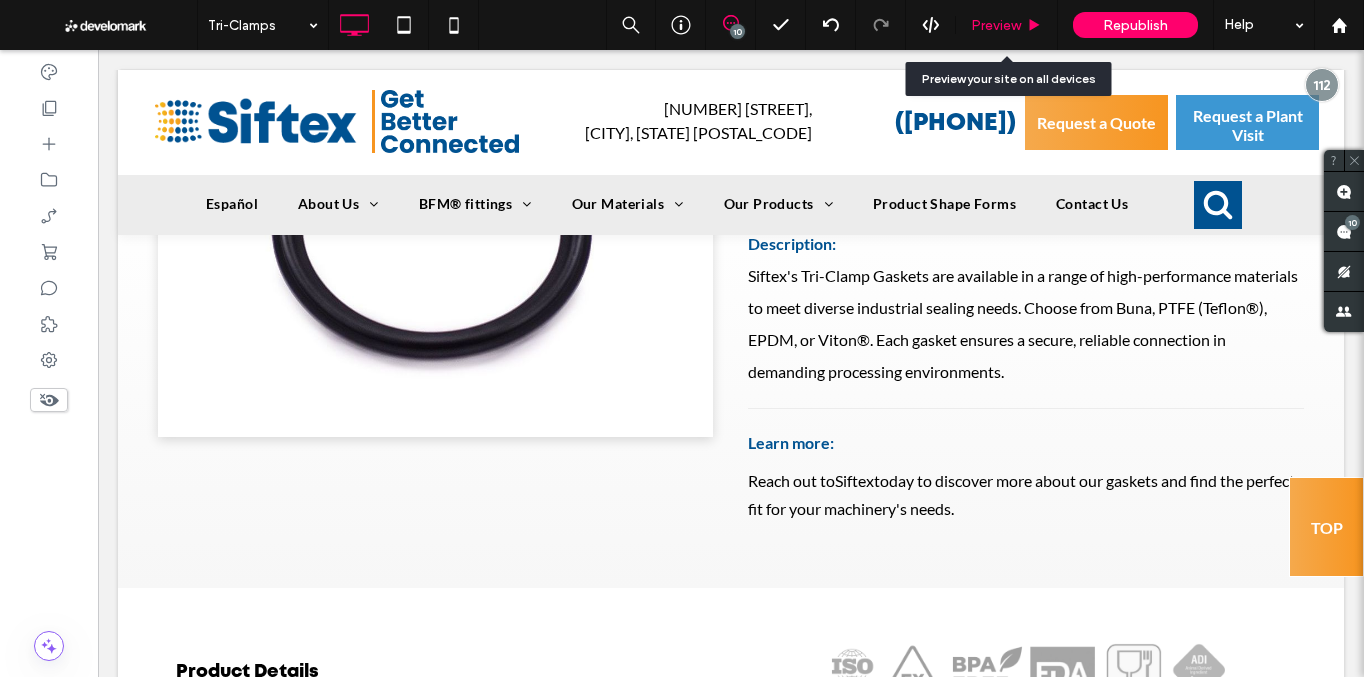 click on "Preview" at bounding box center (1007, 25) 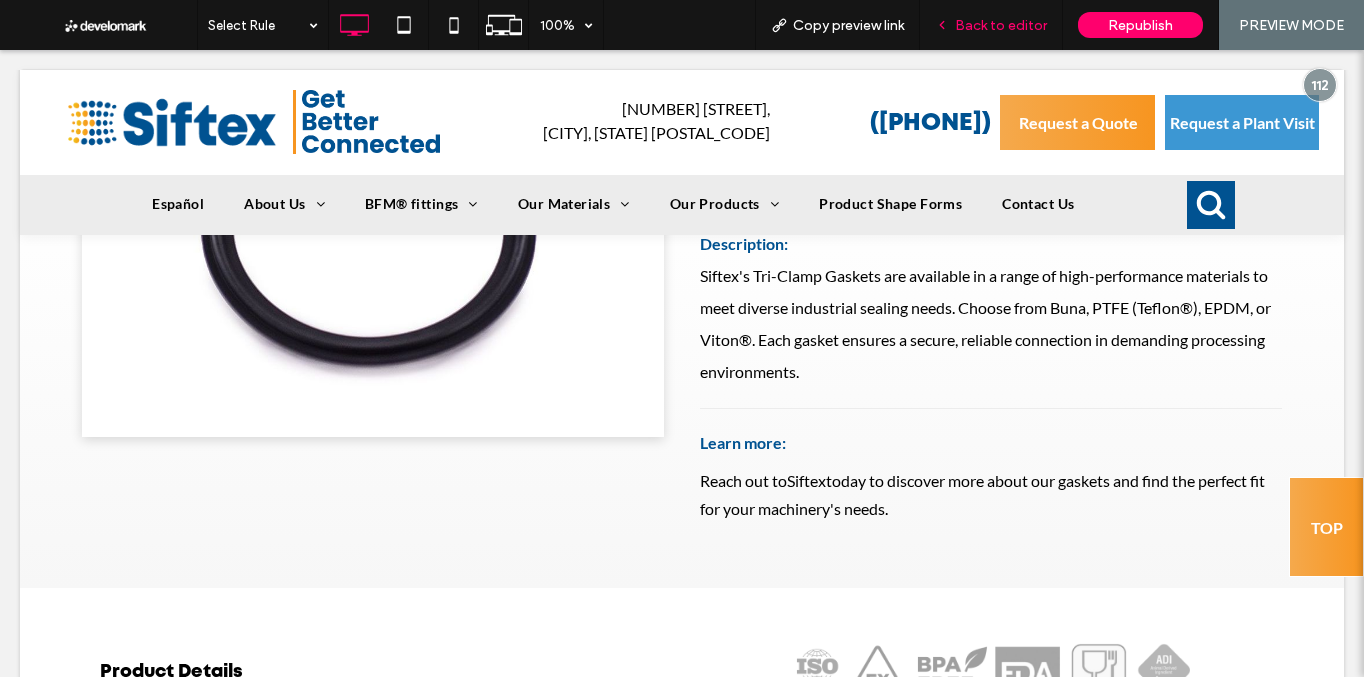 click on "Back to editor" at bounding box center (1001, 25) 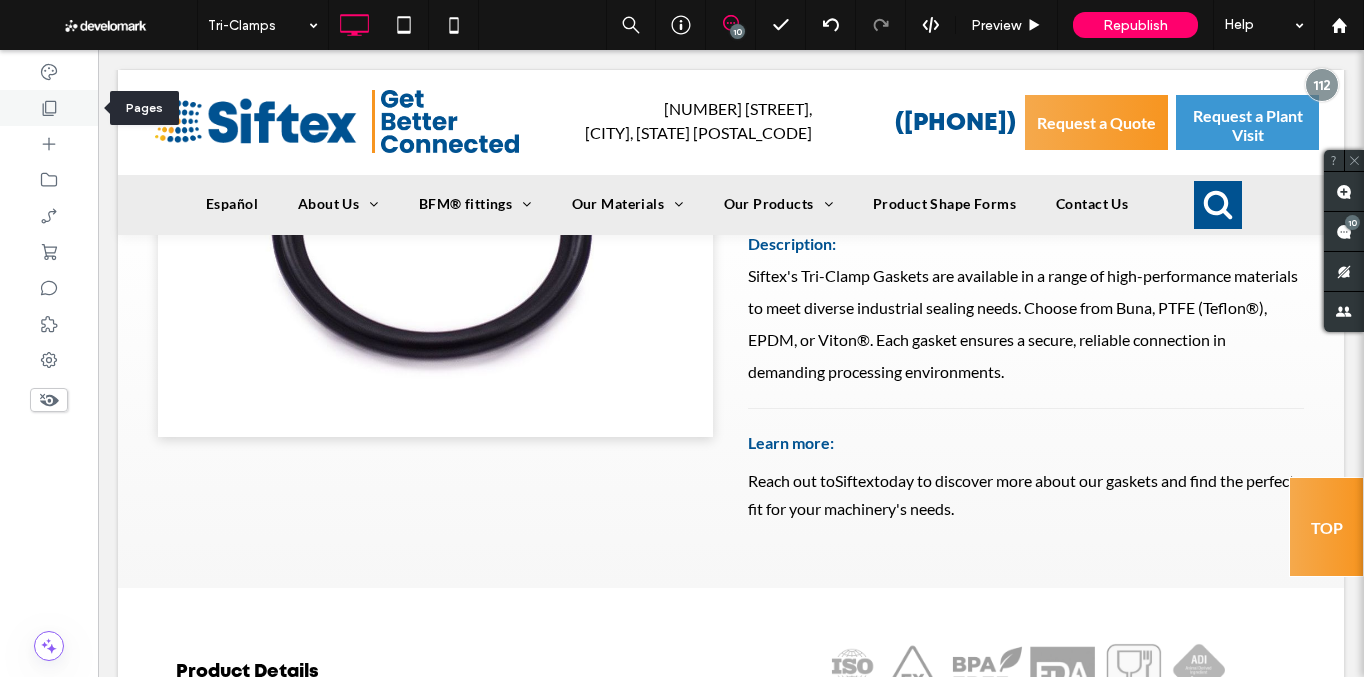 click 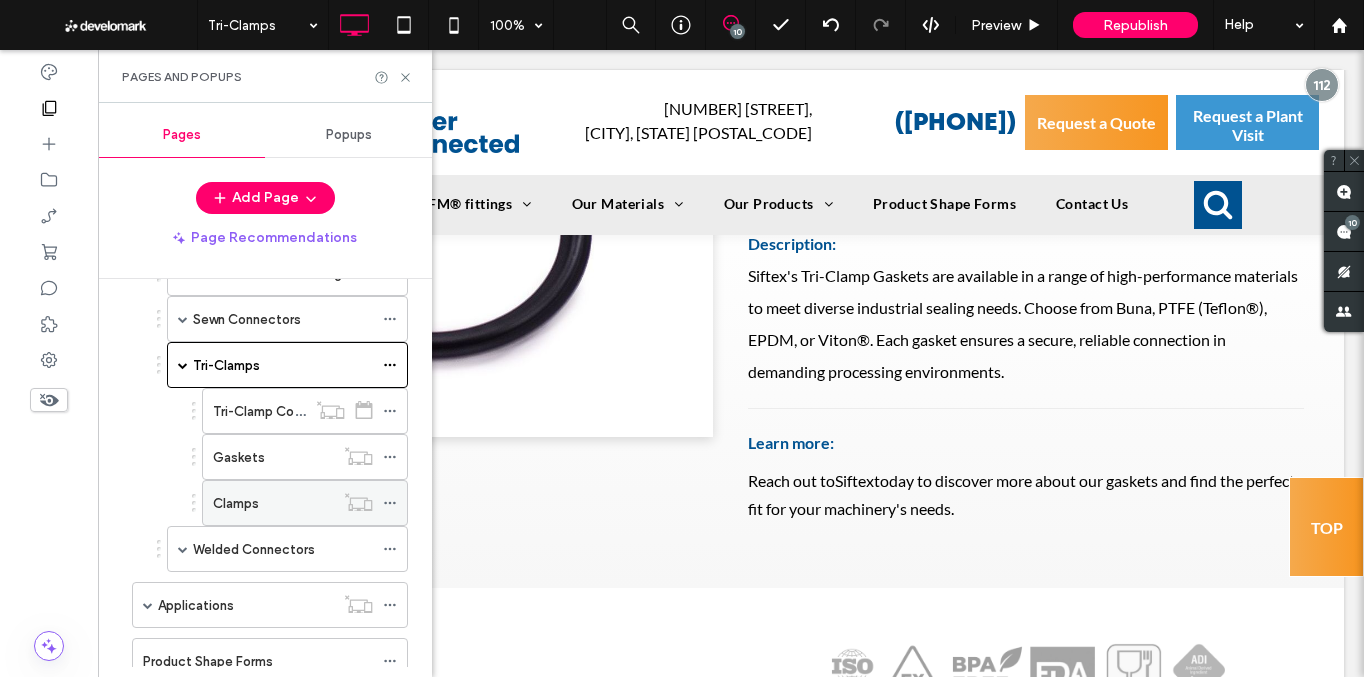 scroll, scrollTop: 758, scrollLeft: 0, axis: vertical 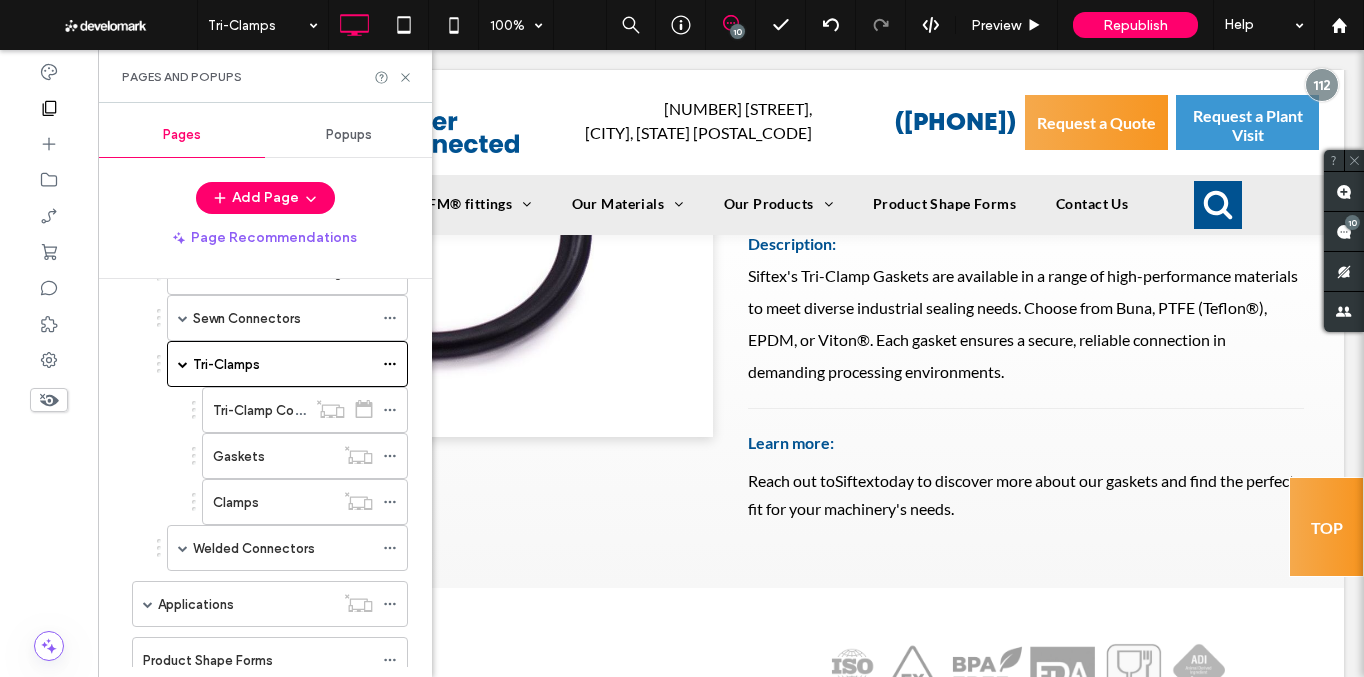drag, startPoint x: 265, startPoint y: 497, endPoint x: 187, endPoint y: 477, distance: 80.523285 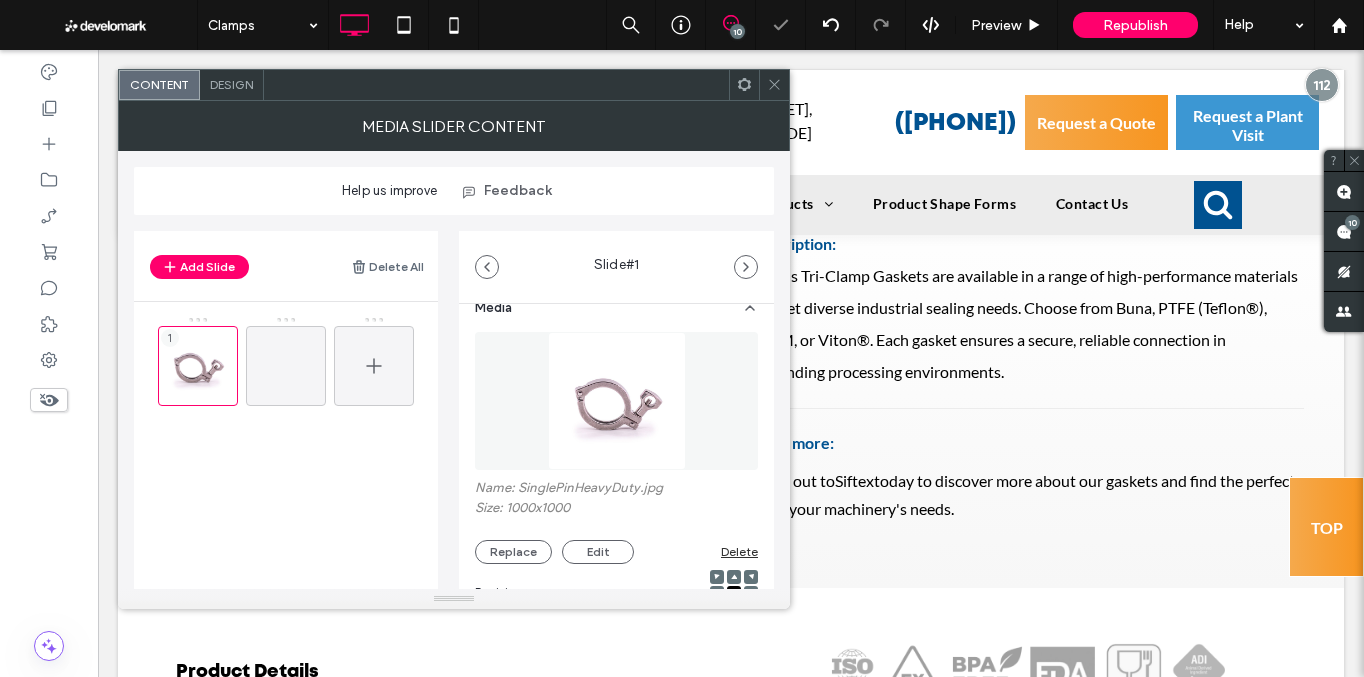 scroll, scrollTop: 28, scrollLeft: 0, axis: vertical 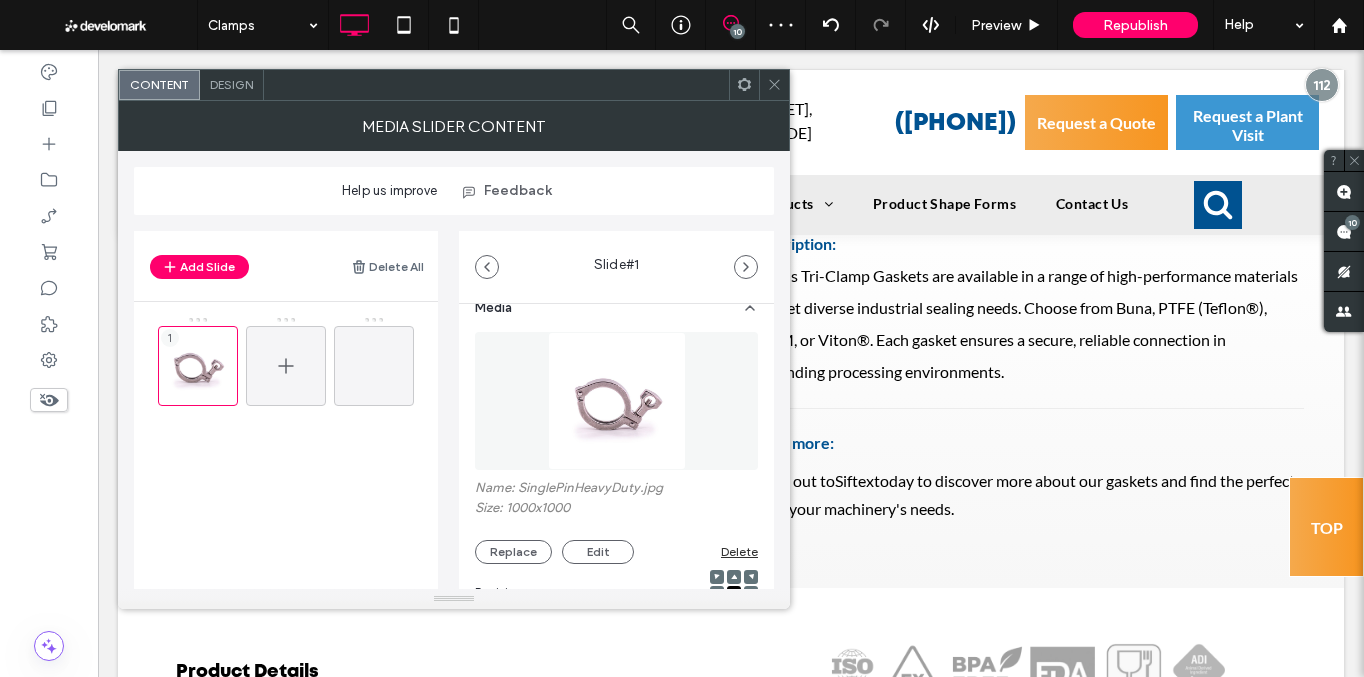 click 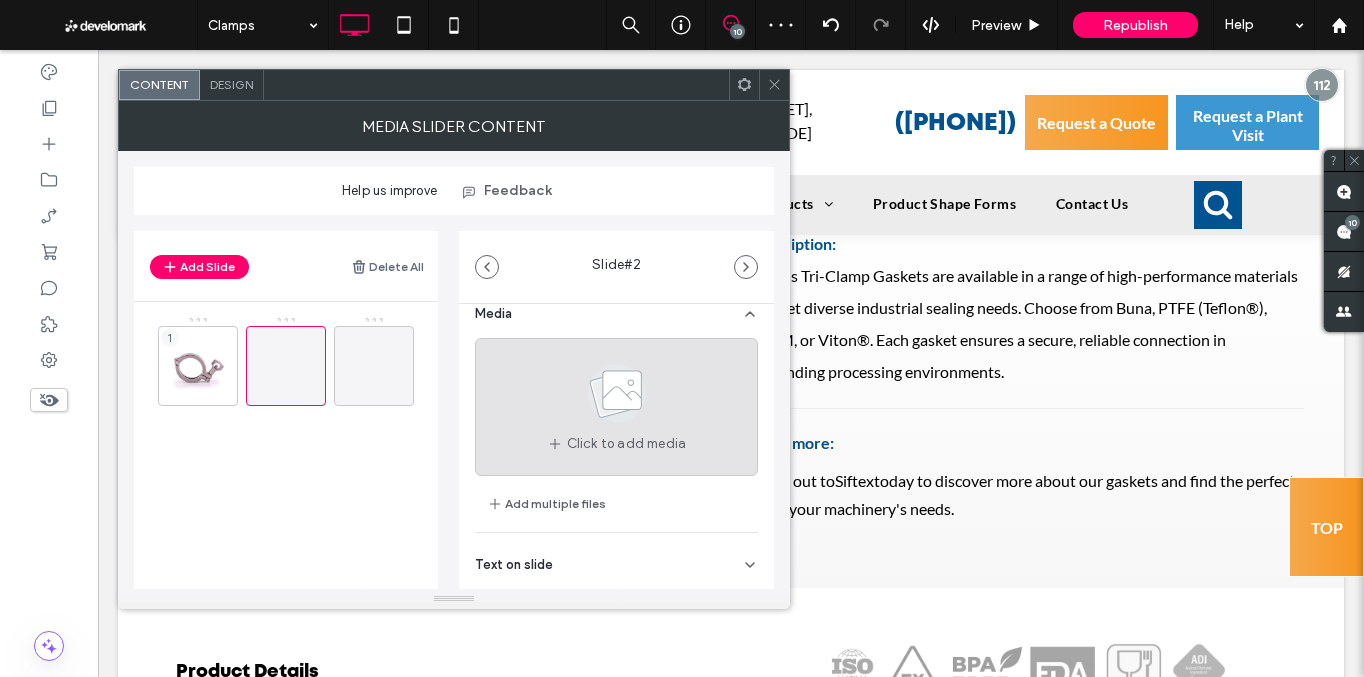 scroll, scrollTop: 37, scrollLeft: 0, axis: vertical 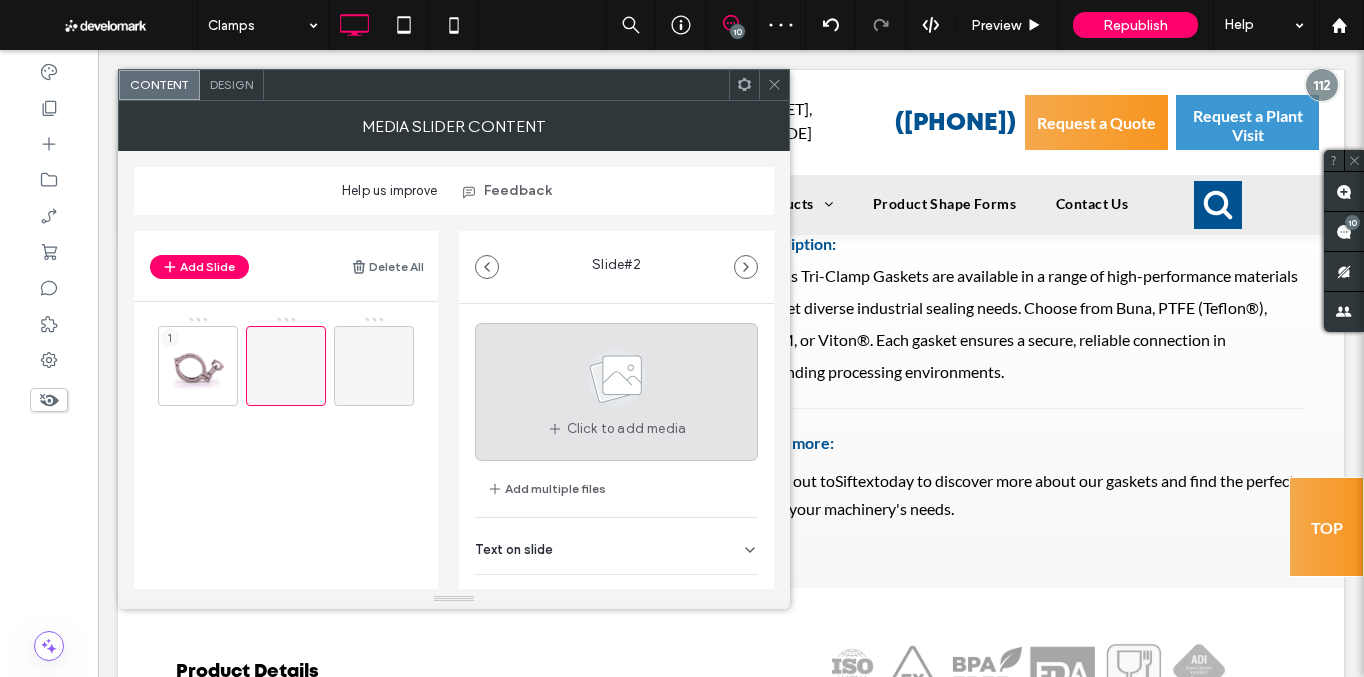 click on "Click to add media" at bounding box center [616, 392] 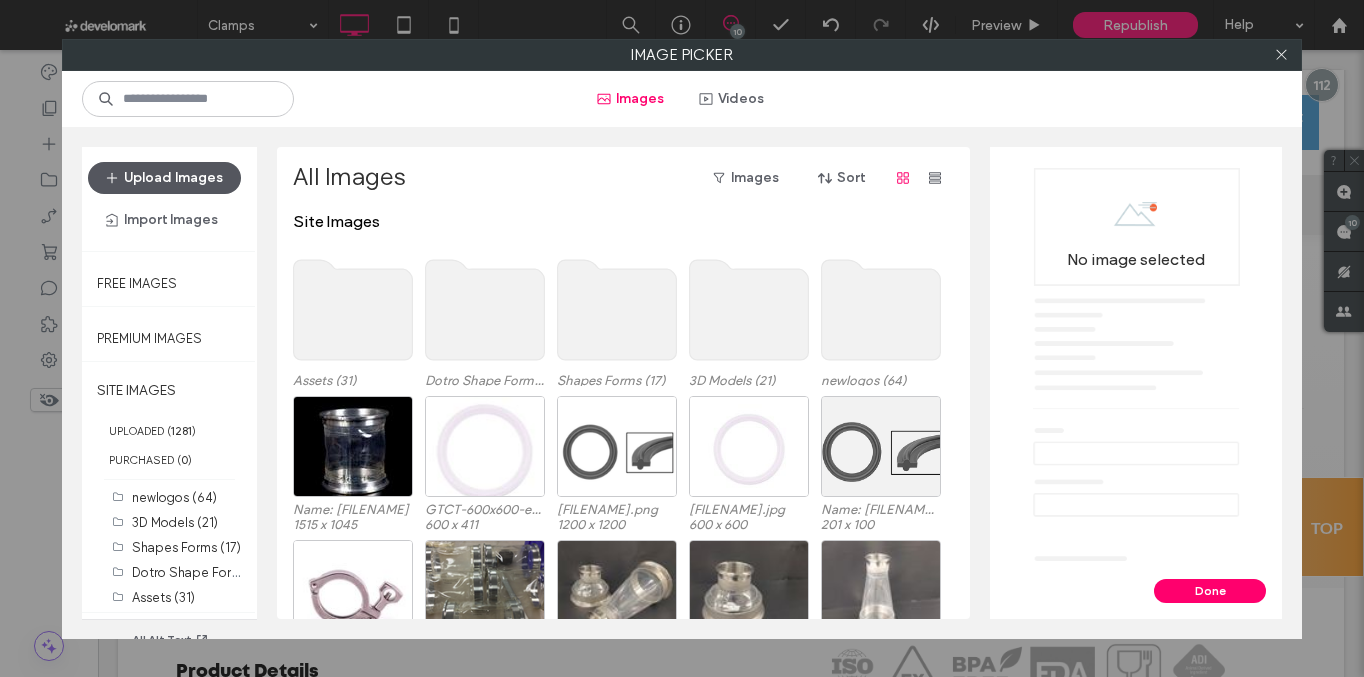 click on "Upload Images" at bounding box center [164, 178] 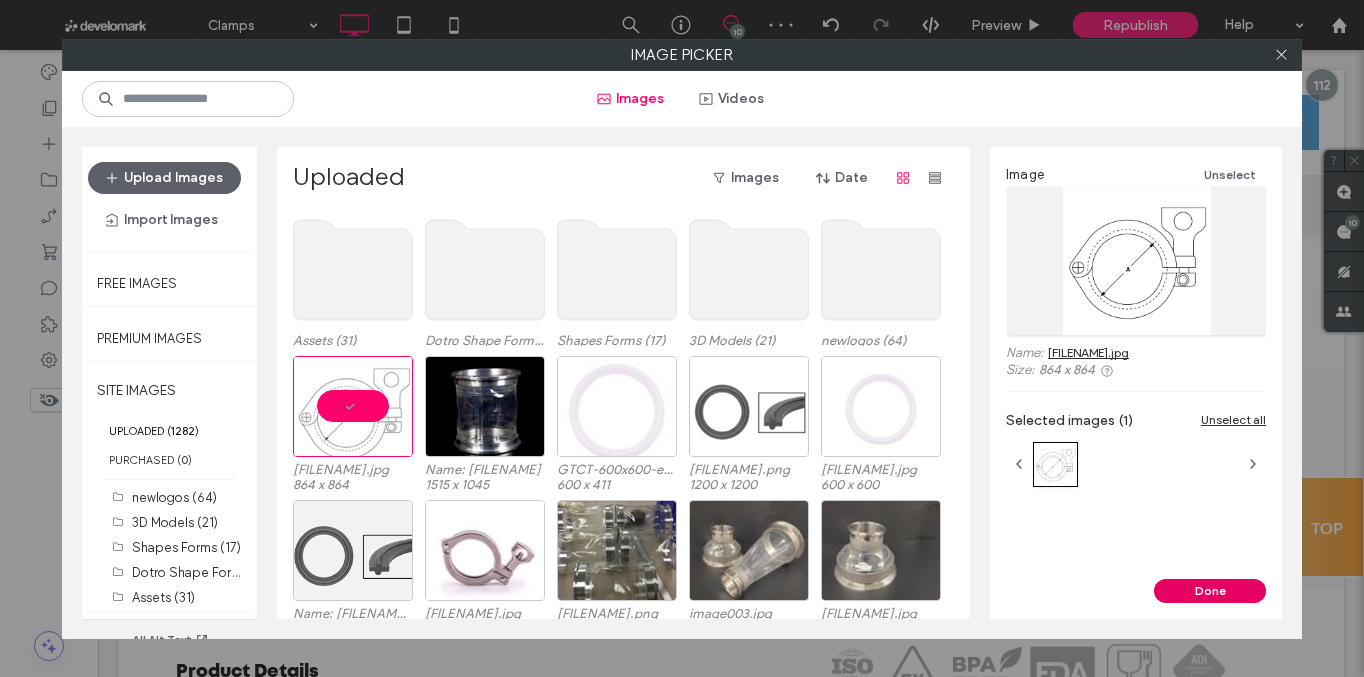 click on "Done" at bounding box center [1210, 591] 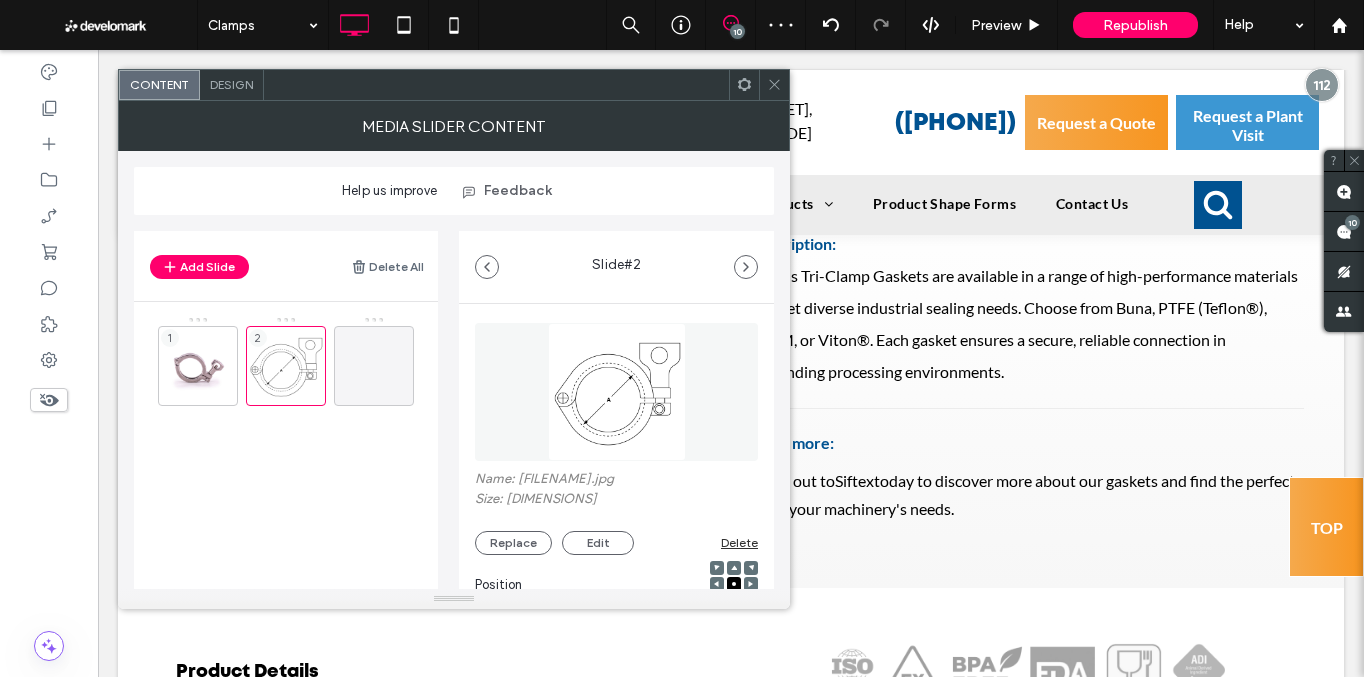 click 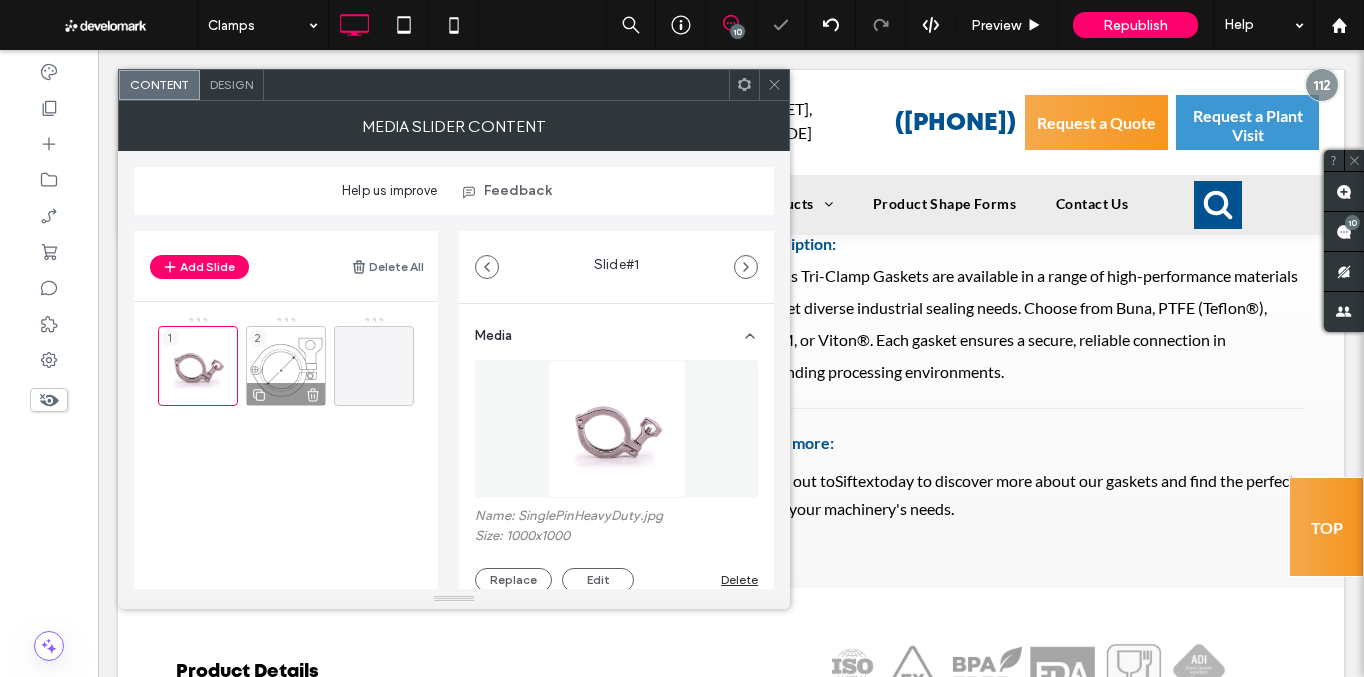 click on "2" at bounding box center (286, 366) 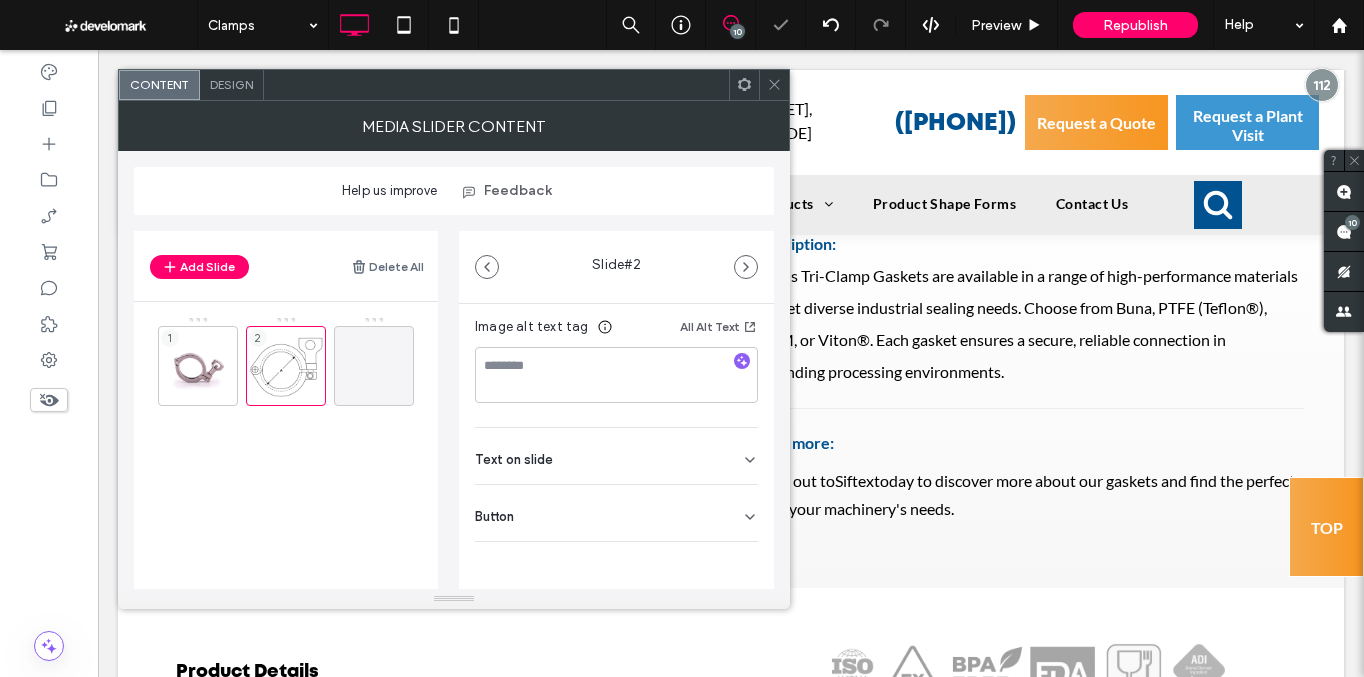 click on "Button" at bounding box center (616, 513) 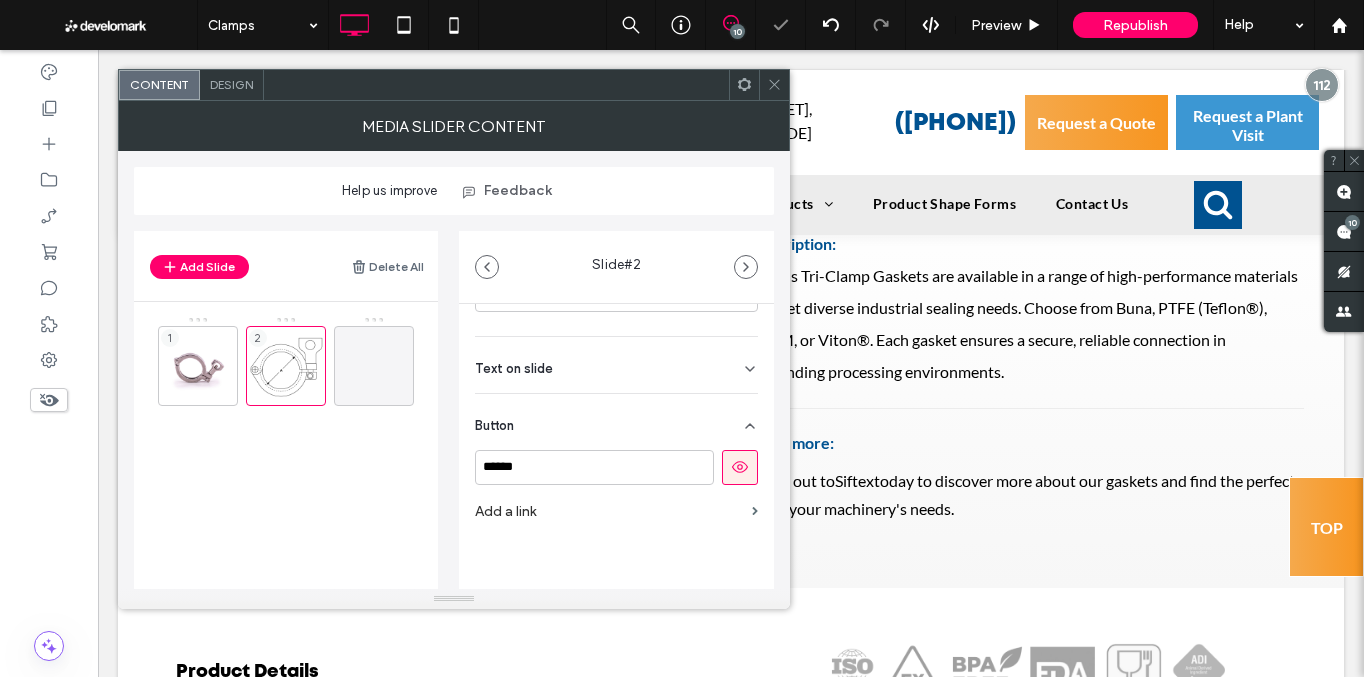 scroll, scrollTop: 444, scrollLeft: 0, axis: vertical 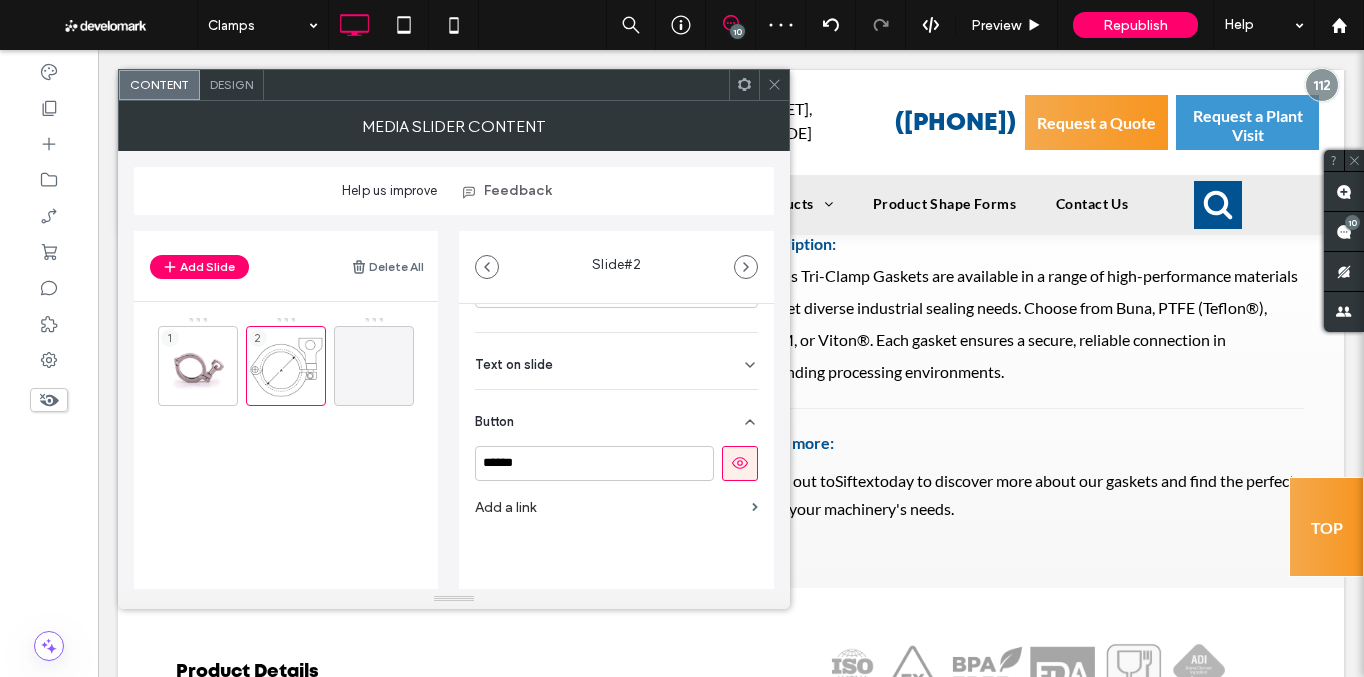 click 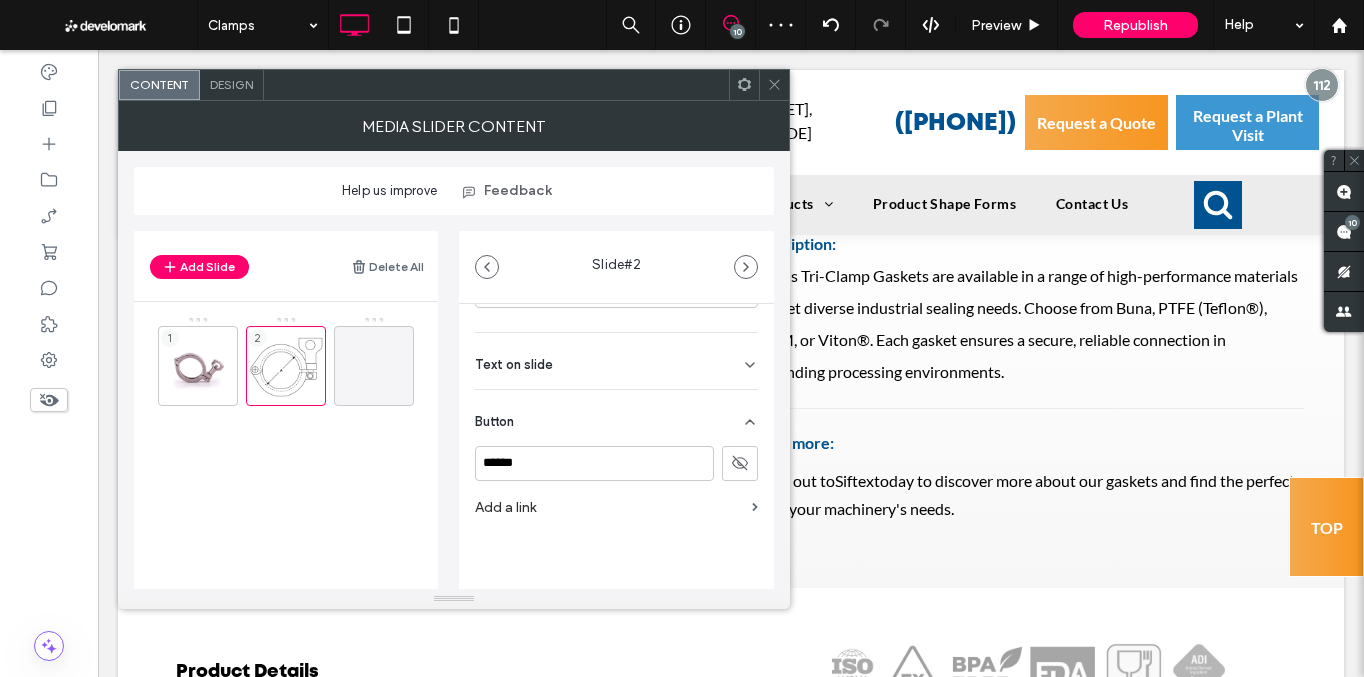 drag, startPoint x: 774, startPoint y: 85, endPoint x: 745, endPoint y: 111, distance: 38.948685 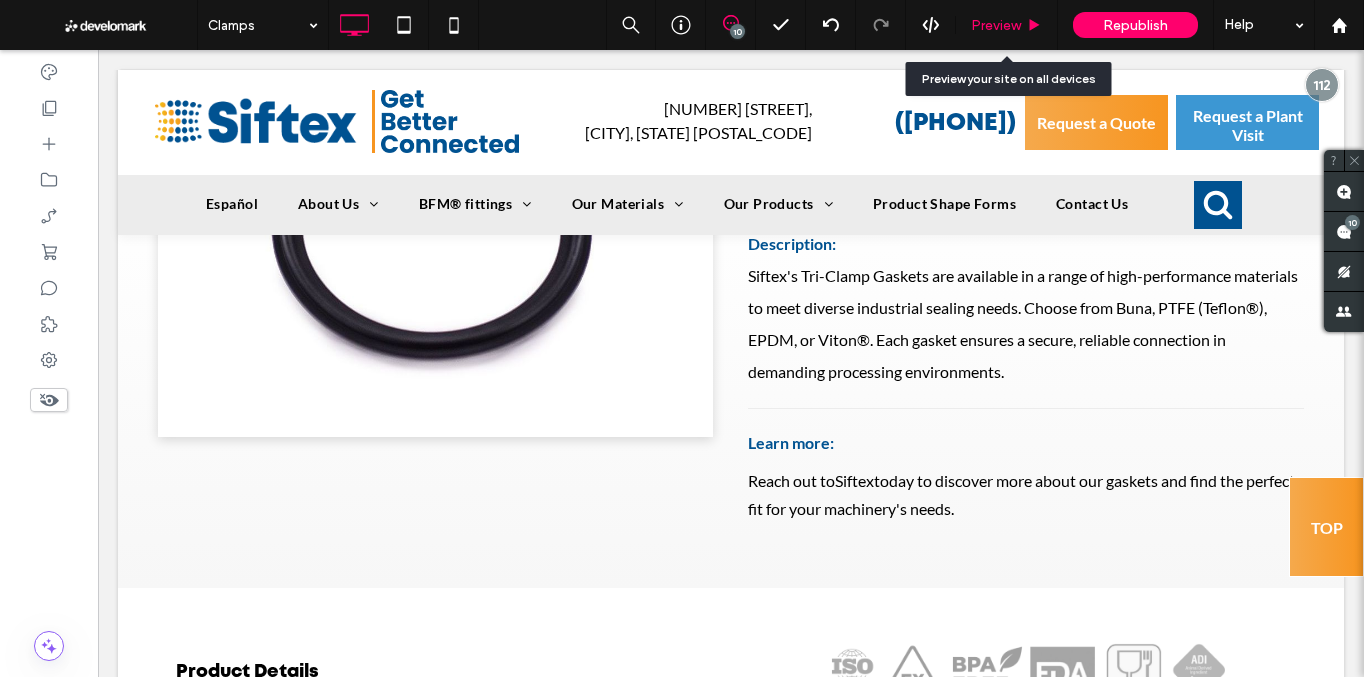 click on "Preview" at bounding box center (996, 25) 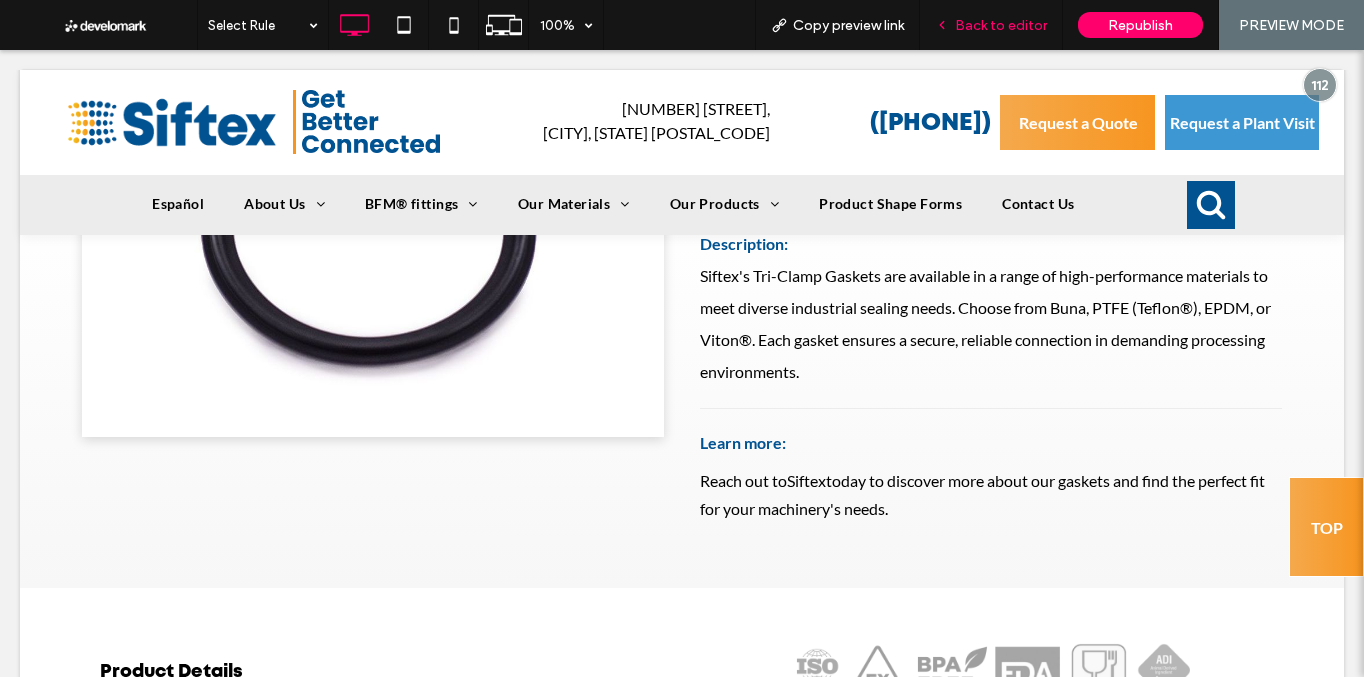 click on "Back to editor" at bounding box center [1001, 25] 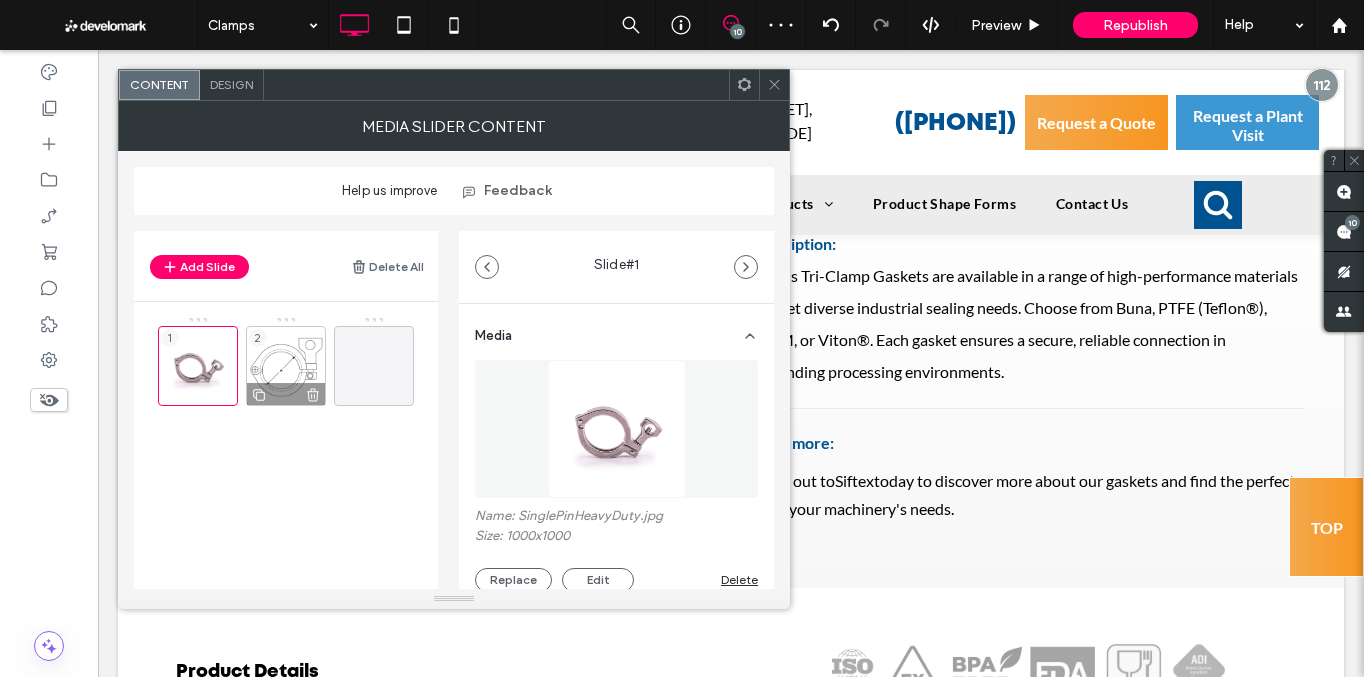 click 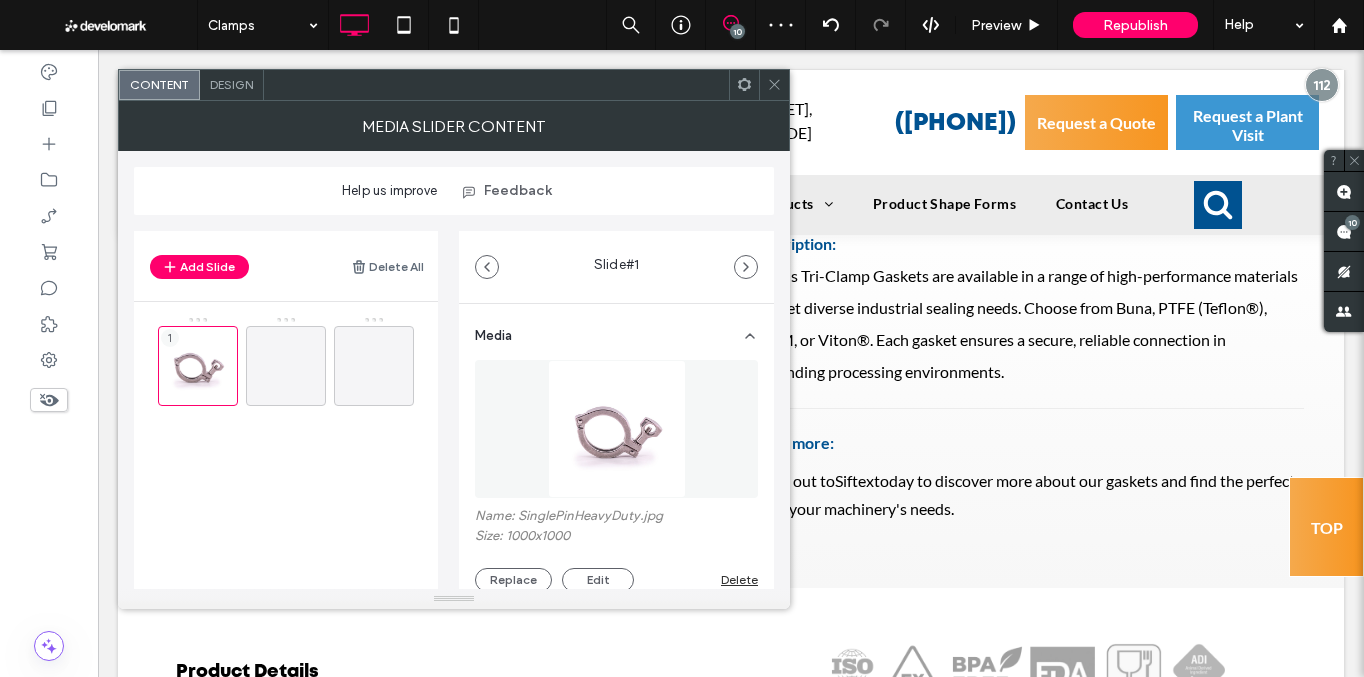 click 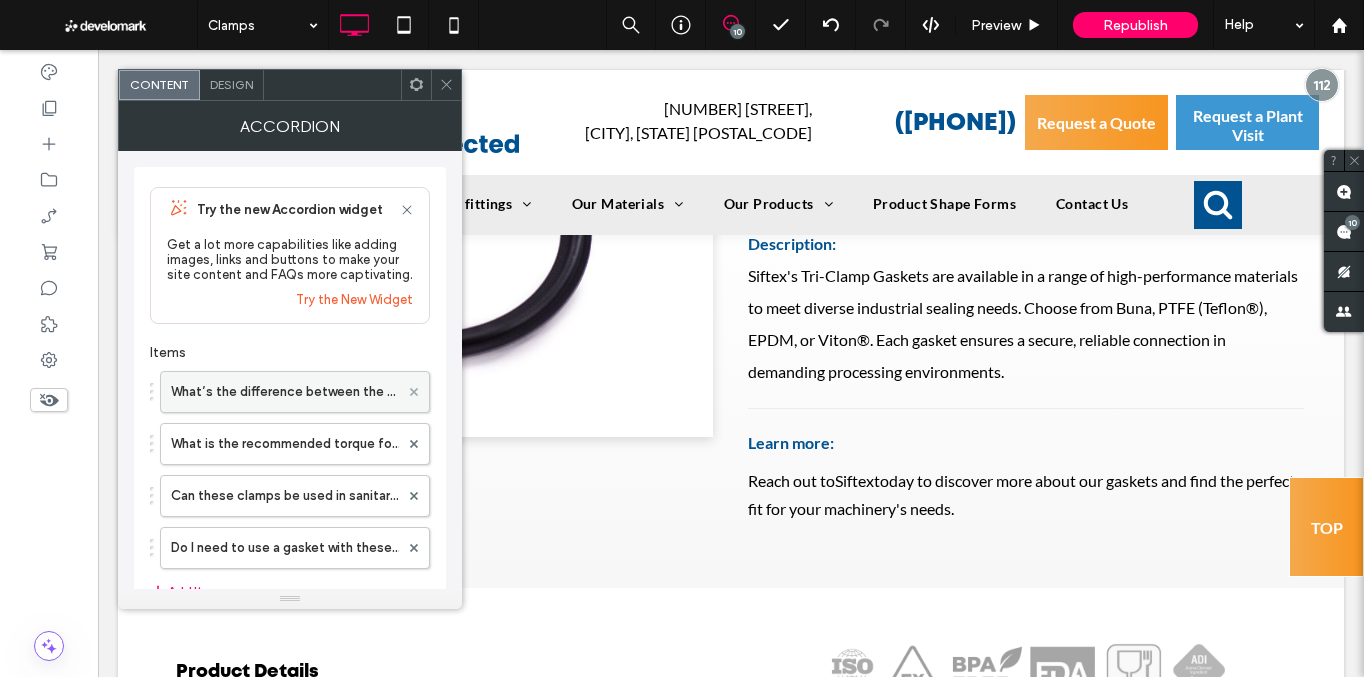 click 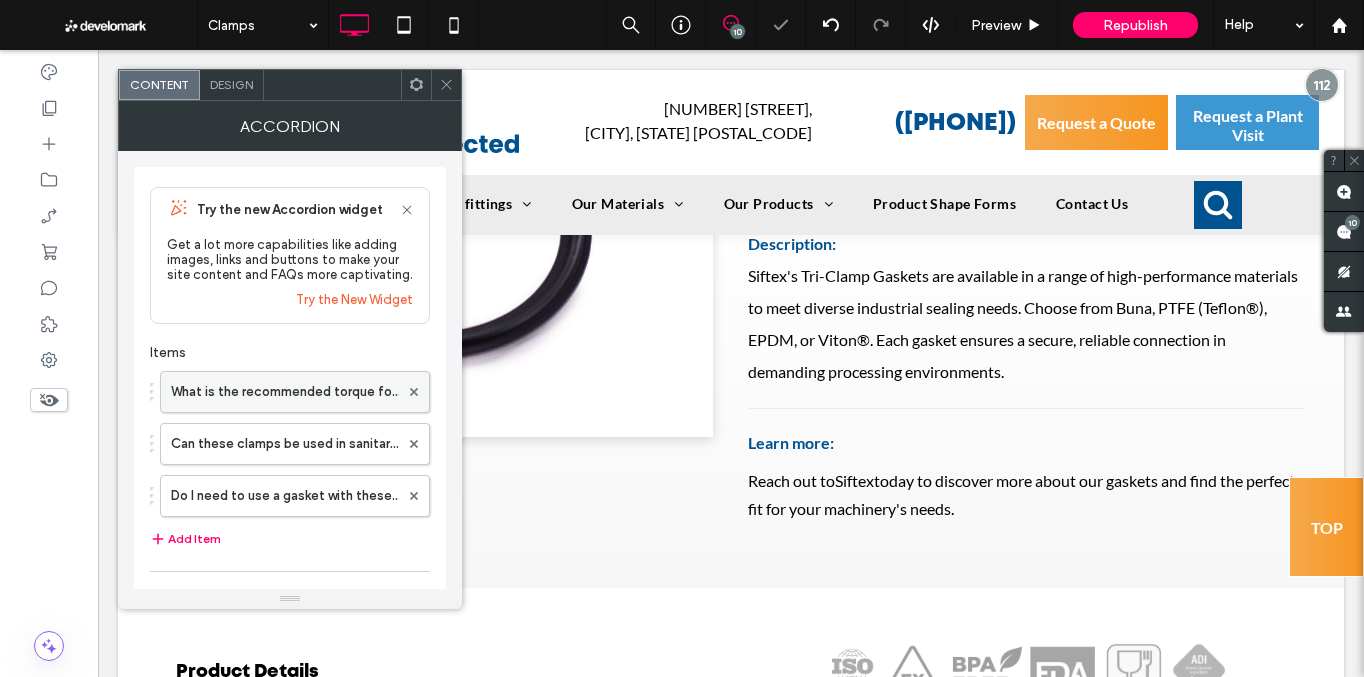 click on "What is the recommended torque for securing the clamps?" at bounding box center (285, 392) 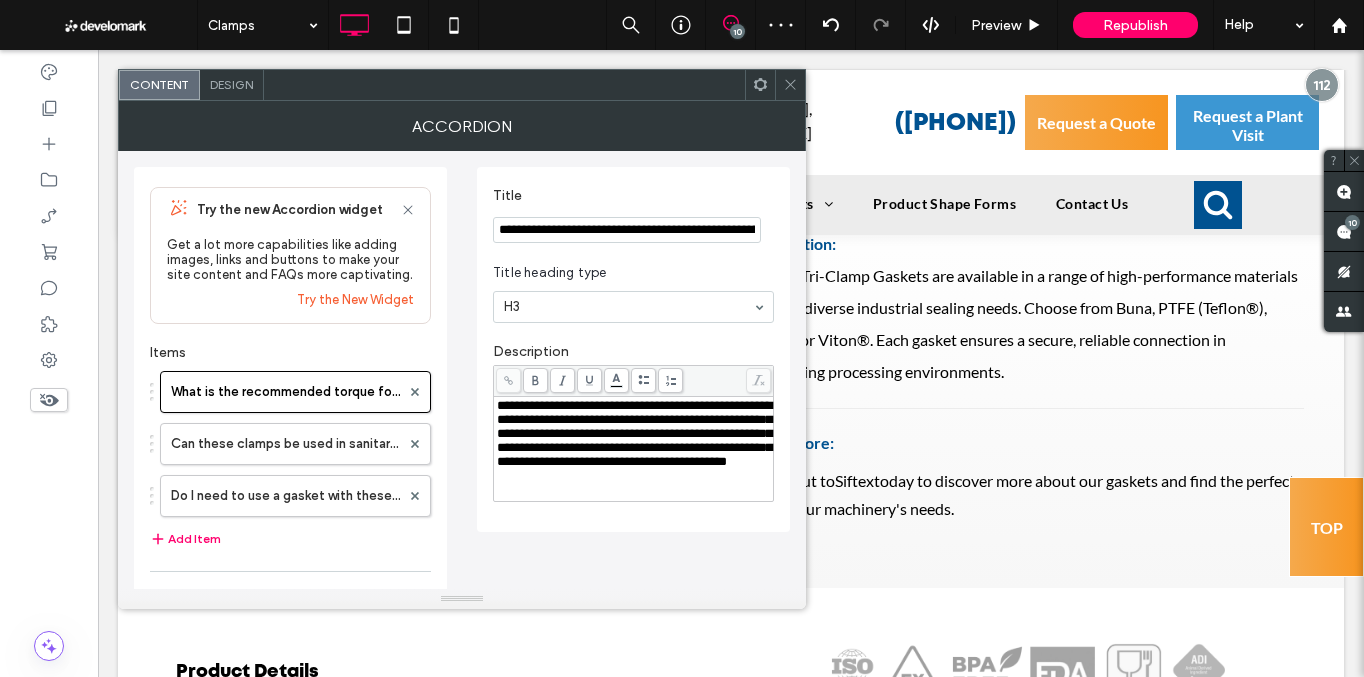 click on "**********" at bounding box center [634, 433] 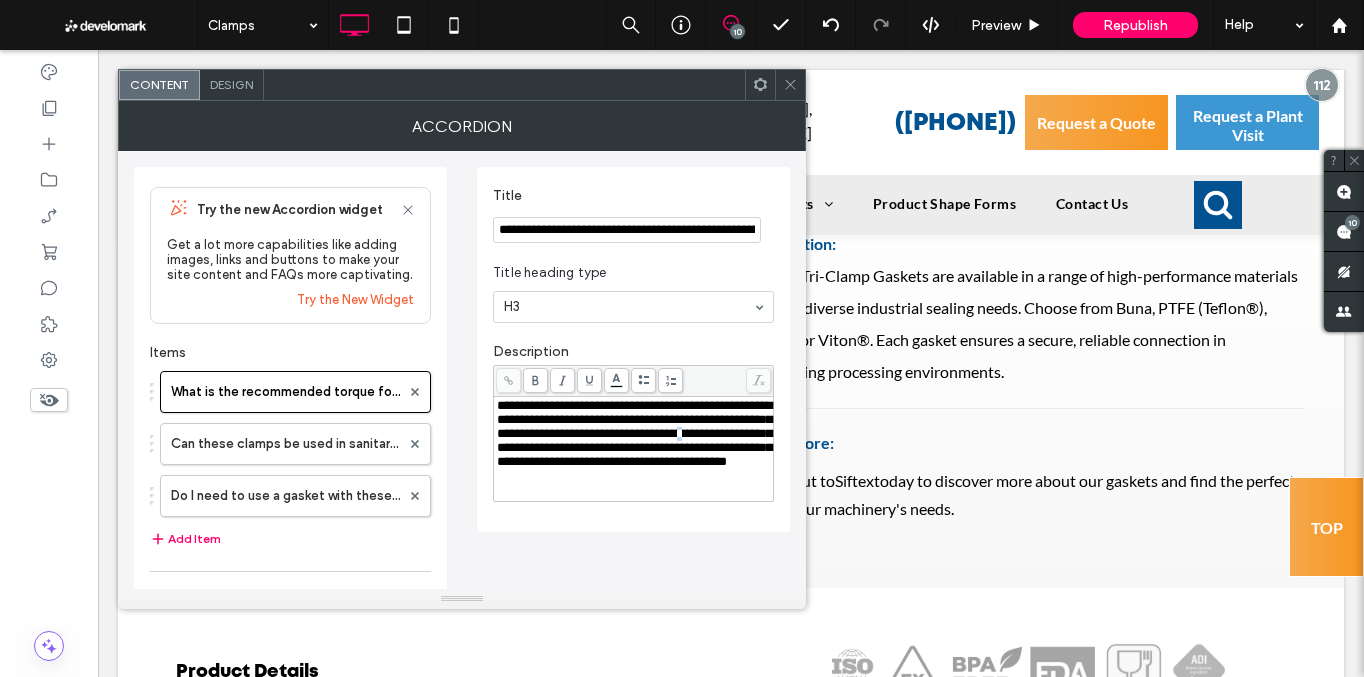 click on "**********" at bounding box center (634, 433) 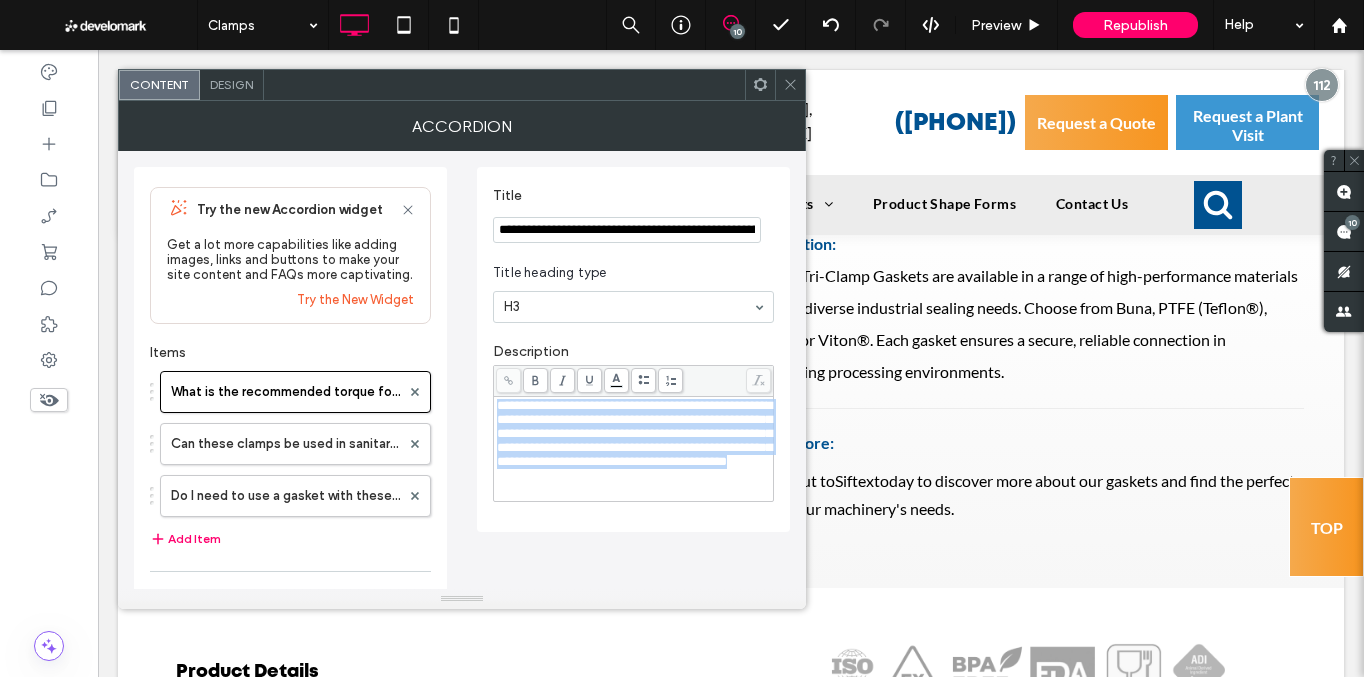 click on "**********" at bounding box center (634, 433) 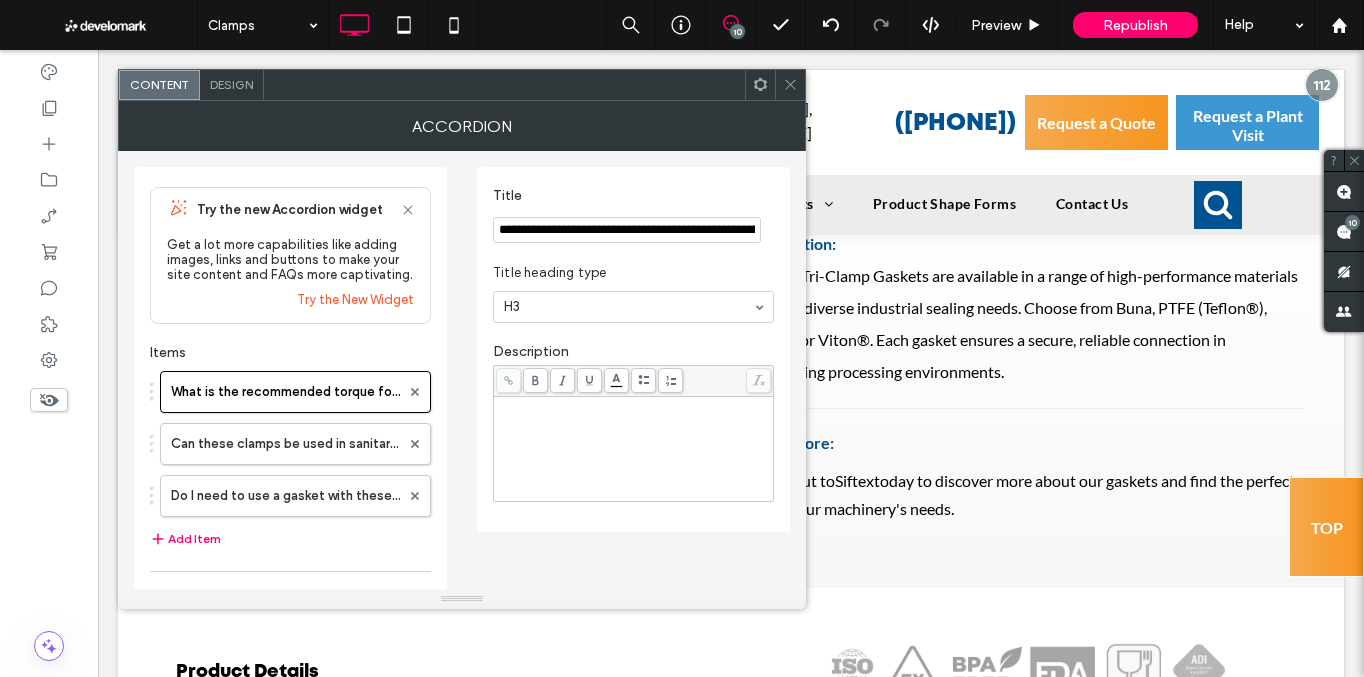 click at bounding box center [634, 449] 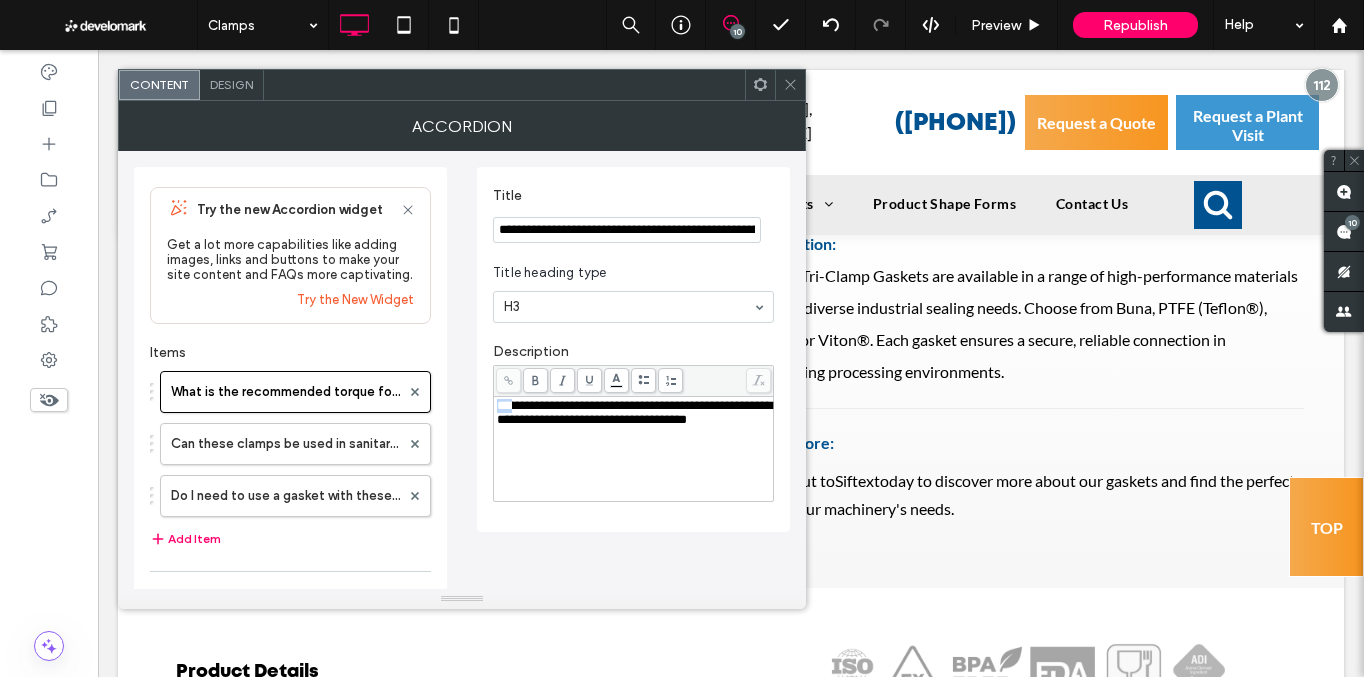 drag, startPoint x: 512, startPoint y: 406, endPoint x: 440, endPoint y: 403, distance: 72.06247 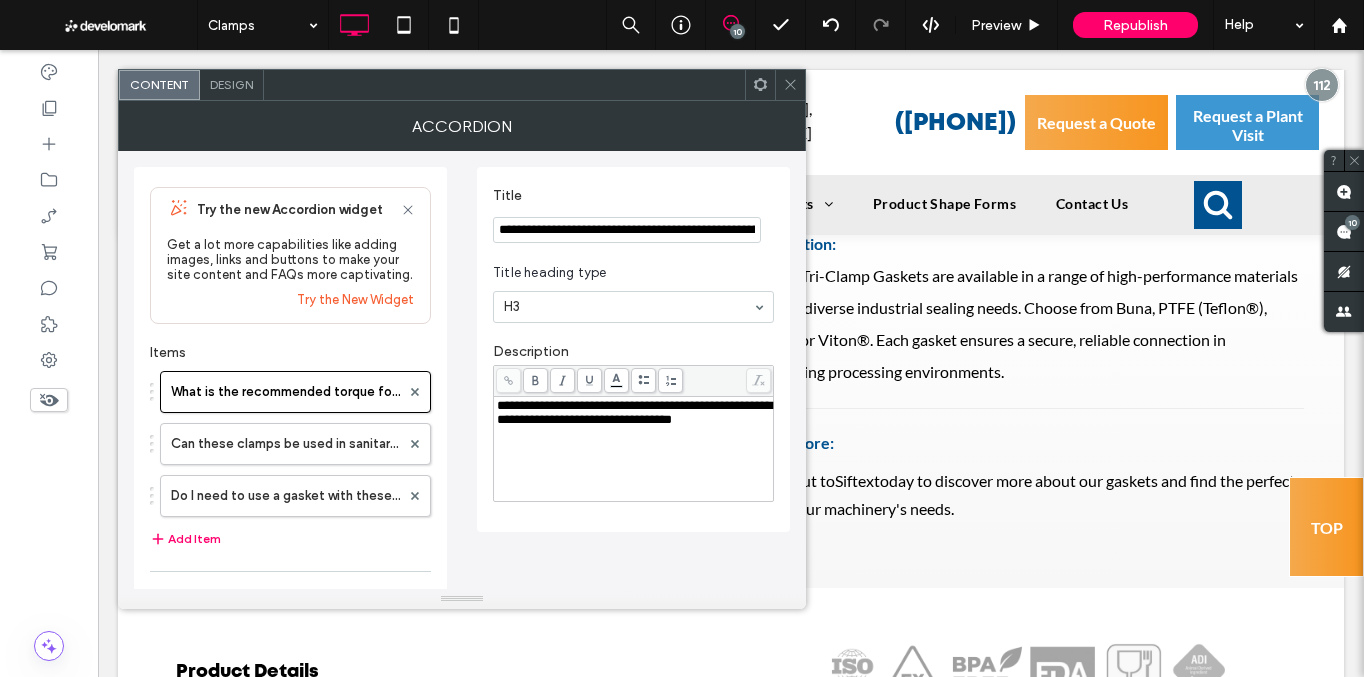 click on "**********" at bounding box center (634, 449) 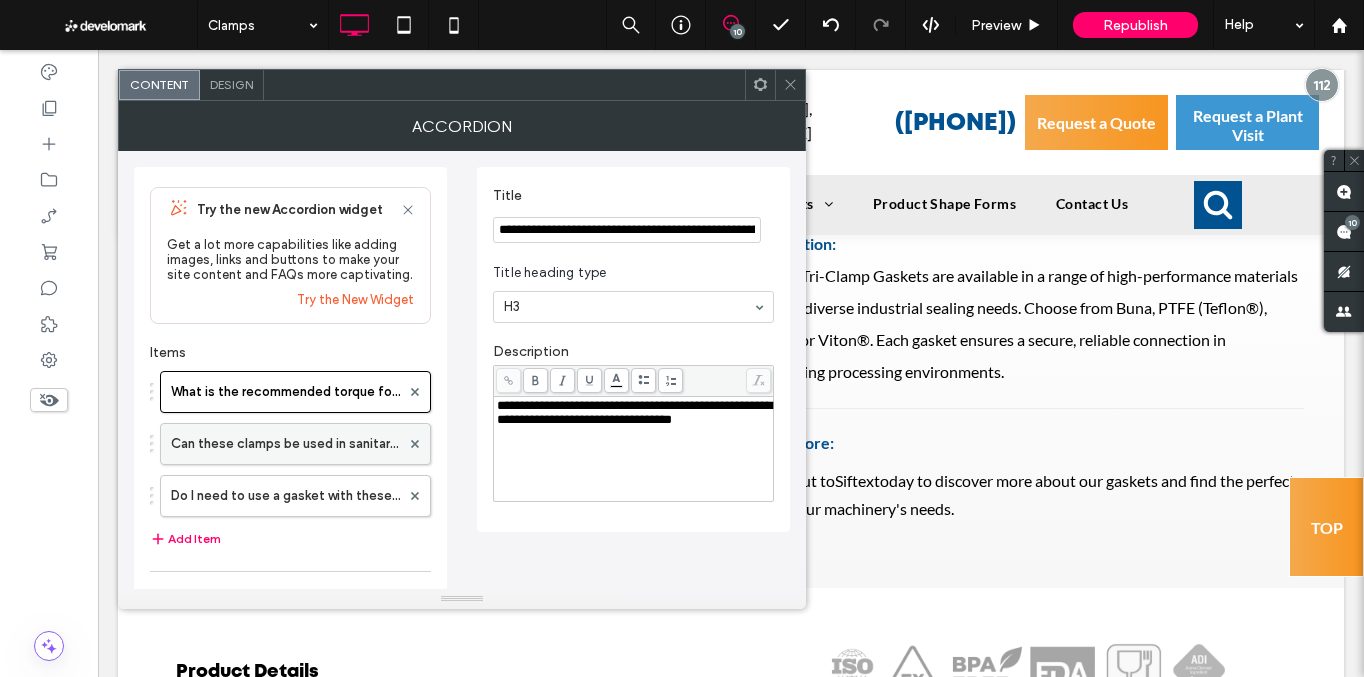 click on "Can these clamps be used in sanitary or hygienic applications?" at bounding box center (285, 444) 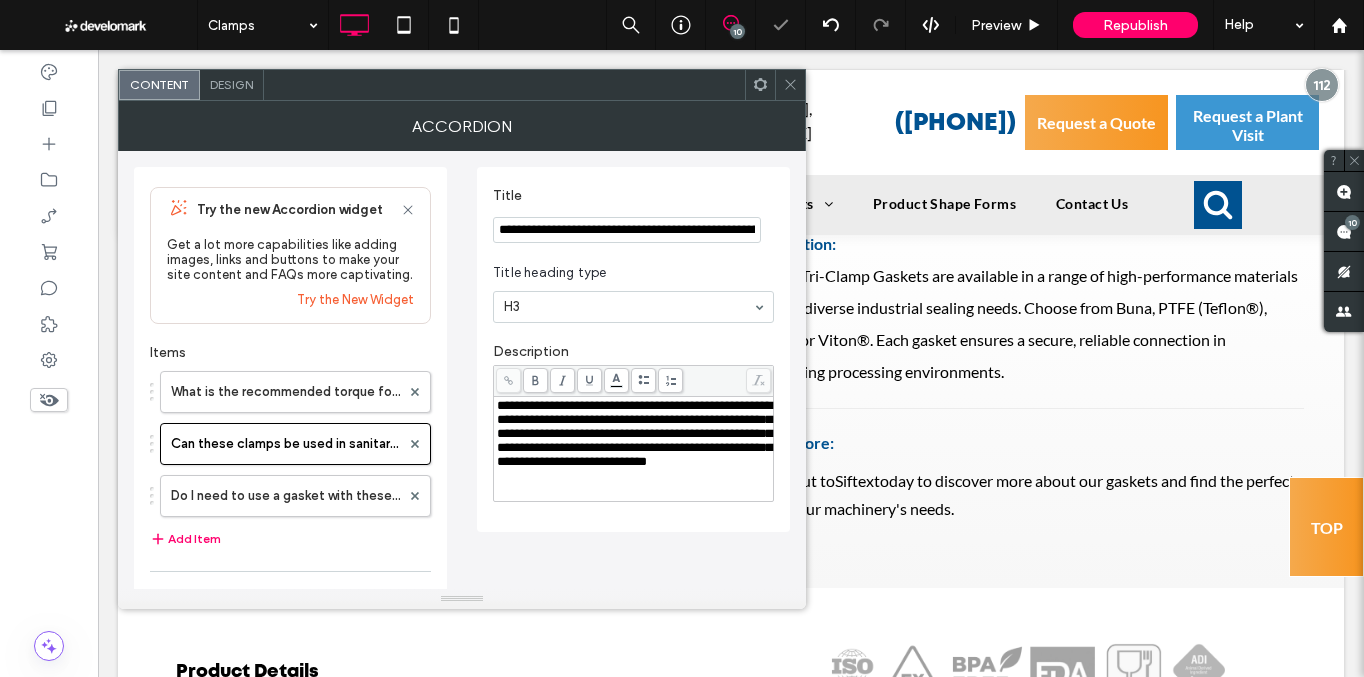 click on "**********" at bounding box center [634, 433] 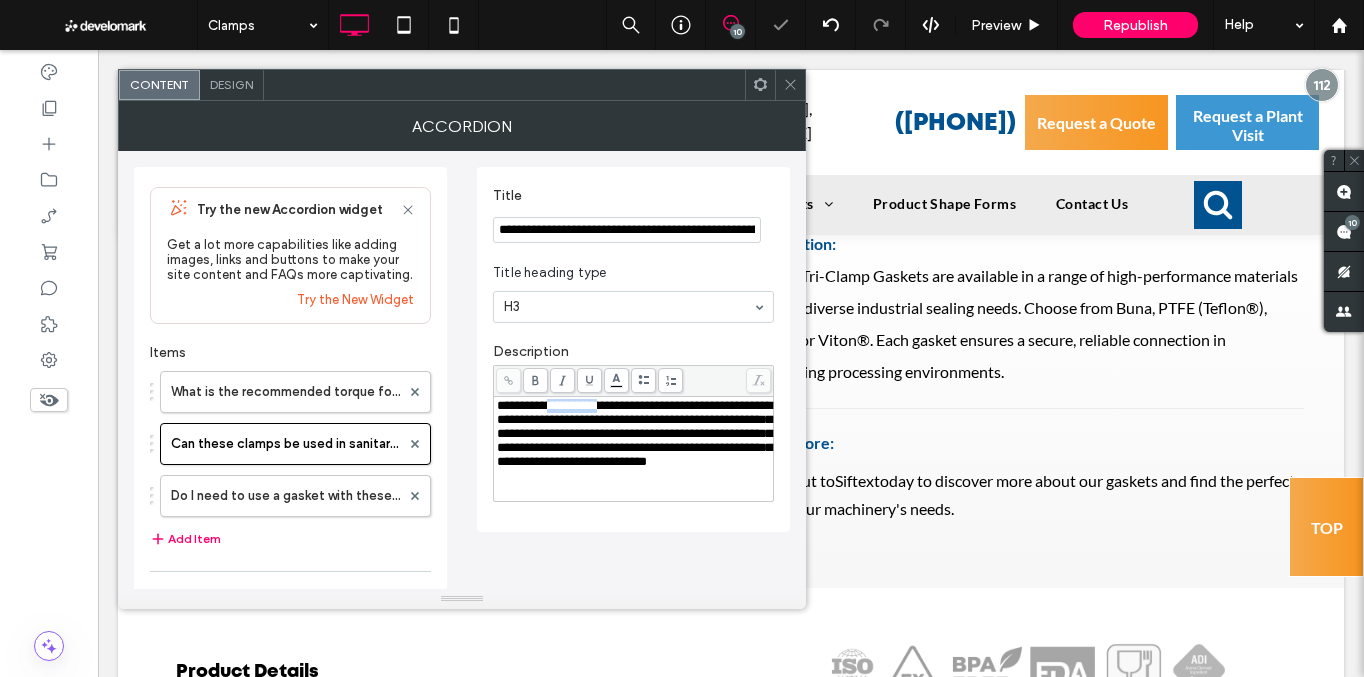 click on "**********" at bounding box center [634, 433] 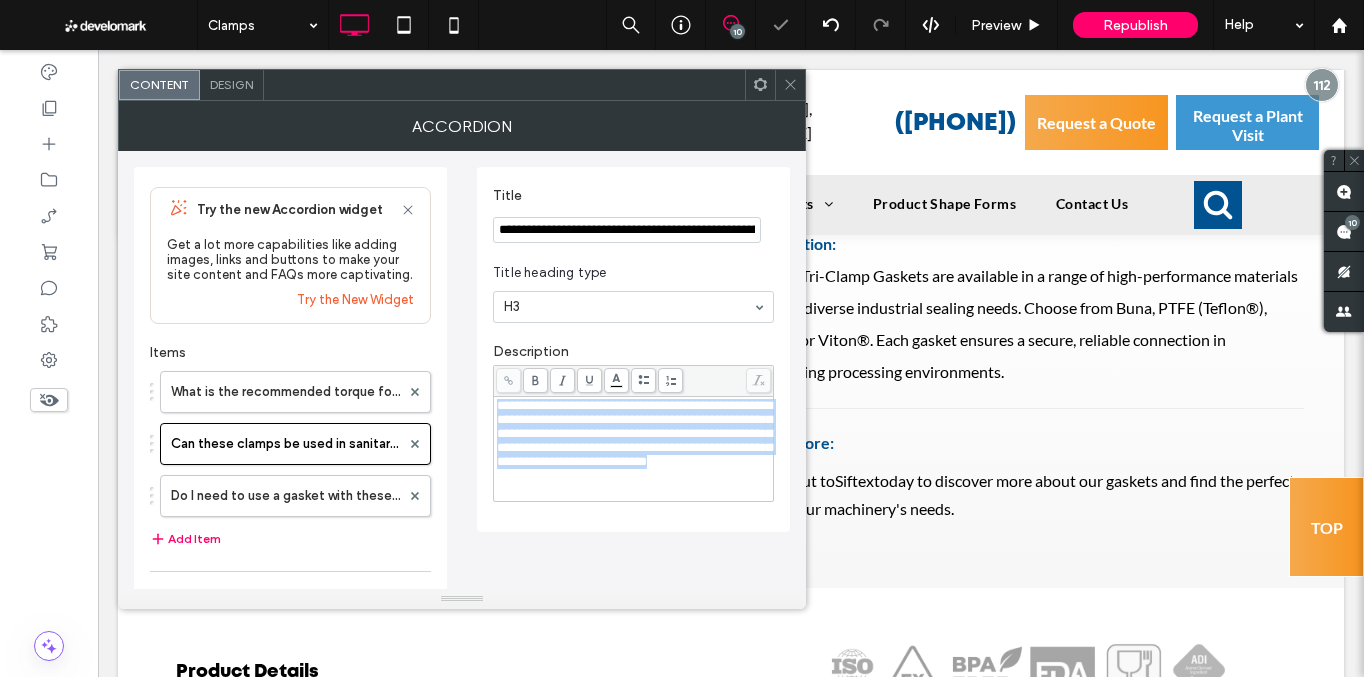 click on "**********" at bounding box center [634, 433] 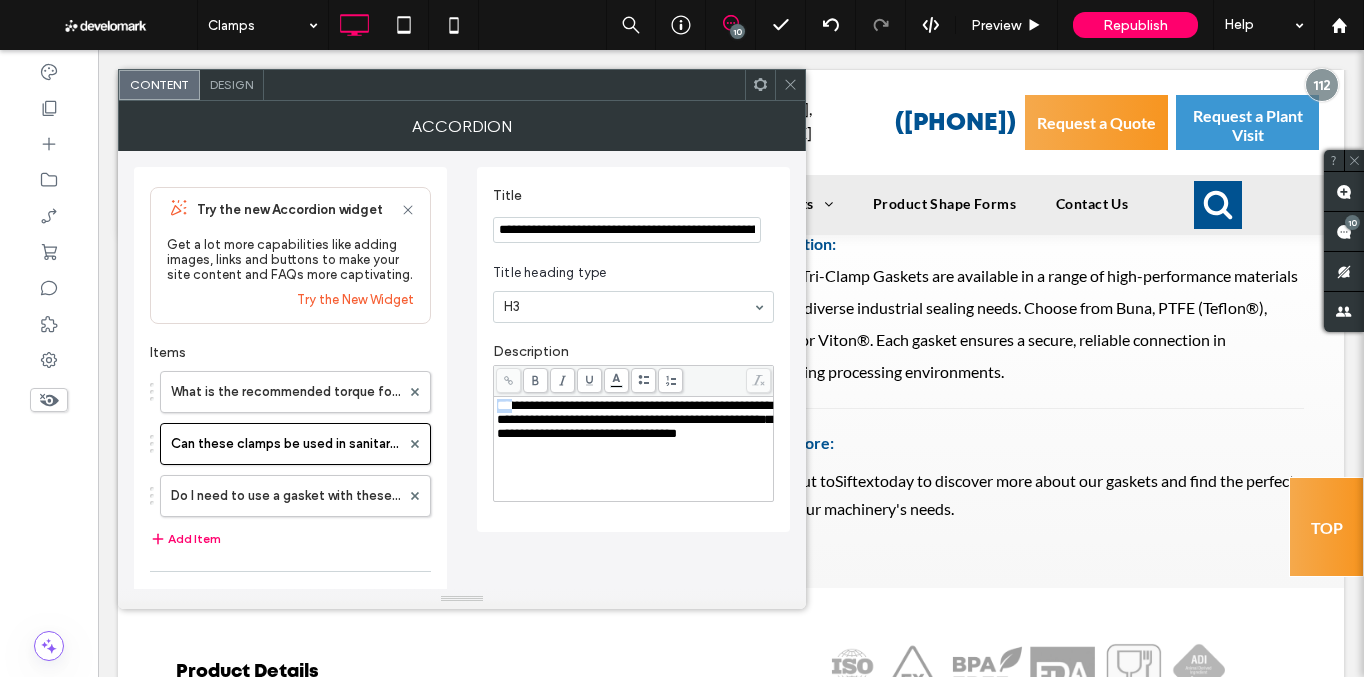 drag, startPoint x: 514, startPoint y: 410, endPoint x: 442, endPoint y: 401, distance: 72.56032 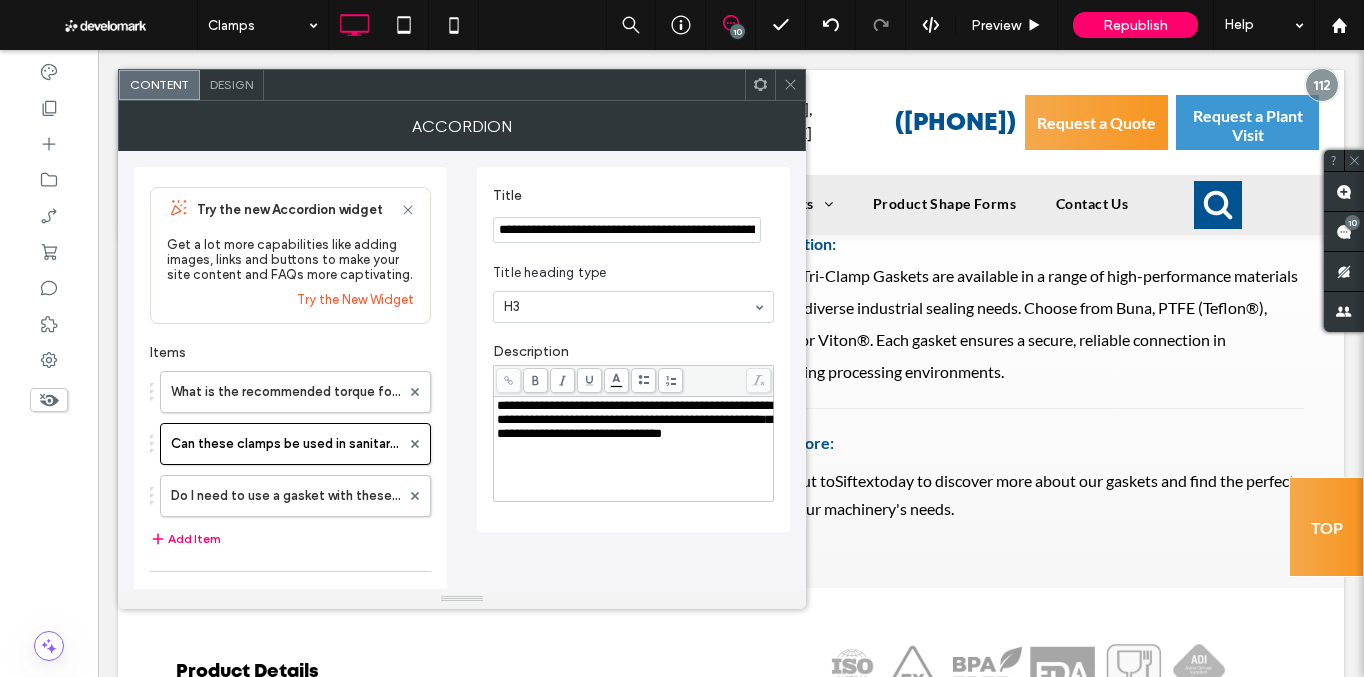 click on "**********" at bounding box center (634, 419) 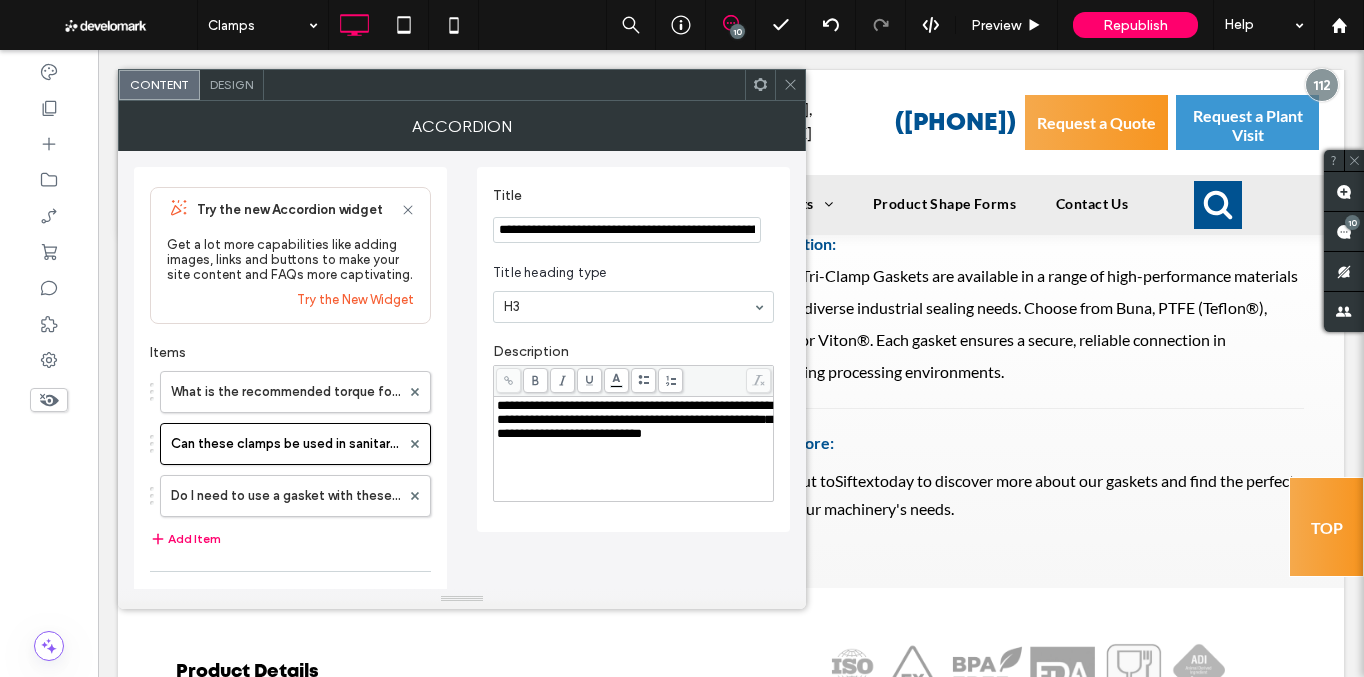type 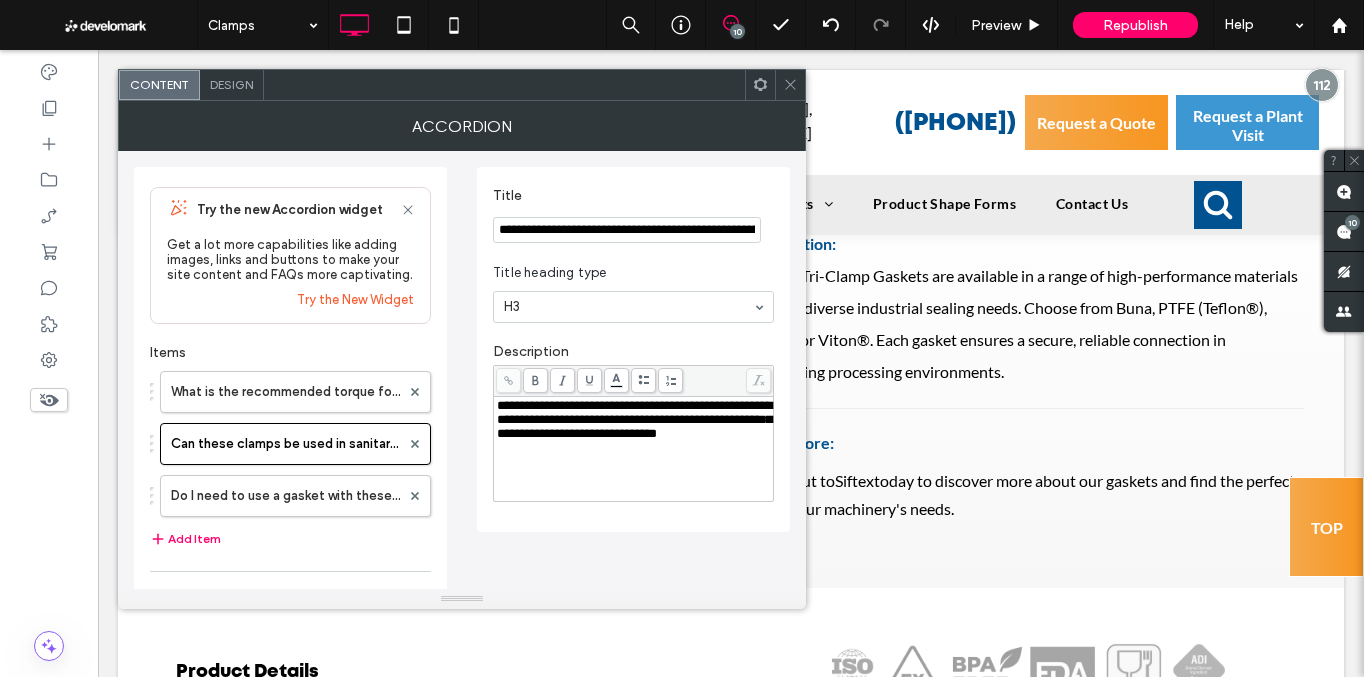 click on "**********" at bounding box center [634, 420] 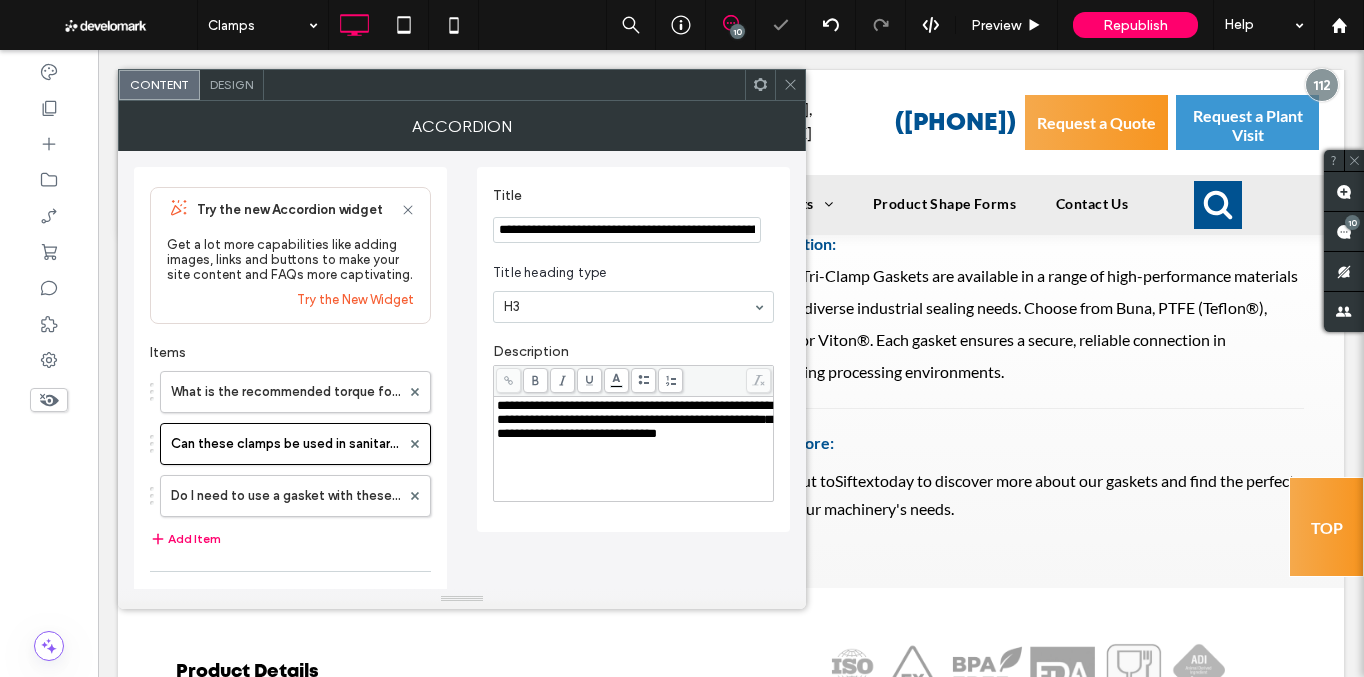 click on "**********" at bounding box center (634, 449) 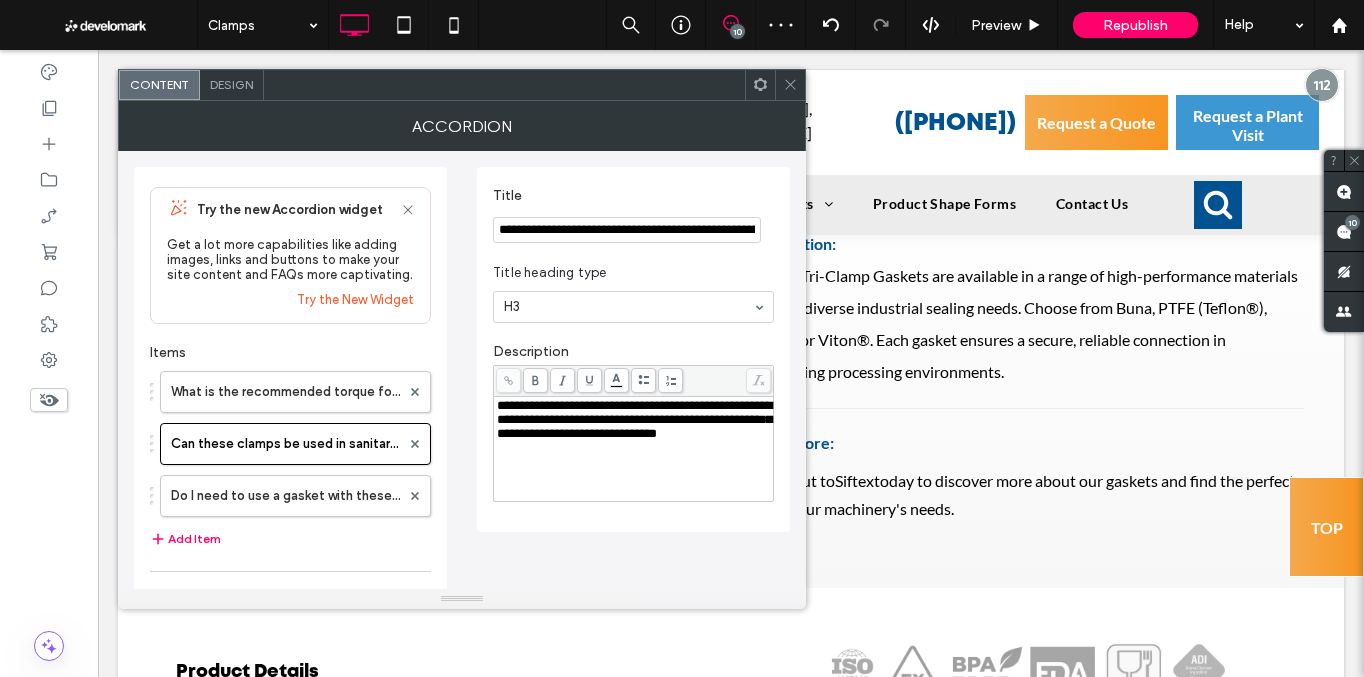 click on "**********" at bounding box center [627, 230] 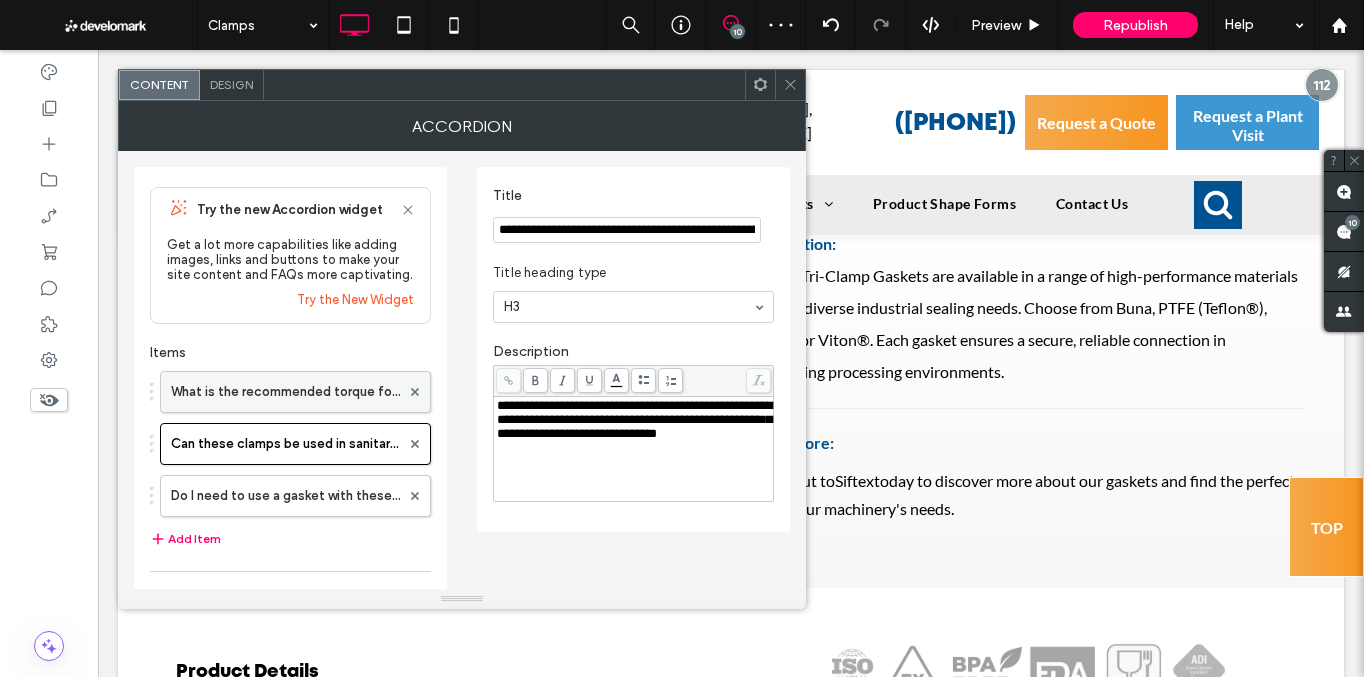 click on "What is the recommended torque for securing the clamps?" at bounding box center [285, 392] 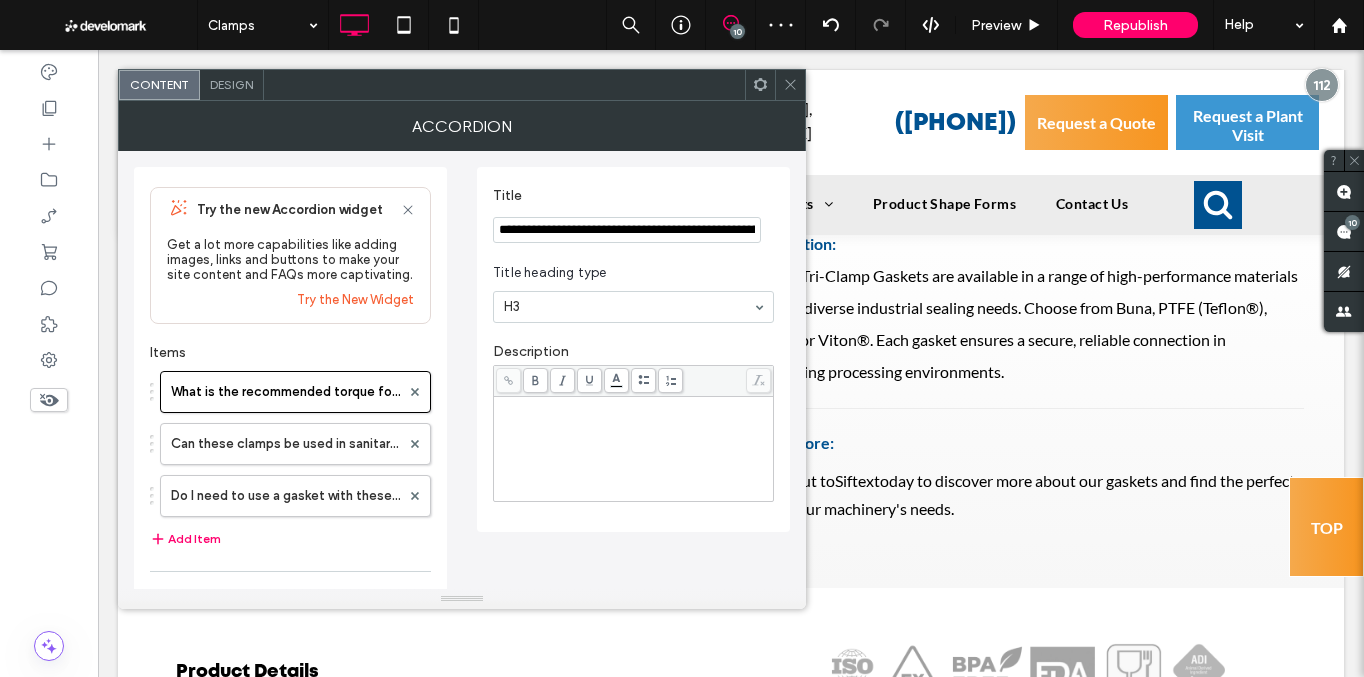 click at bounding box center [634, 449] 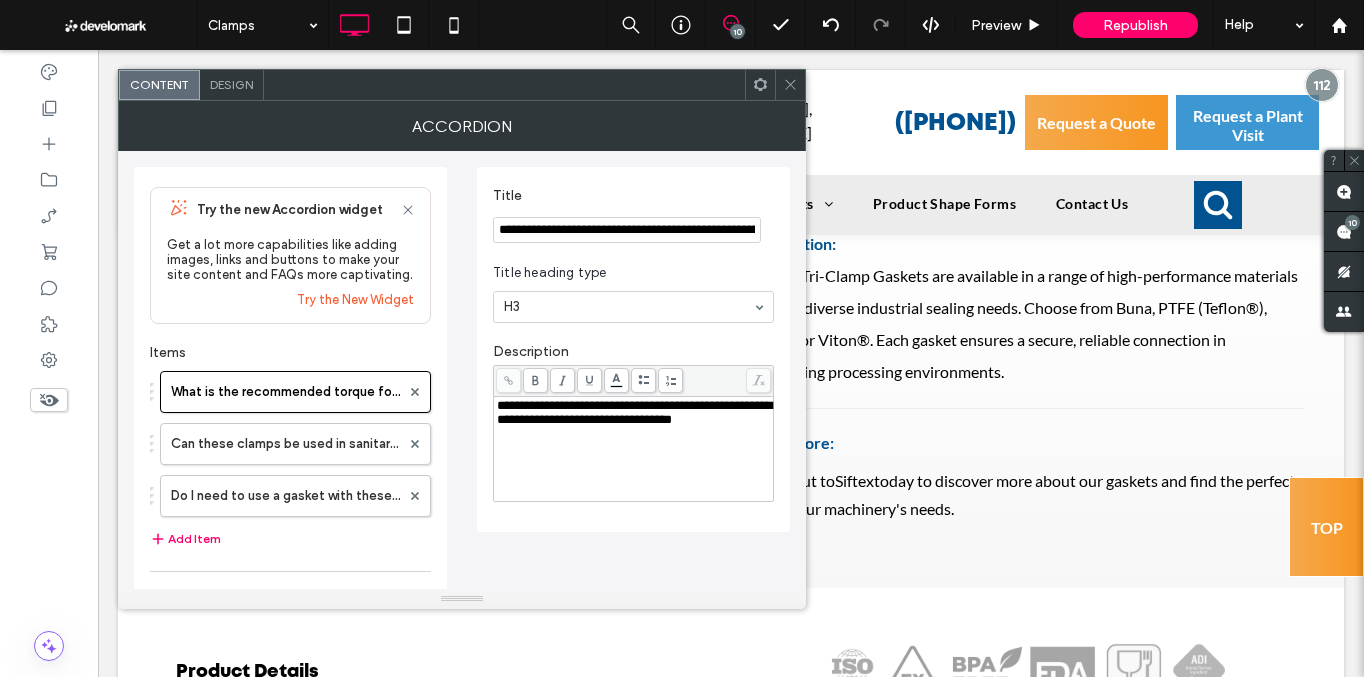 click on "**********" at bounding box center [634, 449] 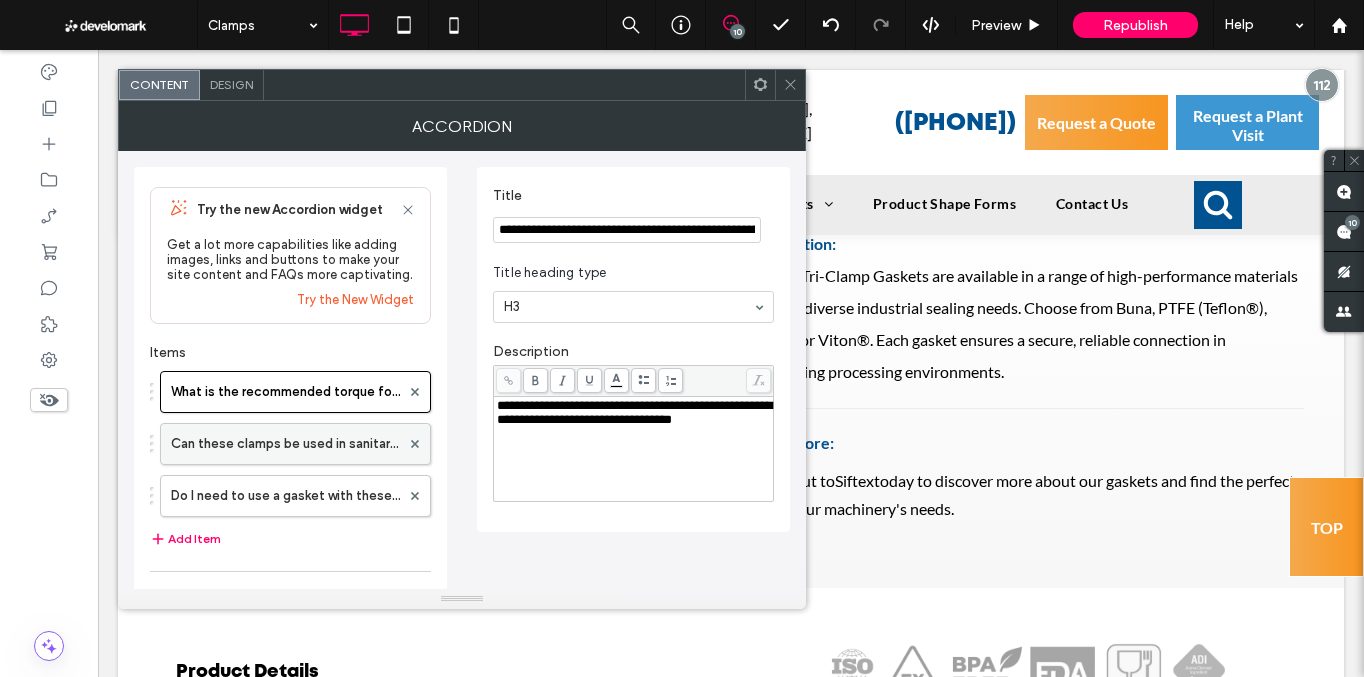 click on "Can these clamps be used in sanitary or hygienic applications?" at bounding box center [285, 444] 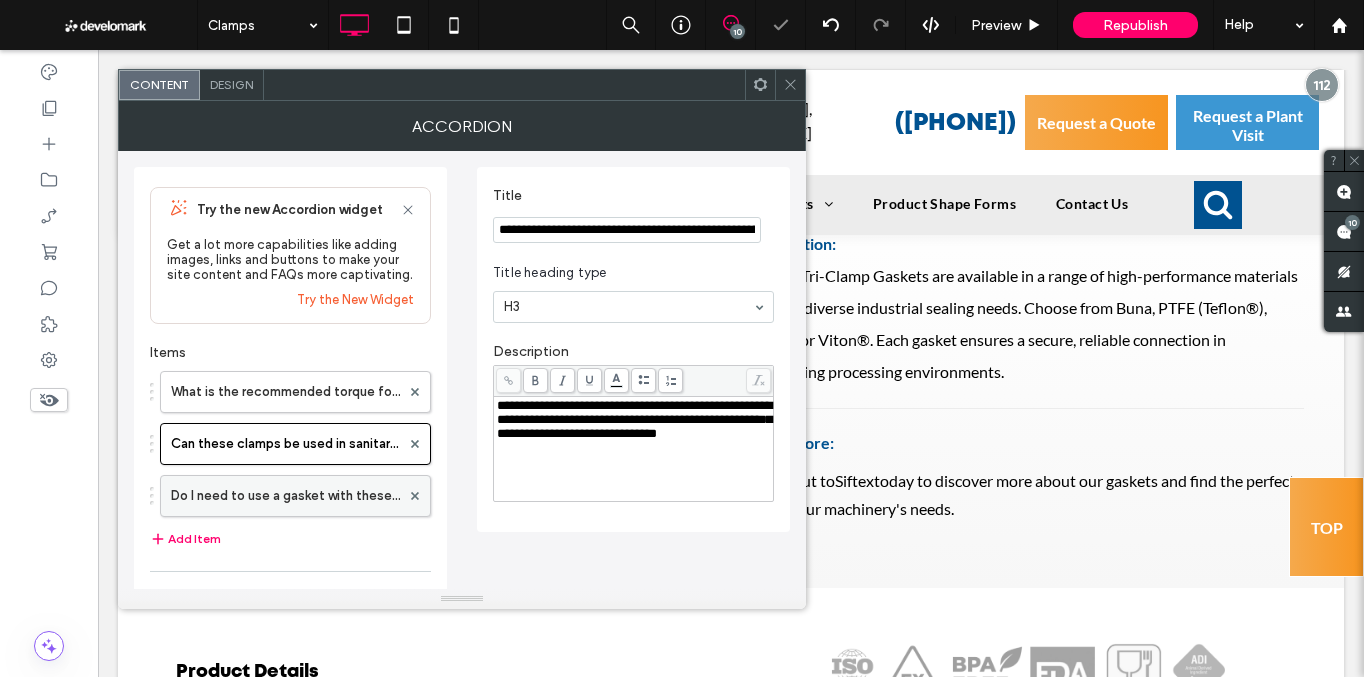 click on "Do I need to use a gasket with these clamps?" at bounding box center (285, 496) 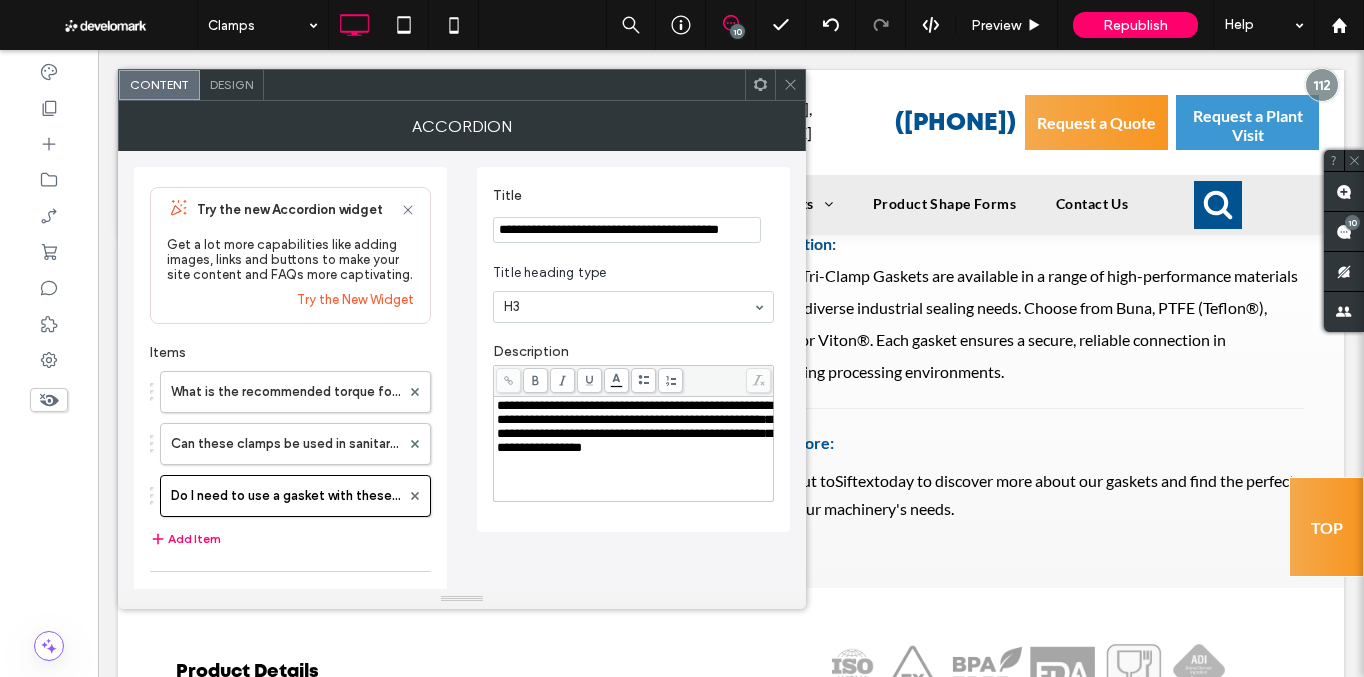 click on "**********" at bounding box center [634, 449] 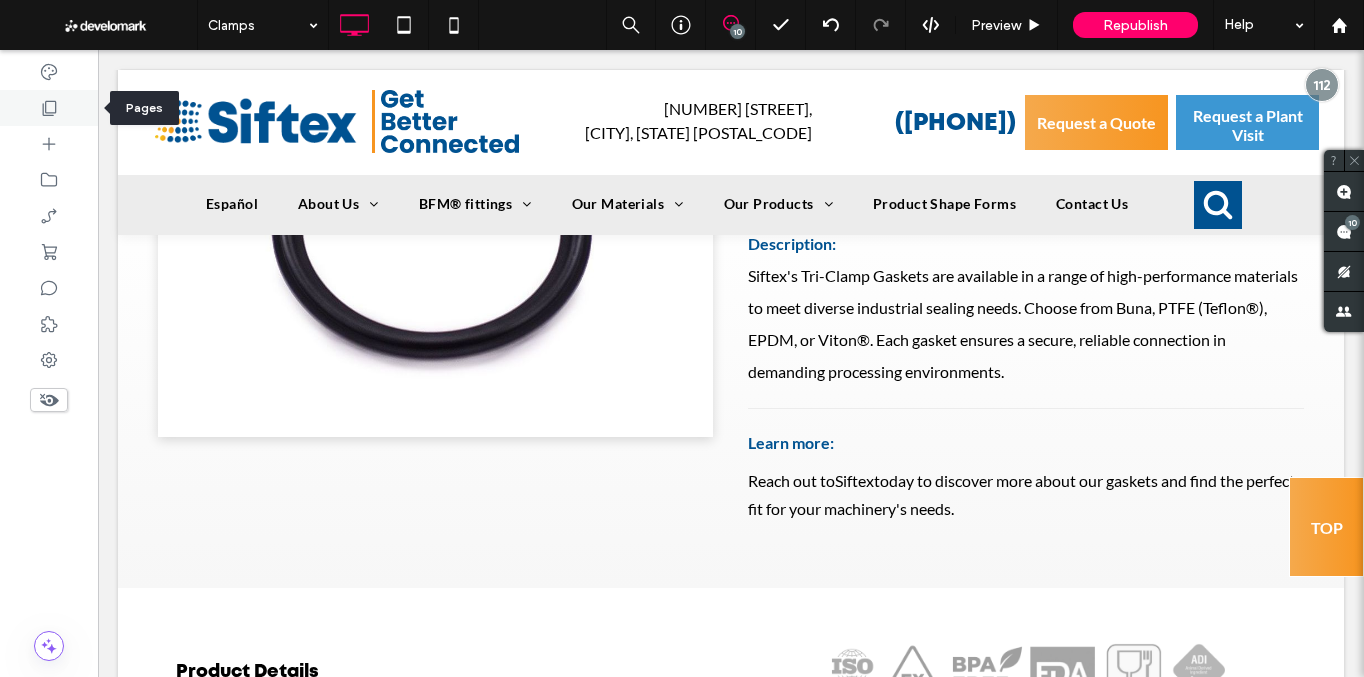 click 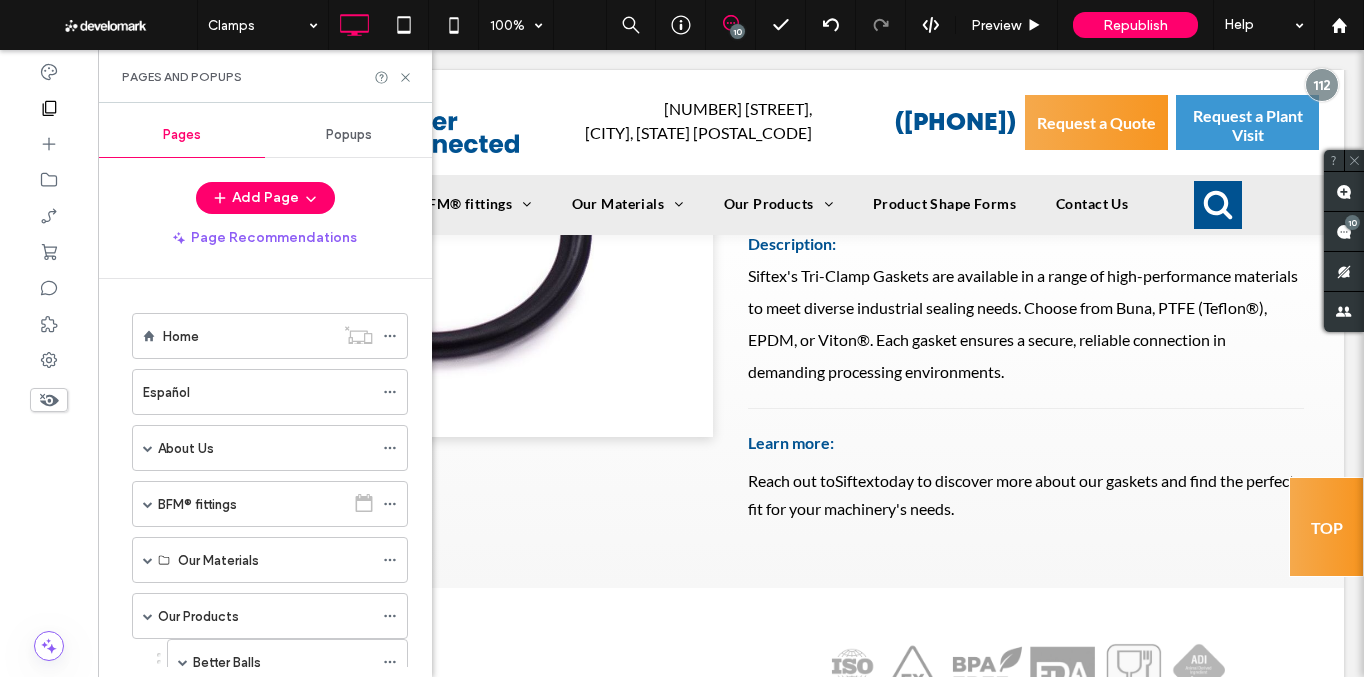 click on "Popups" at bounding box center (348, 135) 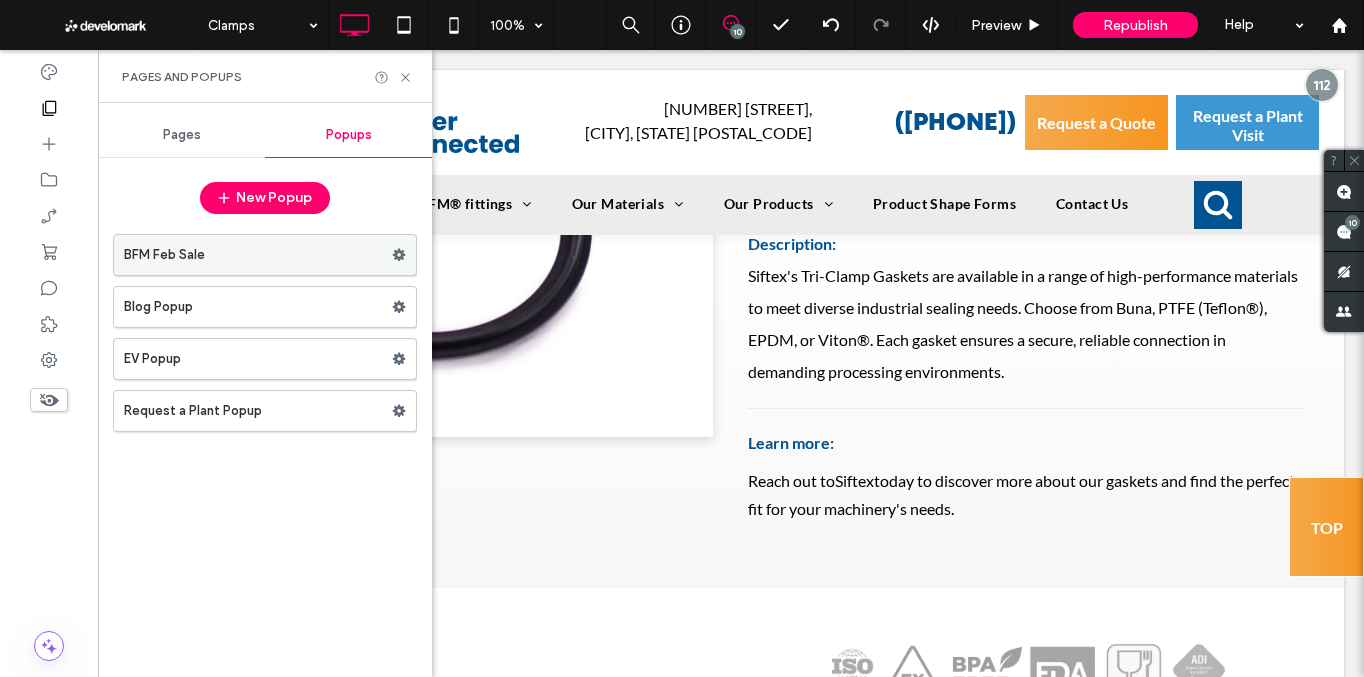 click on "BFM Feb Sale" at bounding box center [258, 255] 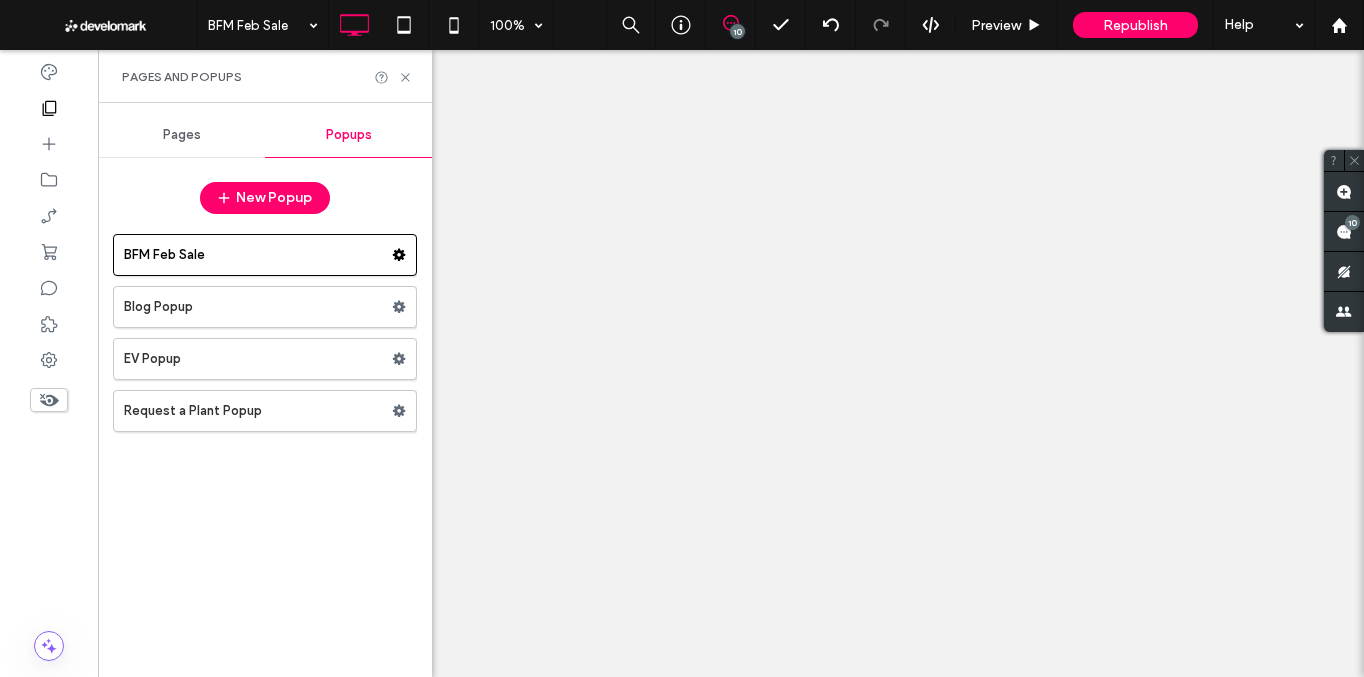 scroll, scrollTop: 0, scrollLeft: 0, axis: both 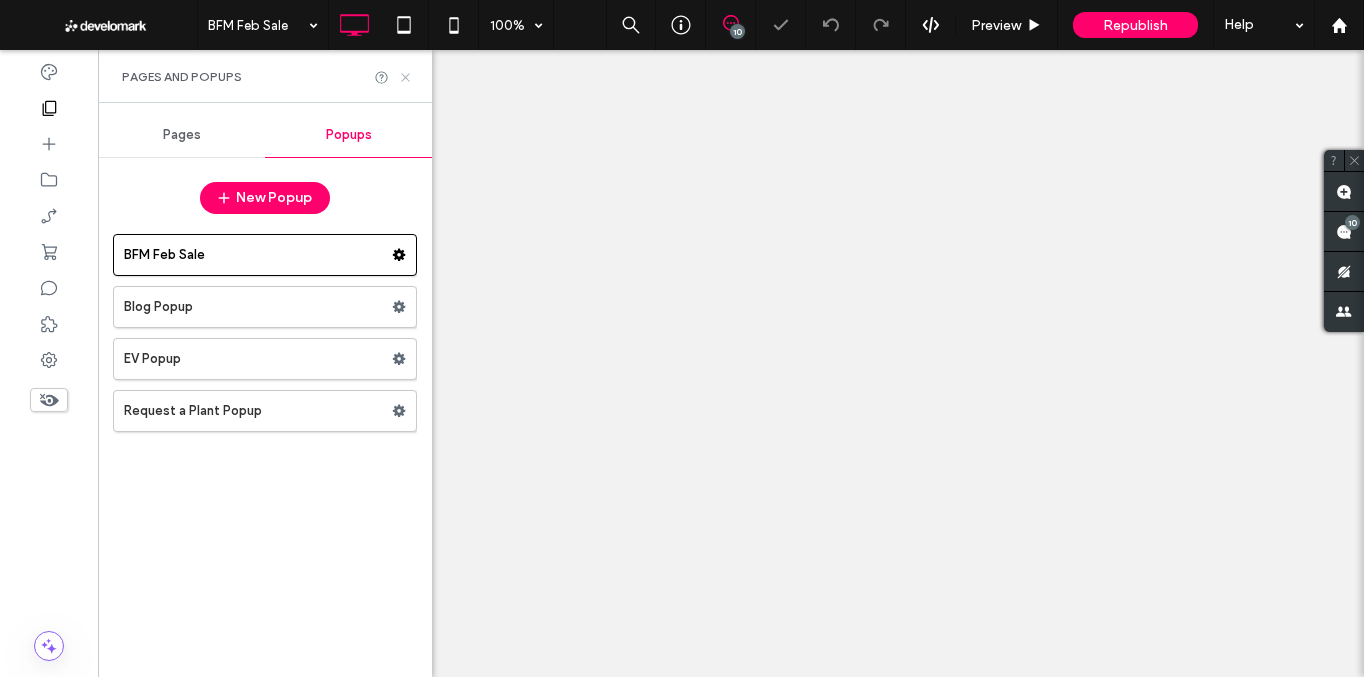 click 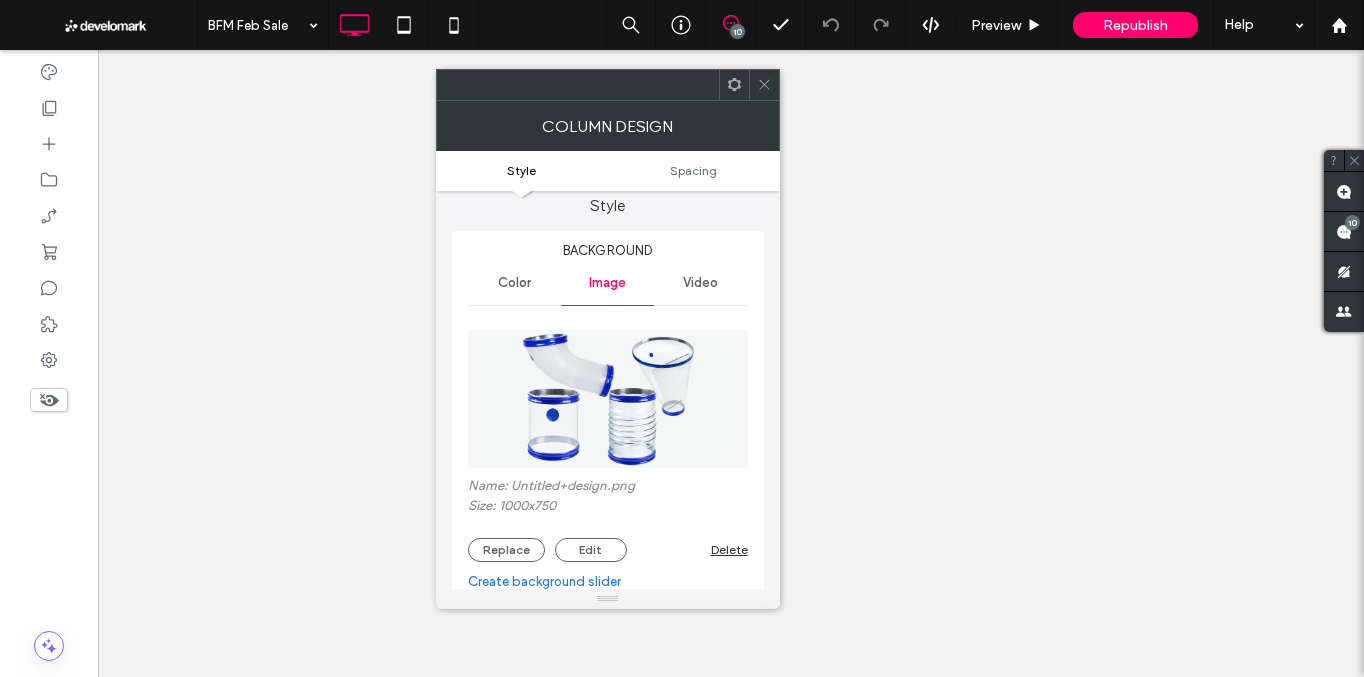 scroll, scrollTop: 33, scrollLeft: 0, axis: vertical 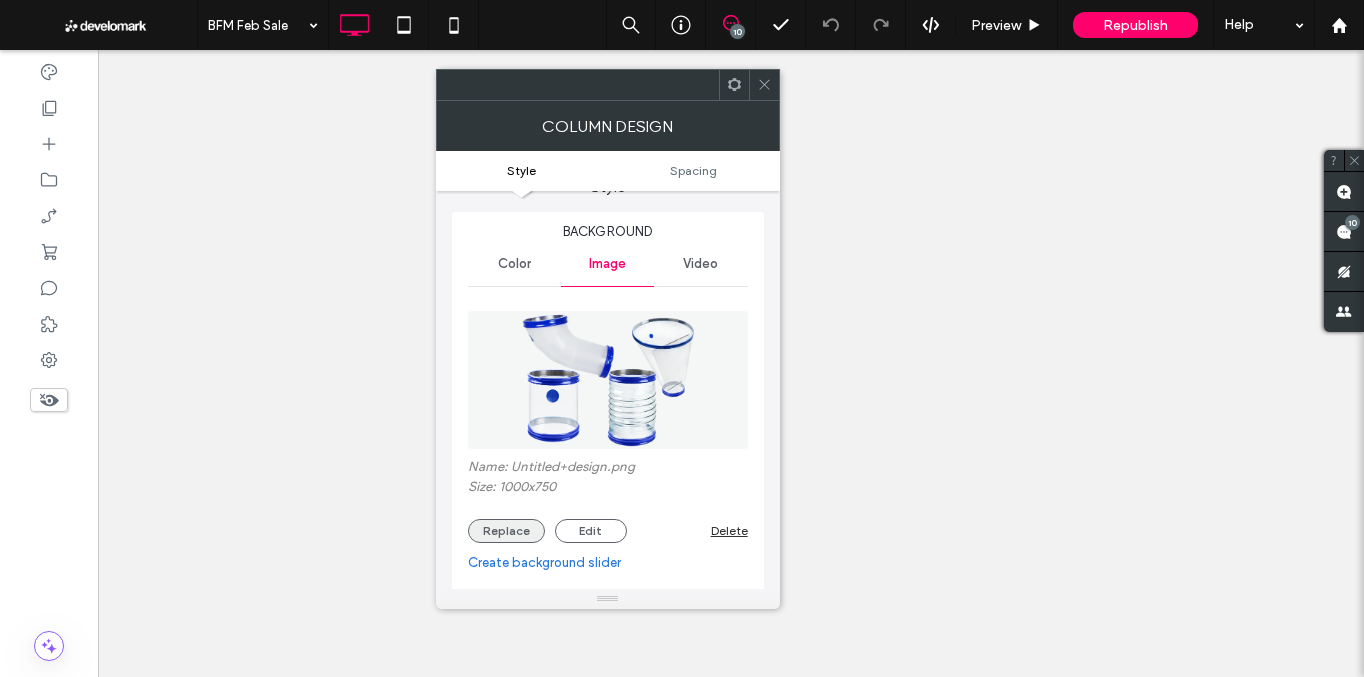 click on "Replace" at bounding box center [506, 531] 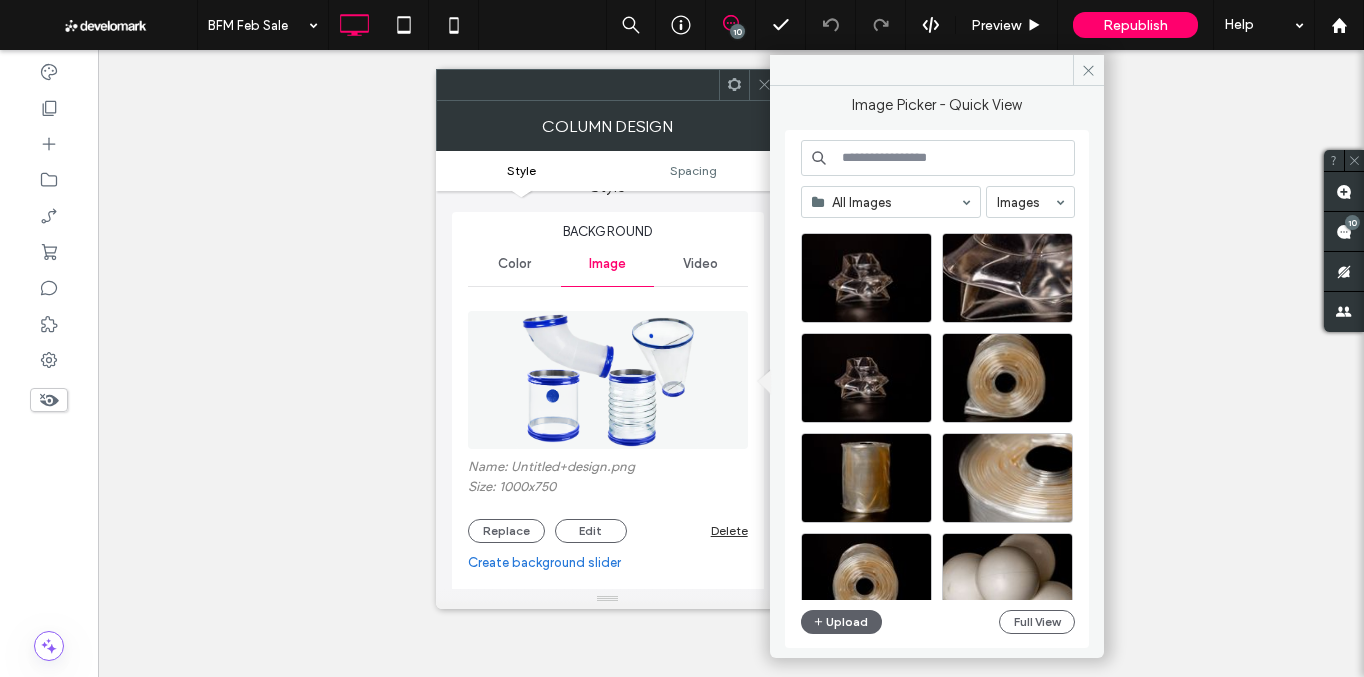scroll, scrollTop: 33396, scrollLeft: 0, axis: vertical 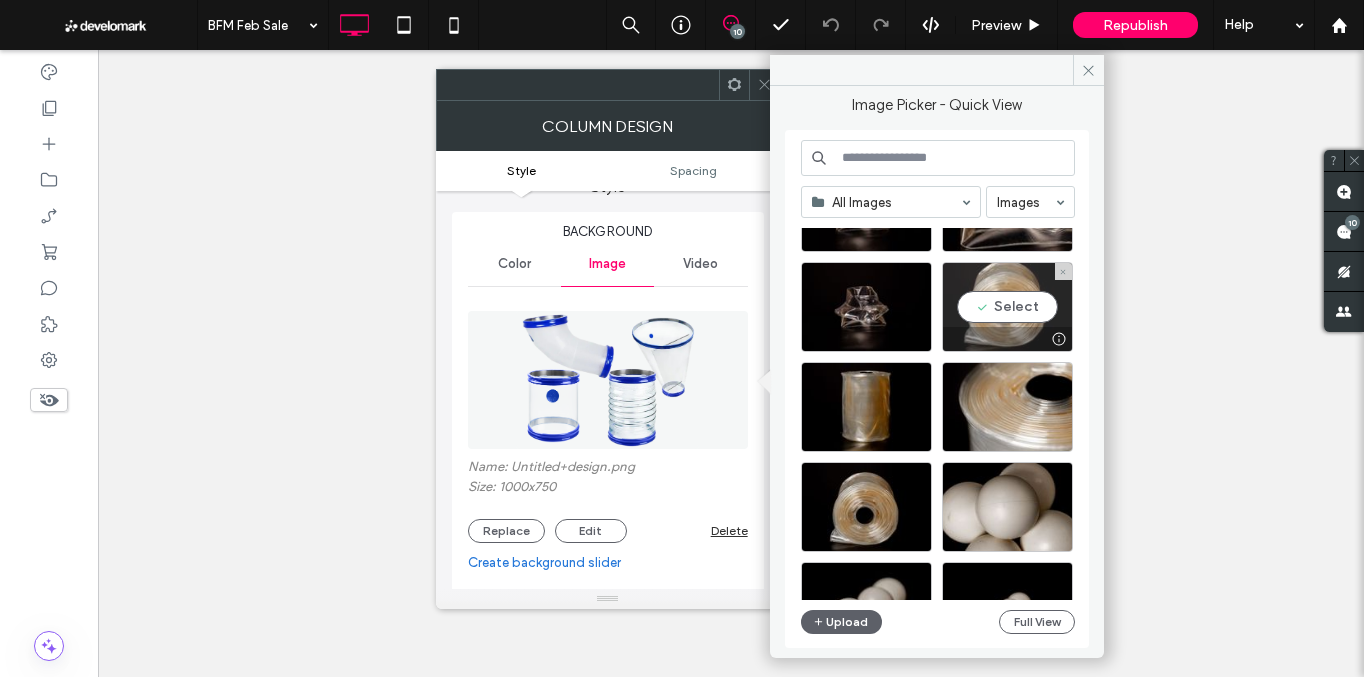 click on "Select" at bounding box center [1007, 307] 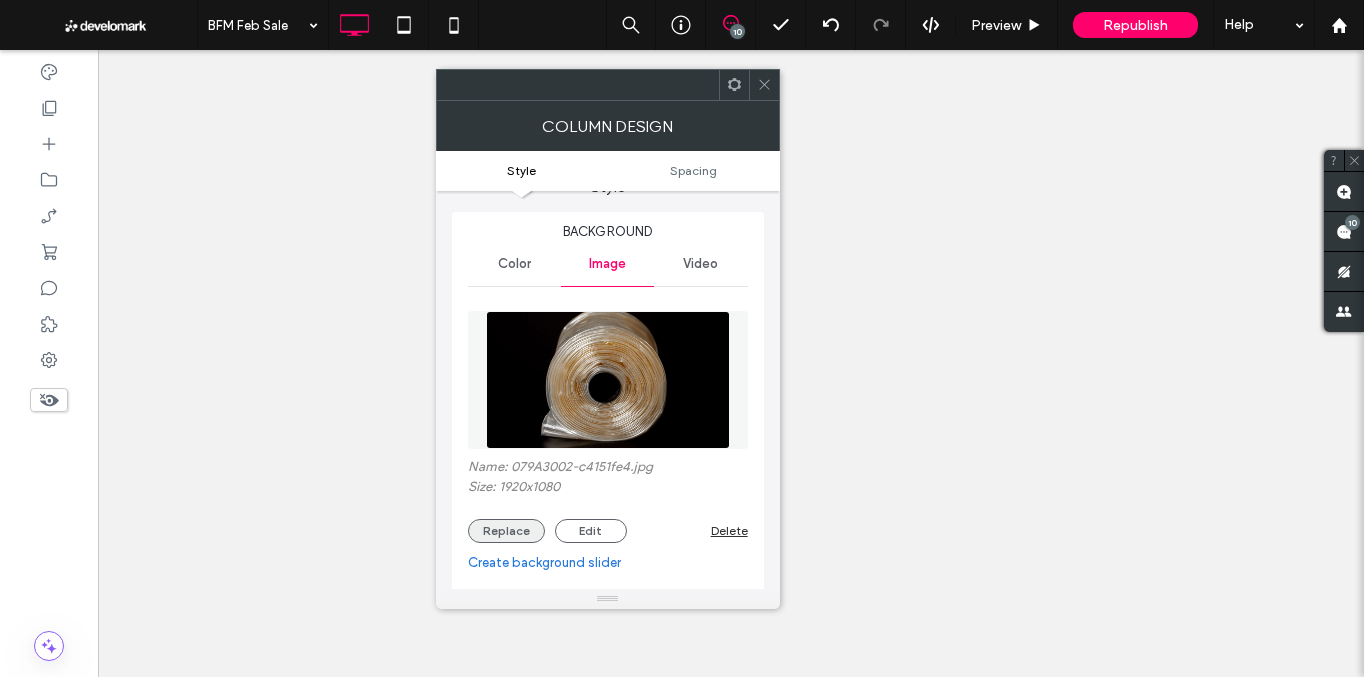 click on "Replace" at bounding box center [506, 531] 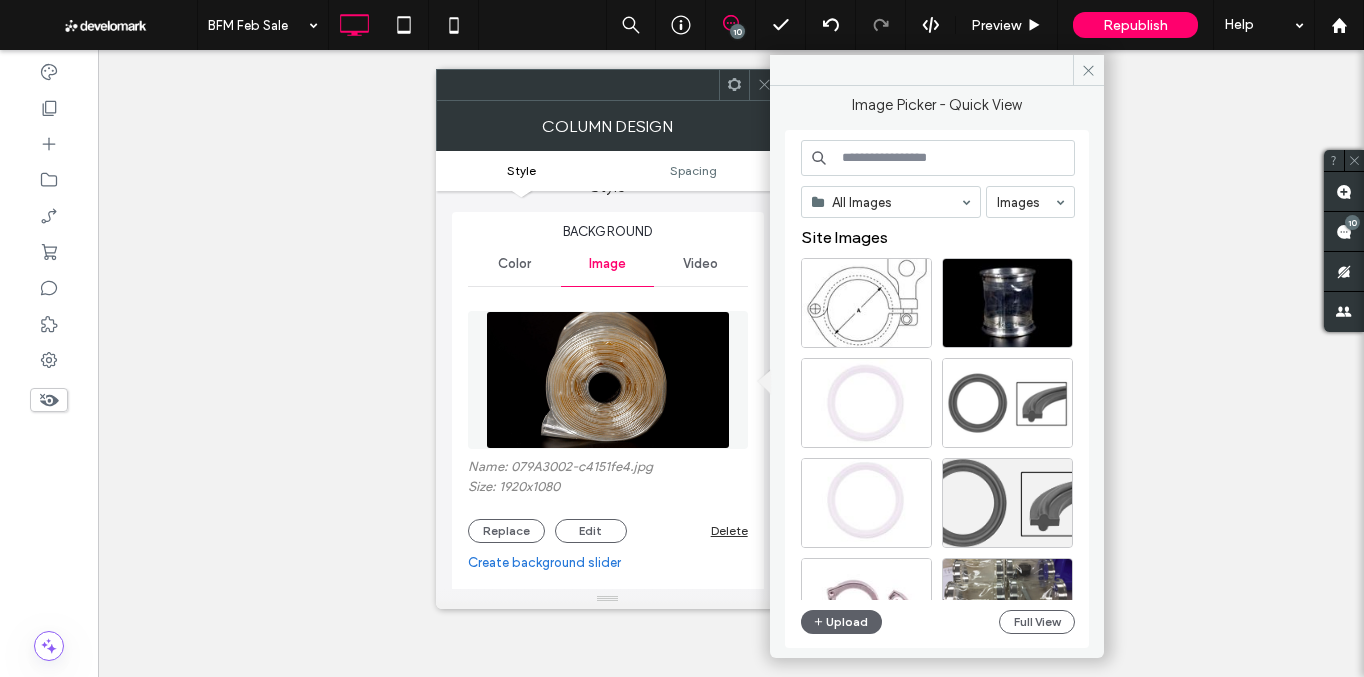 click at bounding box center (938, 158) 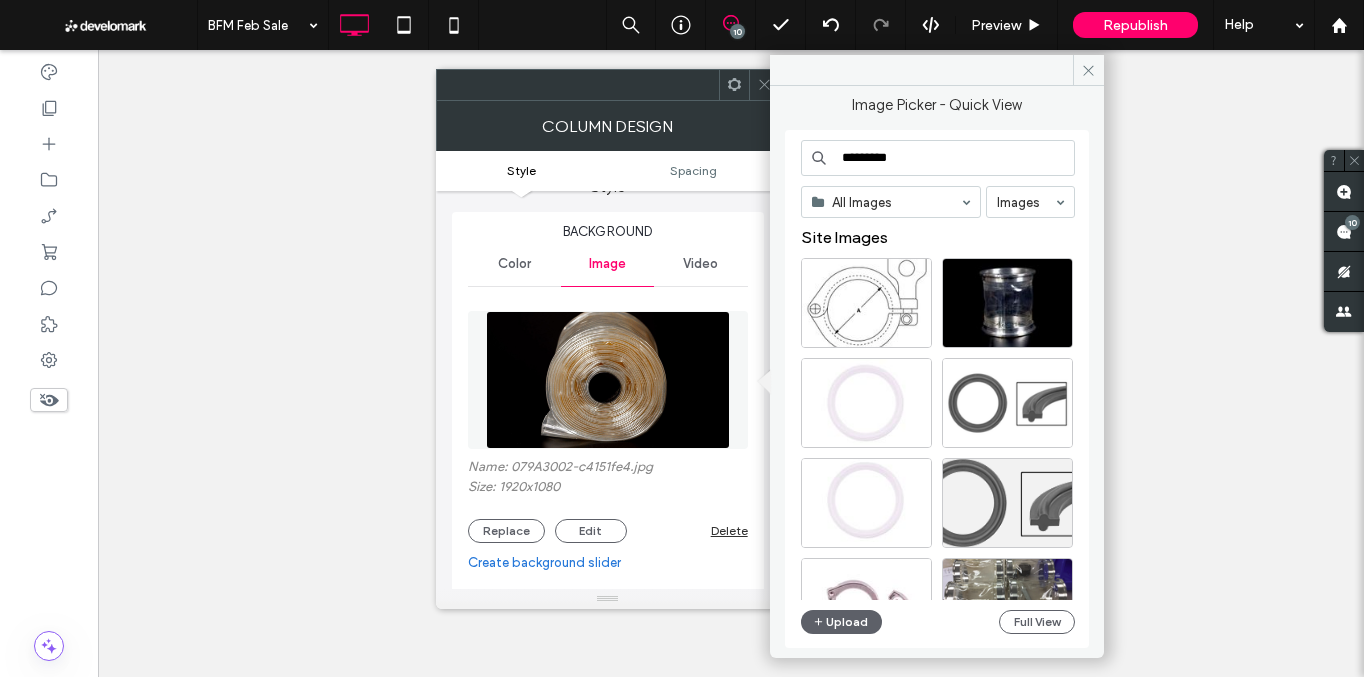 type on "*********" 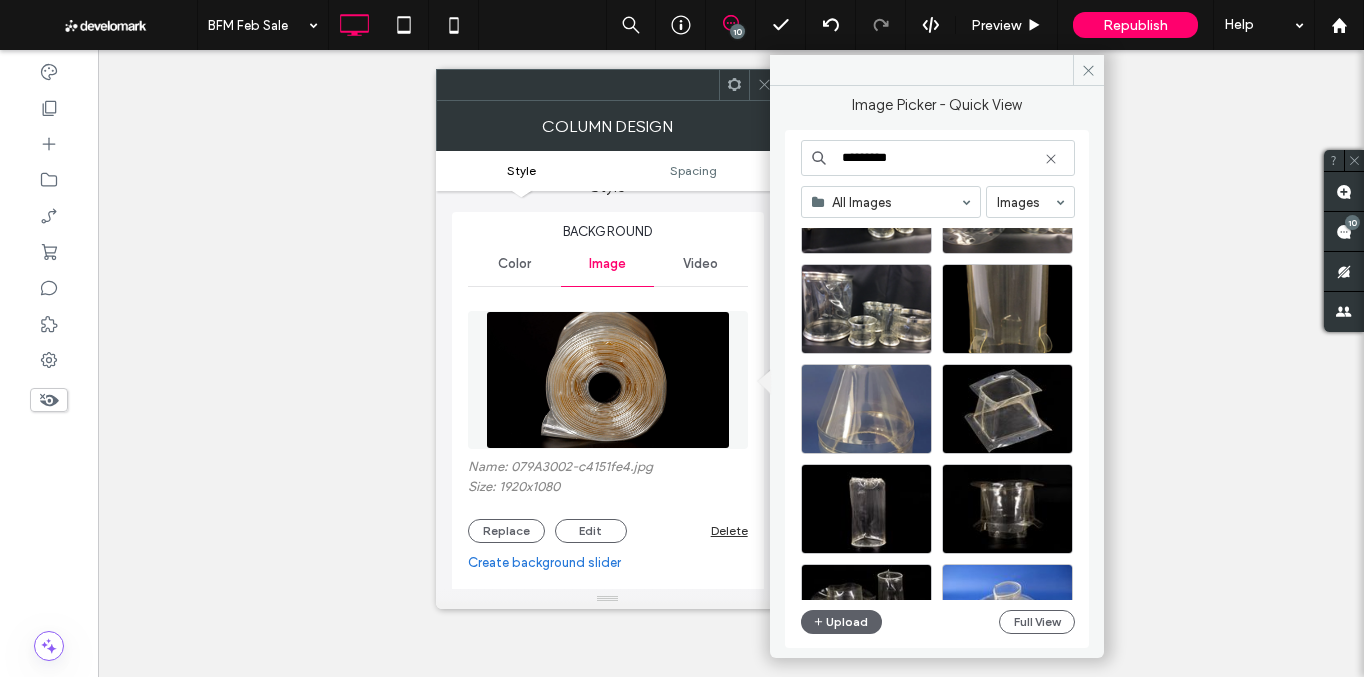scroll, scrollTop: 0, scrollLeft: 0, axis: both 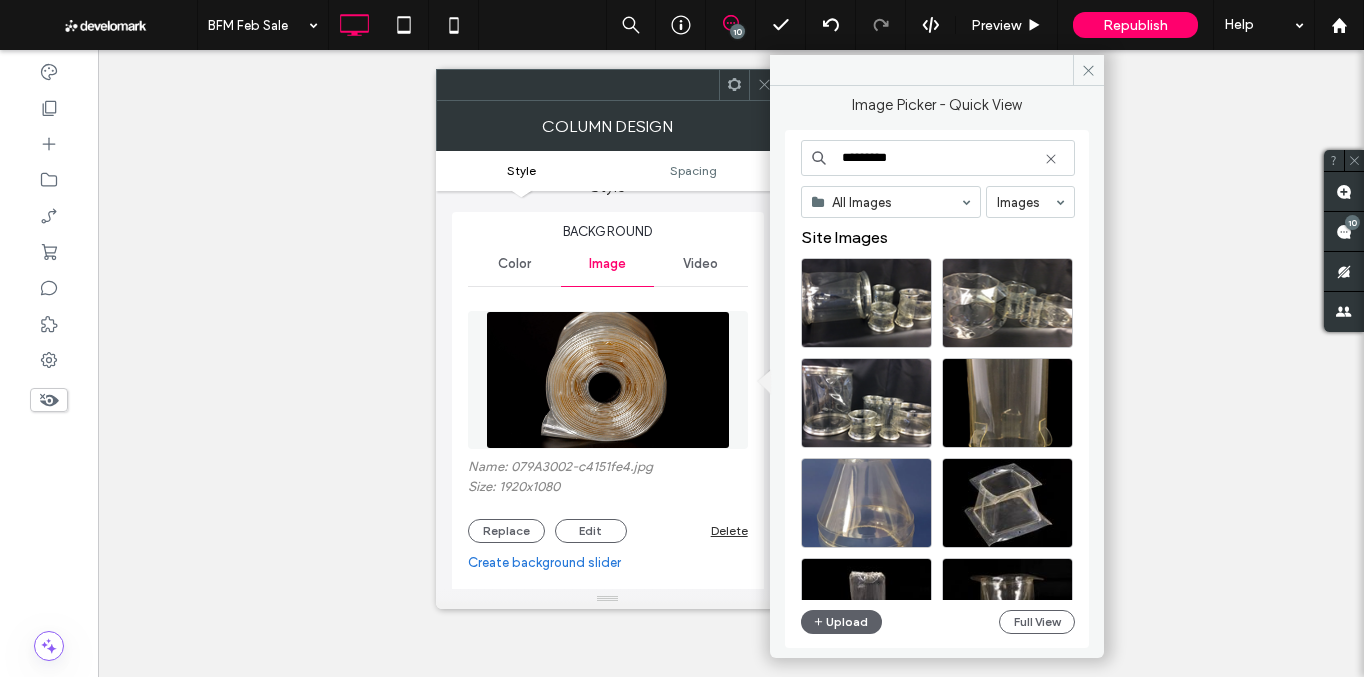 click 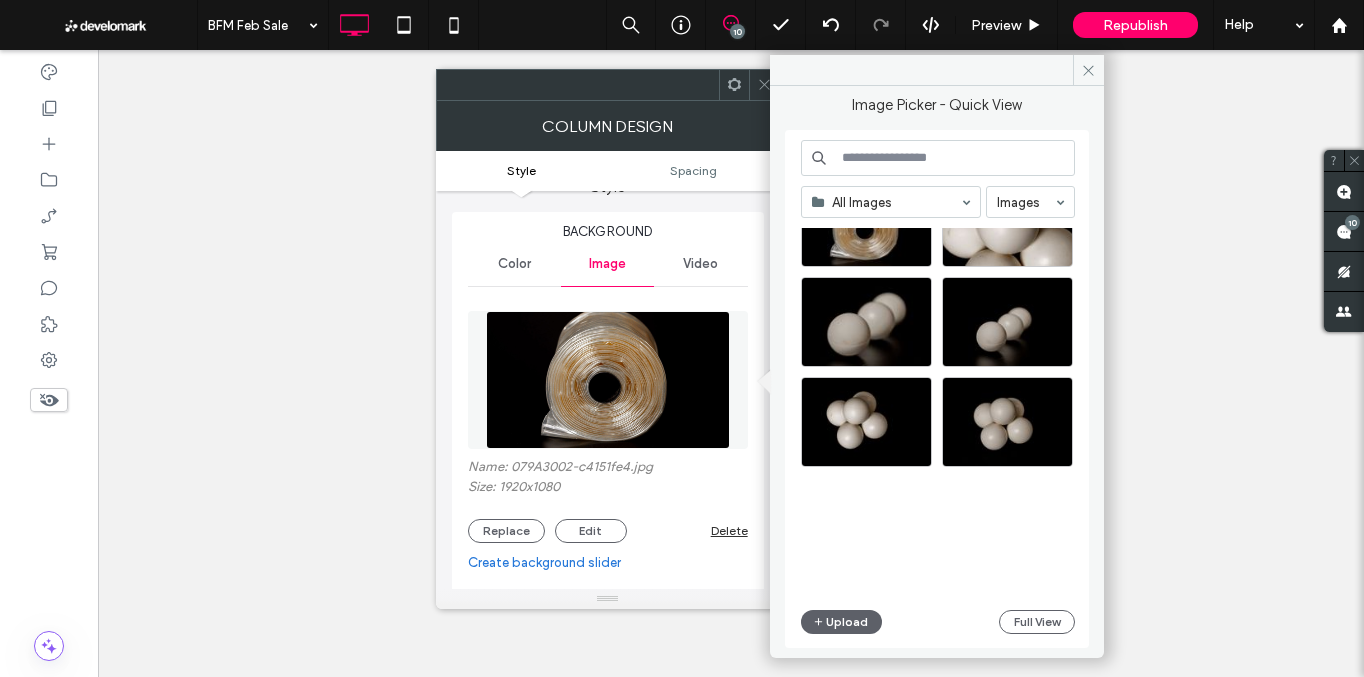 scroll, scrollTop: 33344, scrollLeft: 0, axis: vertical 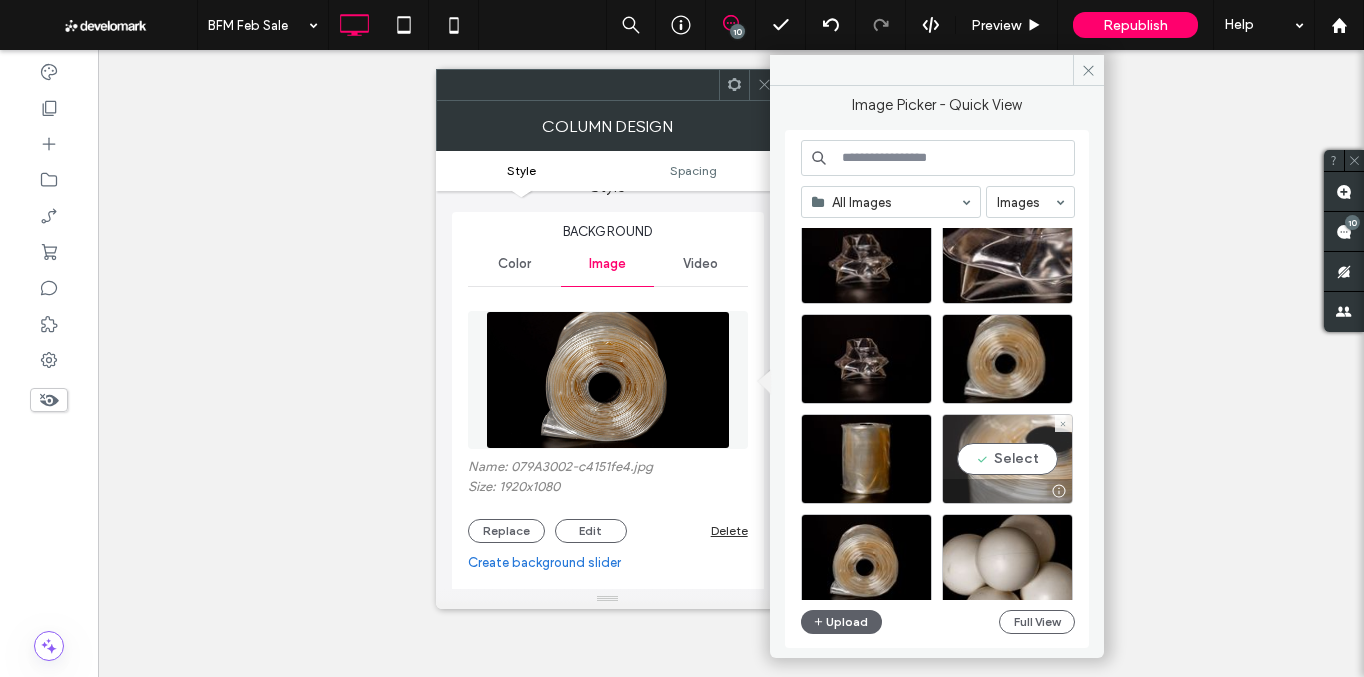click on "Select" at bounding box center [1007, 459] 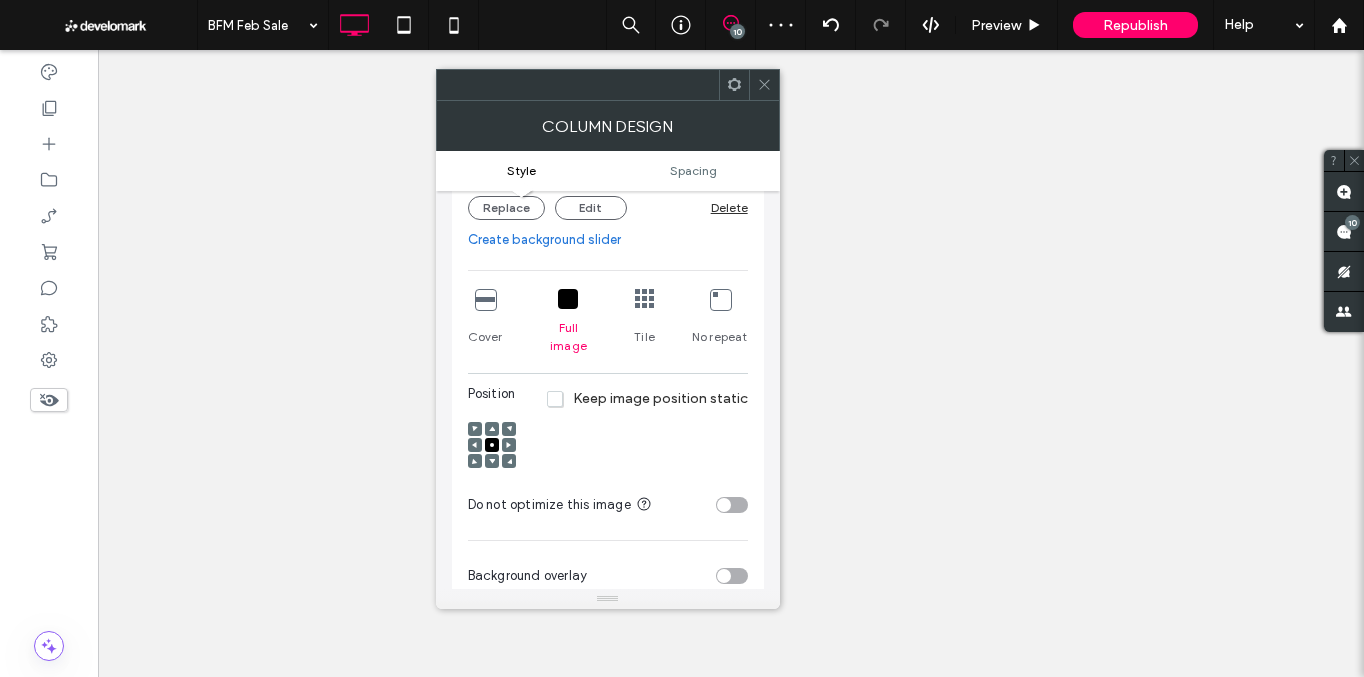 scroll, scrollTop: 360, scrollLeft: 0, axis: vertical 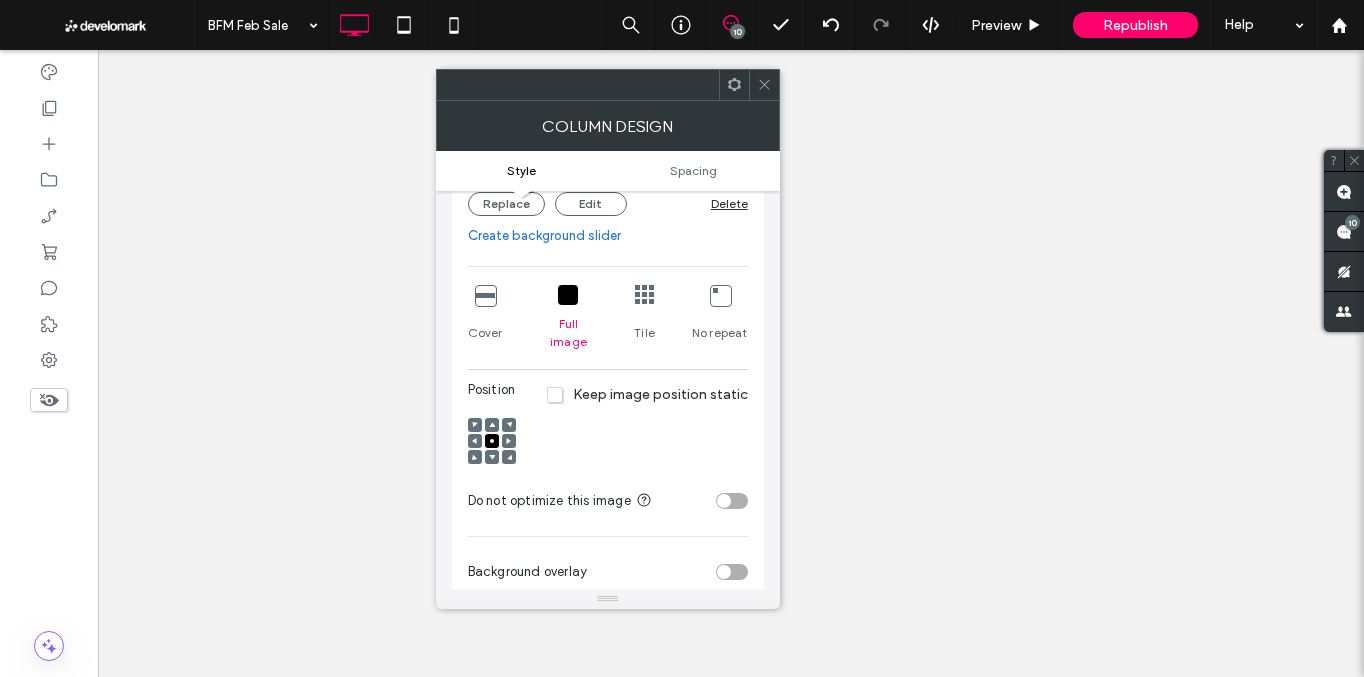 click at bounding box center (485, 295) 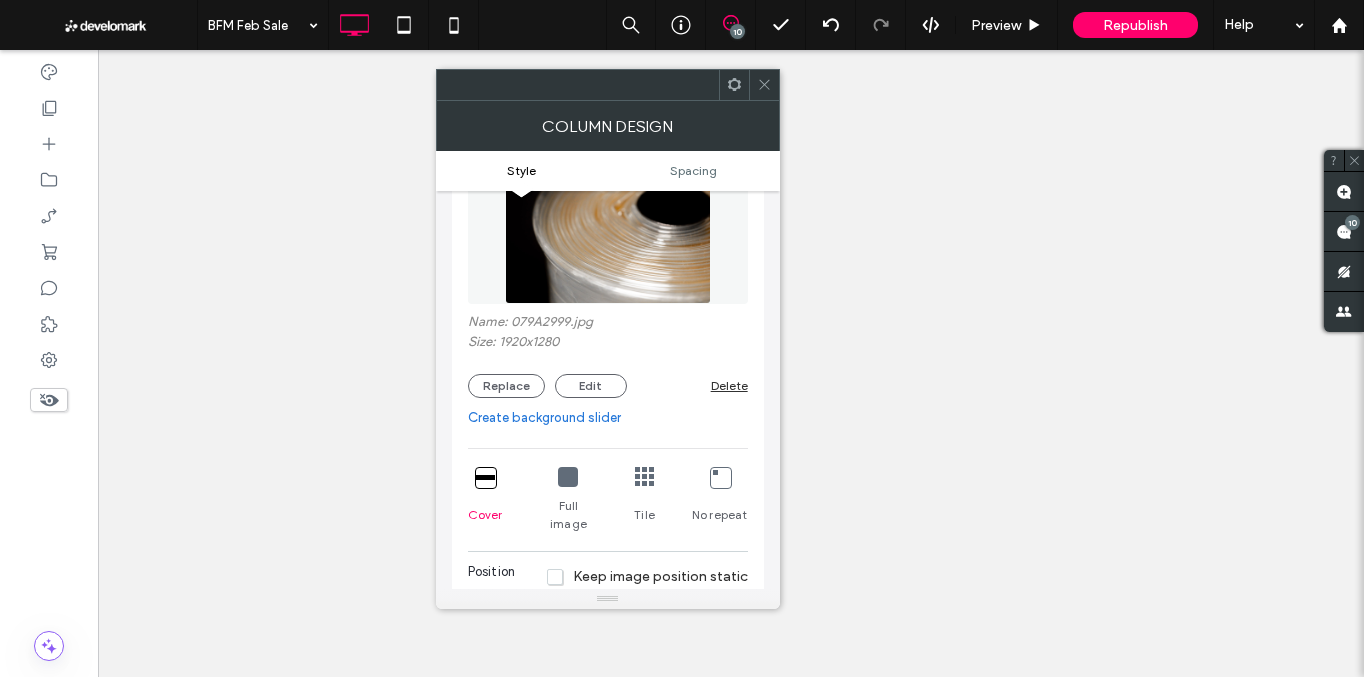 scroll, scrollTop: 147, scrollLeft: 0, axis: vertical 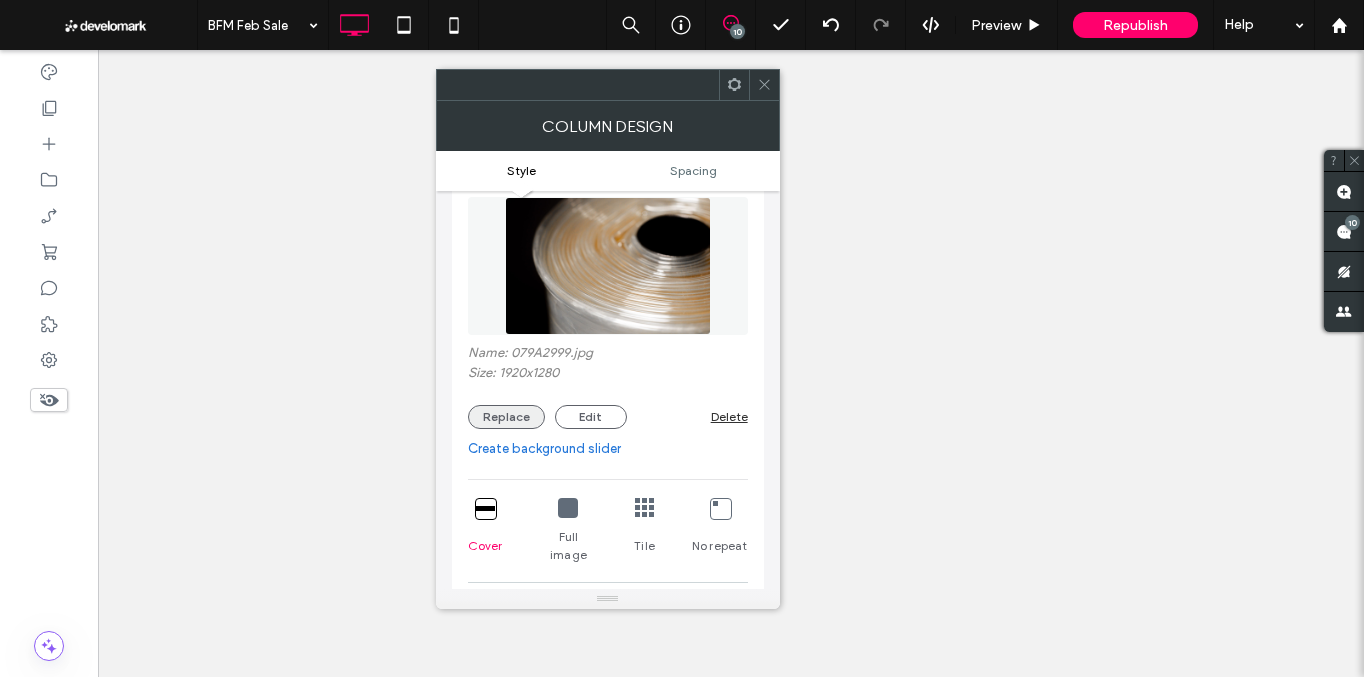 click on "Replace" at bounding box center [506, 417] 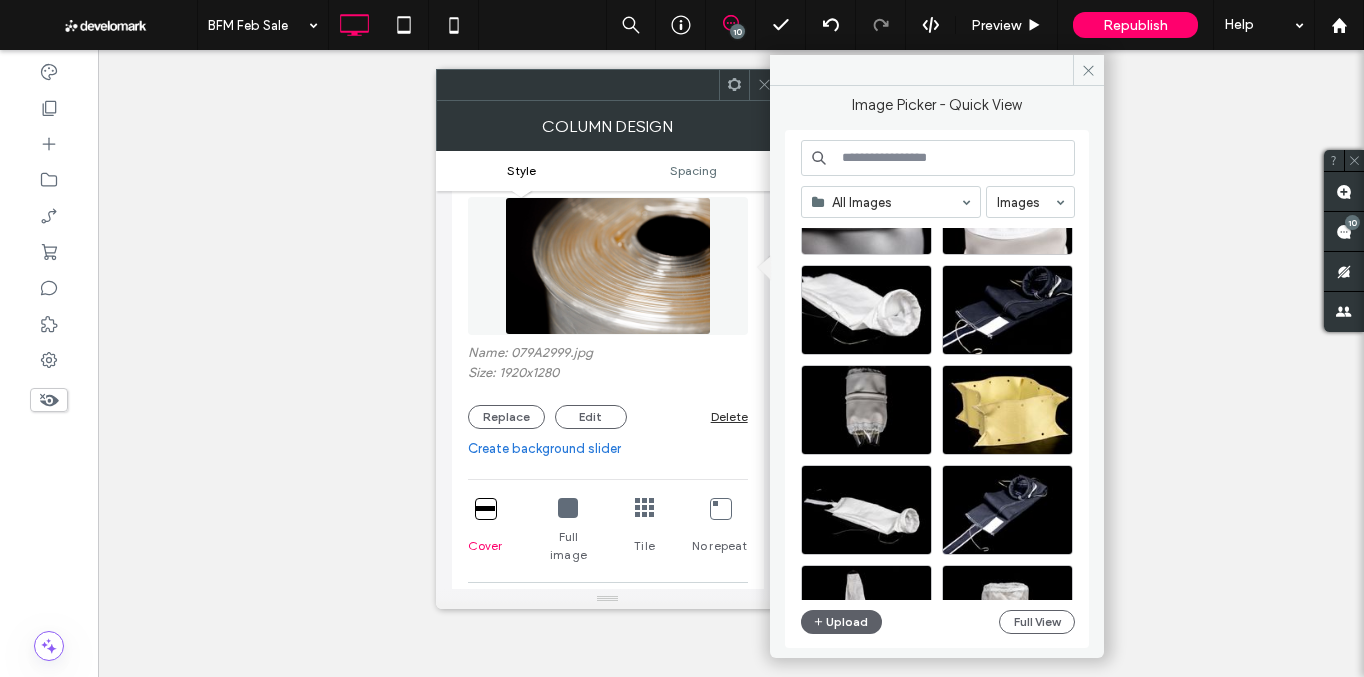 scroll, scrollTop: 19698, scrollLeft: 0, axis: vertical 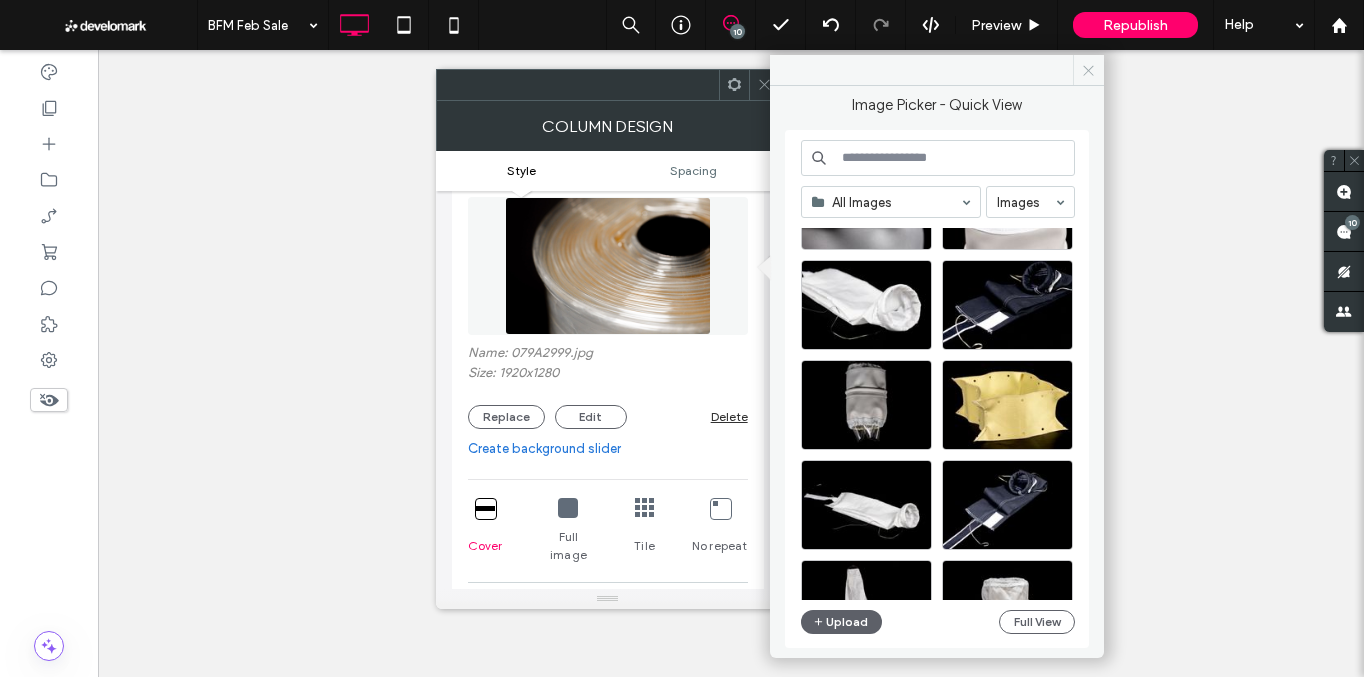 click 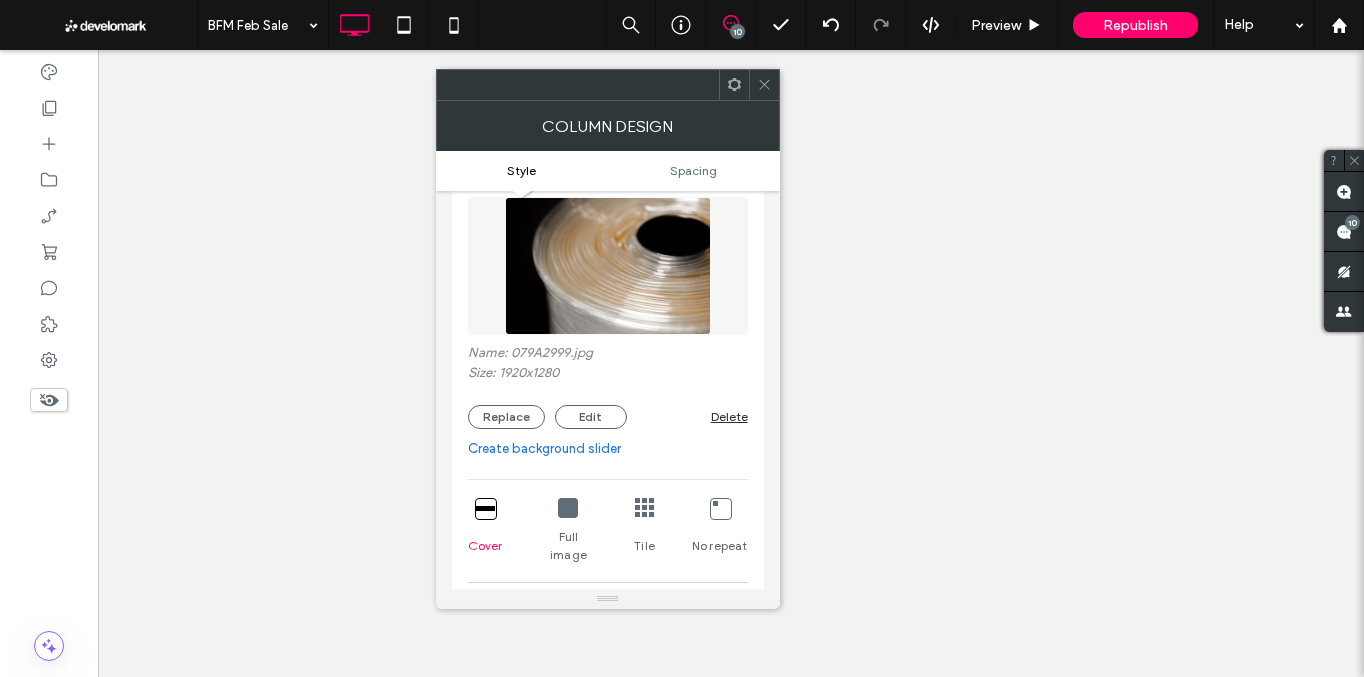 click 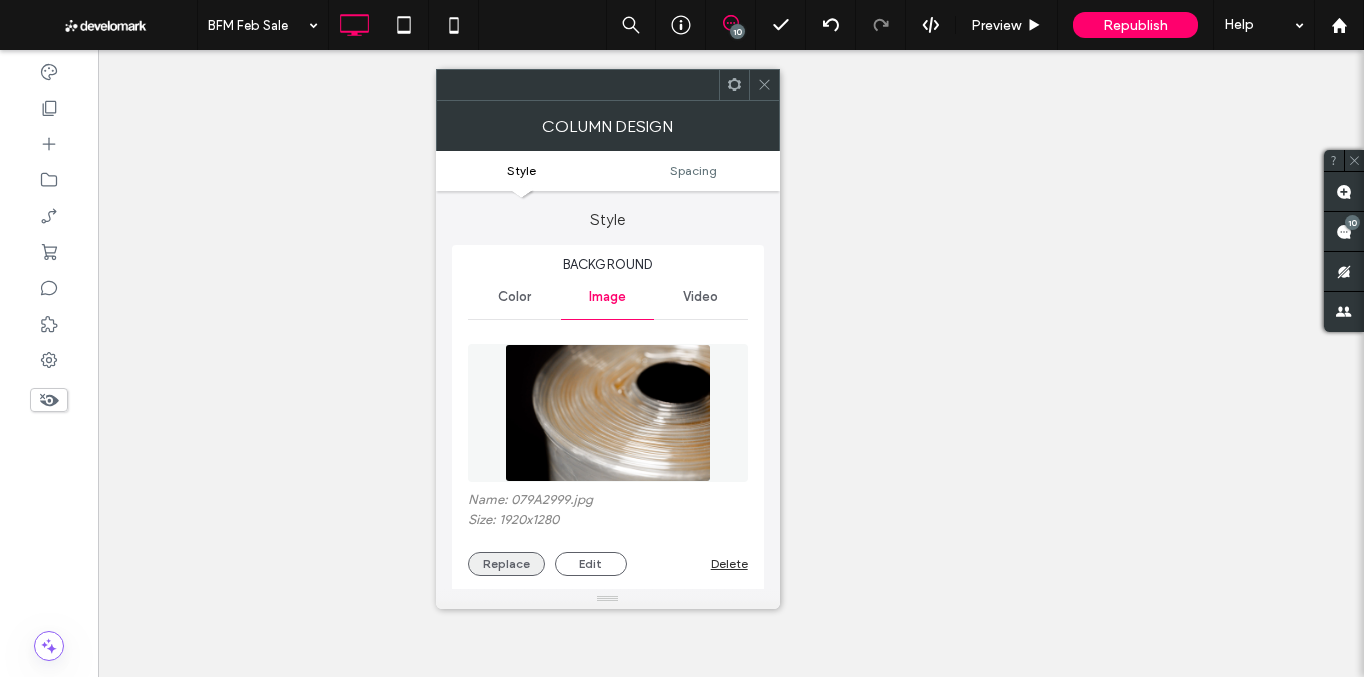 click on "Replace" at bounding box center [506, 564] 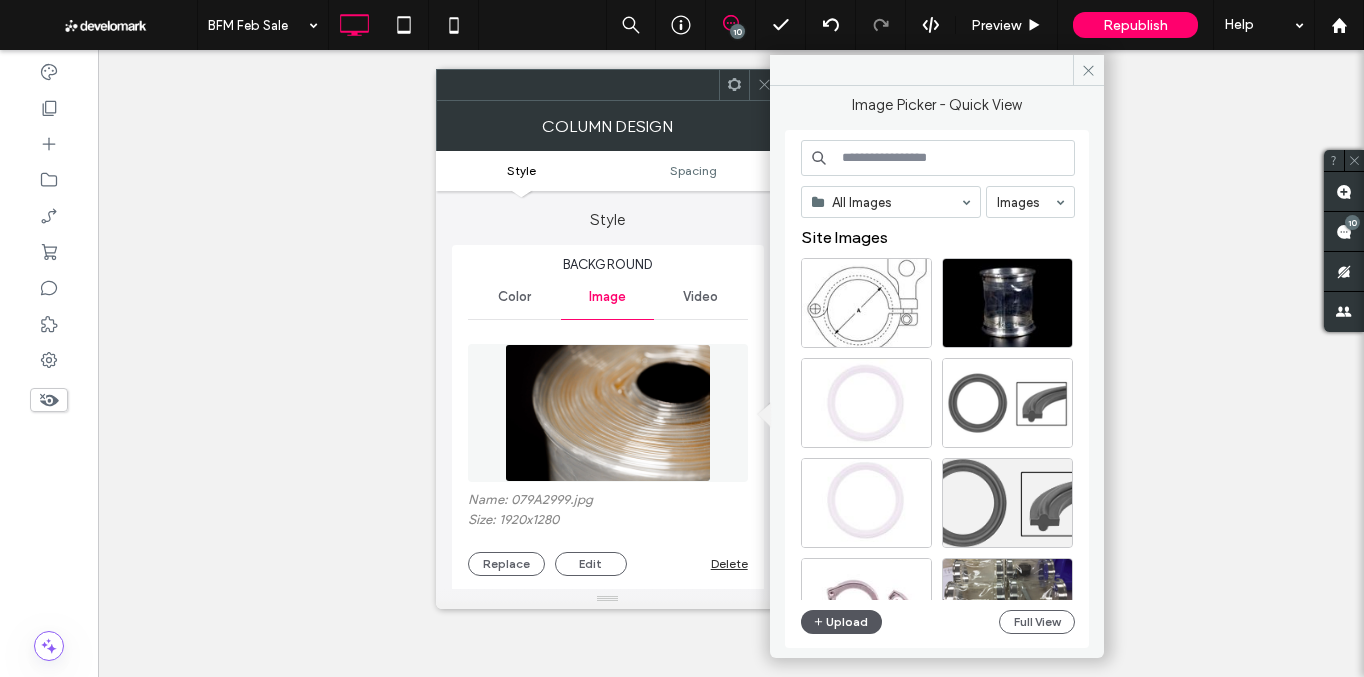 click on "Upload" at bounding box center (842, 622) 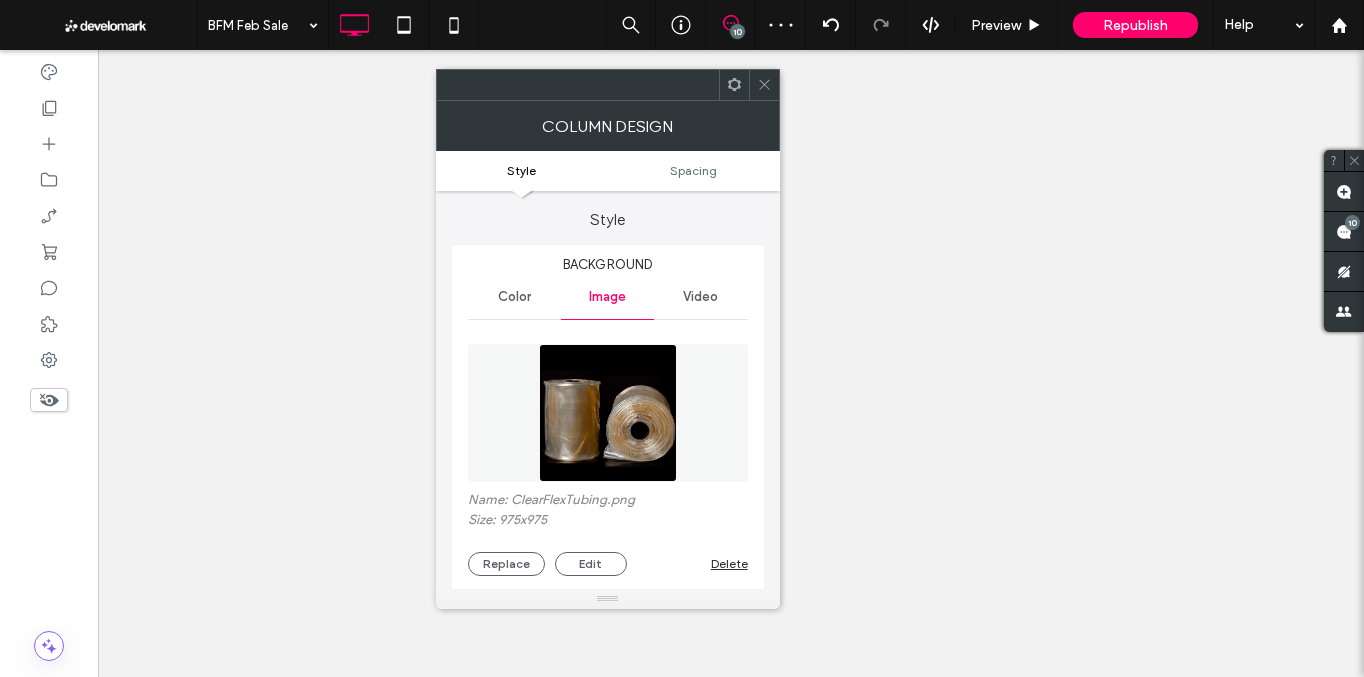 click 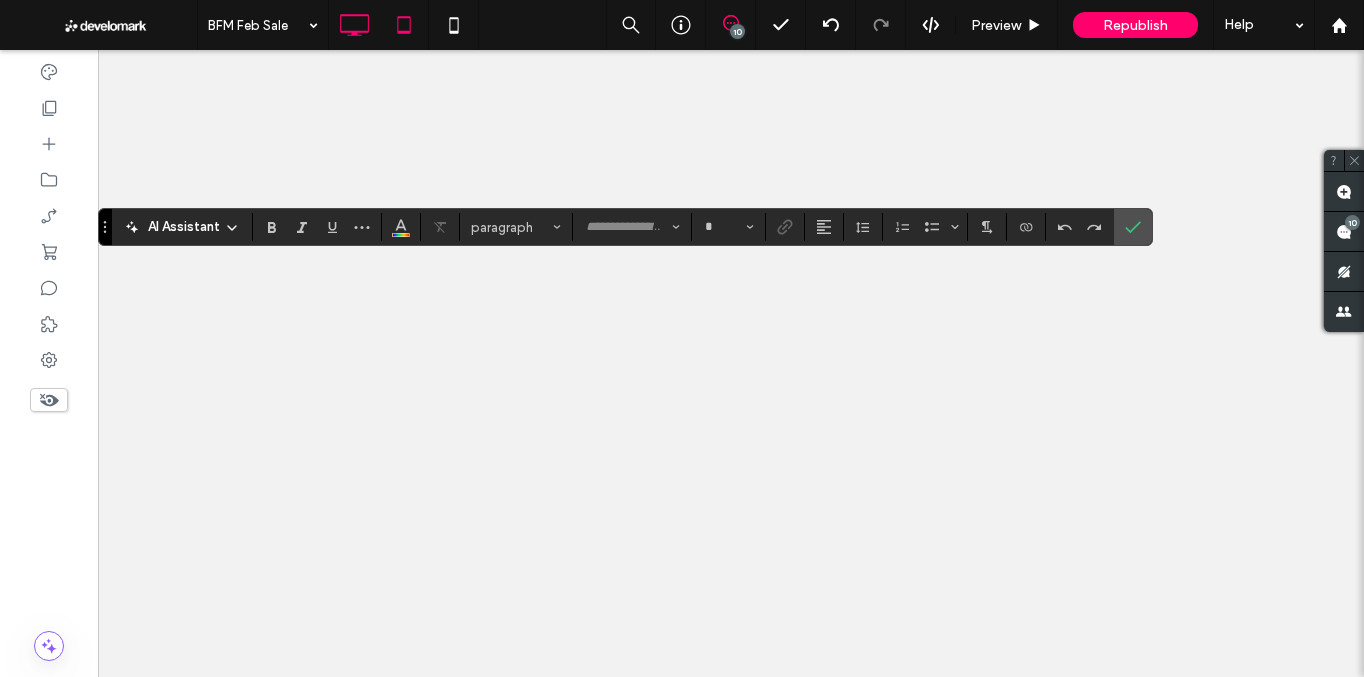 type on "**********" 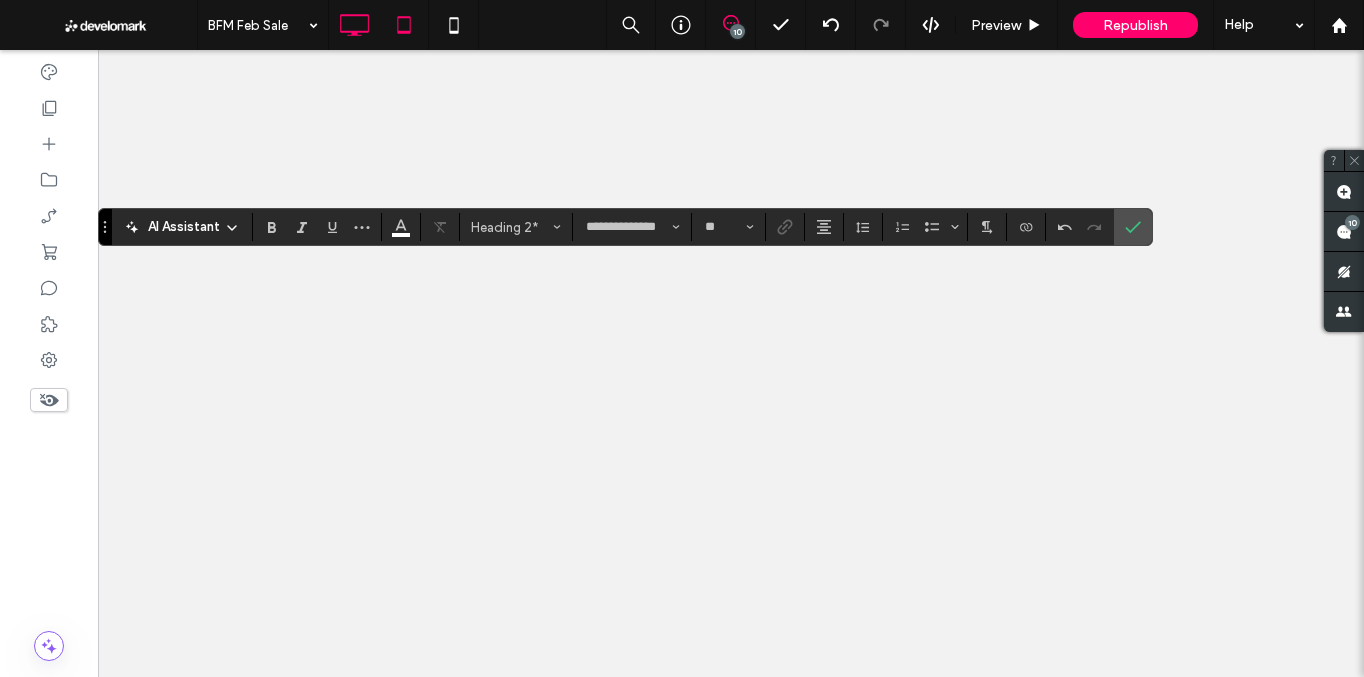 type on "**" 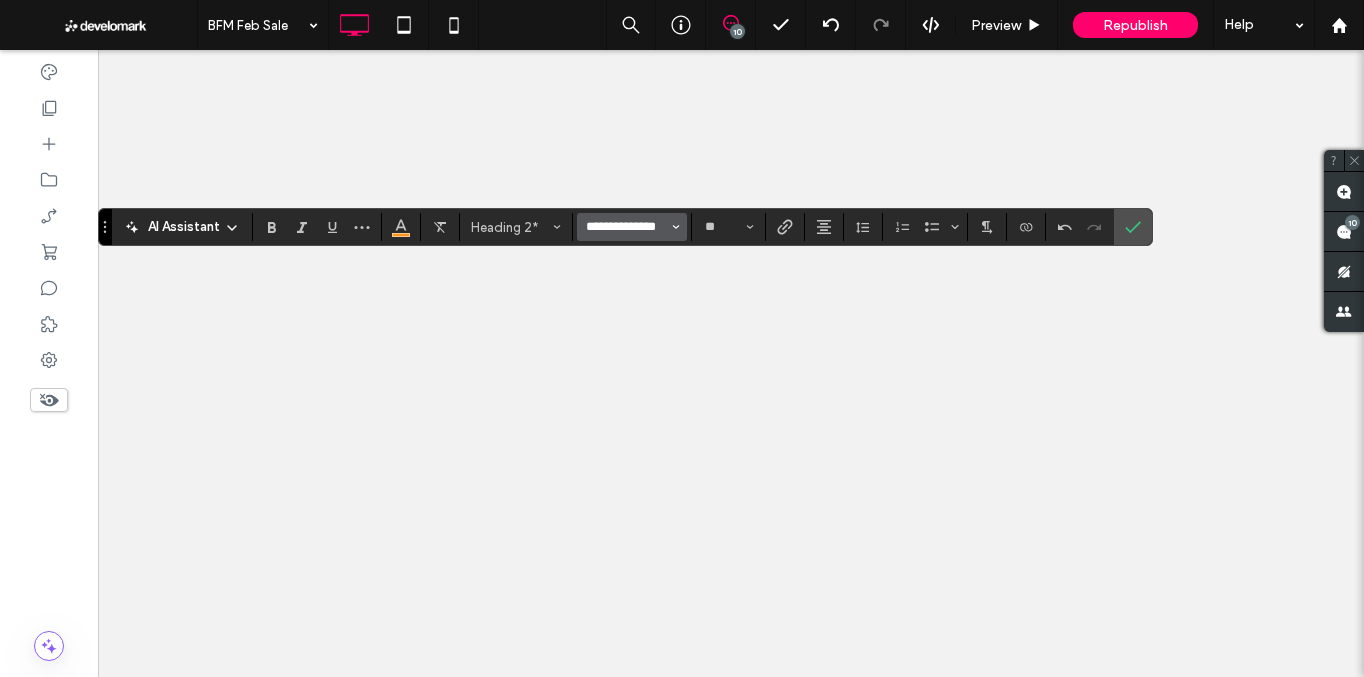click on "**********" at bounding box center (626, 227) 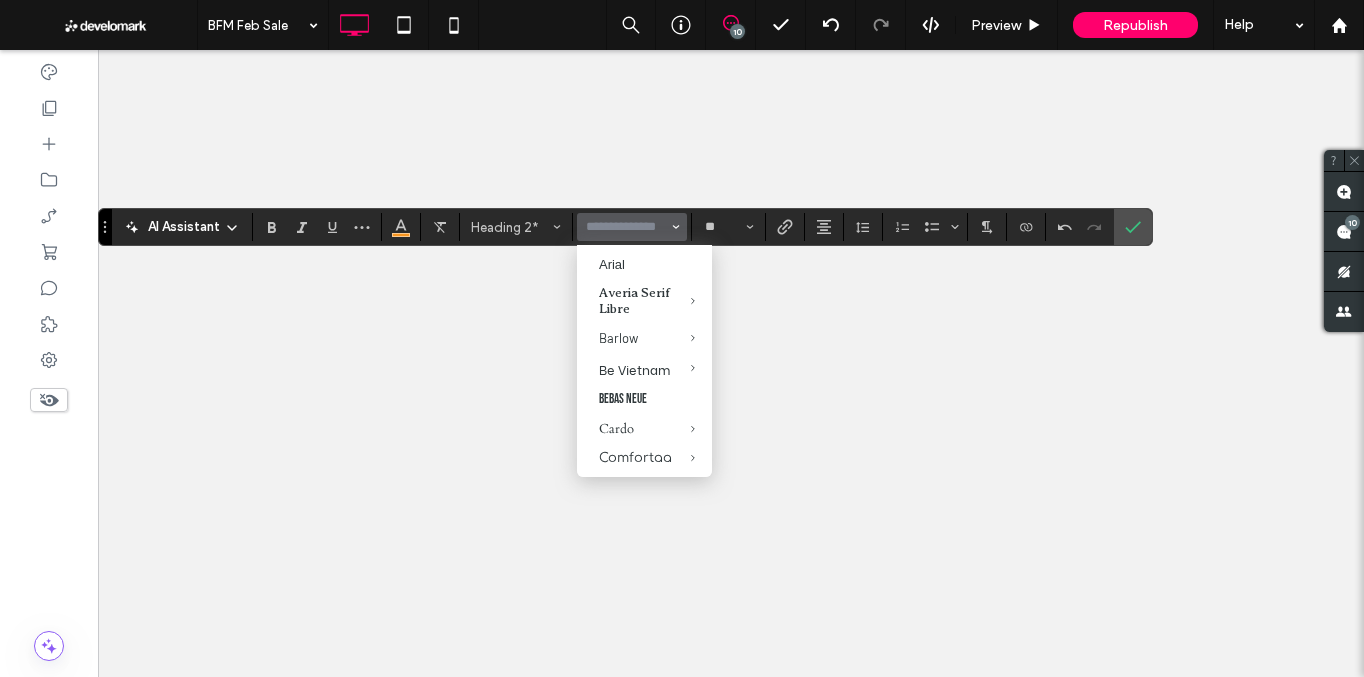 scroll, scrollTop: 194, scrollLeft: 0, axis: vertical 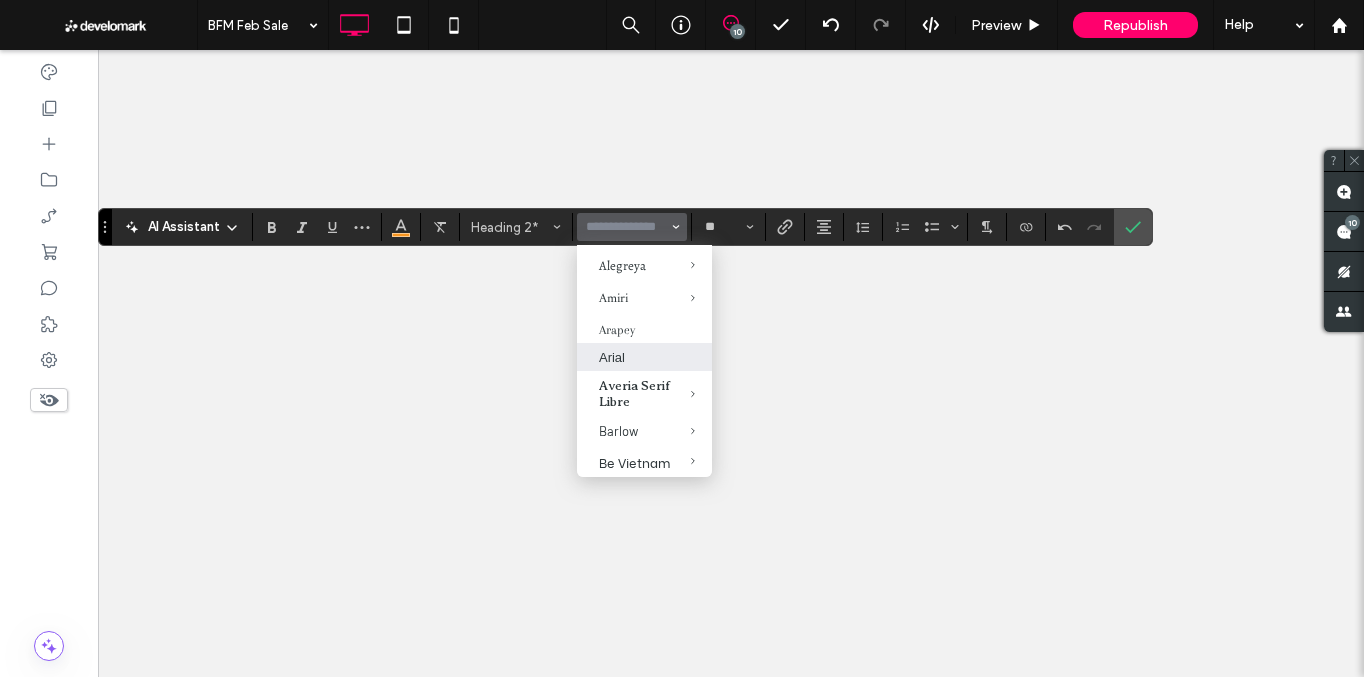click on "Arial" at bounding box center [644, 357] 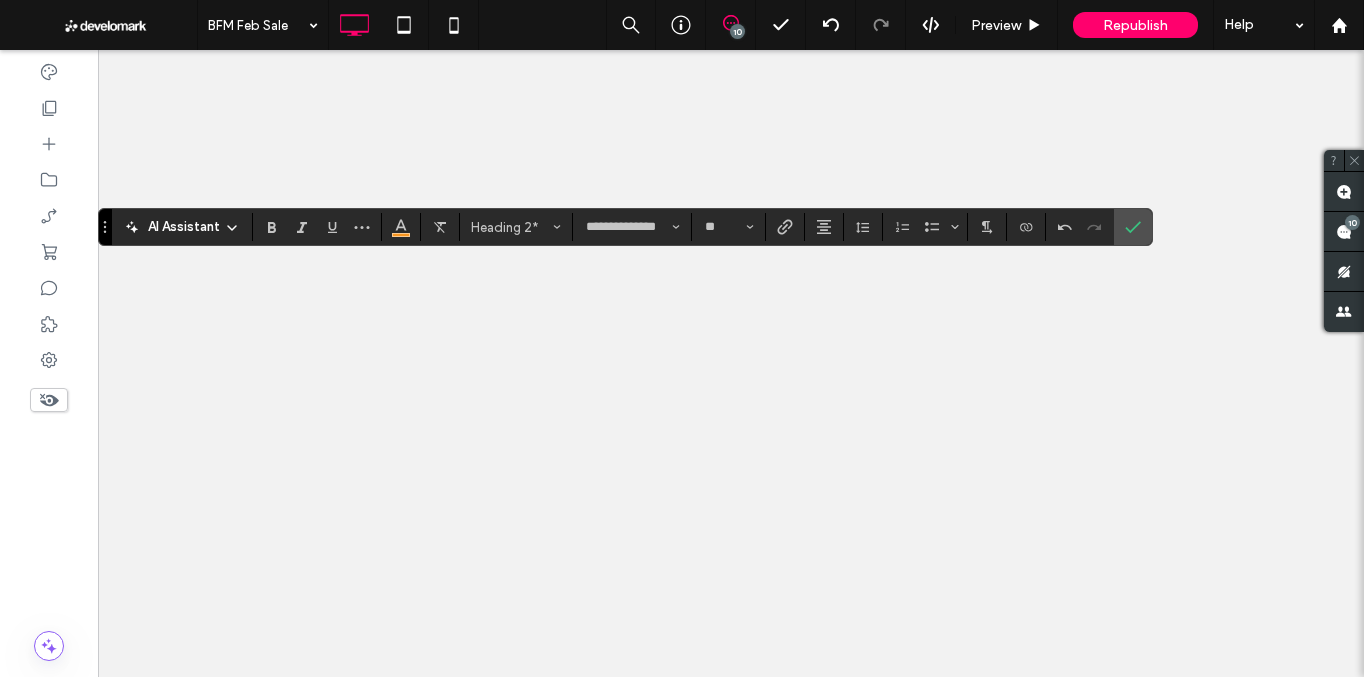 type on "*****" 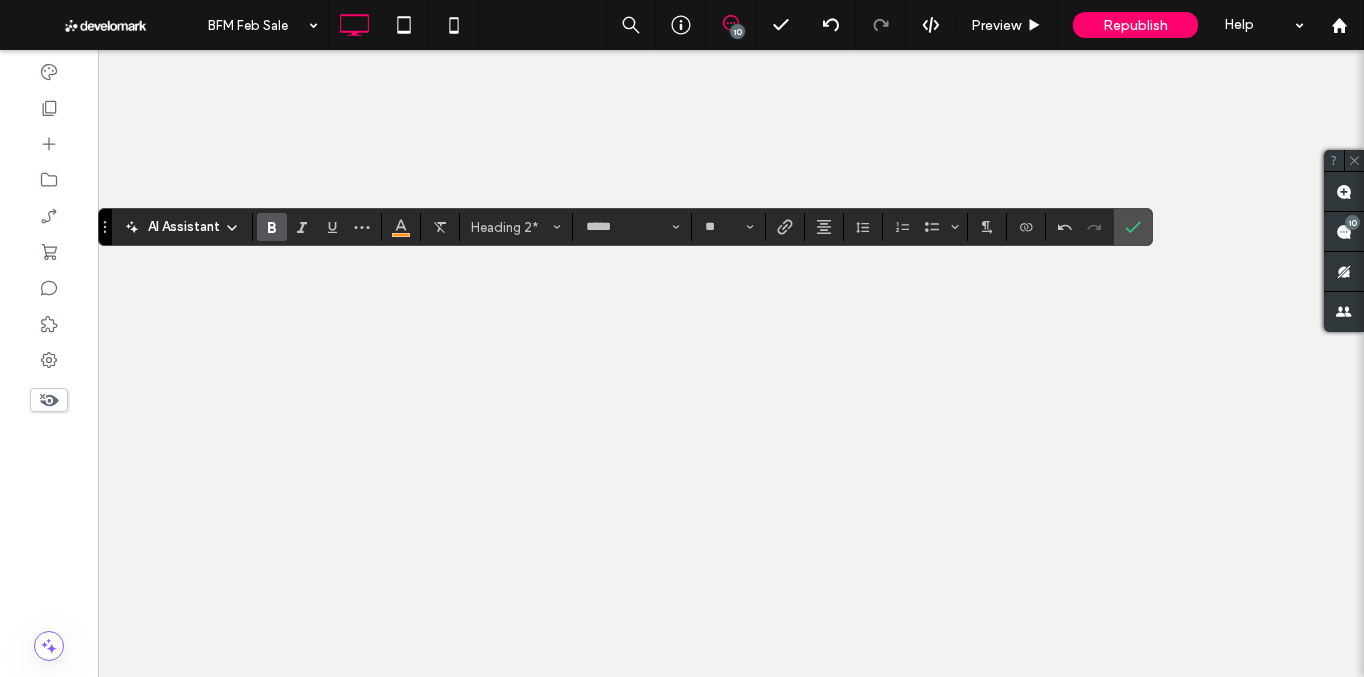 click 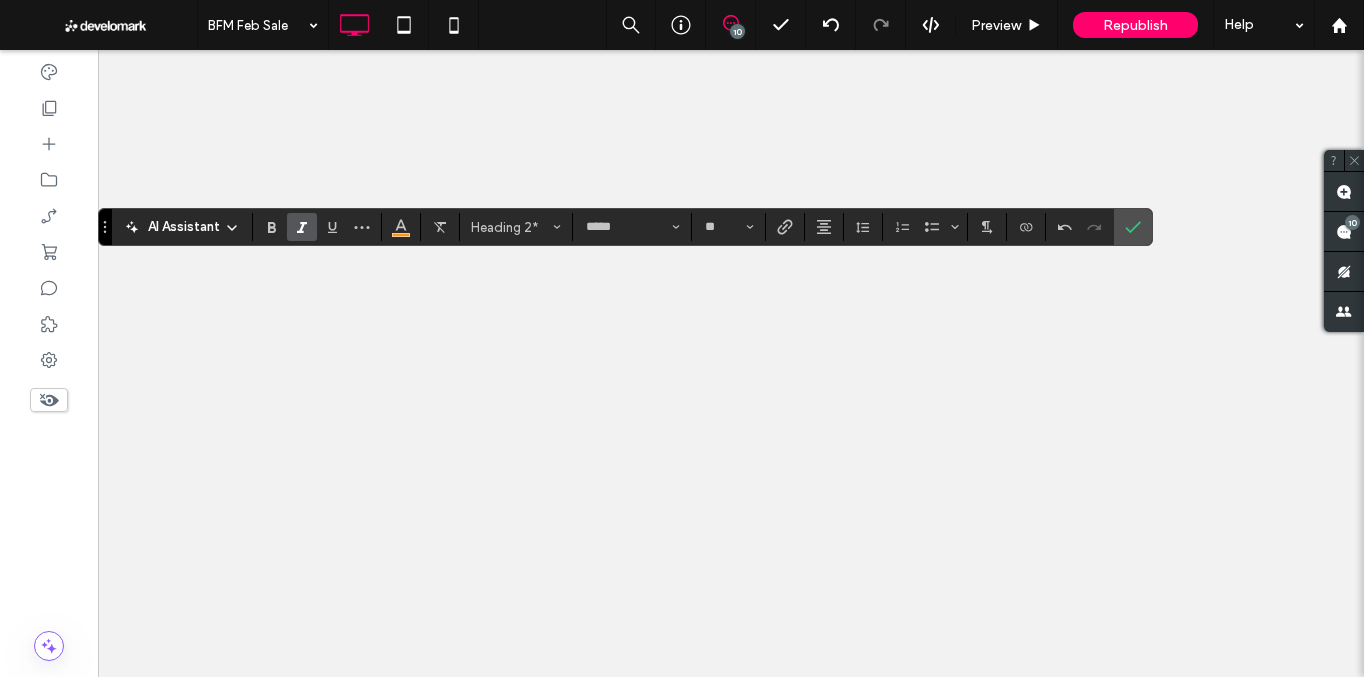 type on "**" 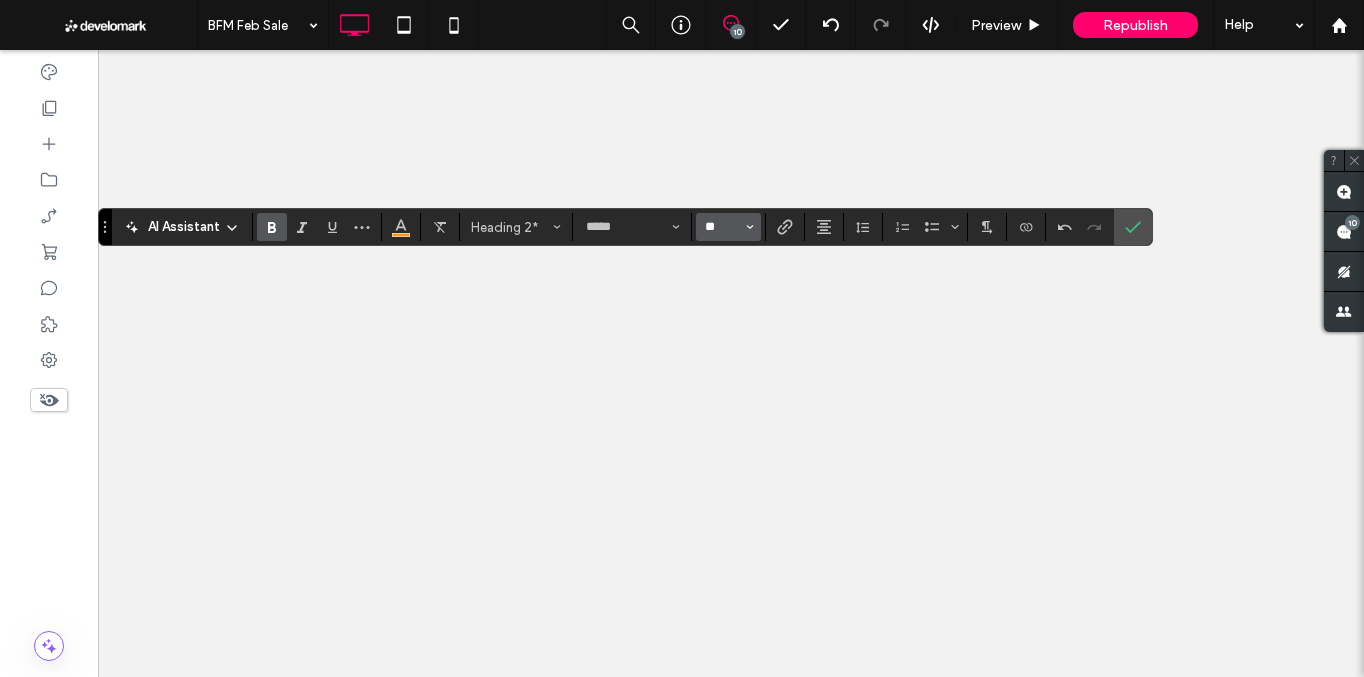 click on "**" at bounding box center (722, 227) 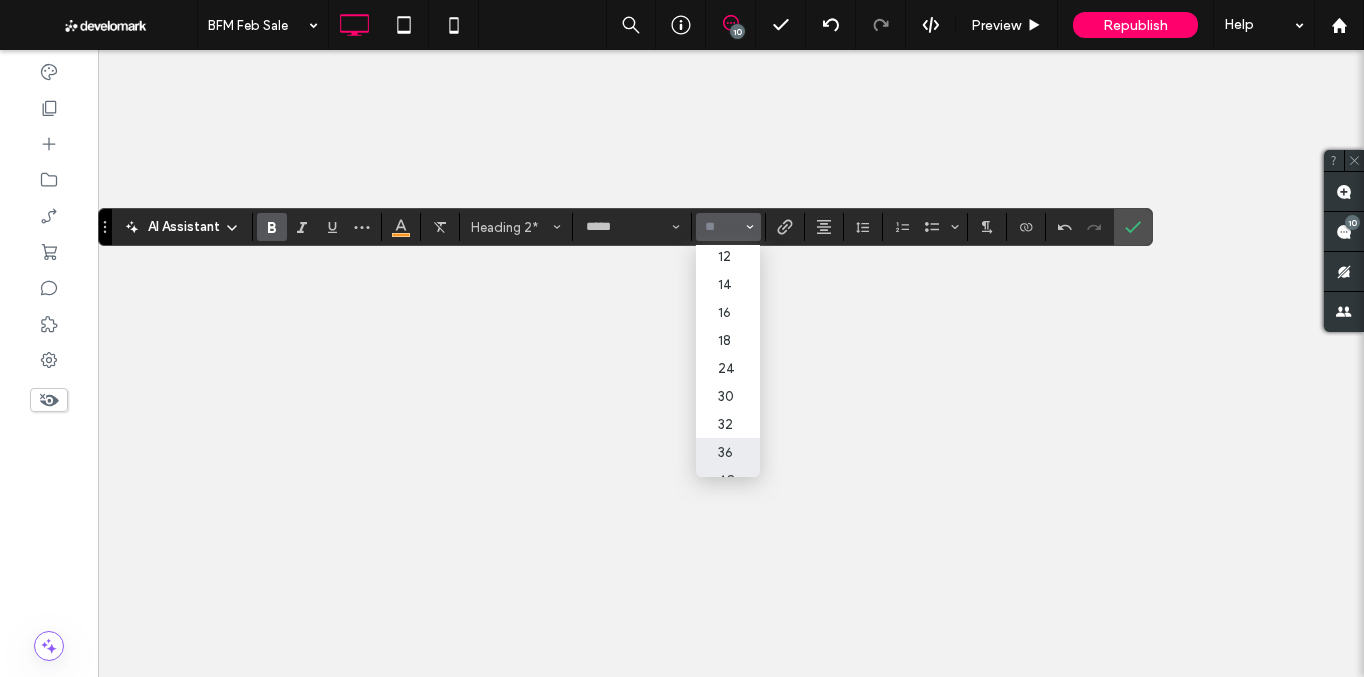 scroll, scrollTop: 194, scrollLeft: 0, axis: vertical 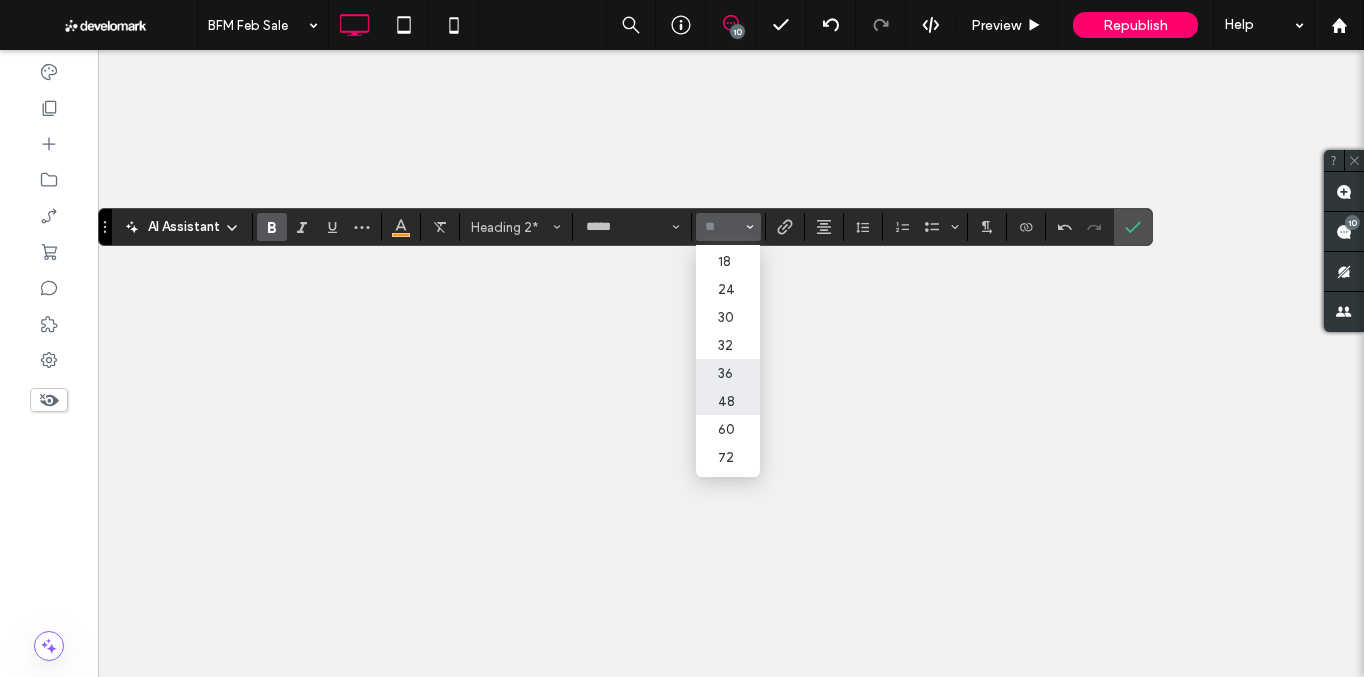 click on "36" at bounding box center (728, 373) 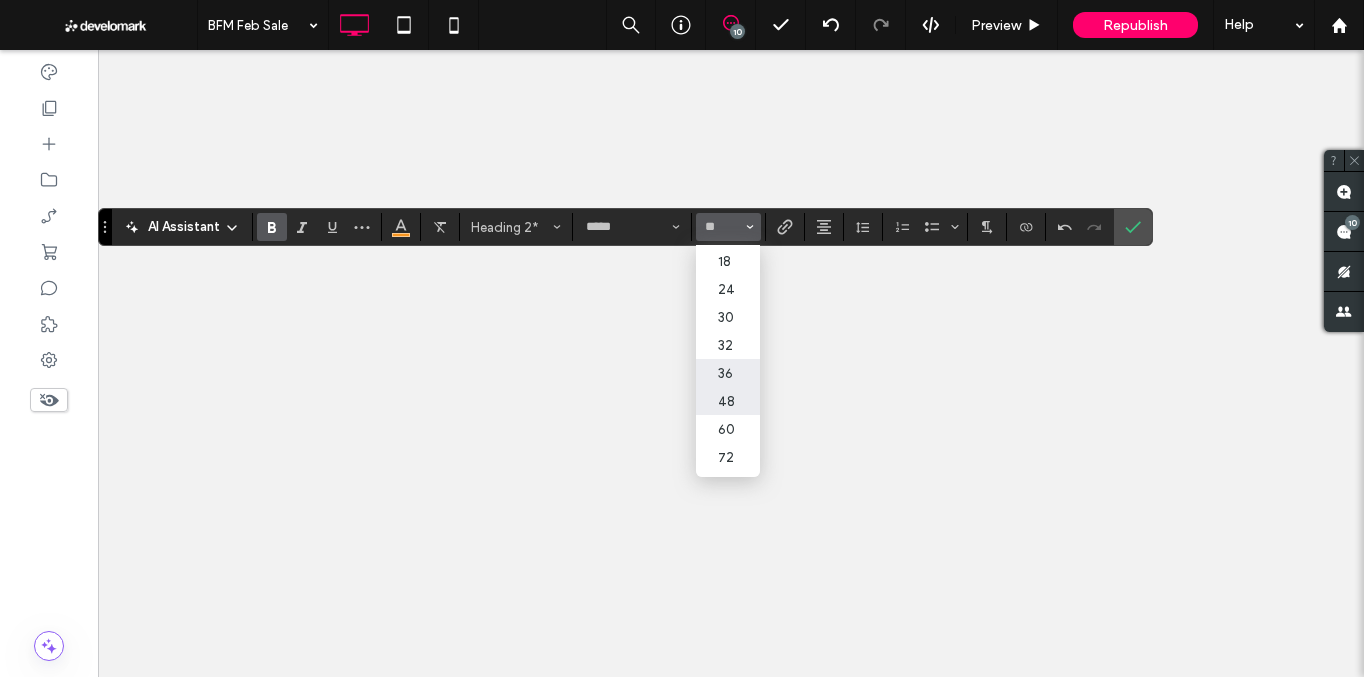 type on "**" 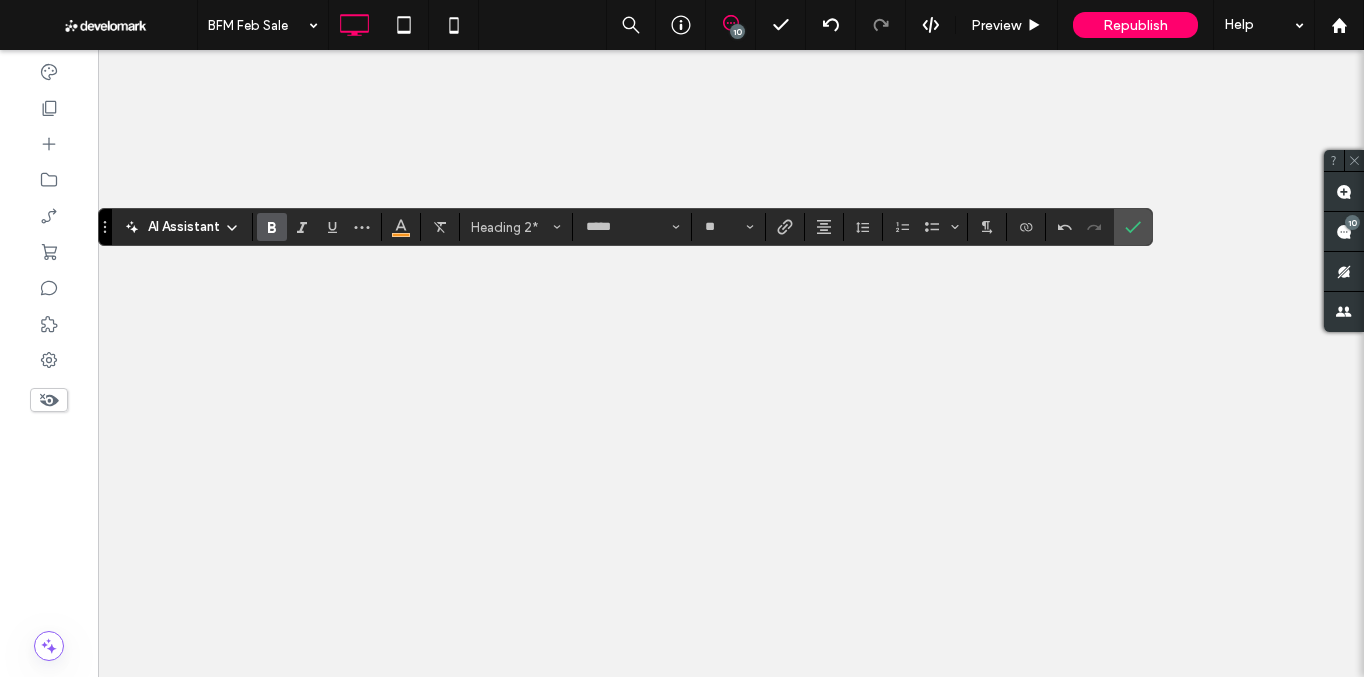type on "**********" 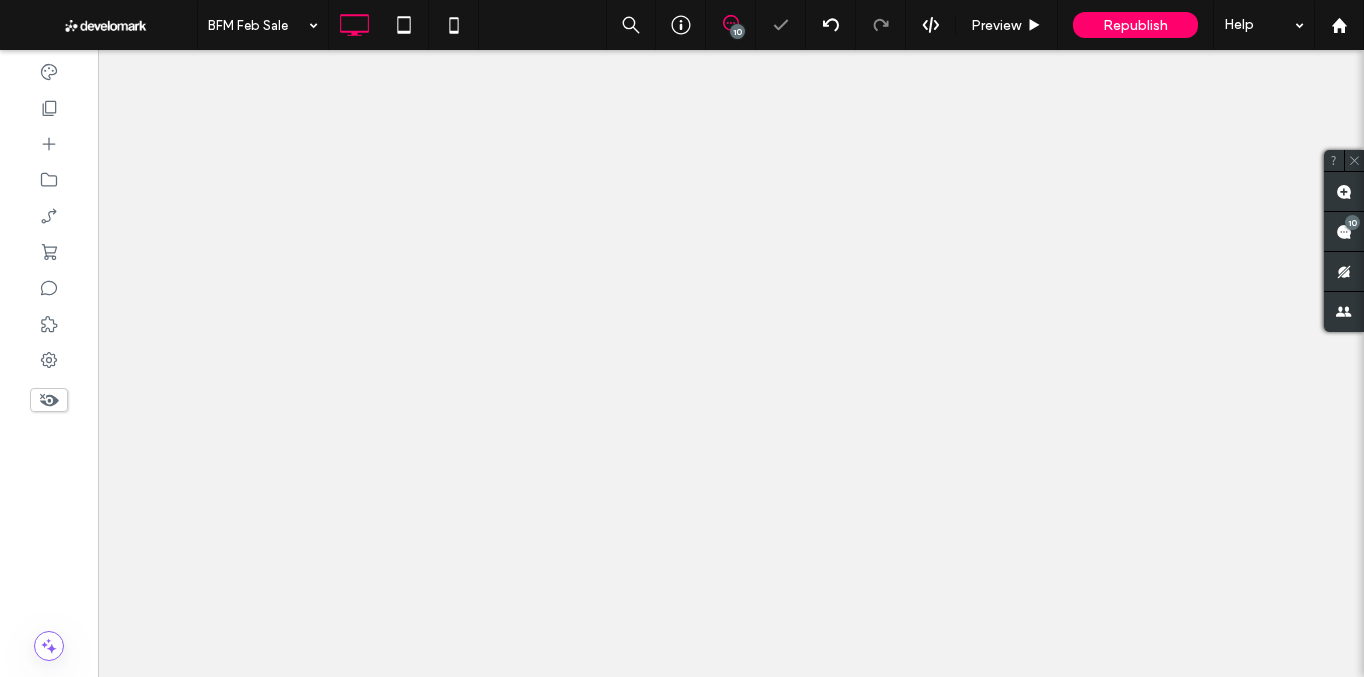 type on "****" 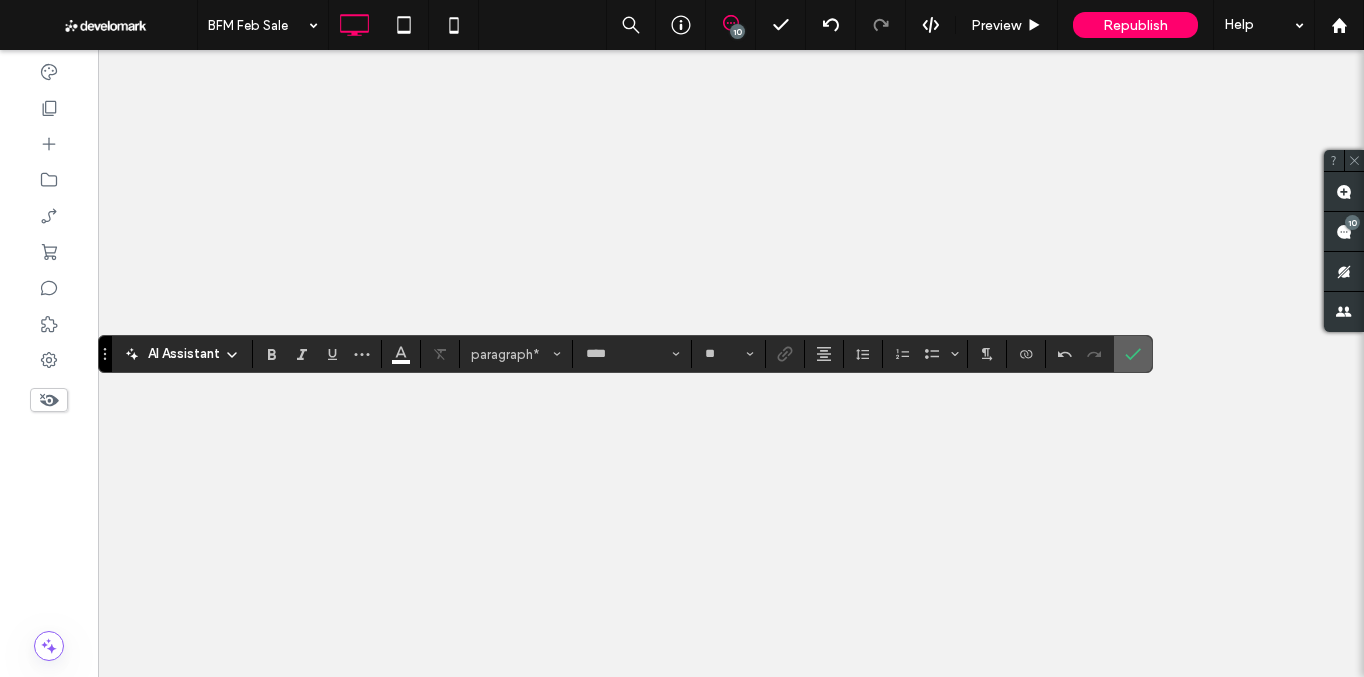 click 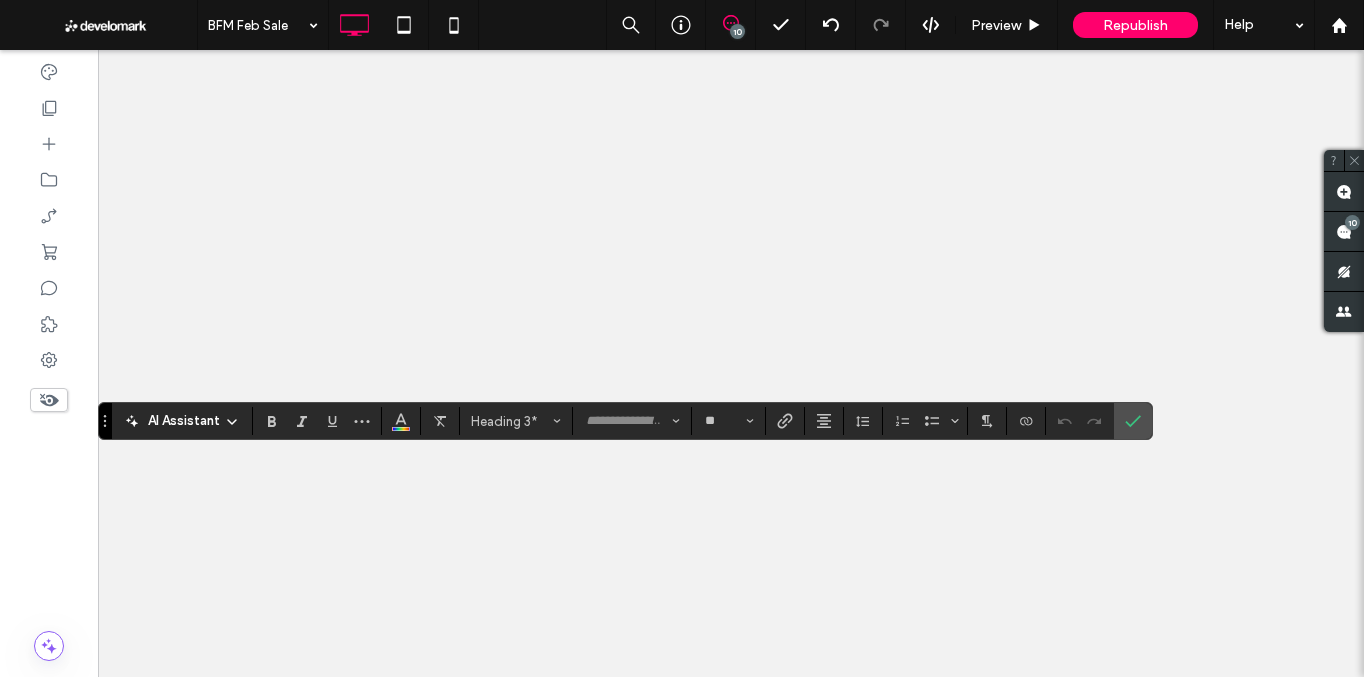 type on "**********" 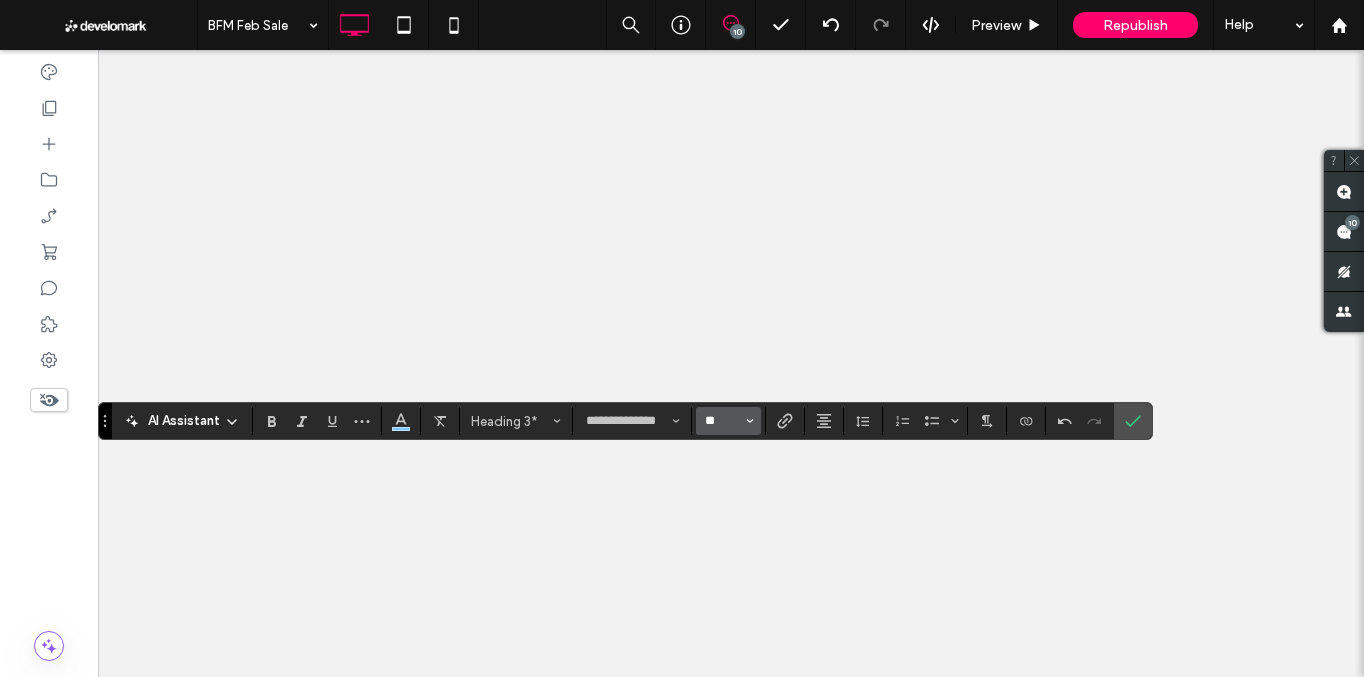 click on "**" at bounding box center (722, 421) 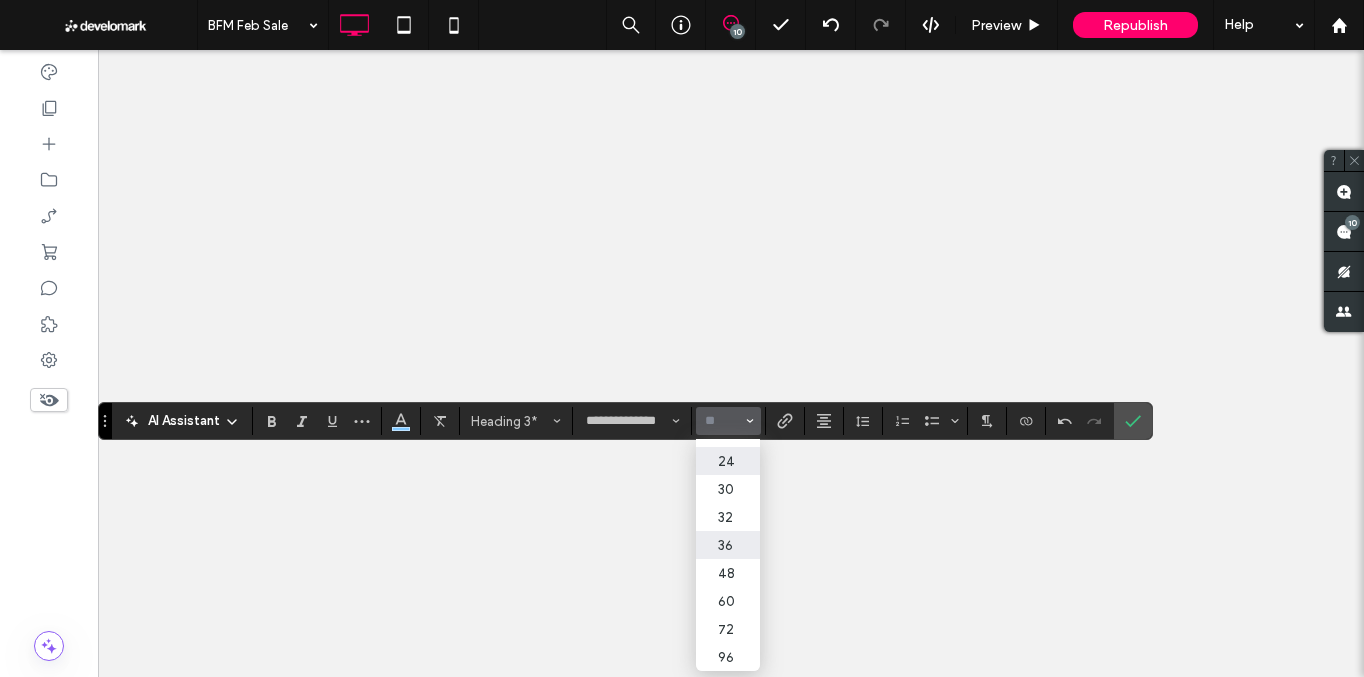 scroll, scrollTop: 223, scrollLeft: 0, axis: vertical 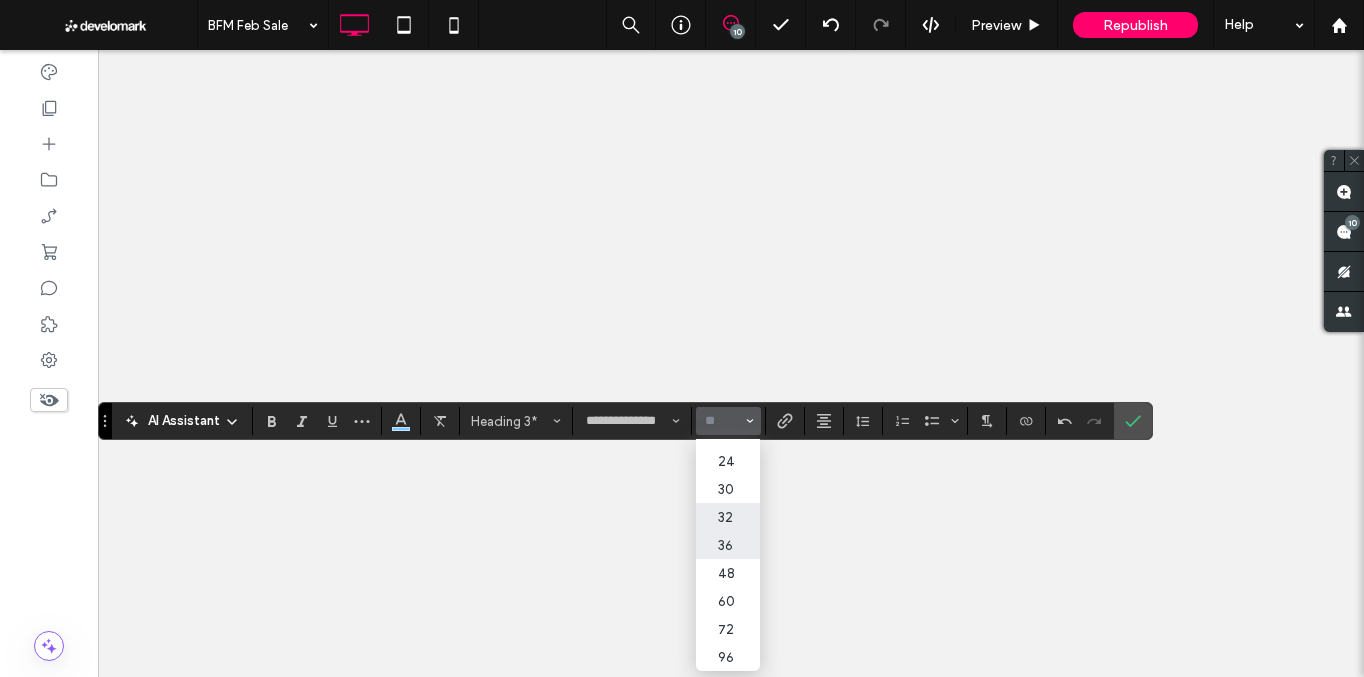 click on "32" at bounding box center (728, 517) 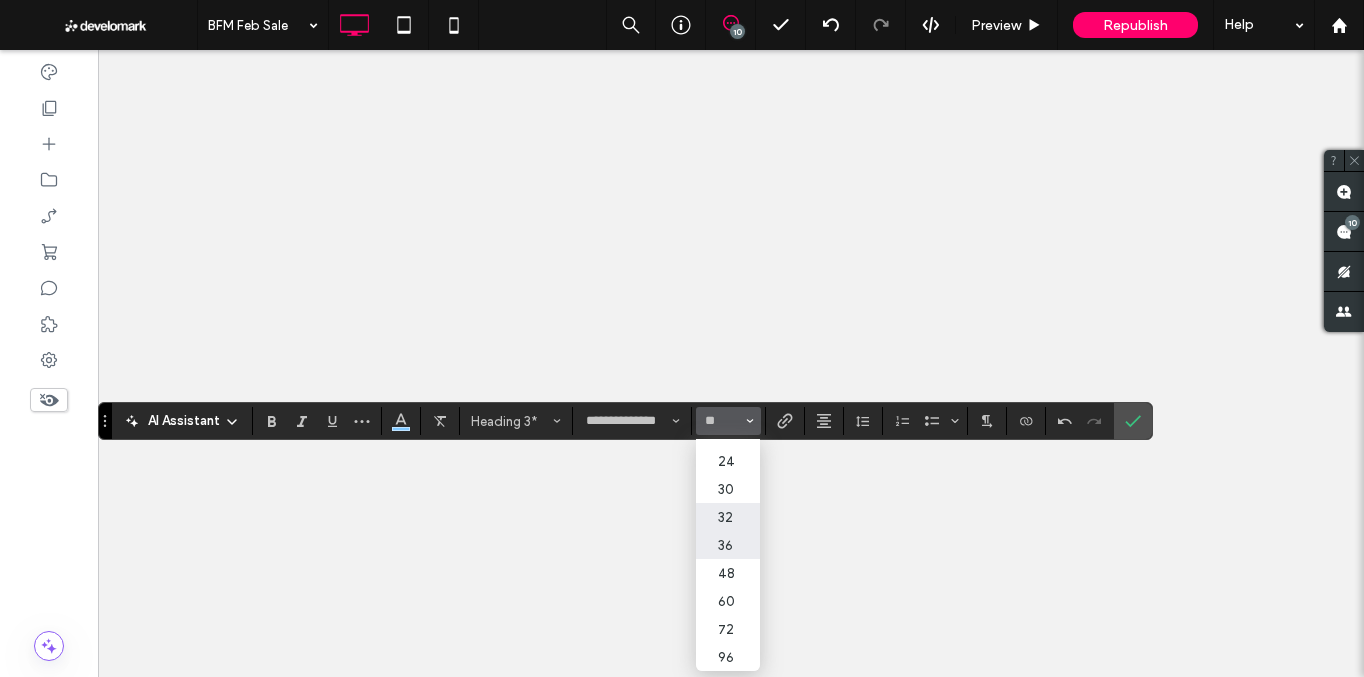 type on "**" 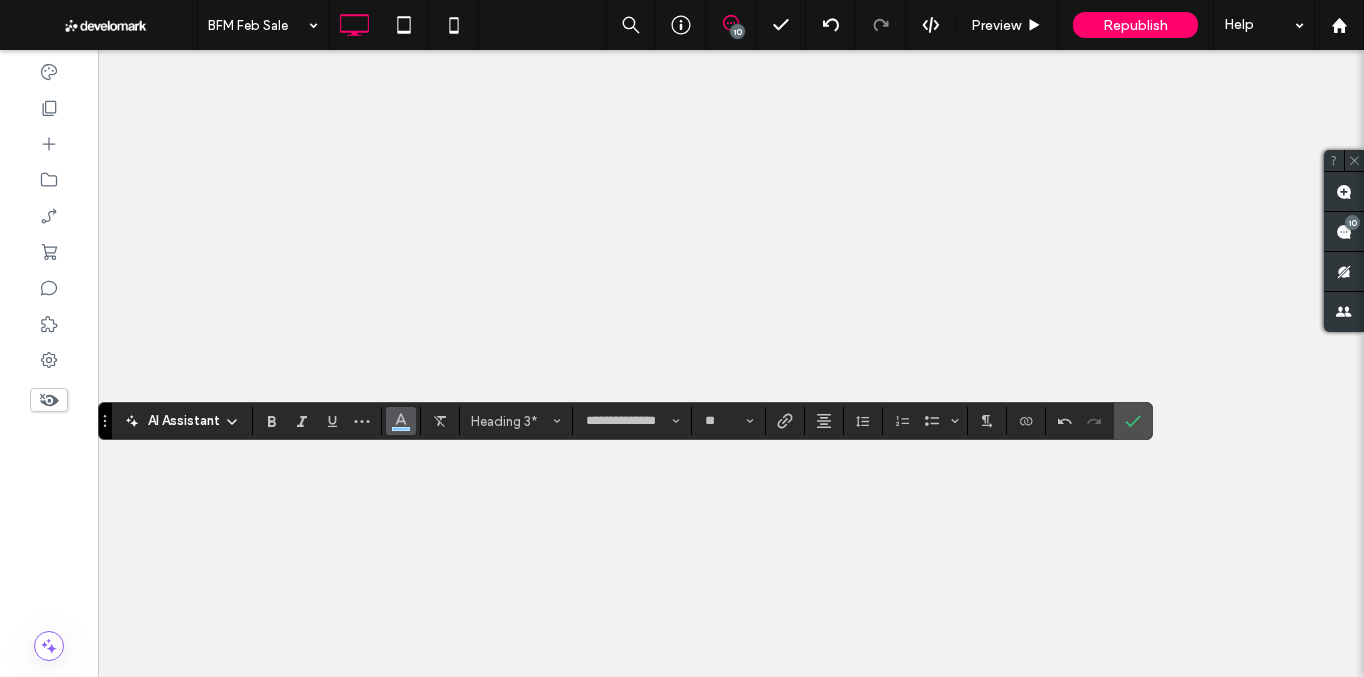 click 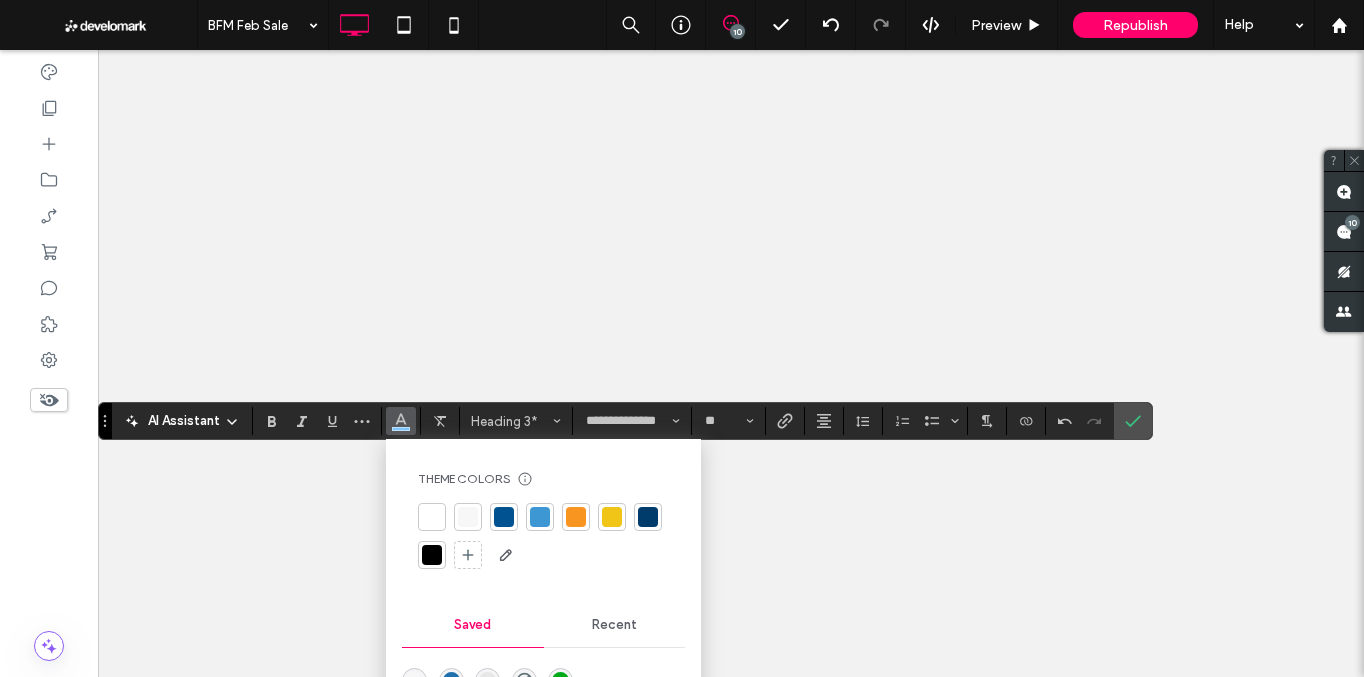 click at bounding box center (432, 517) 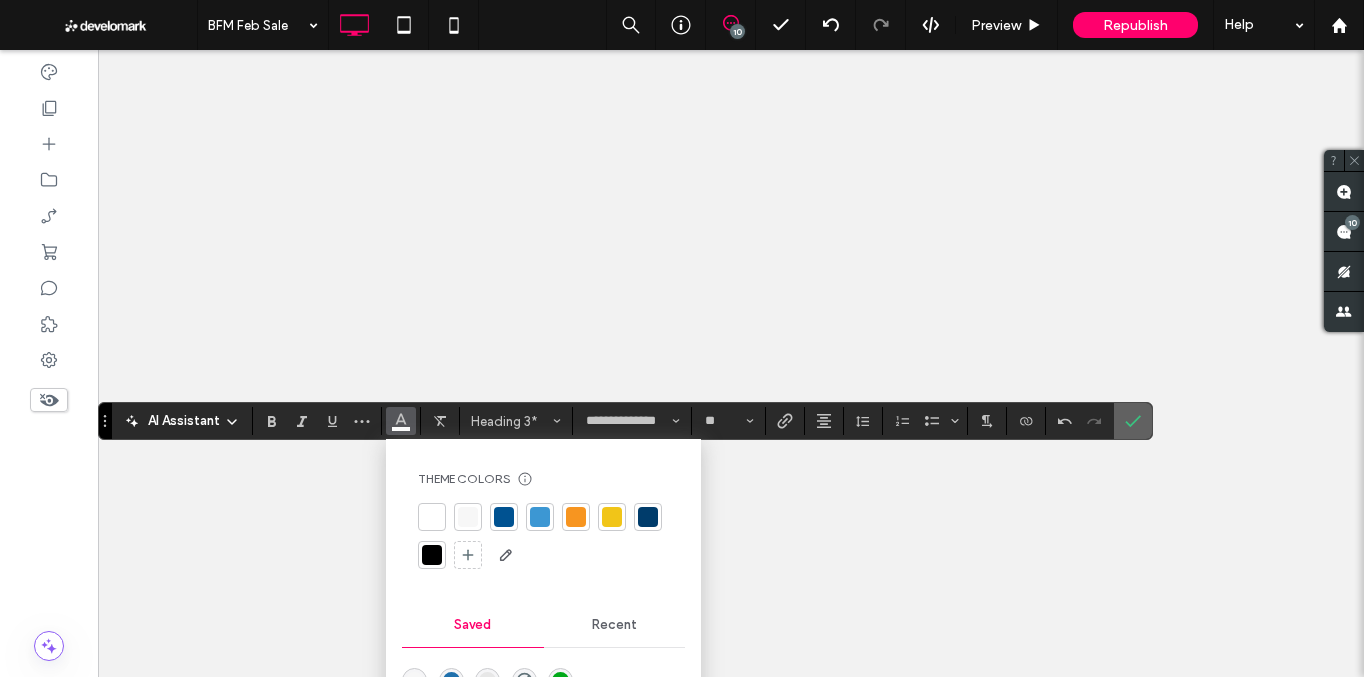 click at bounding box center (1129, 421) 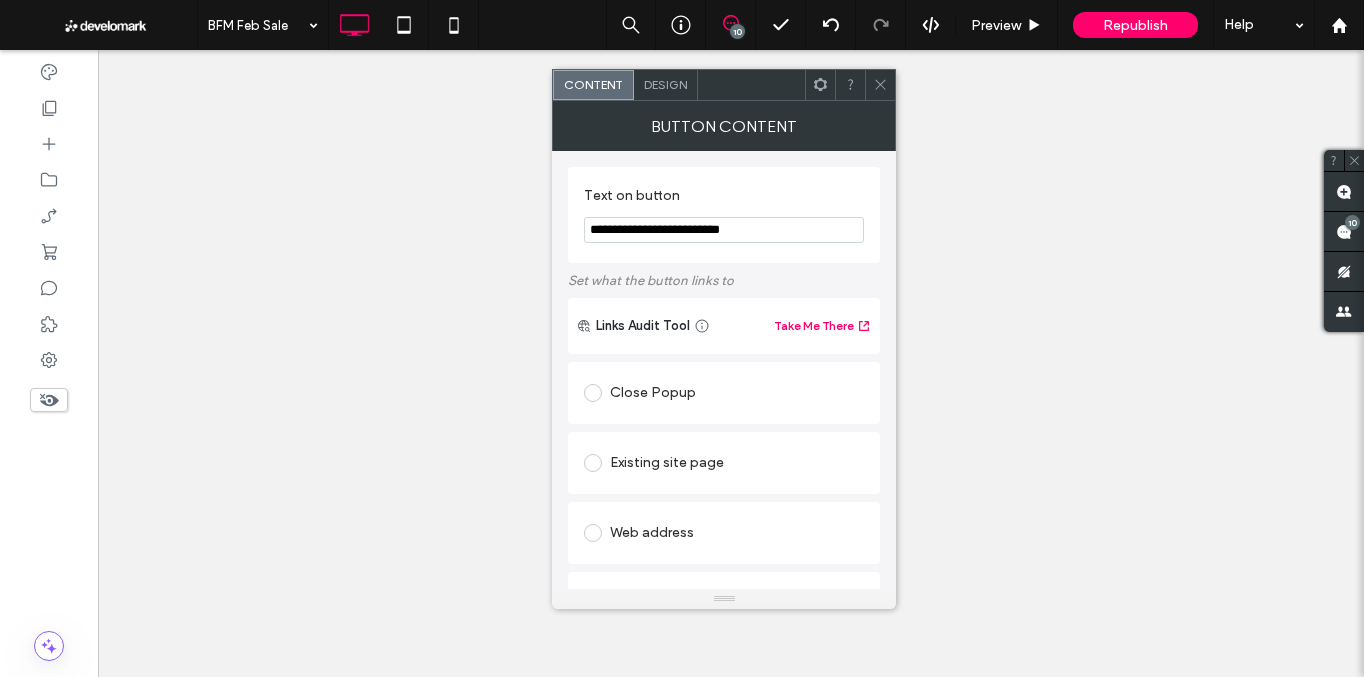 click on "**********" at bounding box center [724, 230] 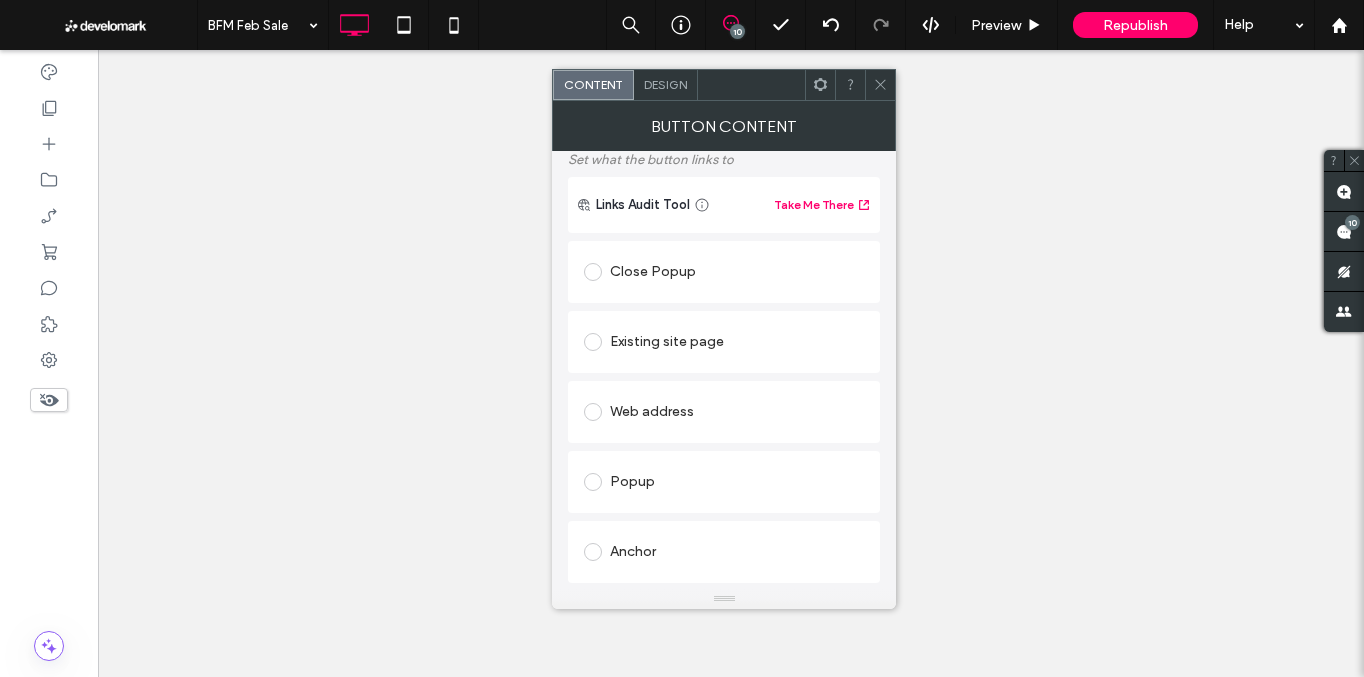 scroll, scrollTop: 213, scrollLeft: 0, axis: vertical 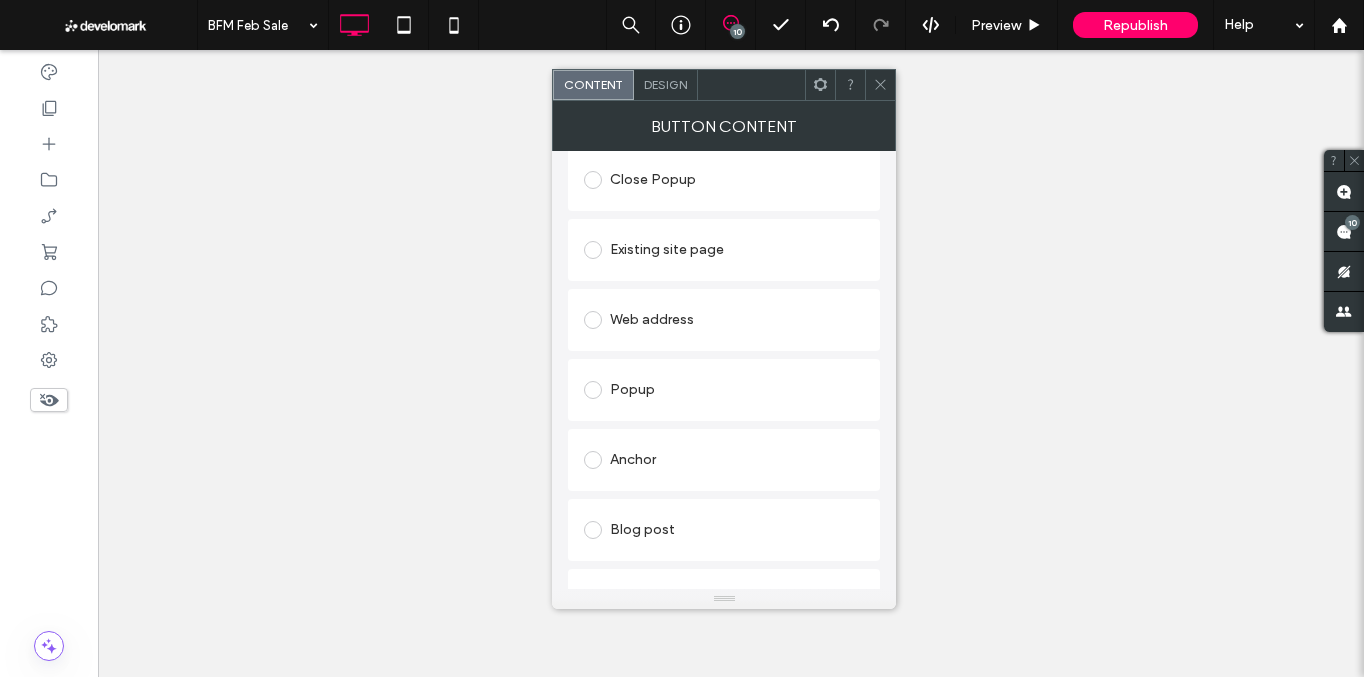 type on "**********" 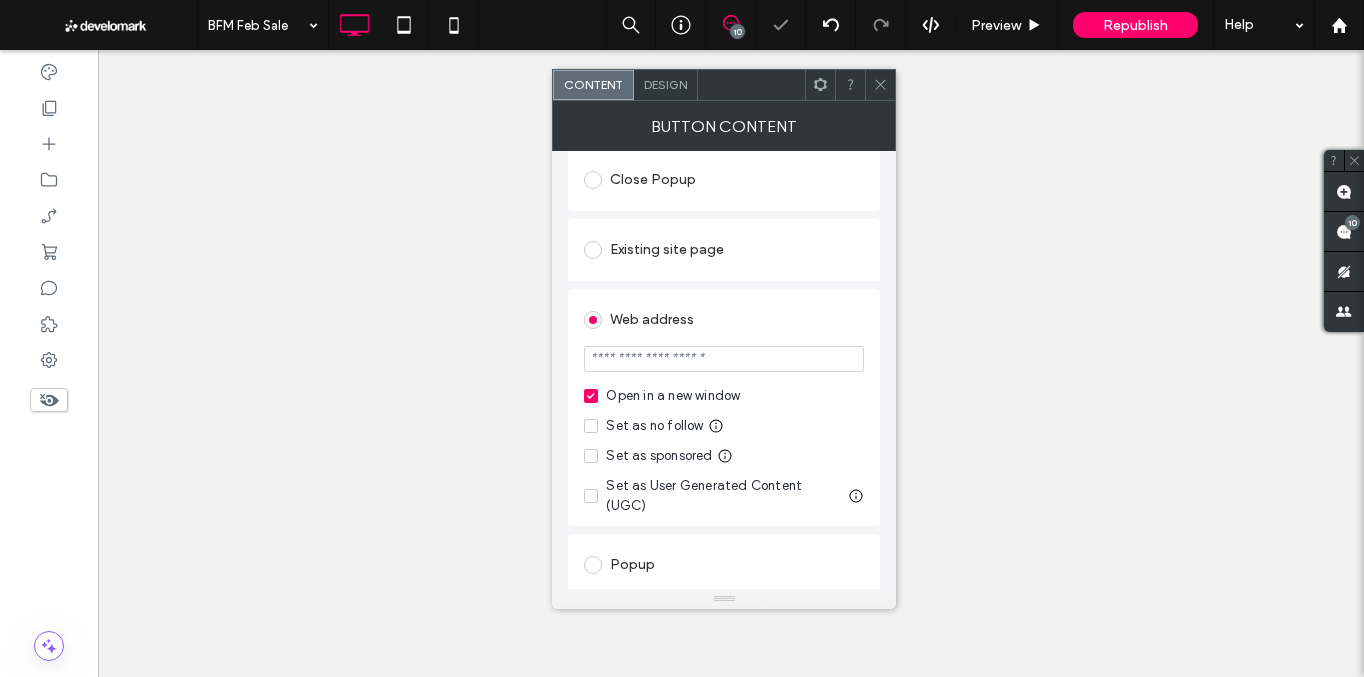 click on "Existing site page" at bounding box center [724, 250] 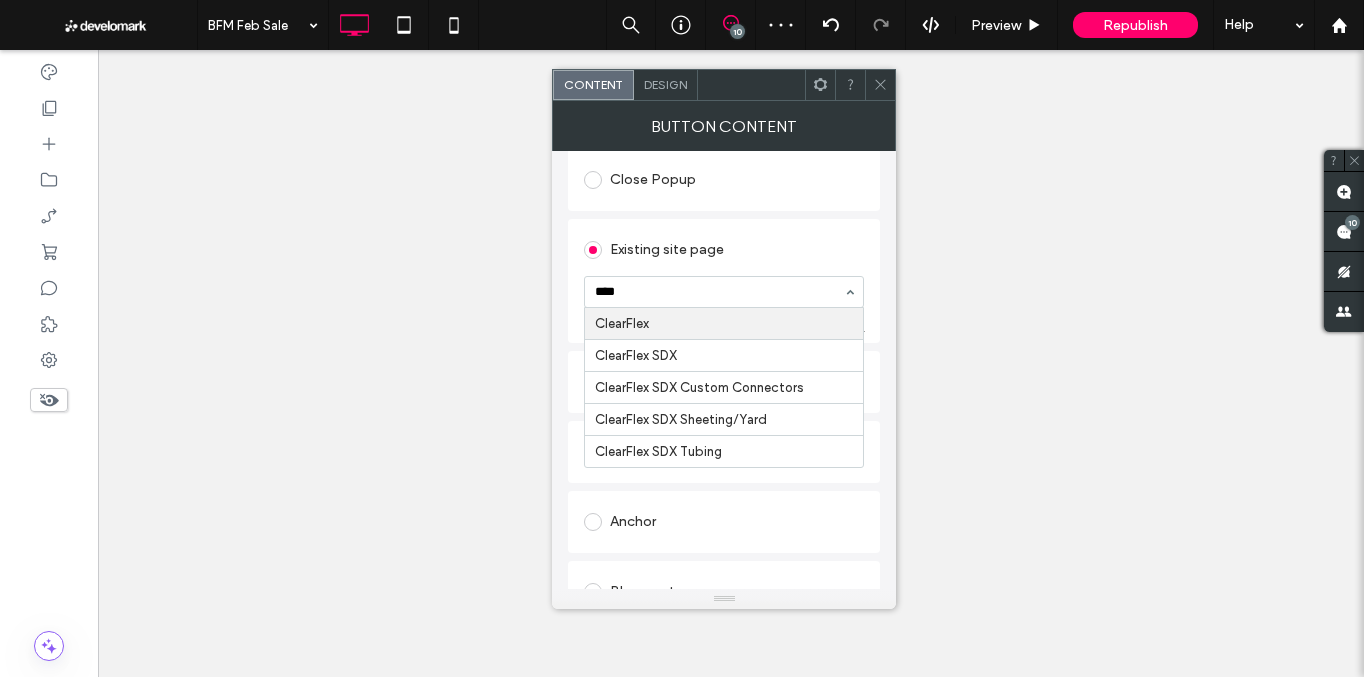 type on "*****" 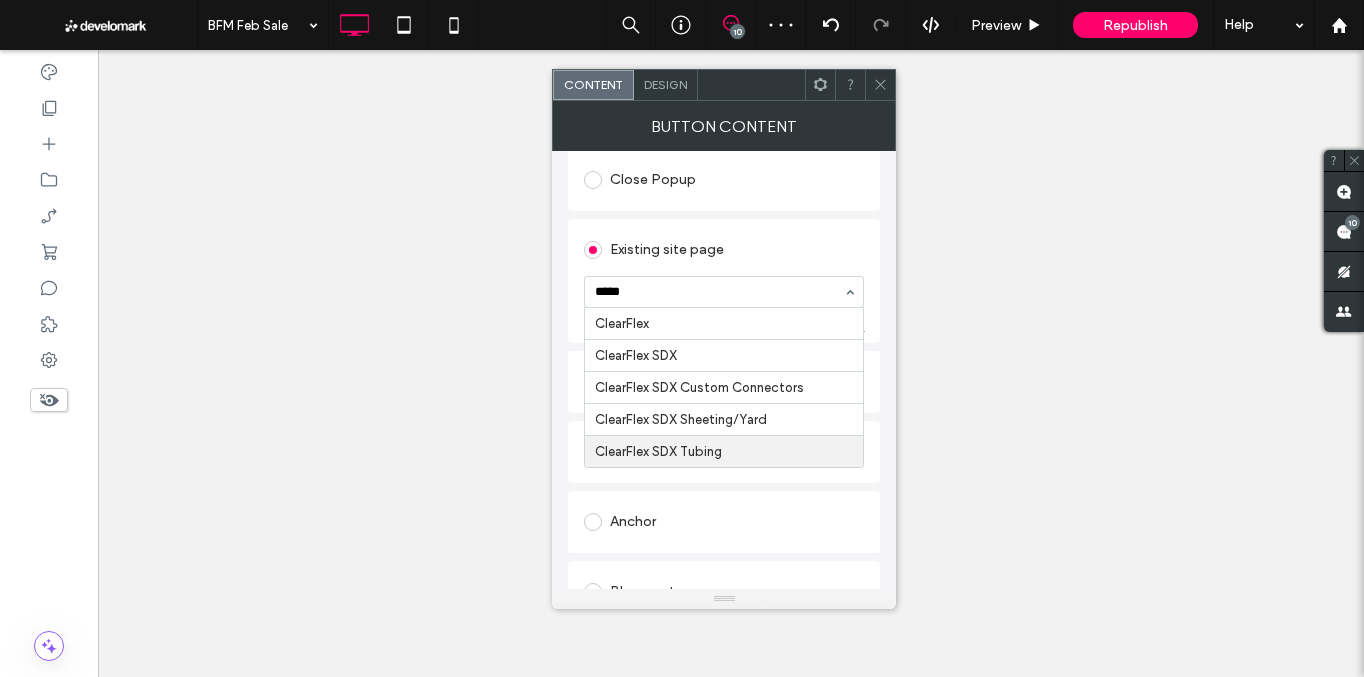 type 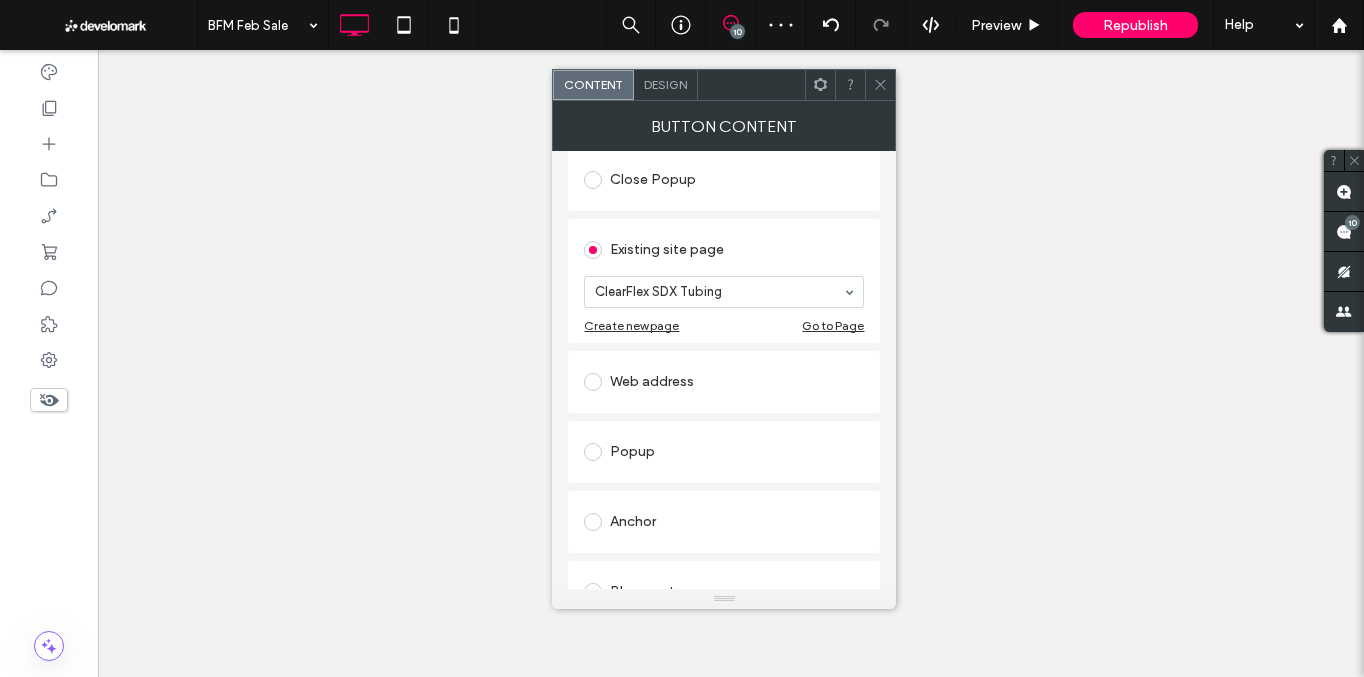 click 